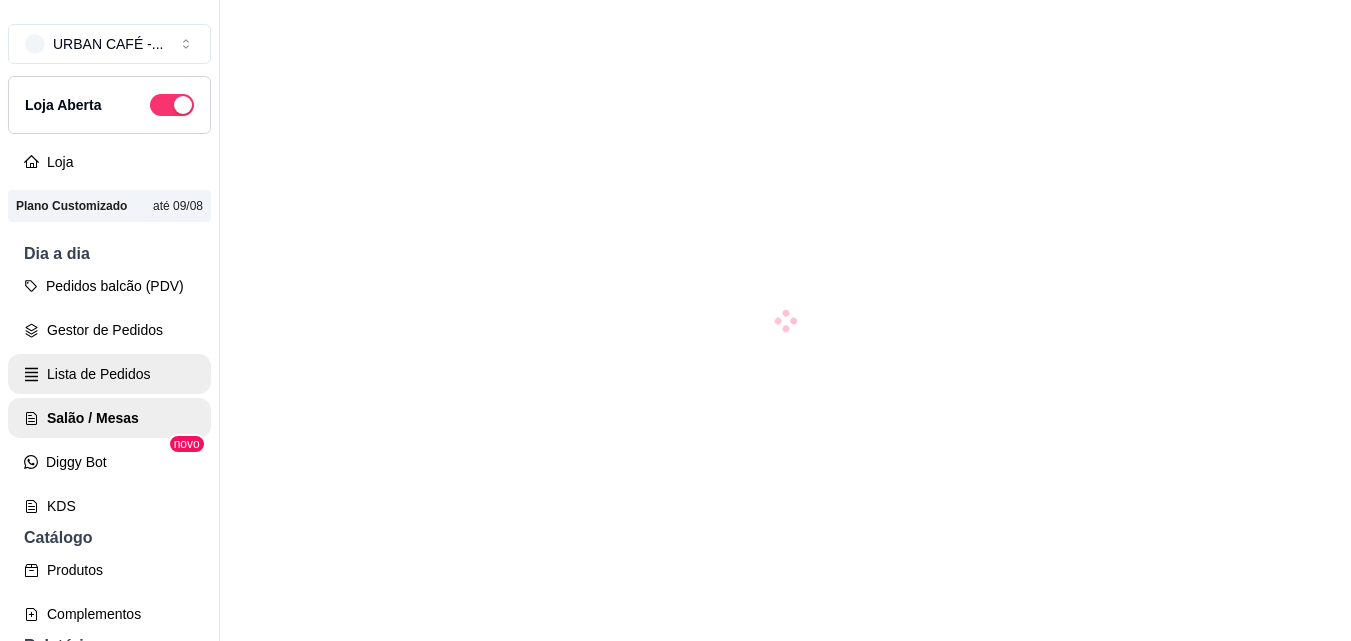 scroll, scrollTop: 0, scrollLeft: 0, axis: both 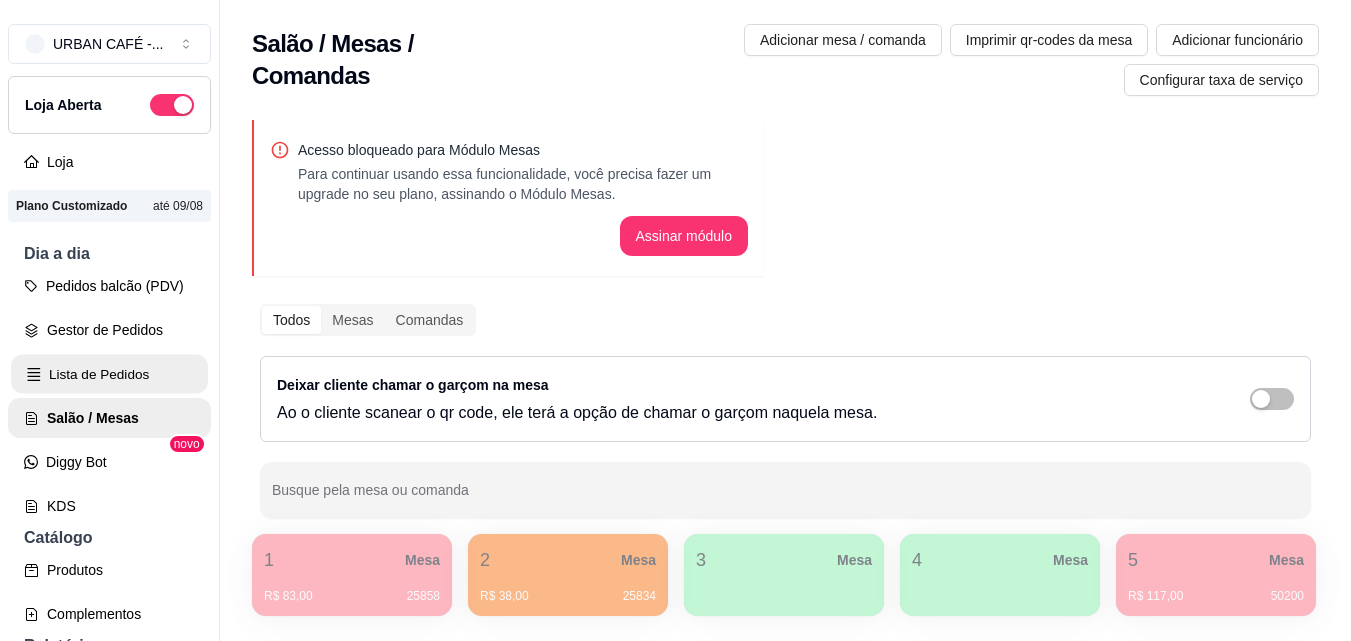 click on "Lista de Pedidos" at bounding box center [109, 374] 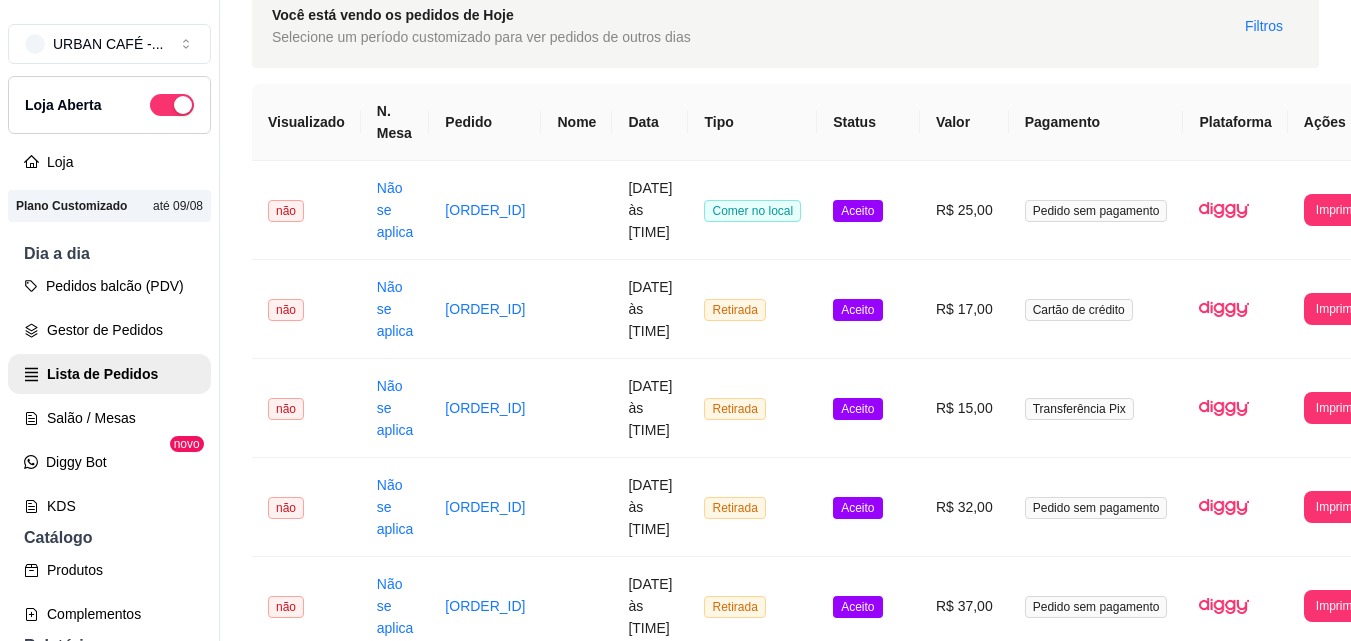 scroll, scrollTop: 98, scrollLeft: 0, axis: vertical 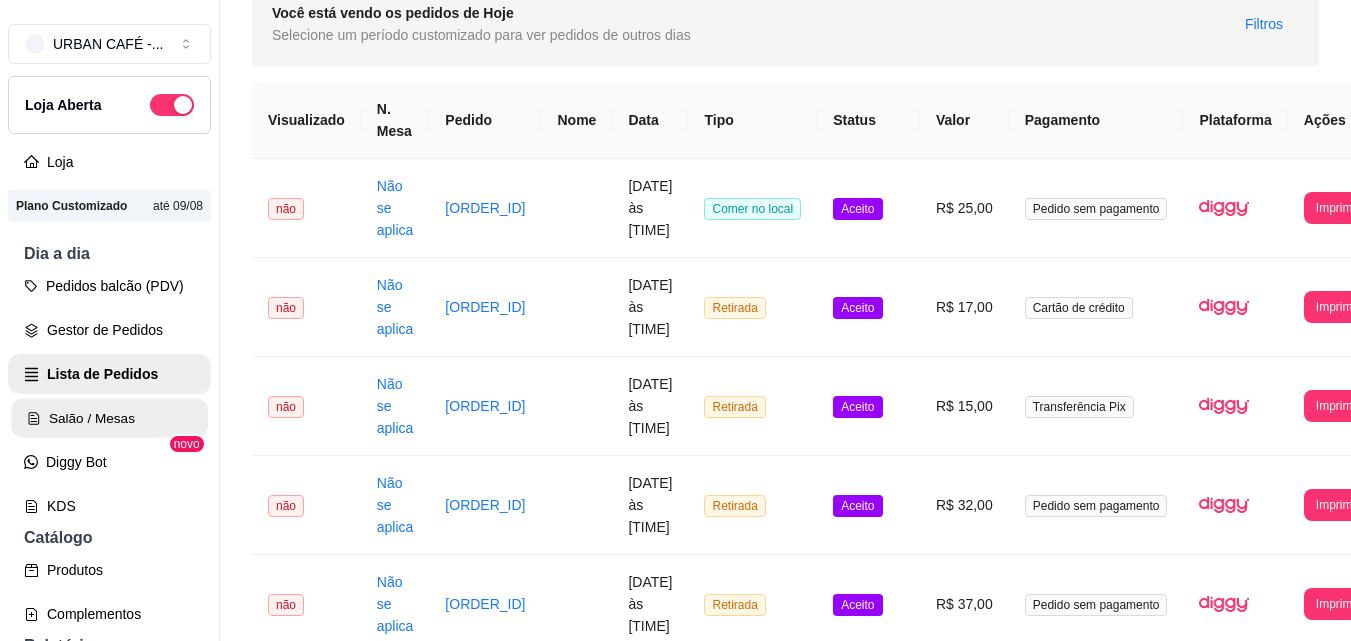 click on "Salão / Mesas" at bounding box center [109, 418] 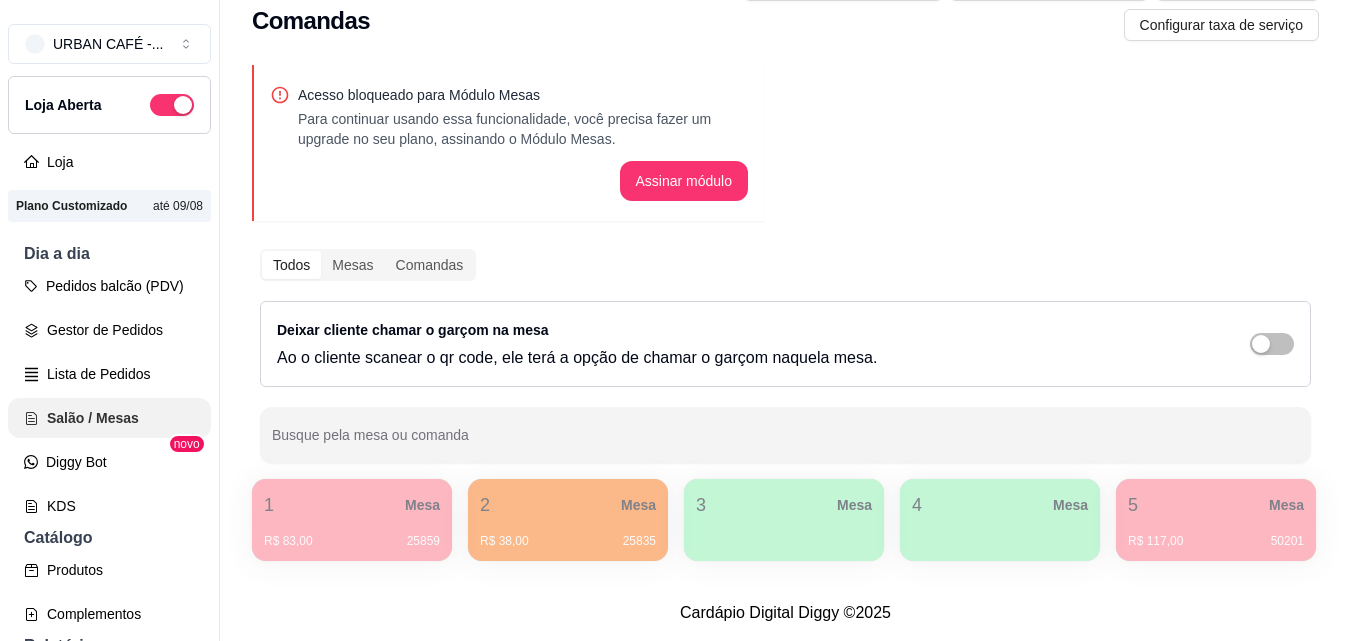 scroll, scrollTop: 0, scrollLeft: 0, axis: both 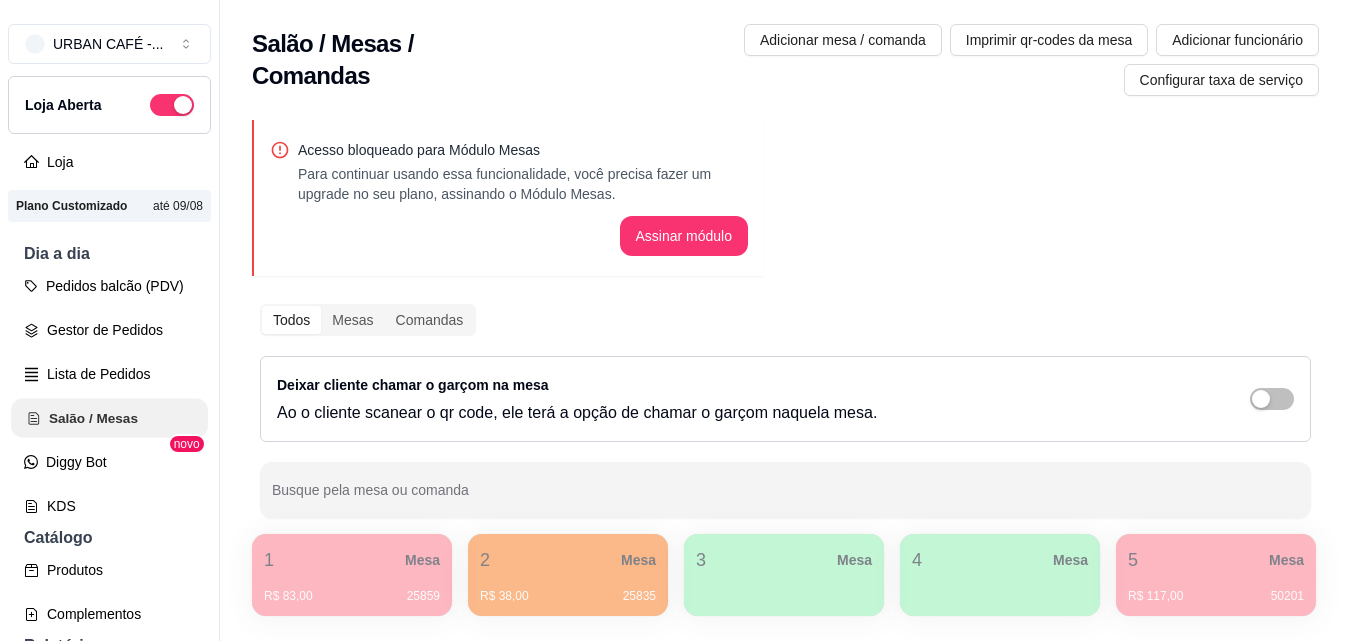 click on "Salão / Mesas" at bounding box center (109, 418) 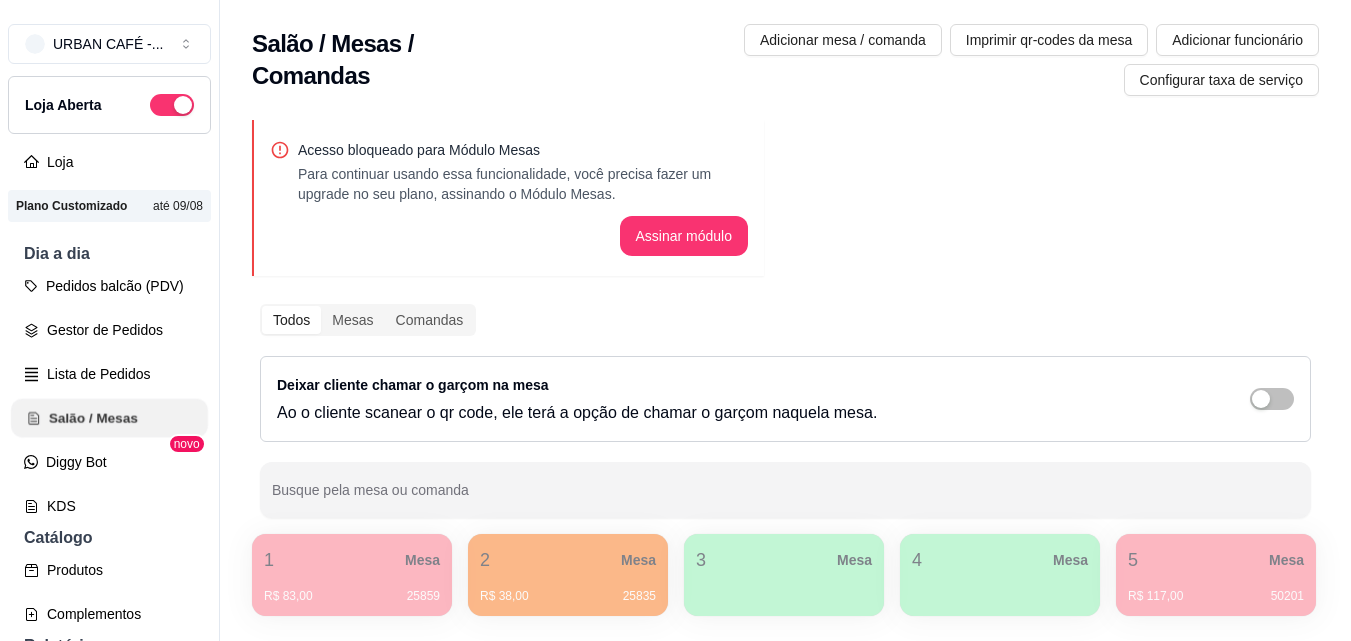 click on "Salão / Mesas" at bounding box center (109, 418) 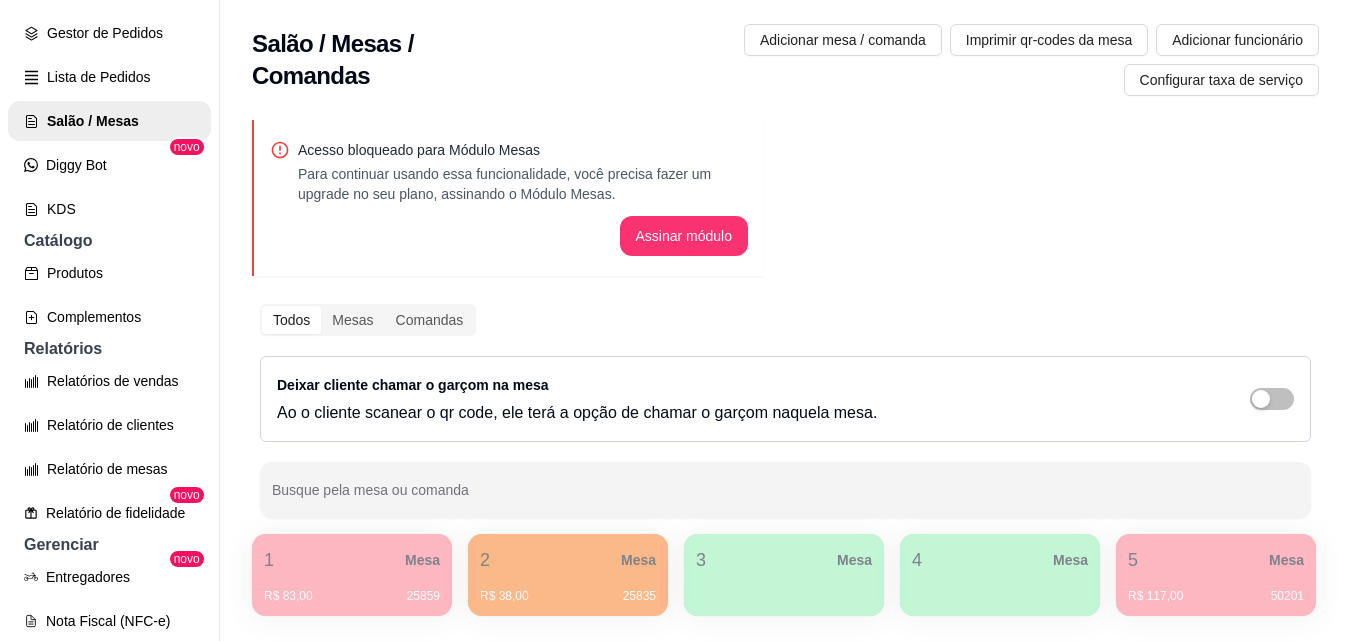 scroll, scrollTop: 301, scrollLeft: 0, axis: vertical 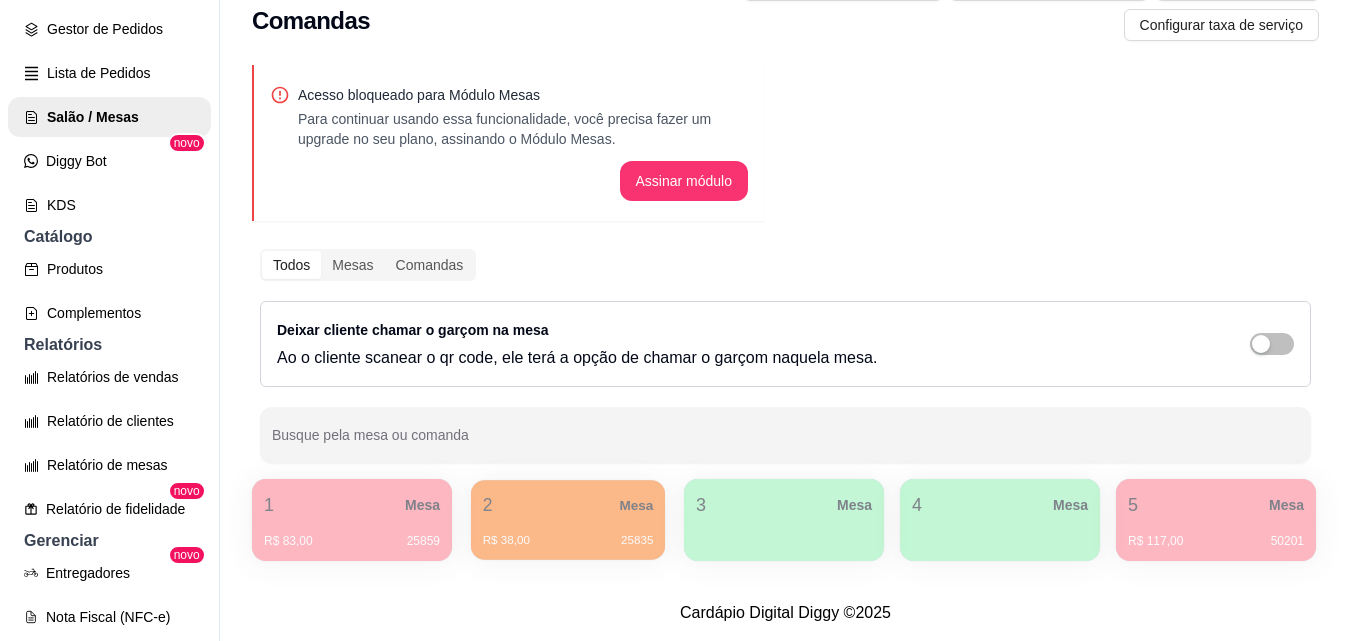 click on "2 Mesa" at bounding box center (568, 505) 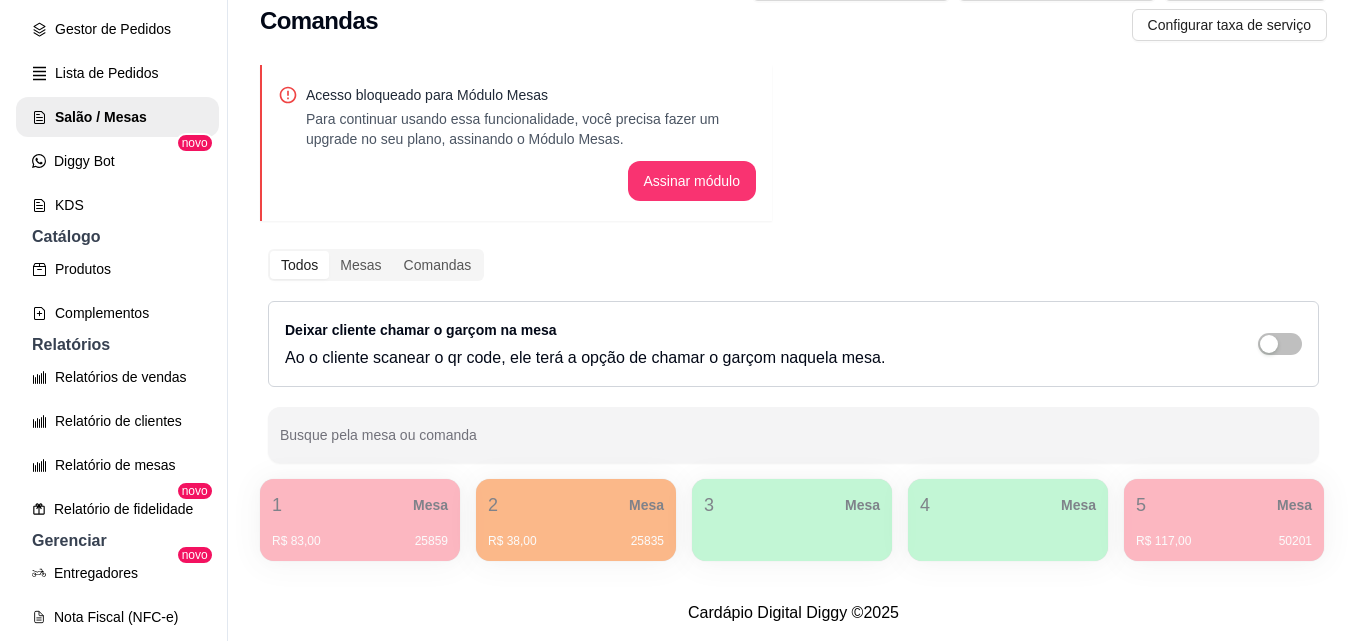 scroll, scrollTop: 0, scrollLeft: 0, axis: both 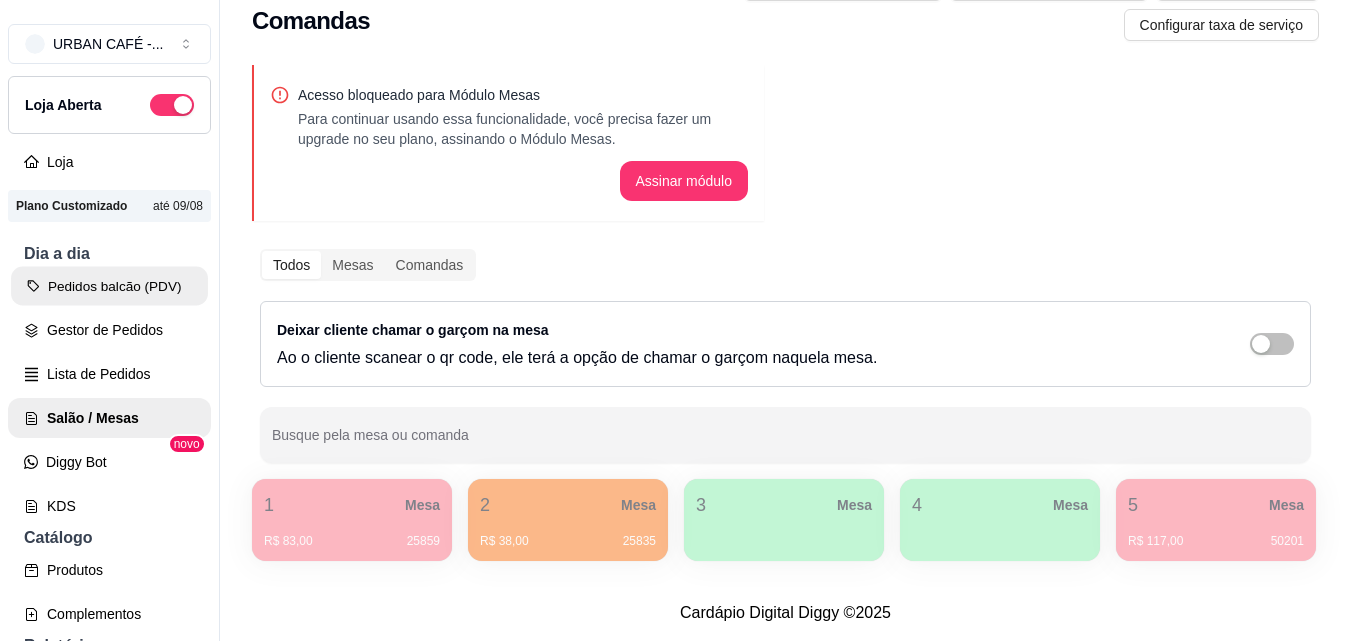 click on "Pedidos balcão (PDV)" at bounding box center [109, 286] 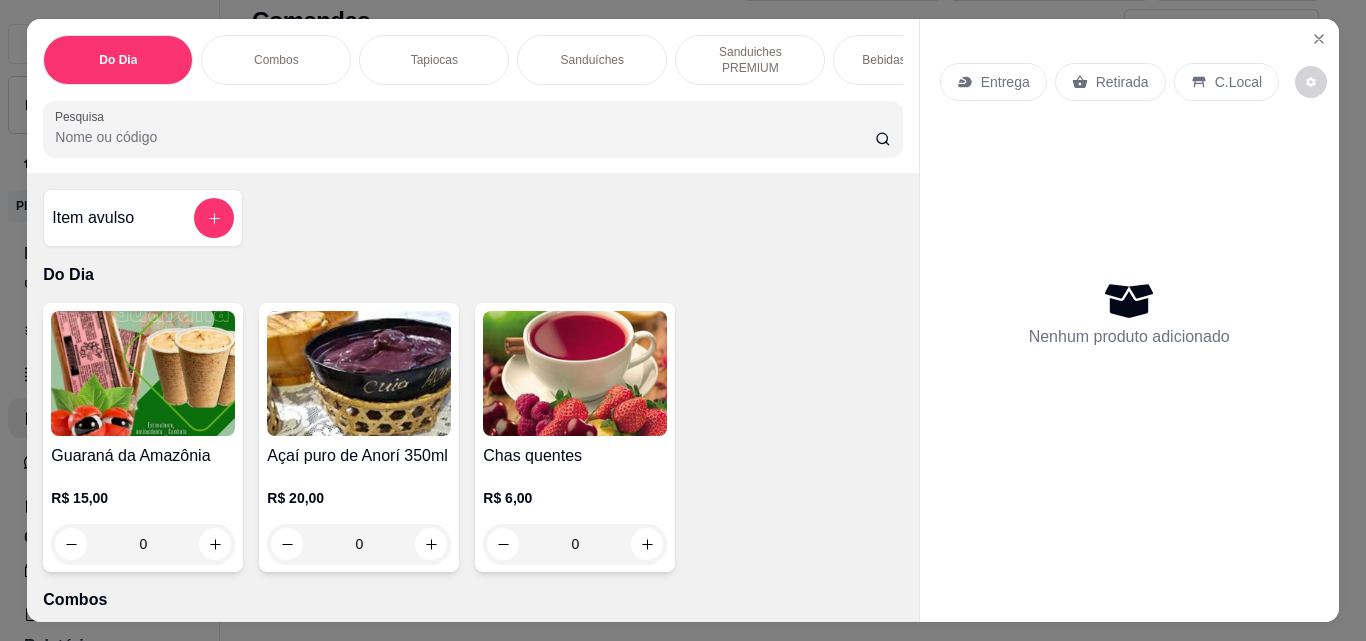 click on "Pesquisa" at bounding box center [465, 137] 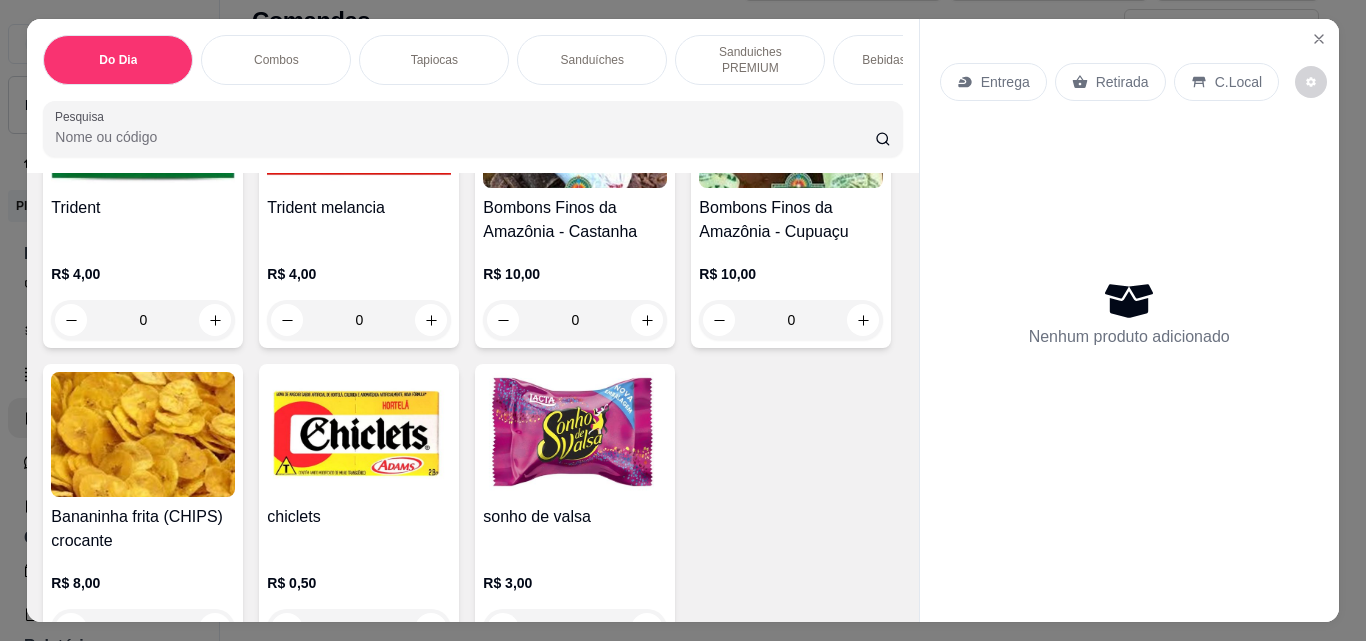 scroll, scrollTop: 9717, scrollLeft: 0, axis: vertical 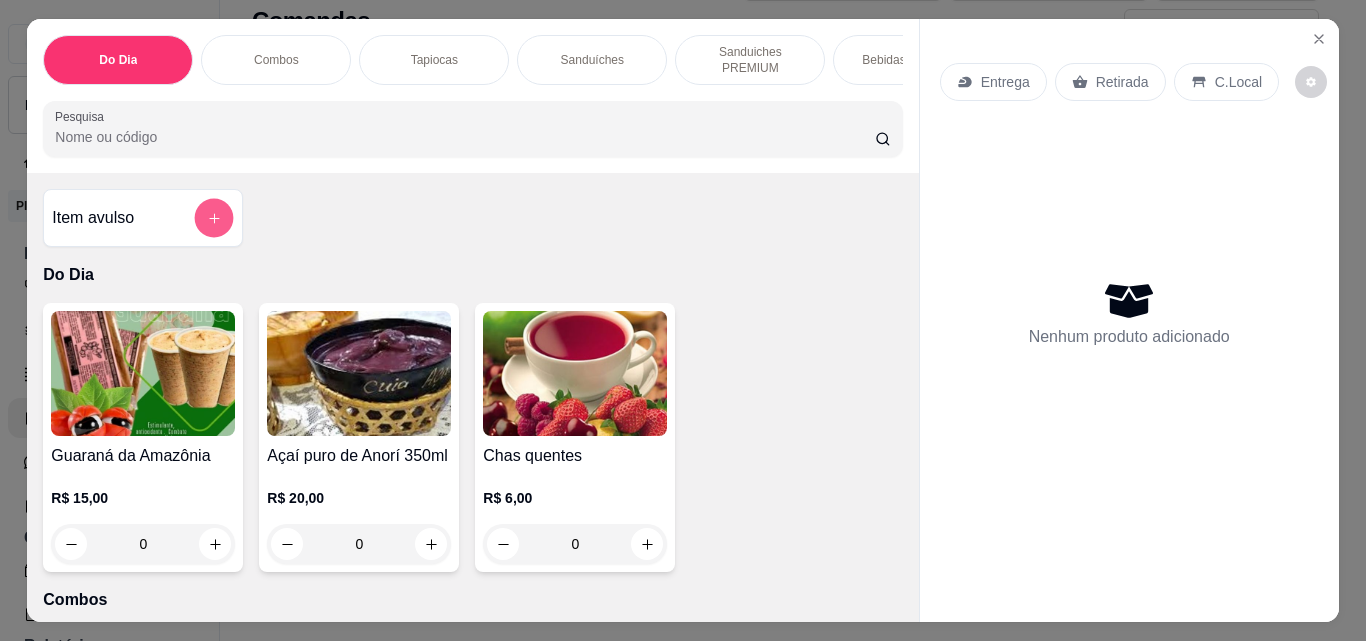 click at bounding box center (214, 218) 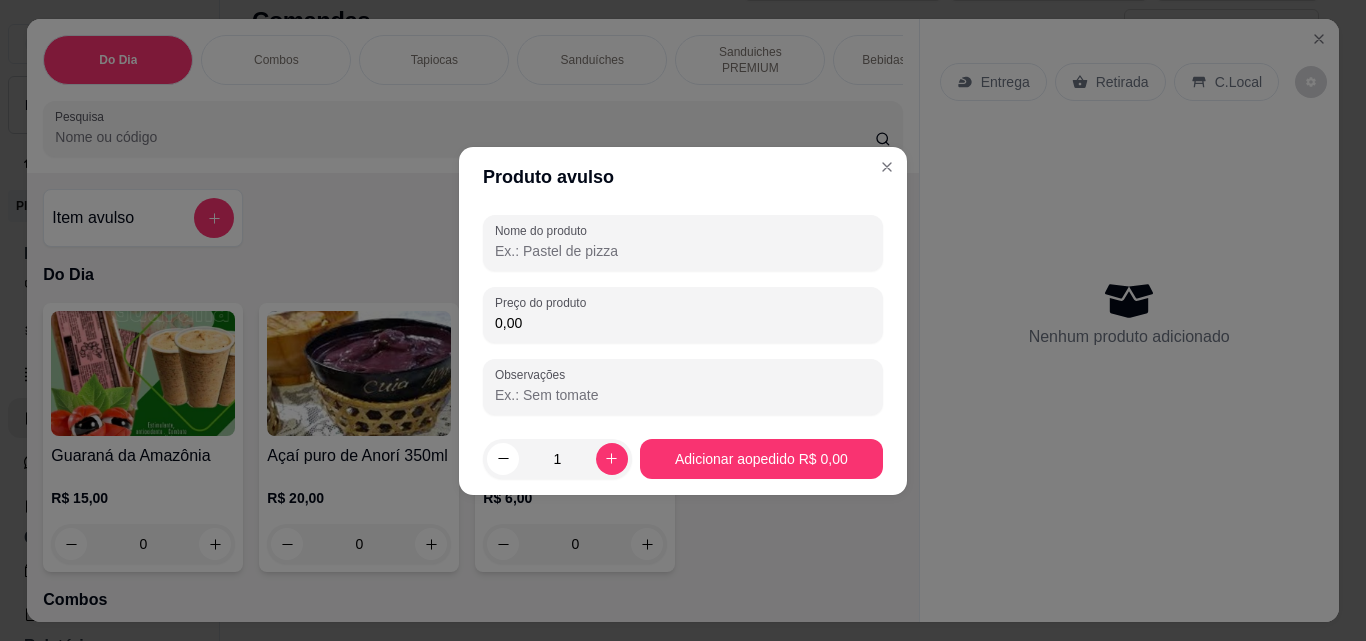 click on "Nome do produto" at bounding box center [683, 251] 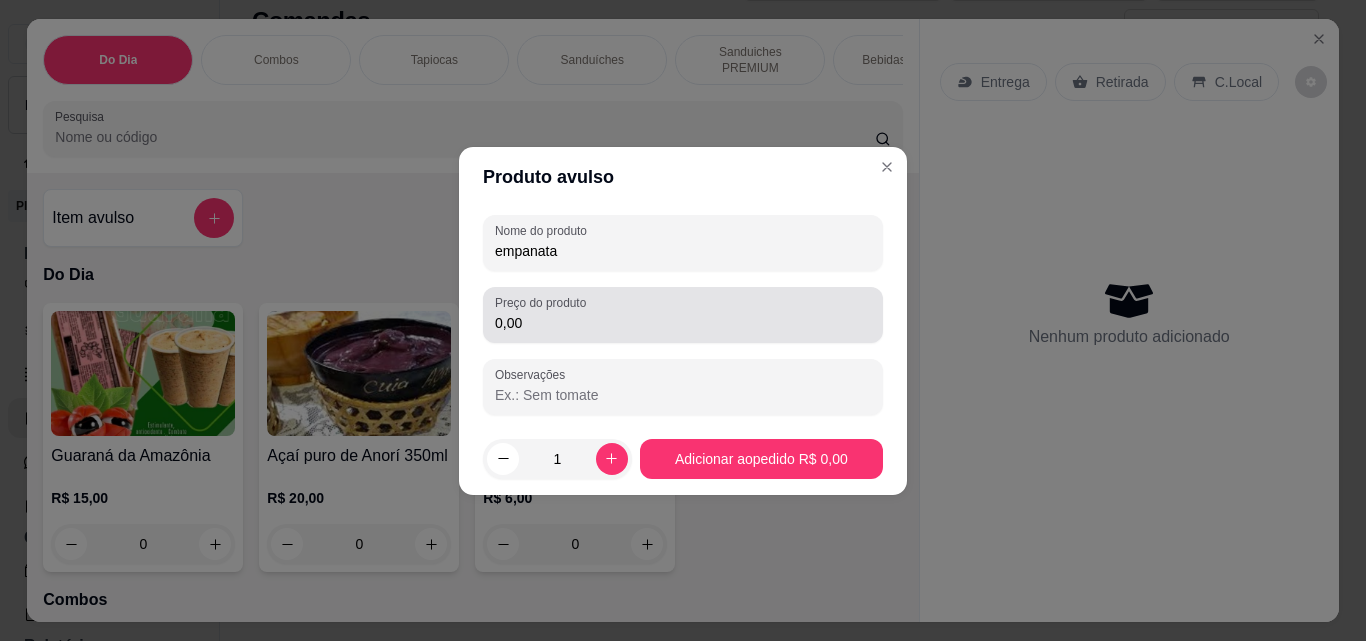 type on "empanata" 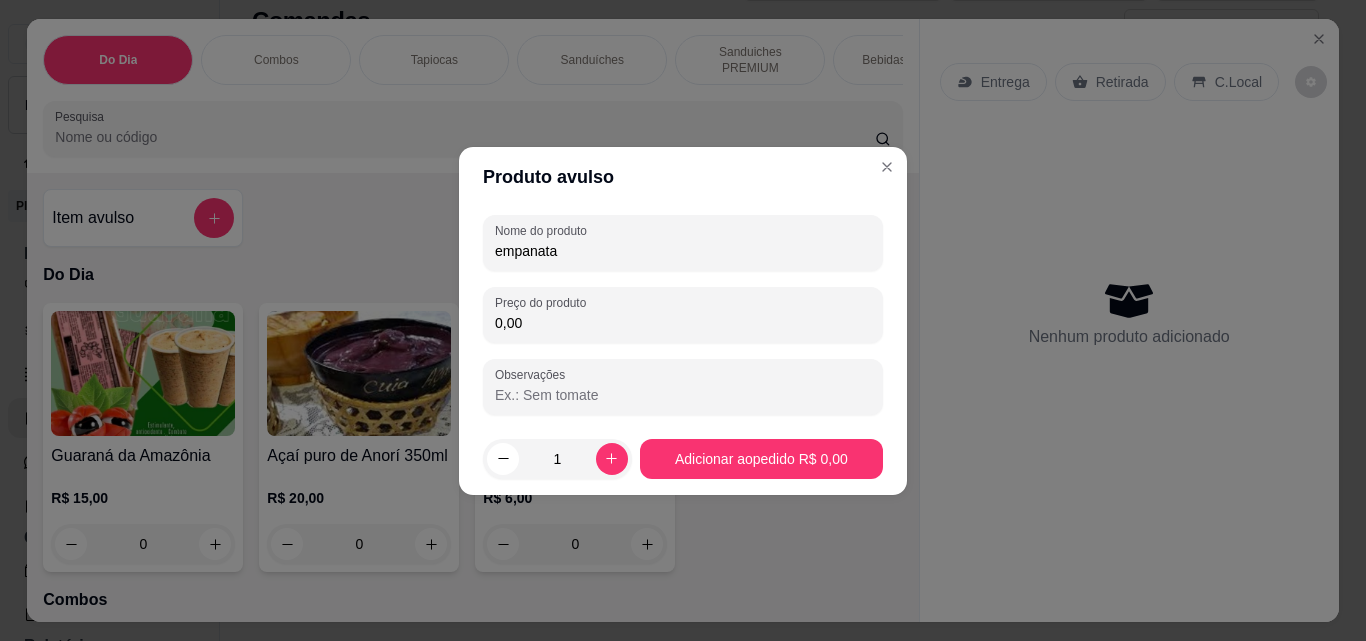 click on "0,00" at bounding box center (683, 323) 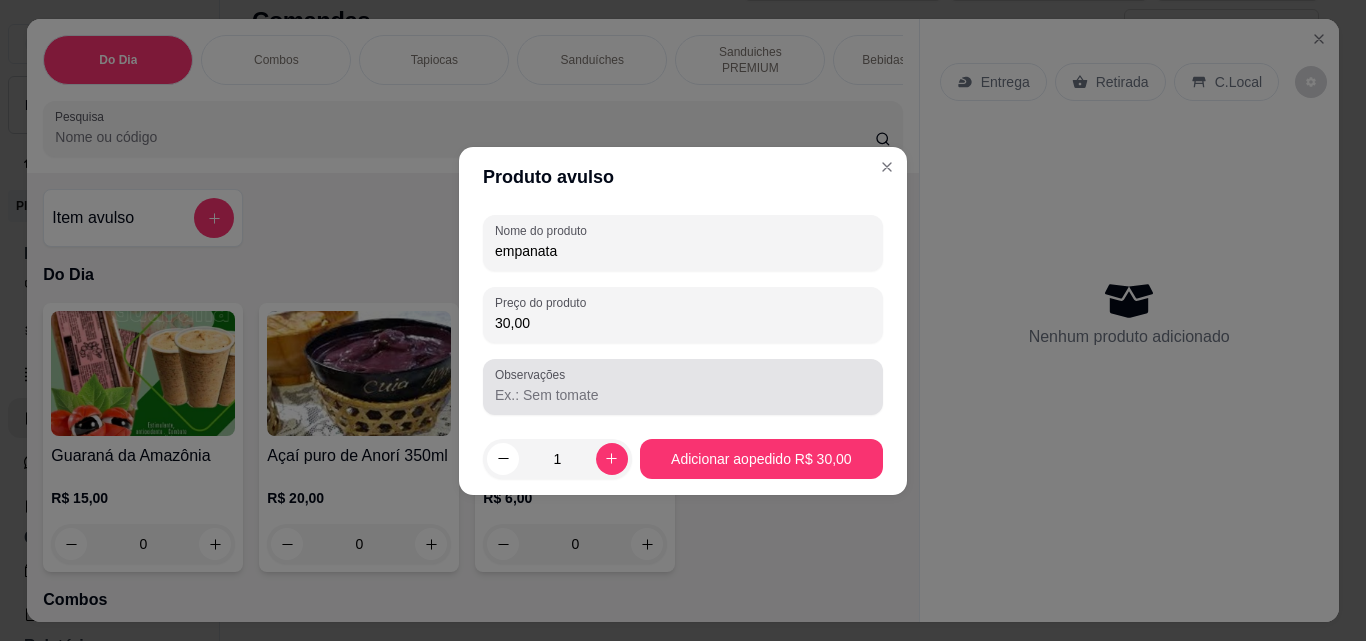 type on "30,00" 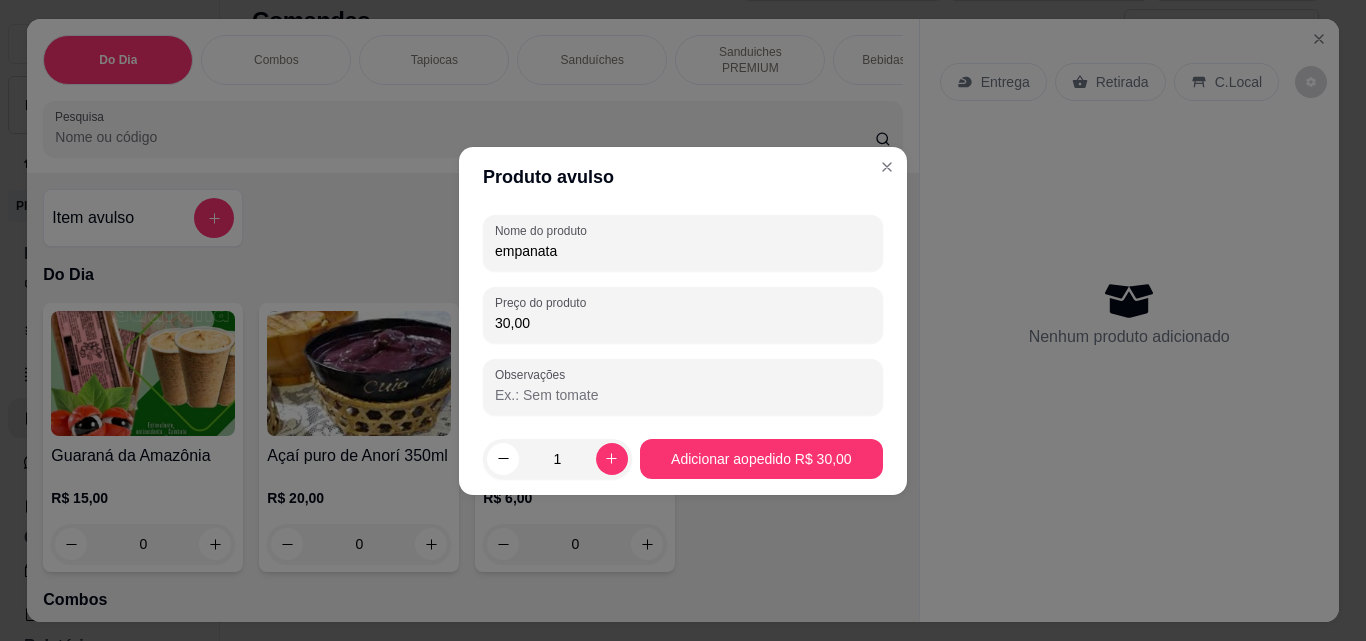 click on "Observações" at bounding box center (683, 395) 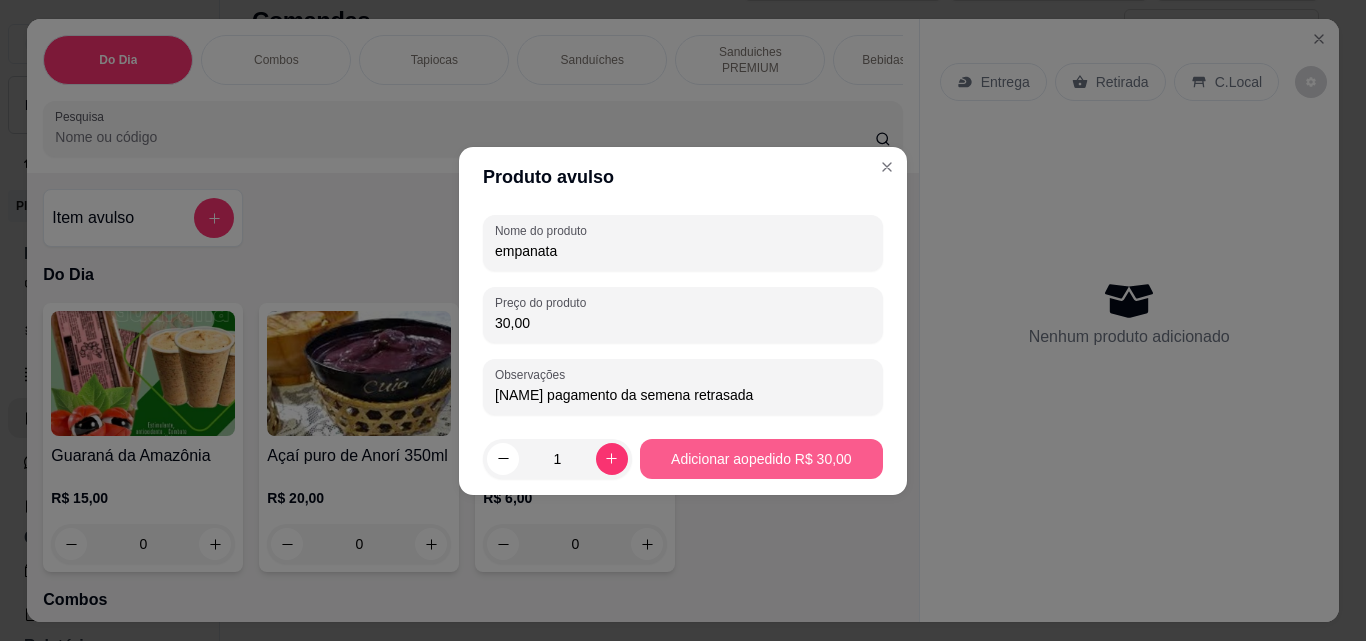 type on "[NAME] pagamento da semena retrasada" 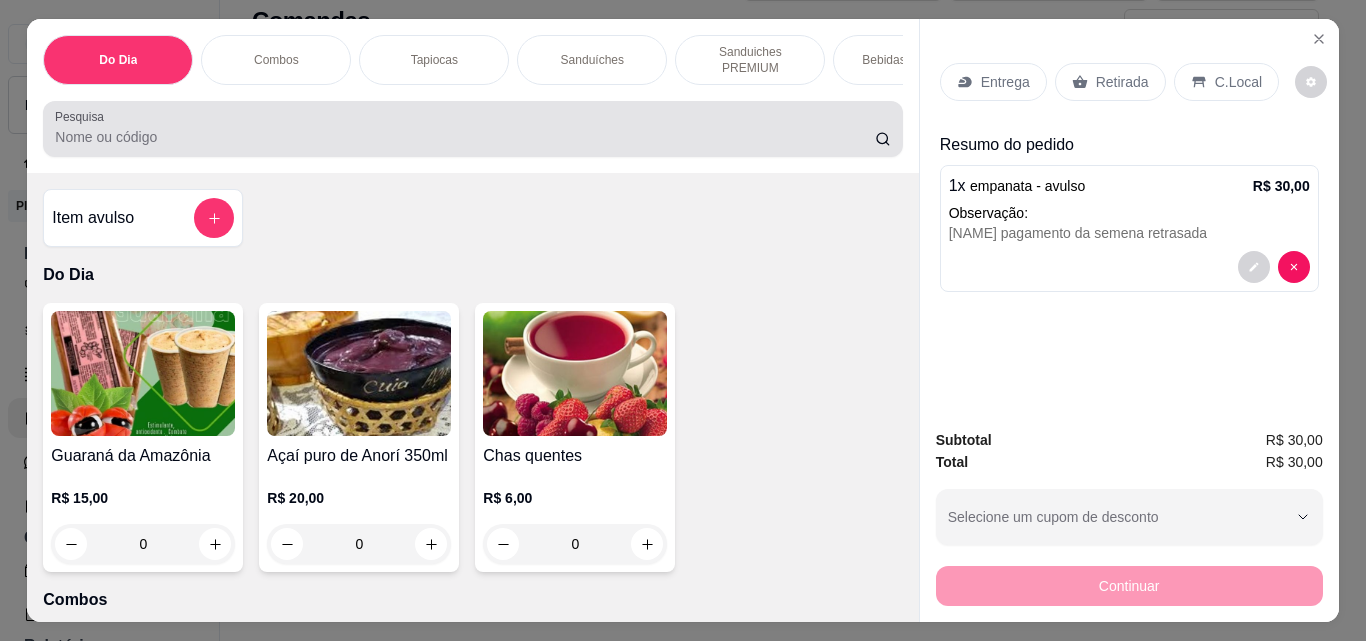 click on "Pesquisa" at bounding box center (472, 129) 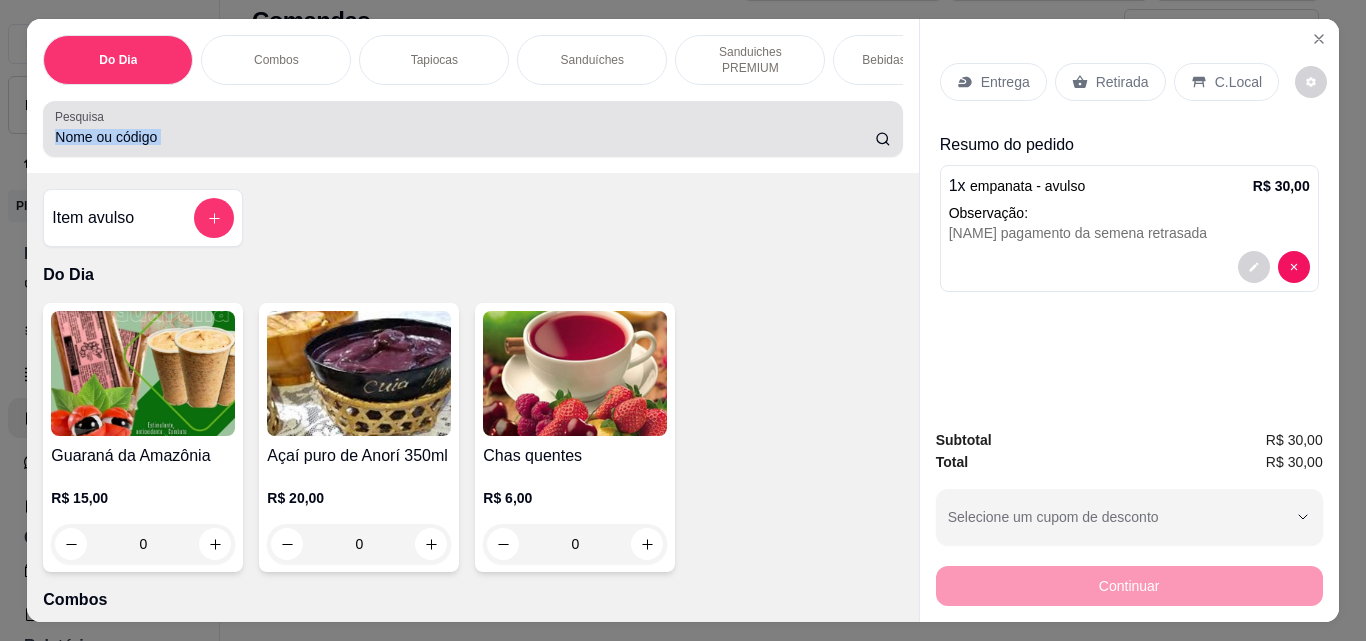 click on "Pesquisa" at bounding box center (472, 129) 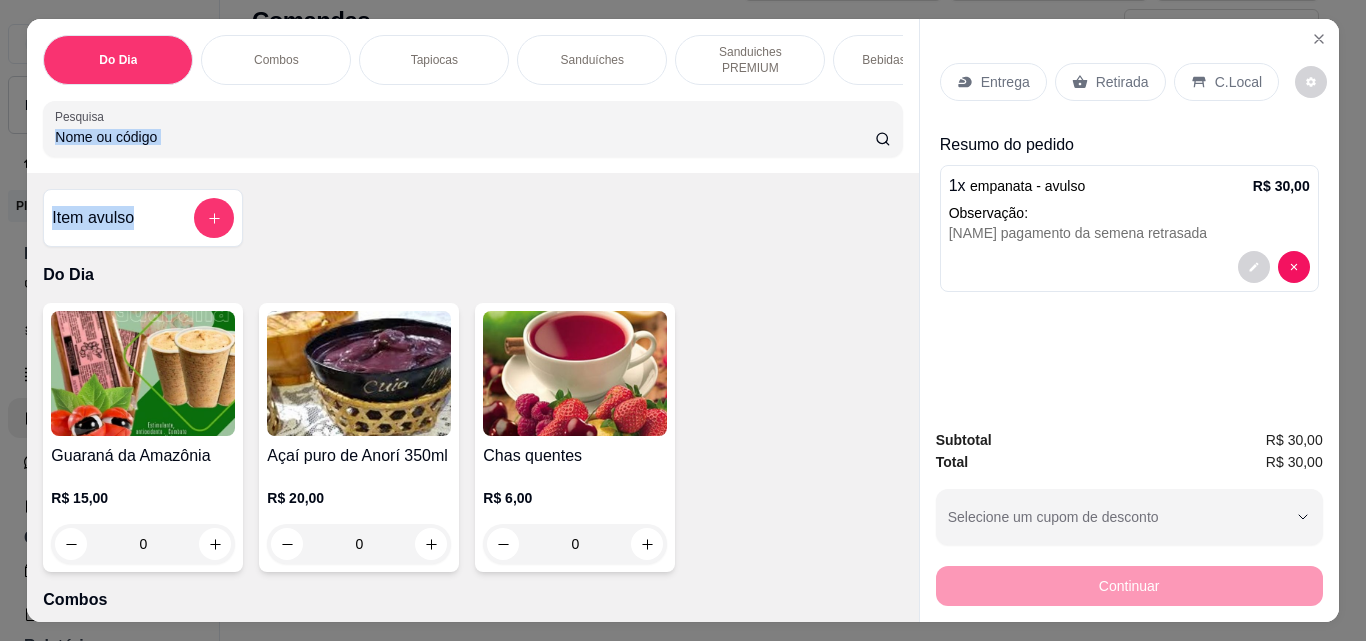 drag, startPoint x: 886, startPoint y: 162, endPoint x: 886, endPoint y: 180, distance: 18 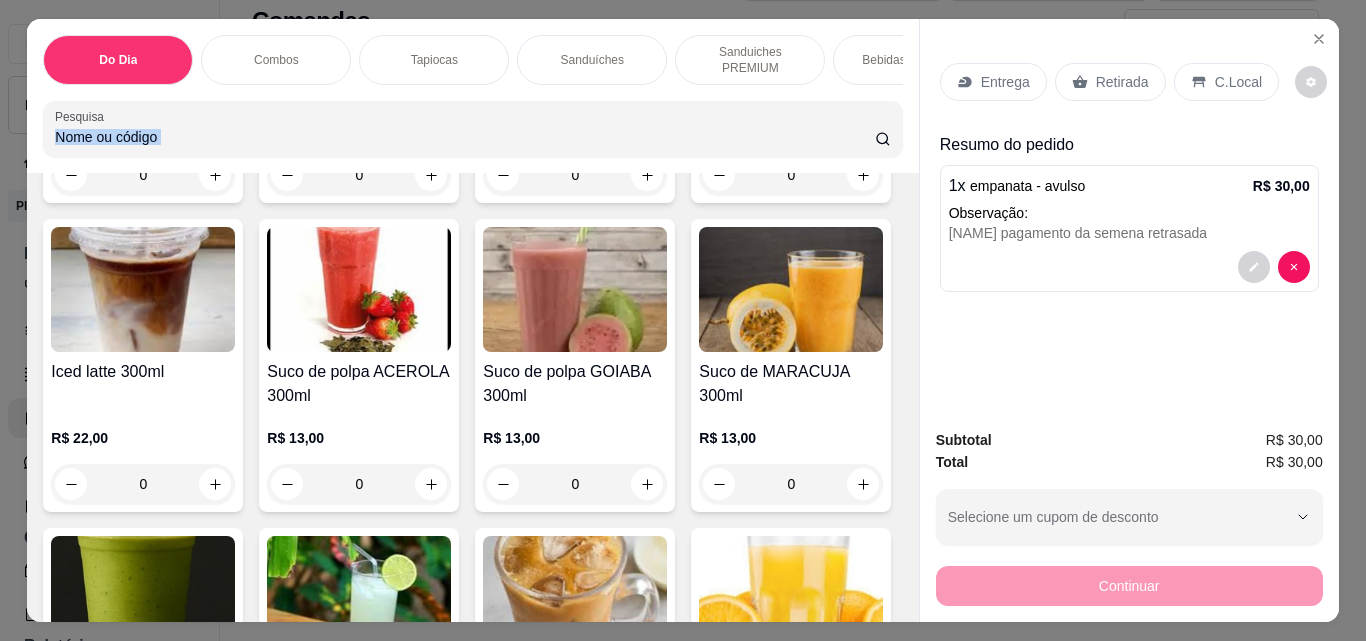 scroll, scrollTop: 7583, scrollLeft: 0, axis: vertical 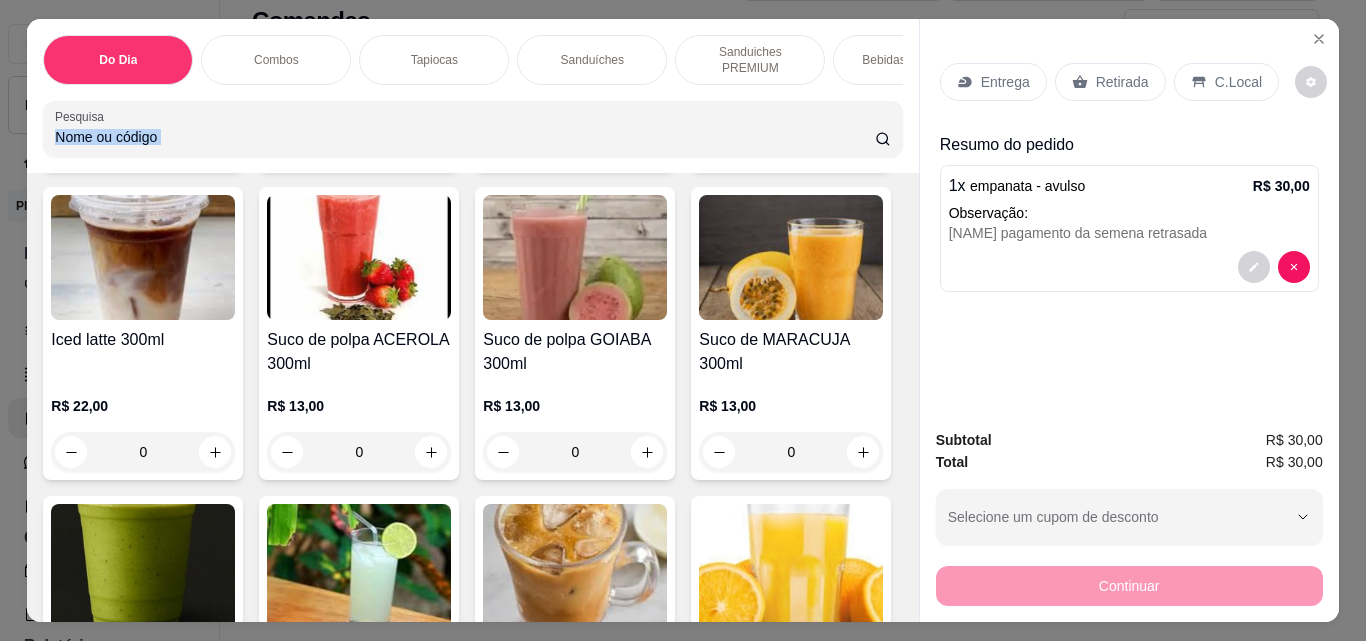 click at bounding box center (359, -726) 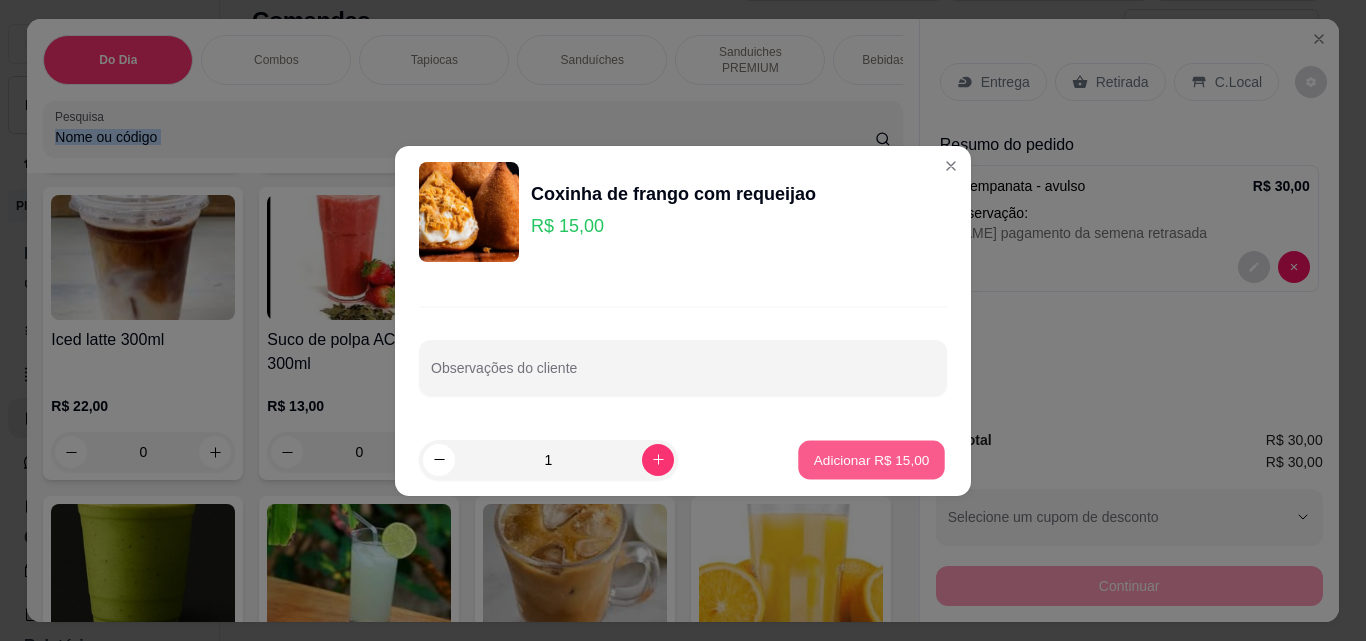 click on "Adicionar   R$ 15,00" at bounding box center [872, 459] 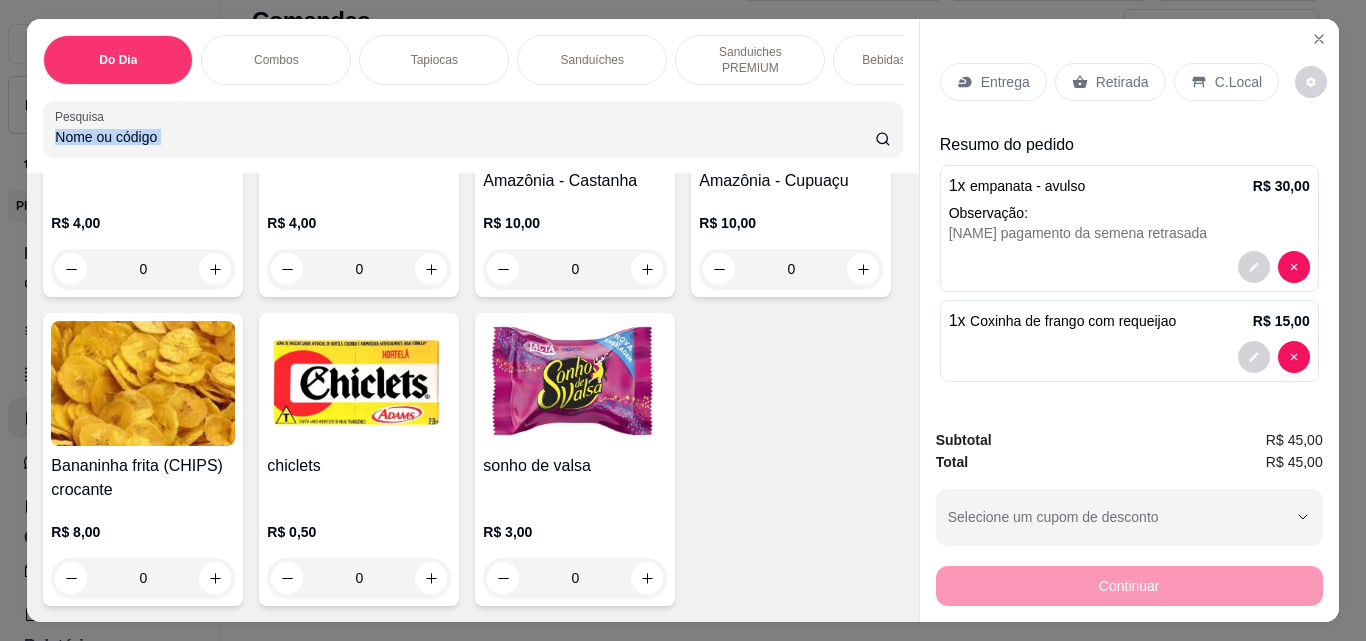 scroll, scrollTop: 11727, scrollLeft: 0, axis: vertical 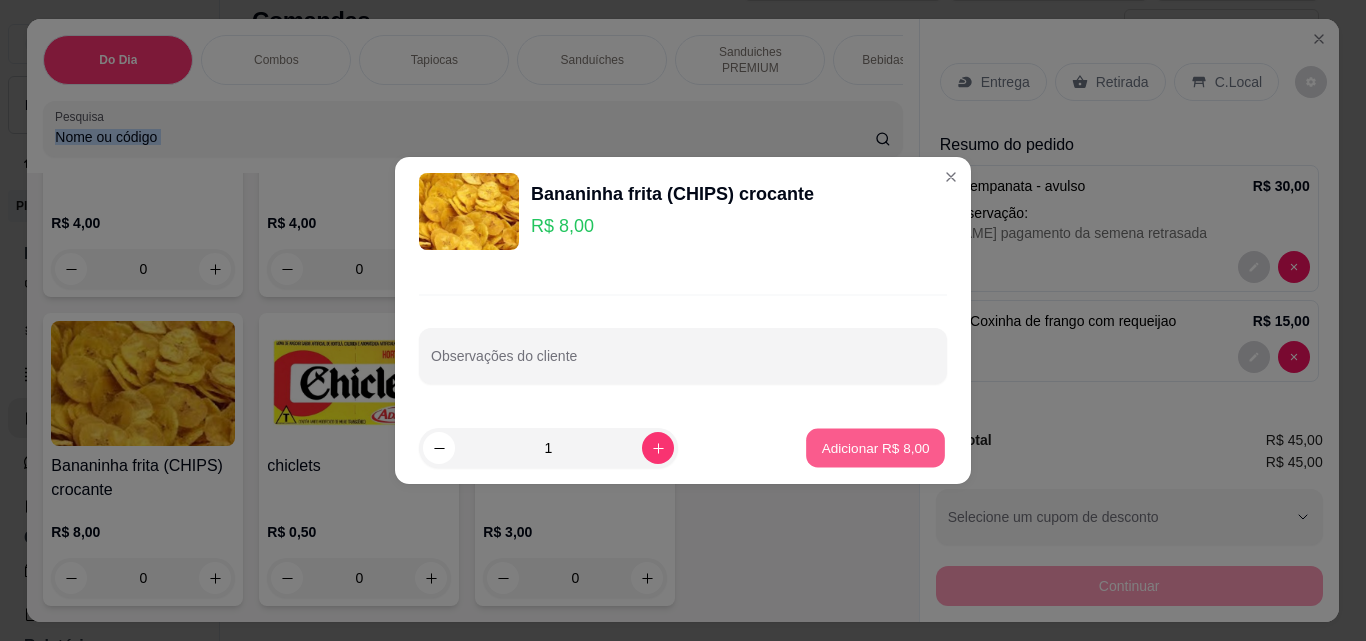 click on "Adicionar   R$ 8,00" at bounding box center (875, 448) 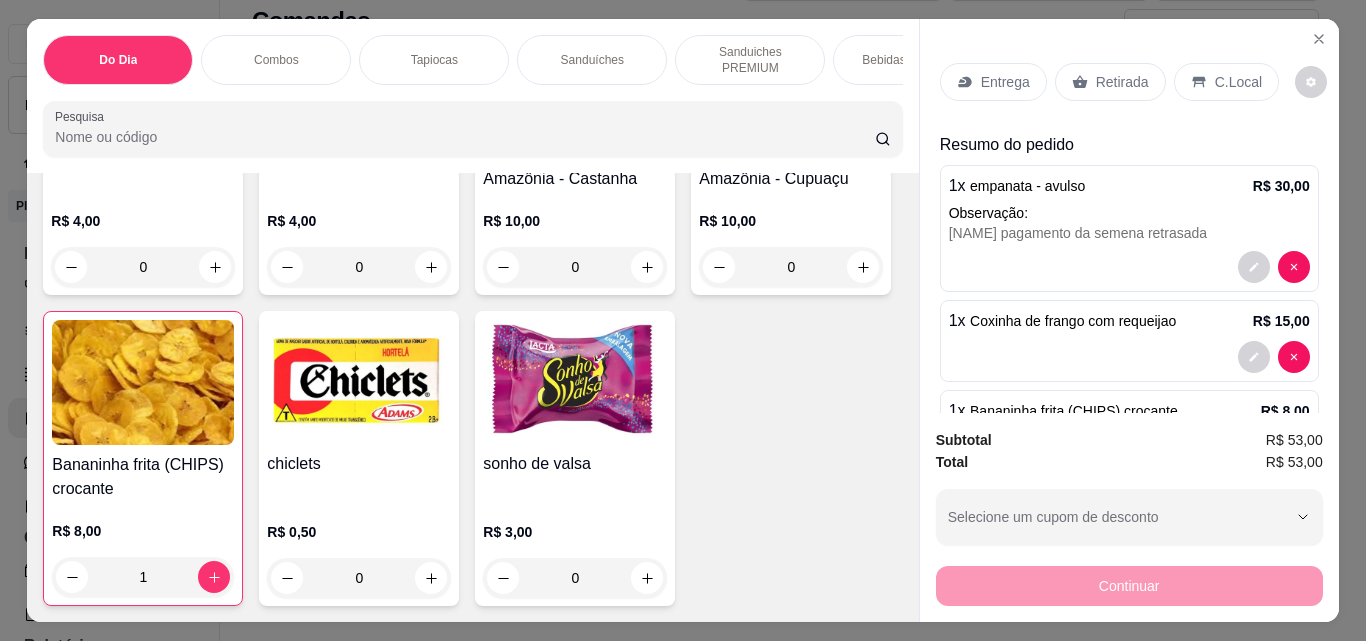 click on "Retirada" at bounding box center [1110, 82] 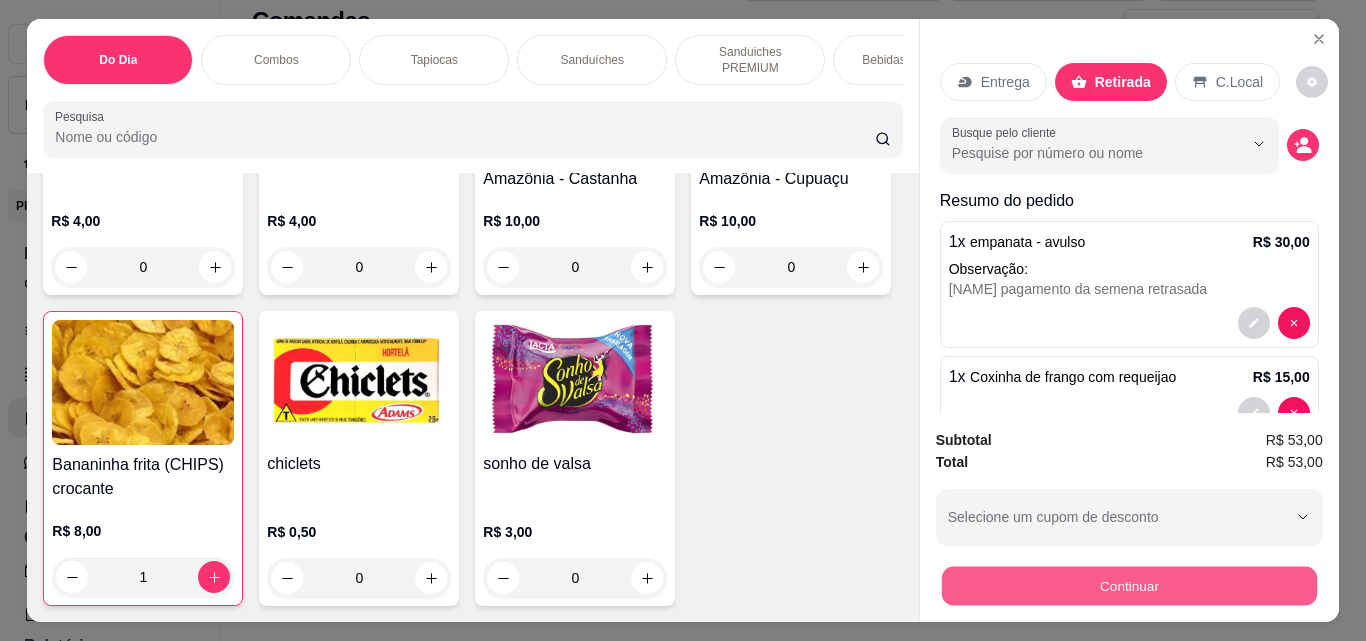 click on "Continuar" at bounding box center [1128, 585] 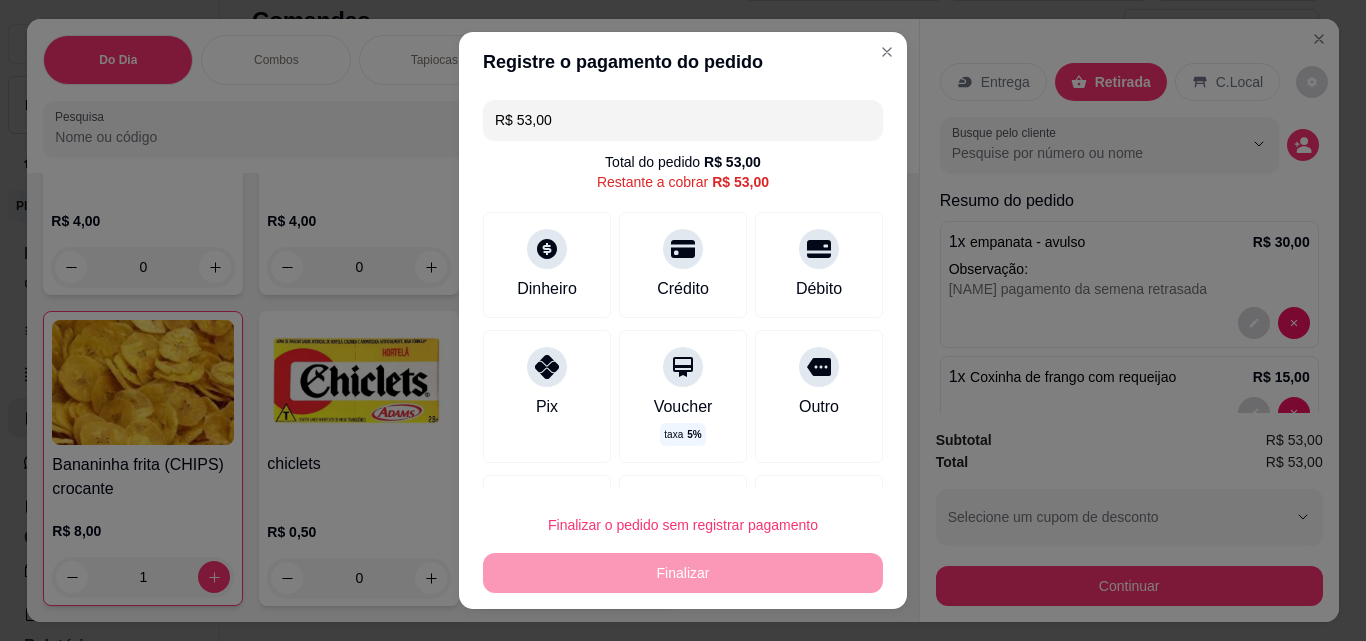 click on "Registre o pagamento do pedido R$ 53,00 Total do pedido   R$ 53,00 Restante a cobrar   R$ 53,00 Dinheiro Crédito Débito Pix Voucher taxa   5 % Outro Desconto Fiado Finalizar o pedido sem registrar pagamento Finalizar" at bounding box center (683, 320) 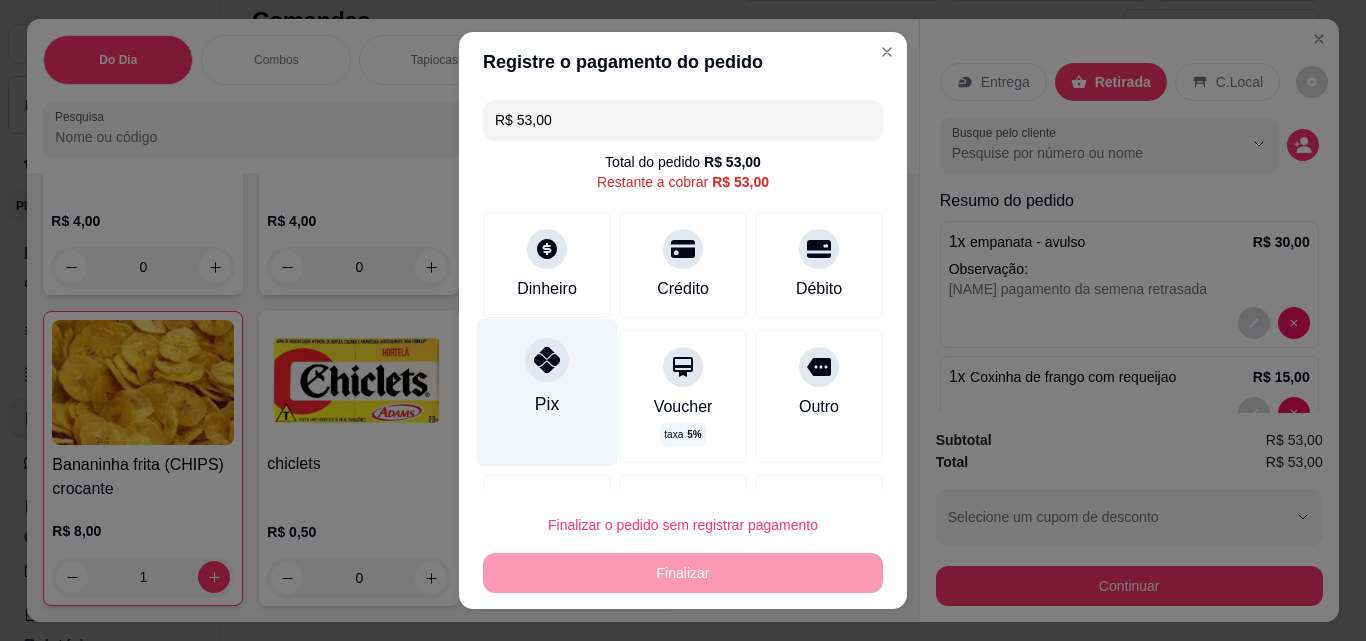 click on "Pix" at bounding box center [547, 392] 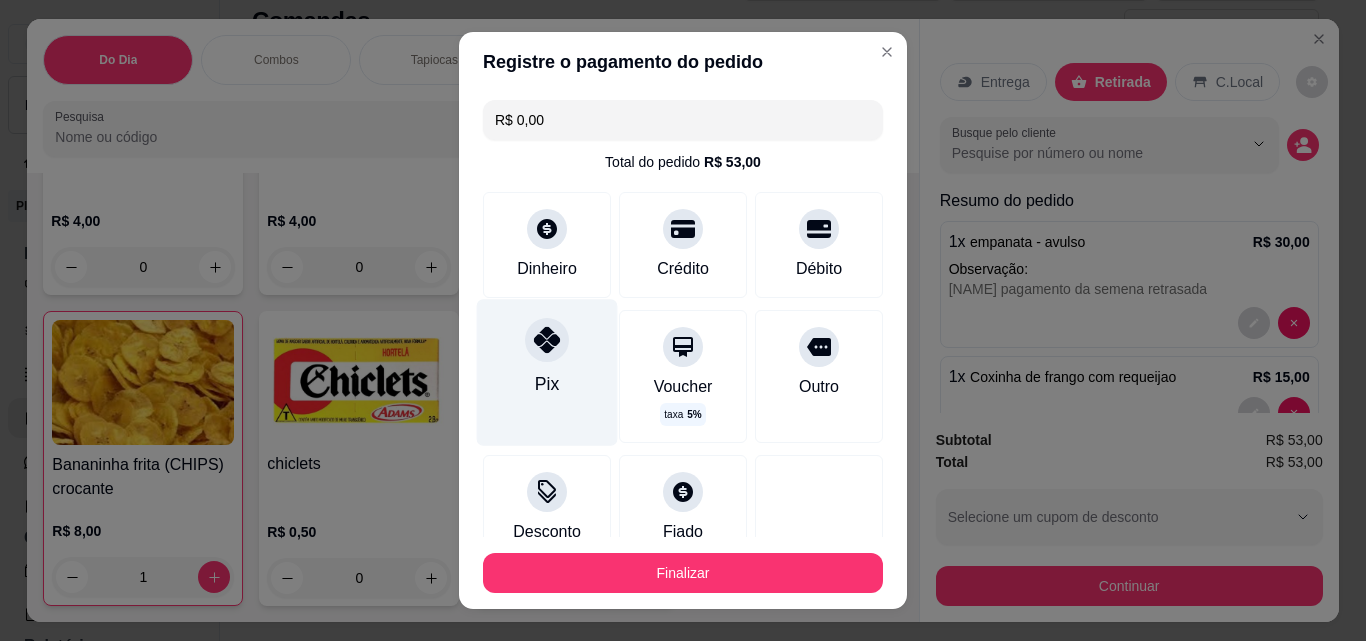 click on "Pix" at bounding box center [547, 372] 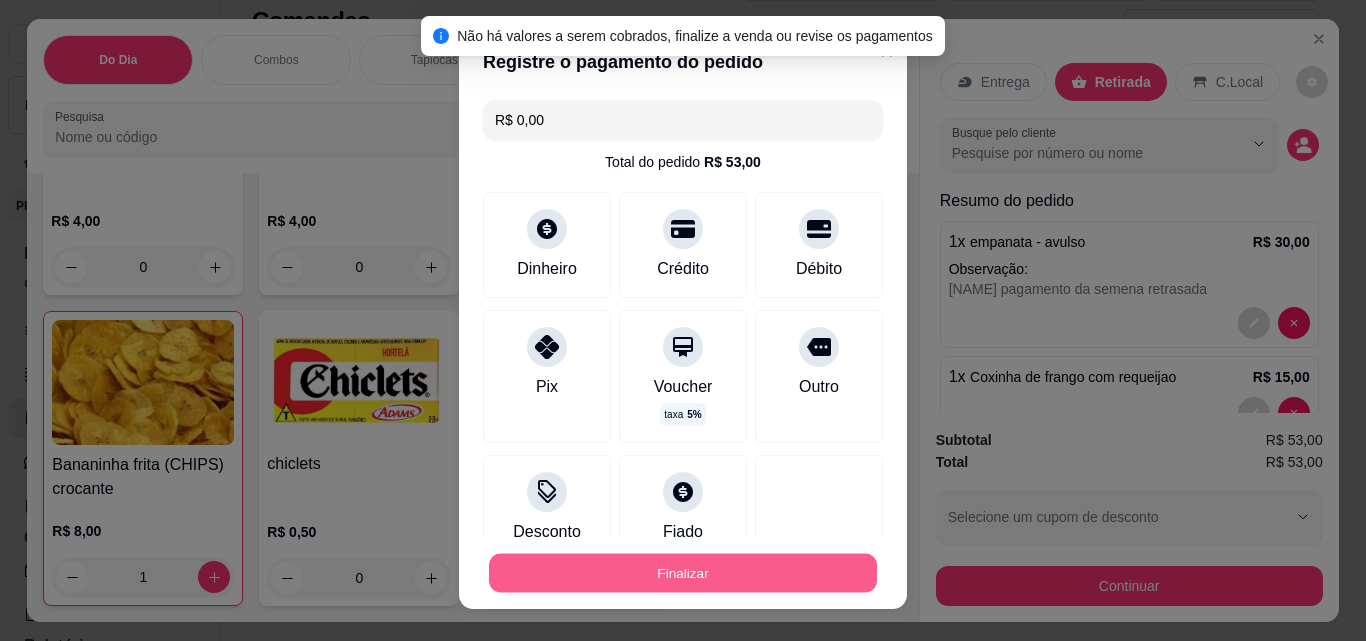 click on "Finalizar" at bounding box center [683, 573] 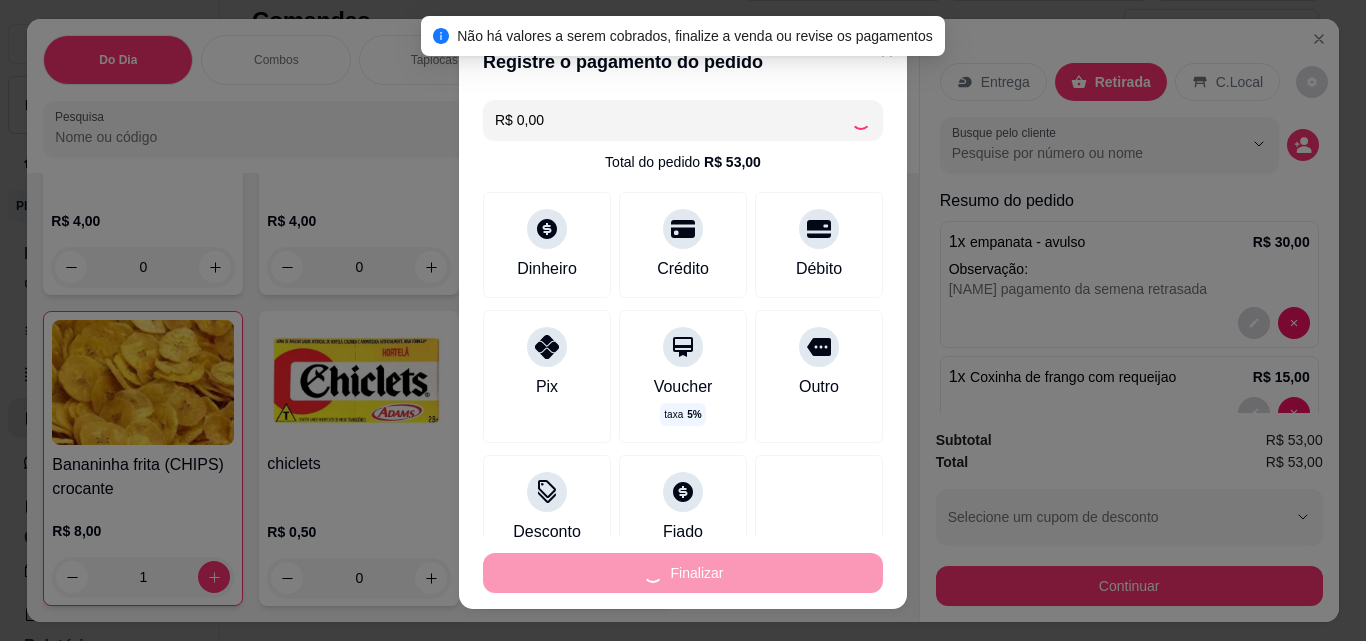 type on "0" 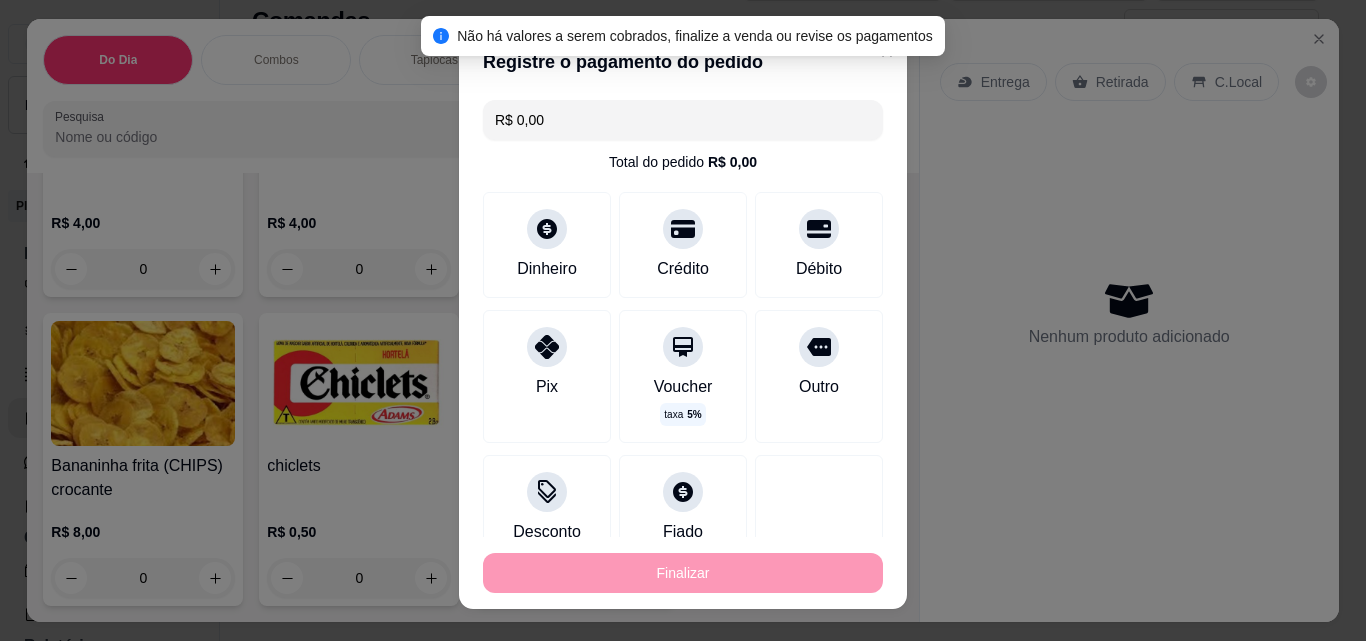 type on "-R$ 53,00" 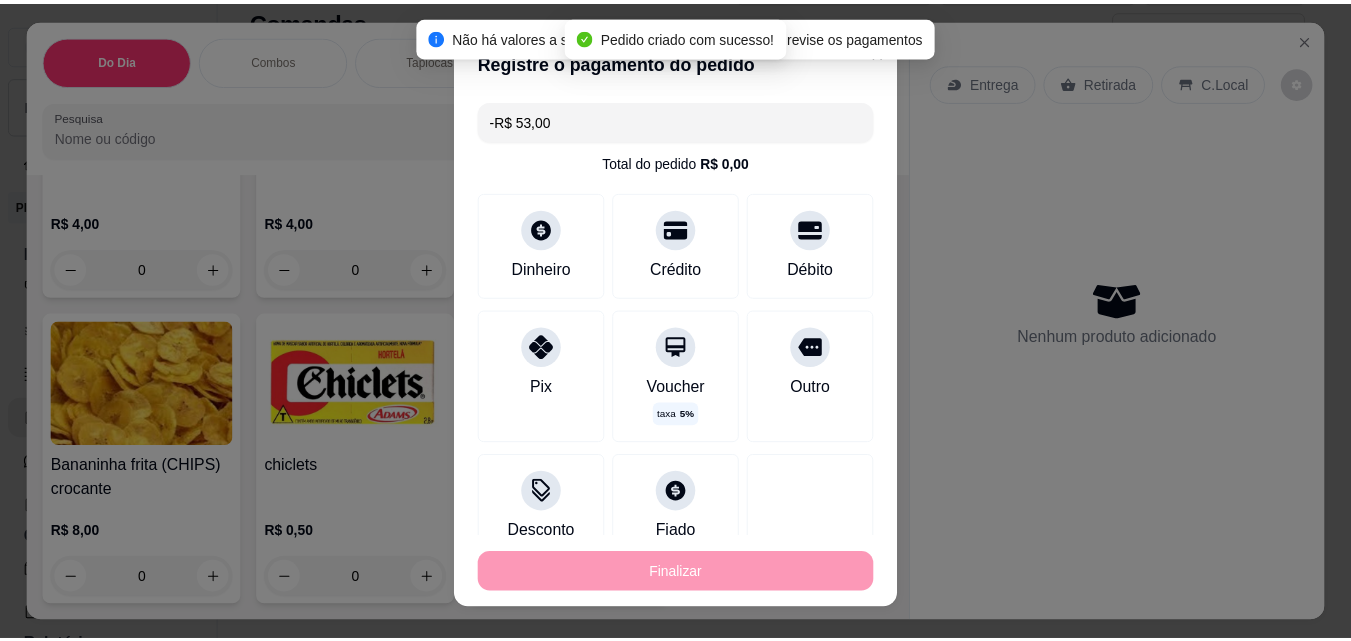 scroll, scrollTop: 11725, scrollLeft: 0, axis: vertical 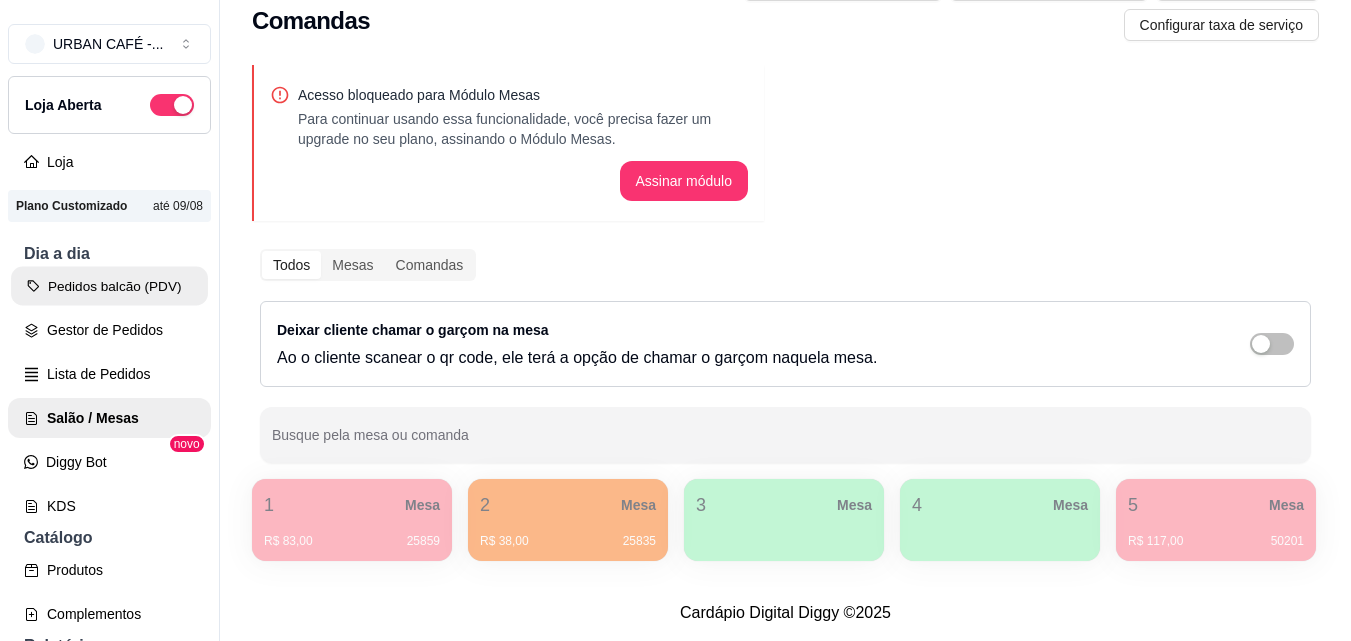 click on "Pedidos balcão (PDV)" at bounding box center (109, 286) 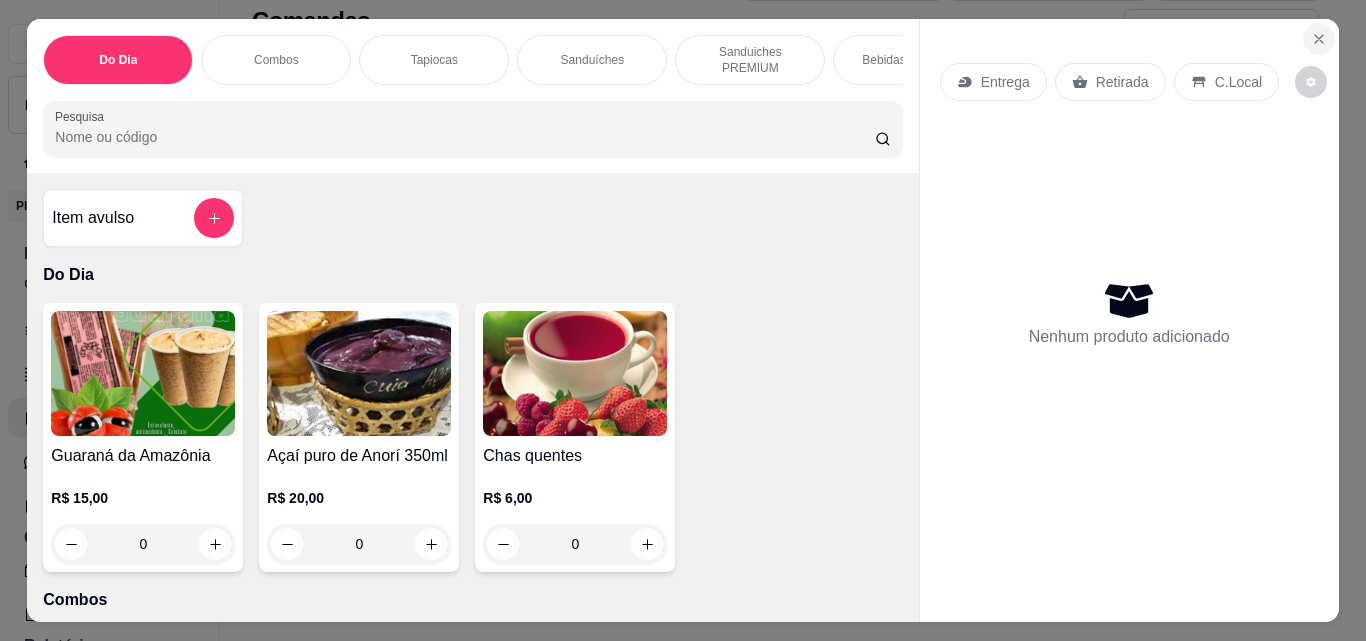 click at bounding box center (1319, 39) 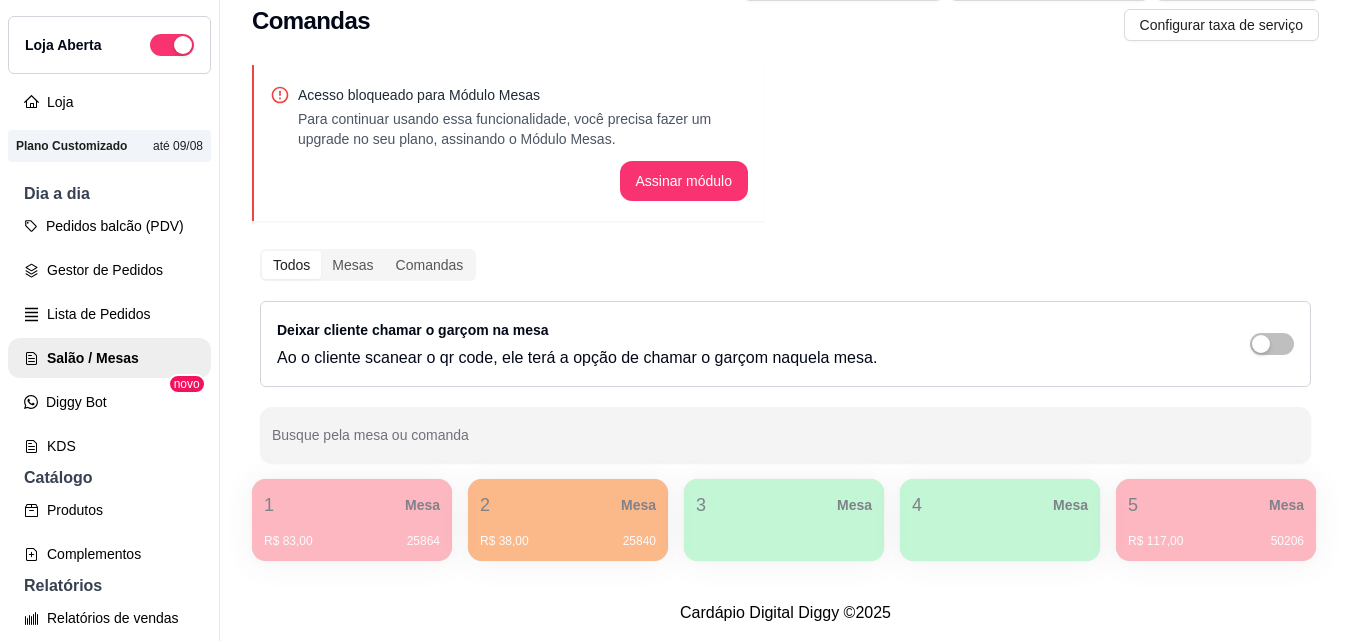 scroll, scrollTop: 63, scrollLeft: 0, axis: vertical 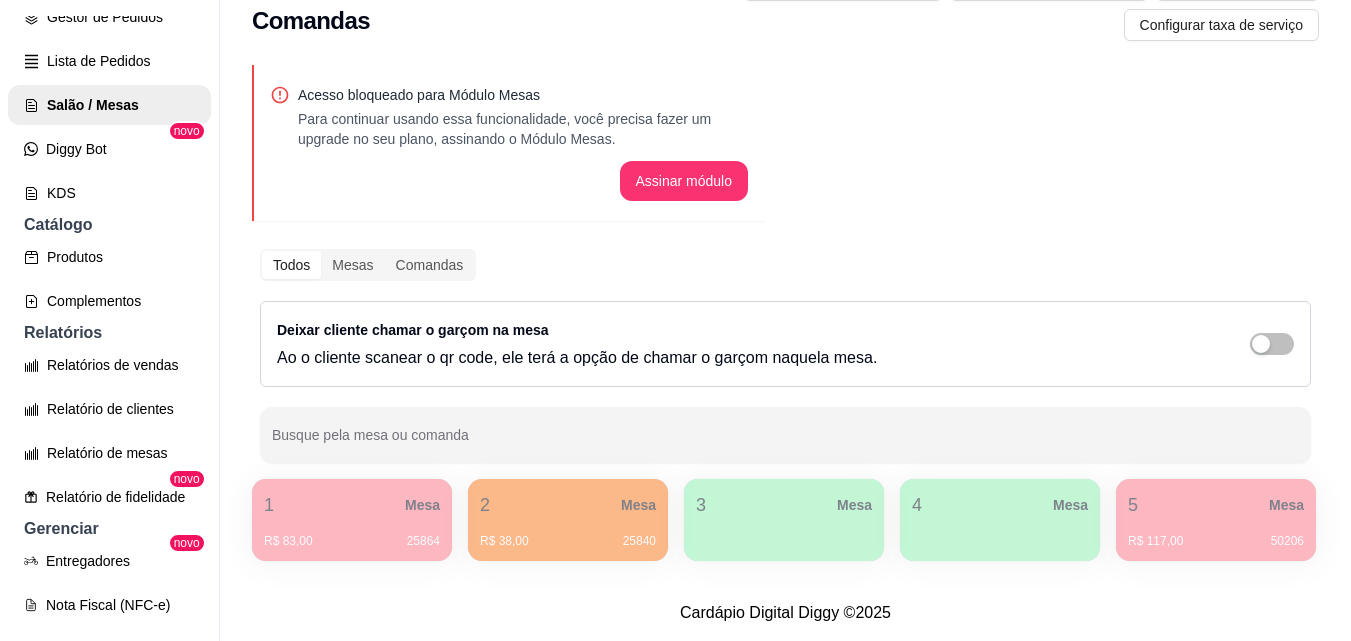 click on "1 Mesa R$ 83,00 25864 2 Mesa R$ 38,00 25840 3 Mesa 4 Mesa 5 Mesa R$ 117,00 50206" at bounding box center [785, 520] 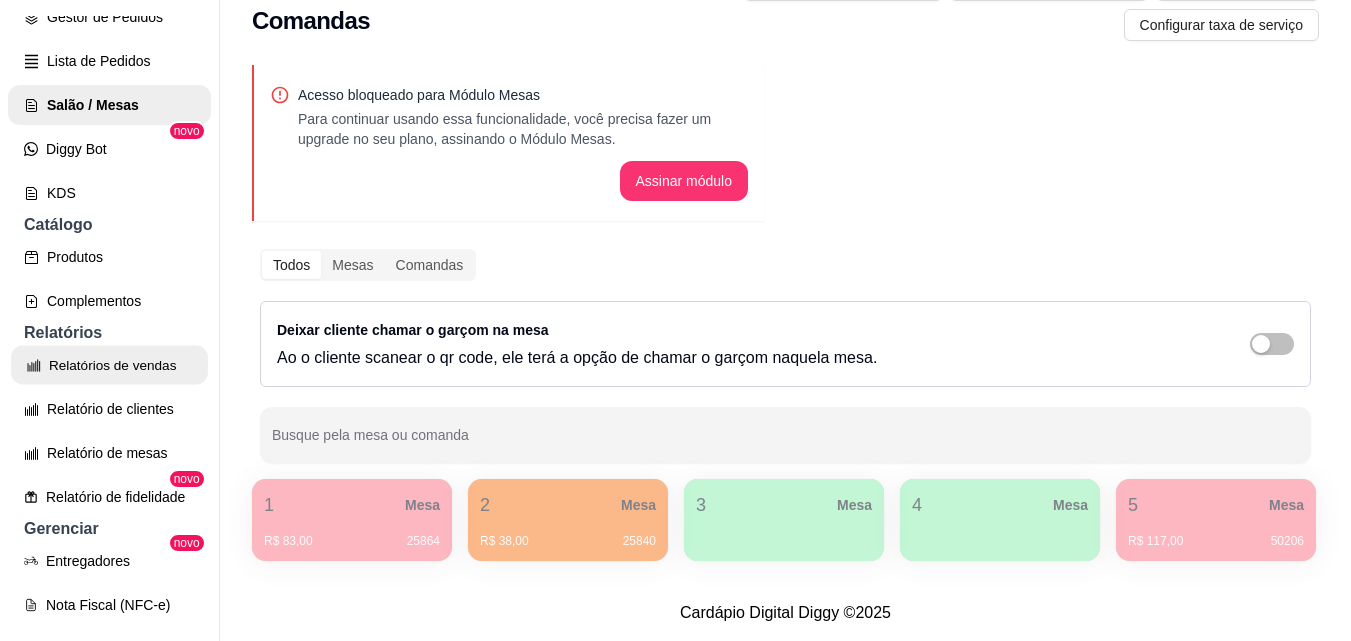 click on "Relatórios de vendas" at bounding box center [109, 365] 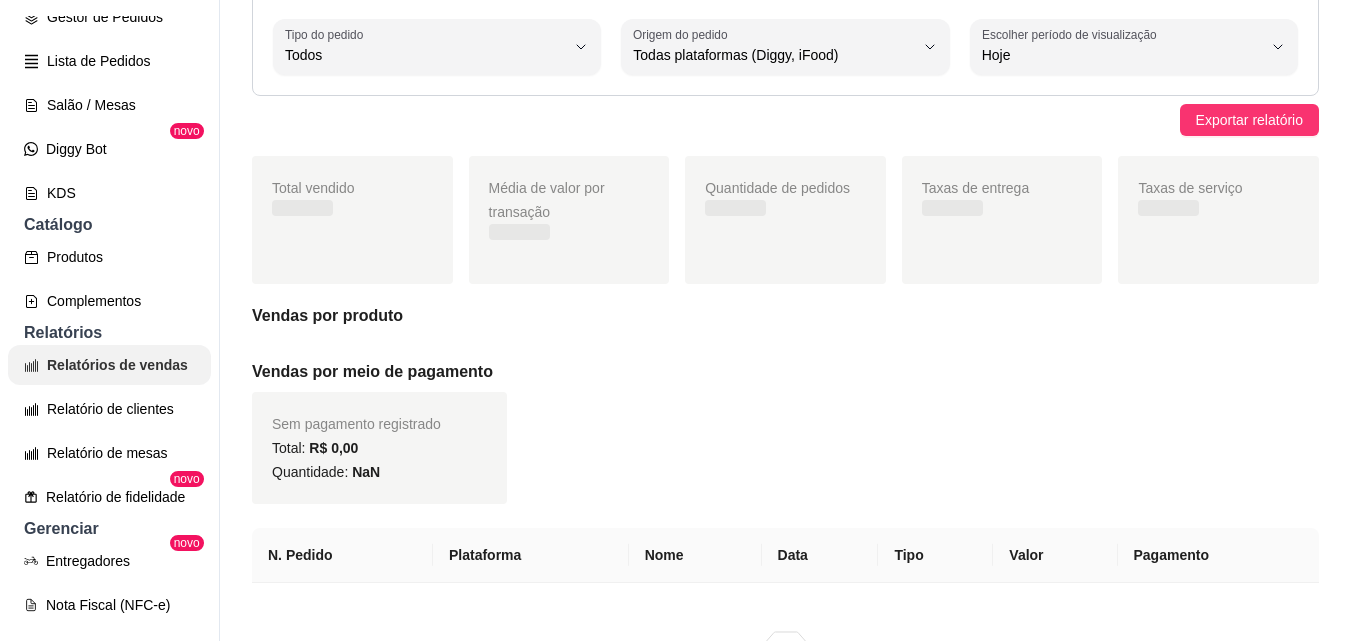 scroll, scrollTop: 0, scrollLeft: 0, axis: both 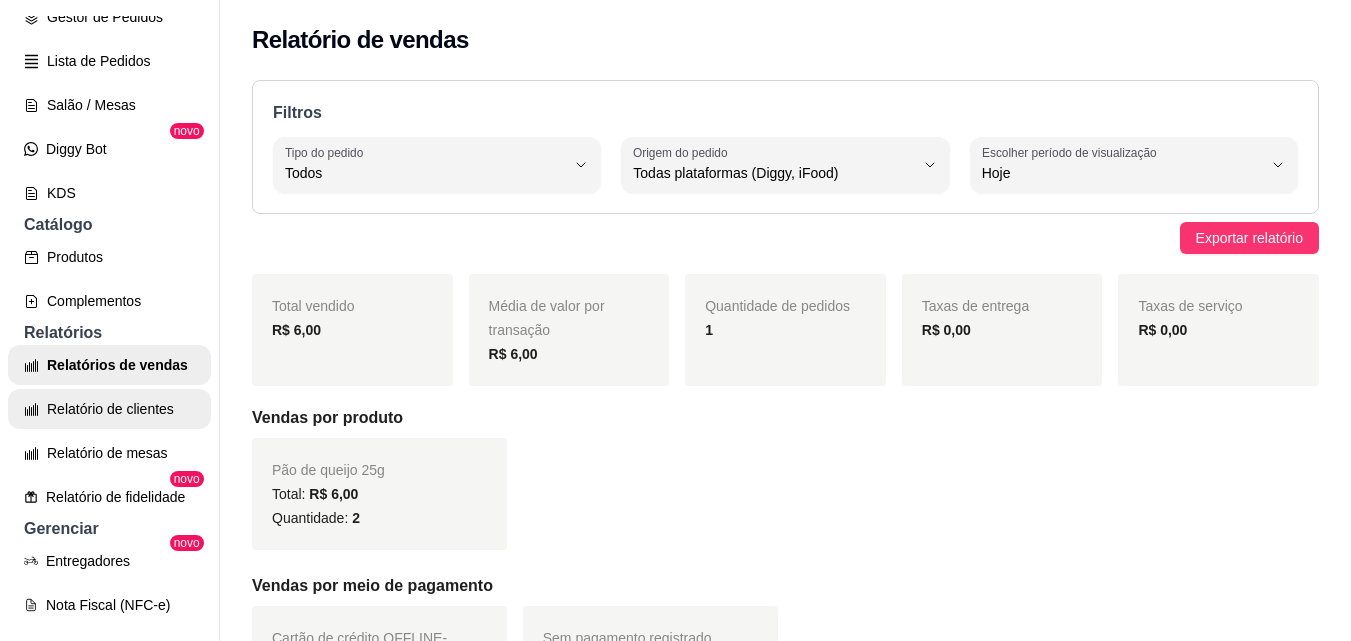 click on "Relatório de clientes" at bounding box center (109, 409) 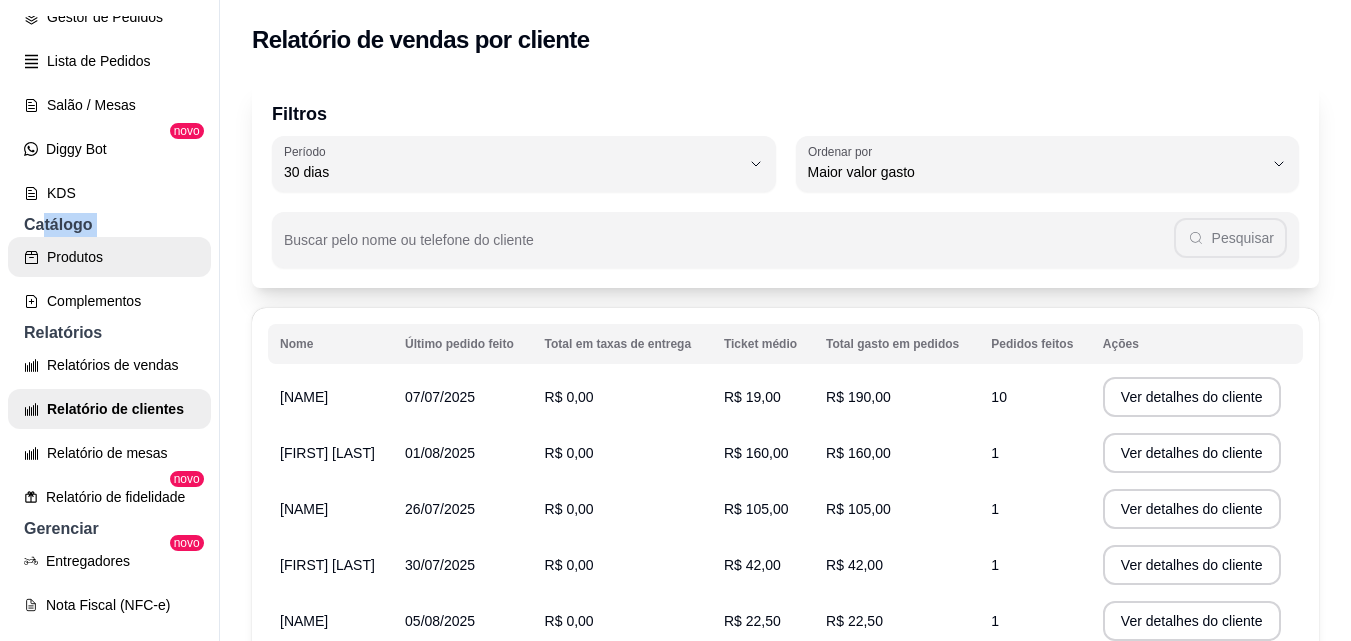 drag, startPoint x: 39, startPoint y: 249, endPoint x: 50, endPoint y: 268, distance: 21.954498 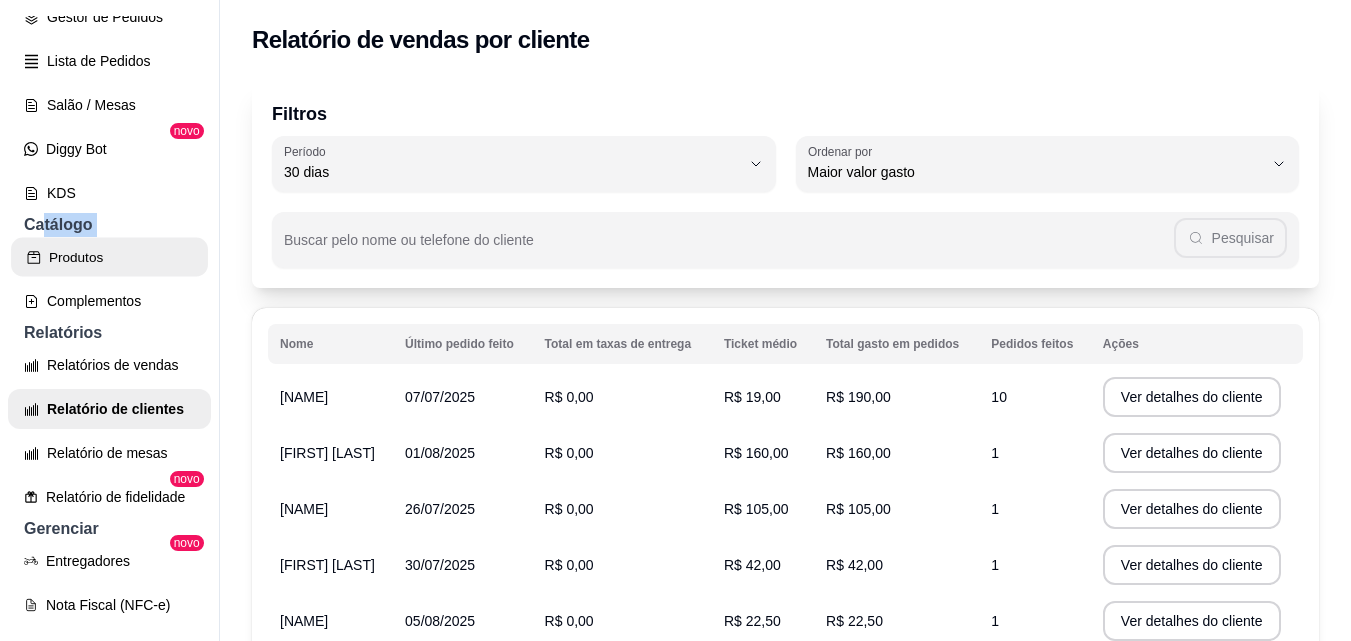 click on "Produtos" at bounding box center (109, 257) 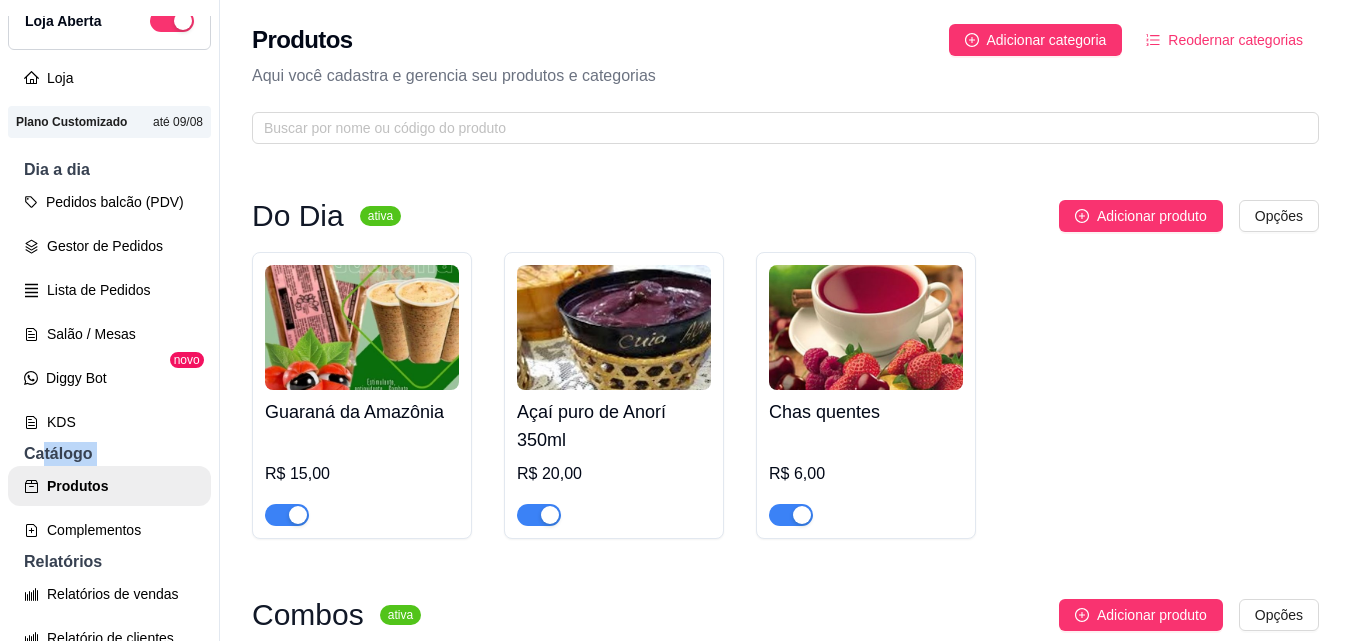 scroll, scrollTop: 79, scrollLeft: 0, axis: vertical 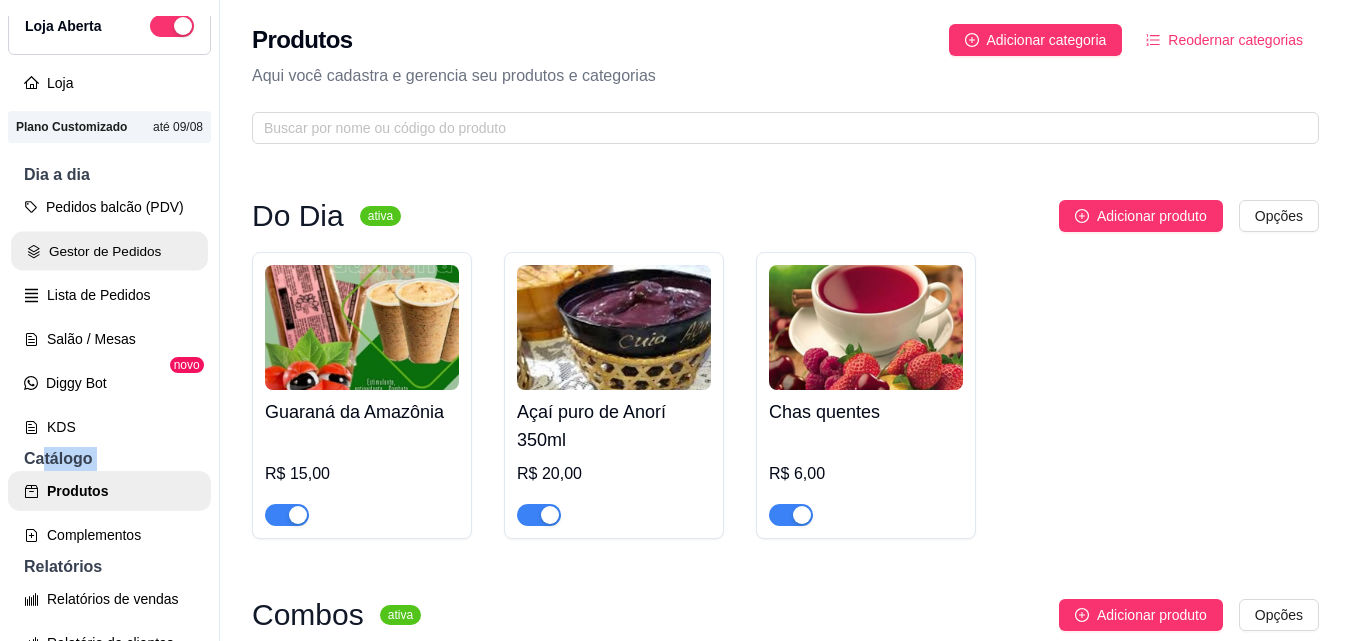 click on "Gestor de Pedidos" at bounding box center (109, 251) 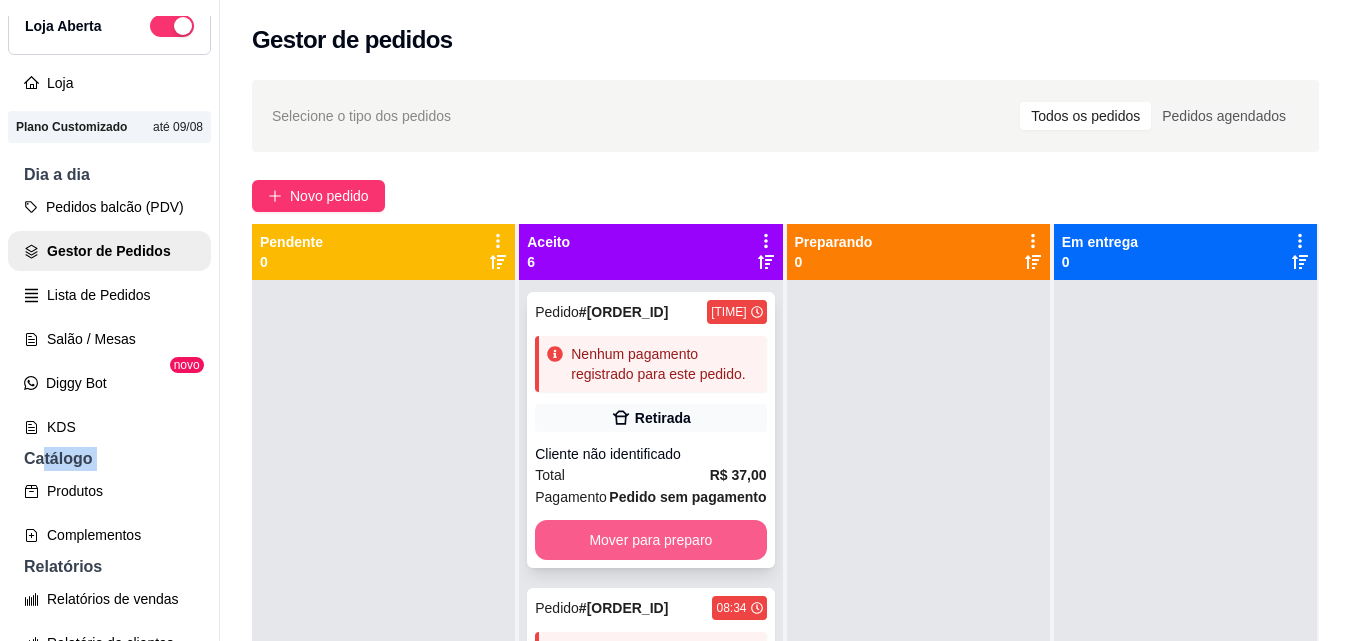 click on "Mover para preparo" at bounding box center [650, 540] 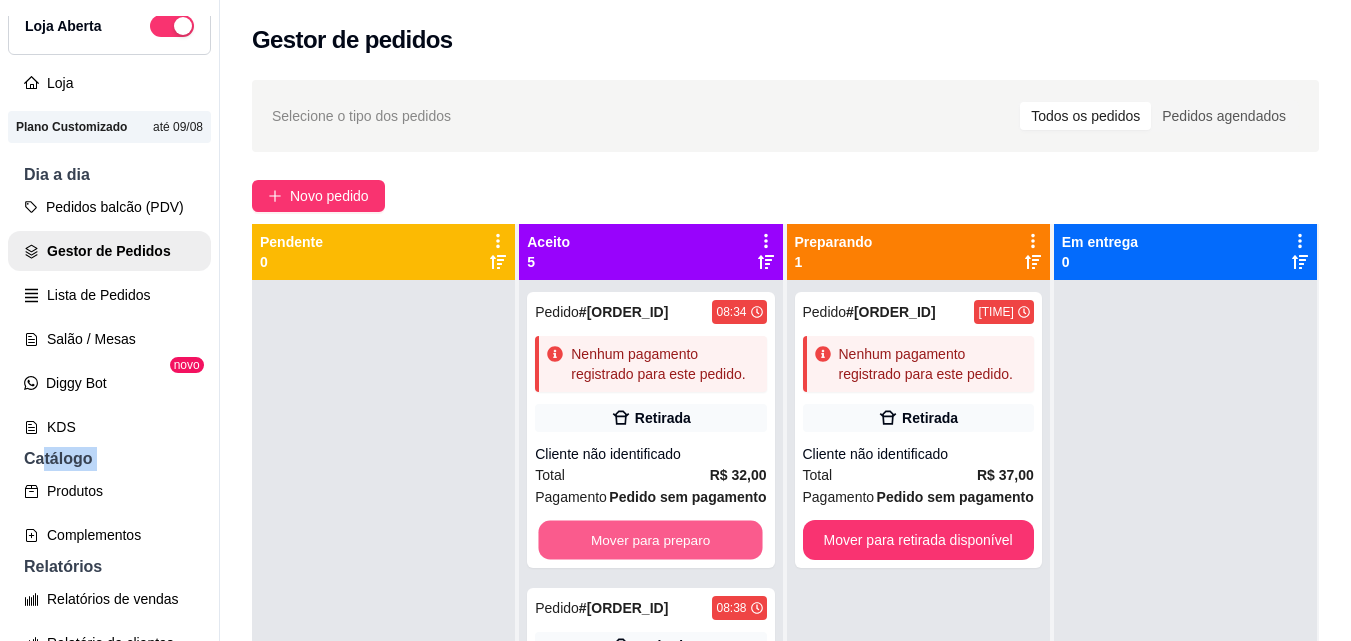 click on "Mover para preparo" at bounding box center [651, 540] 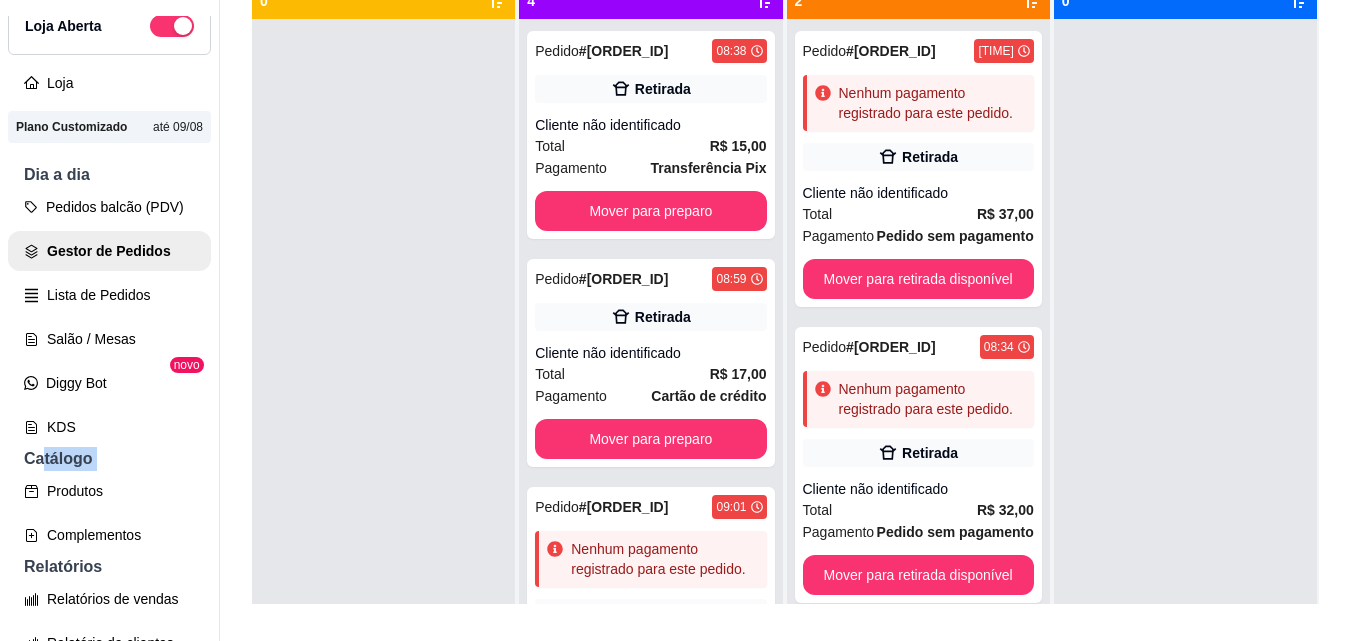 scroll, scrollTop: 319, scrollLeft: 0, axis: vertical 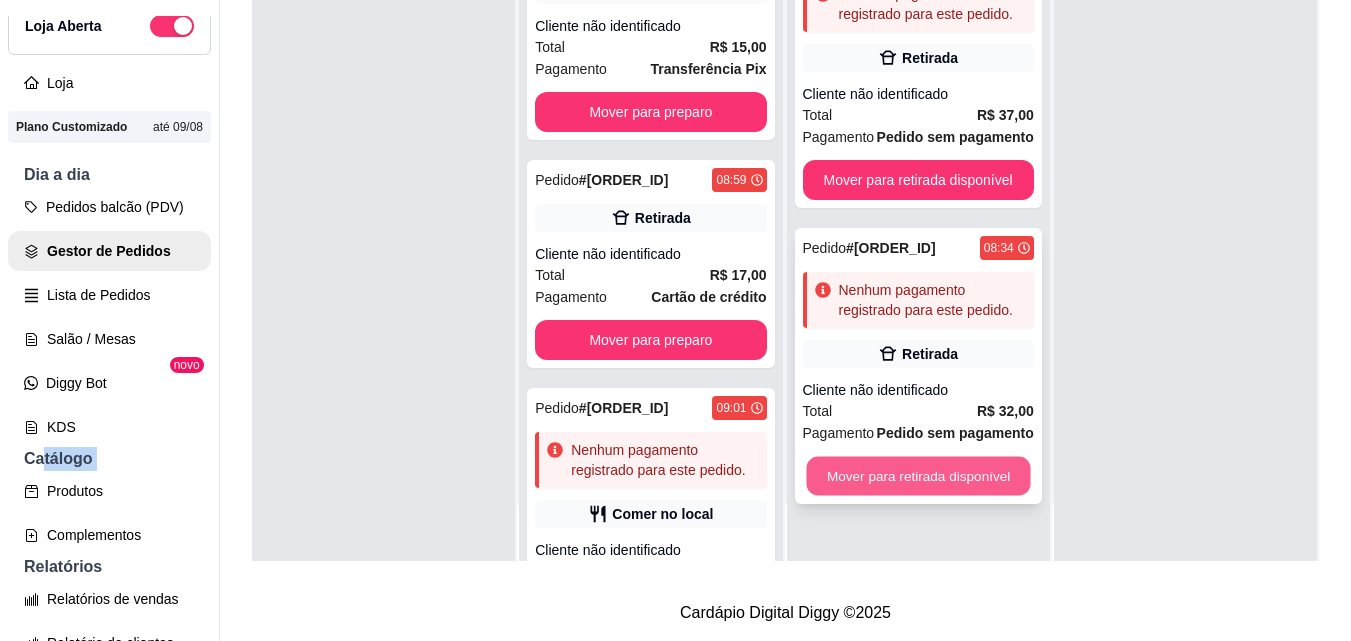 click on "Mover para retirada disponível" at bounding box center (918, 476) 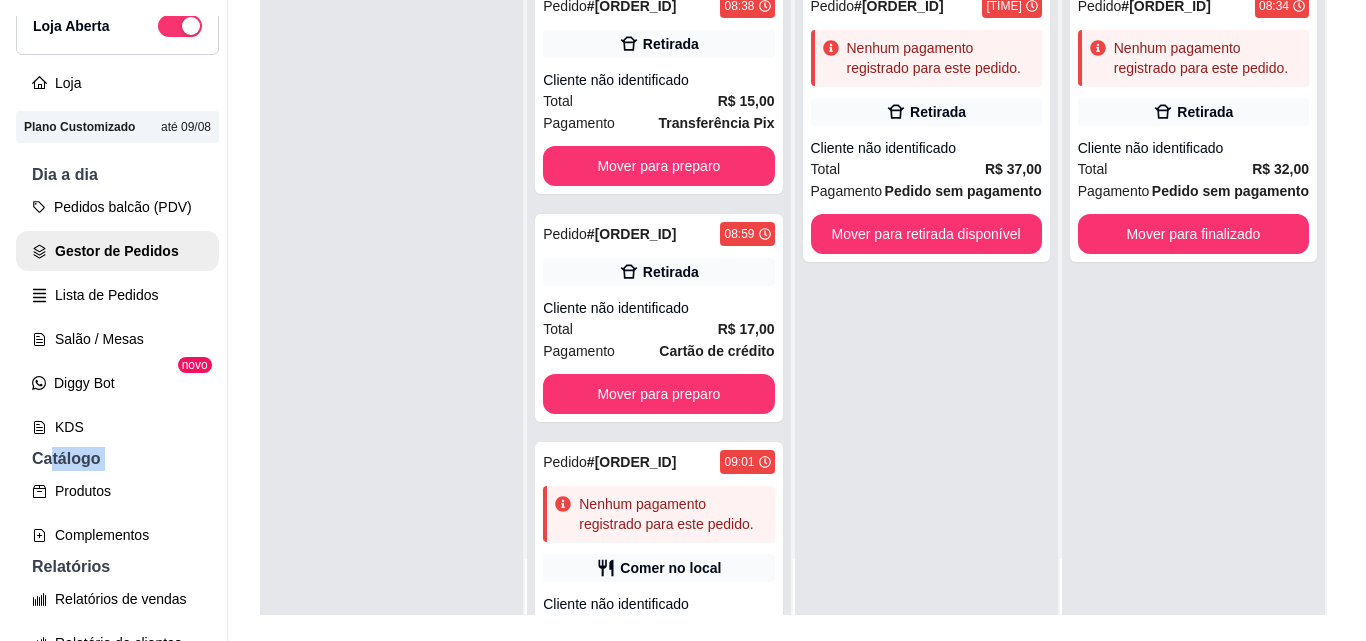 scroll, scrollTop: 247, scrollLeft: 0, axis: vertical 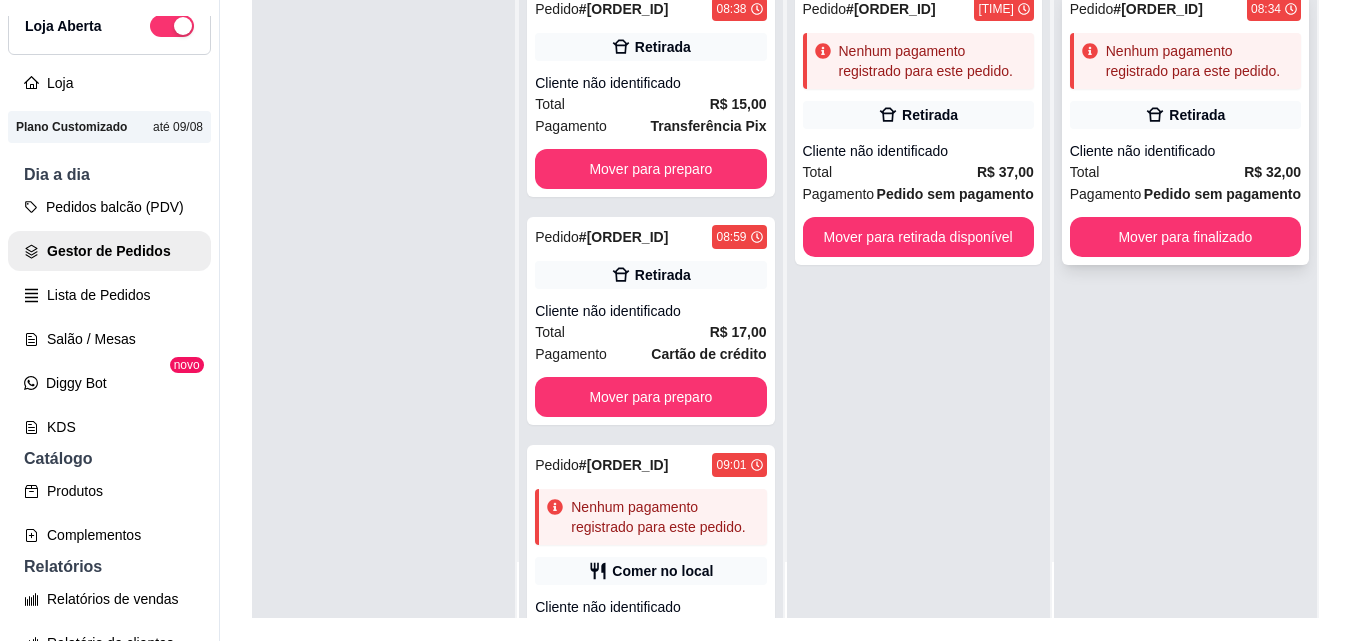 click on "Nenhum pagamento registrado para este pedido." at bounding box center [1199, 61] 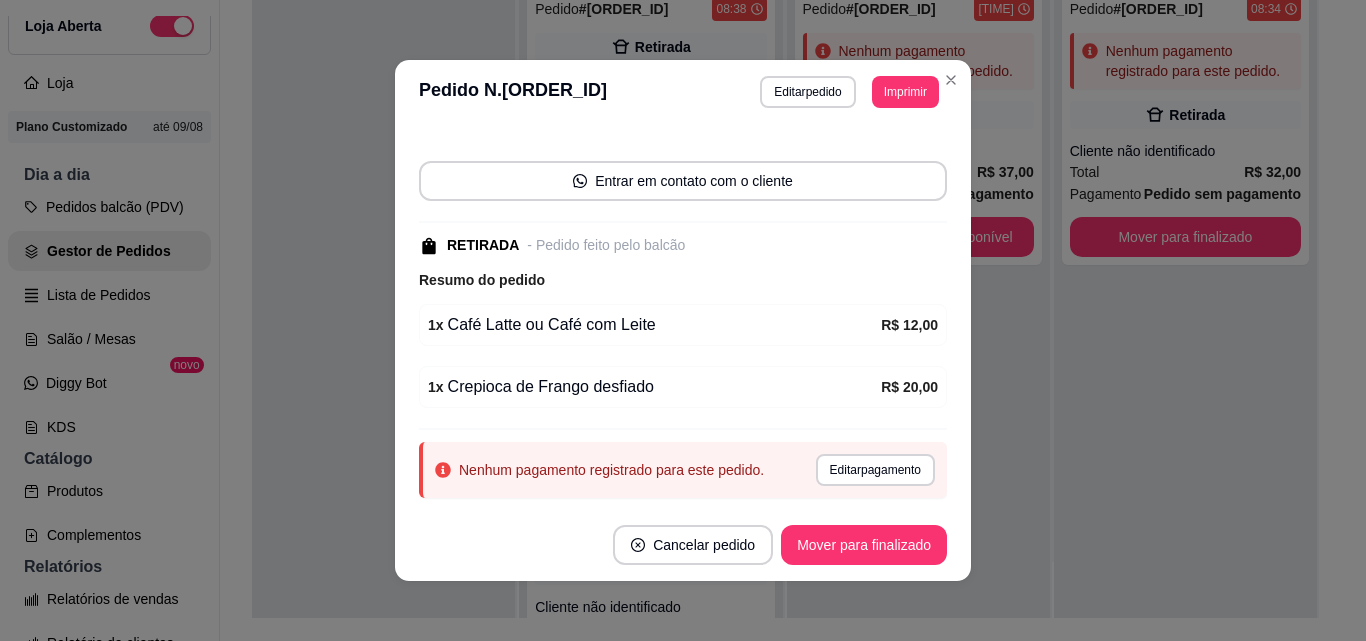 scroll, scrollTop: 167, scrollLeft: 0, axis: vertical 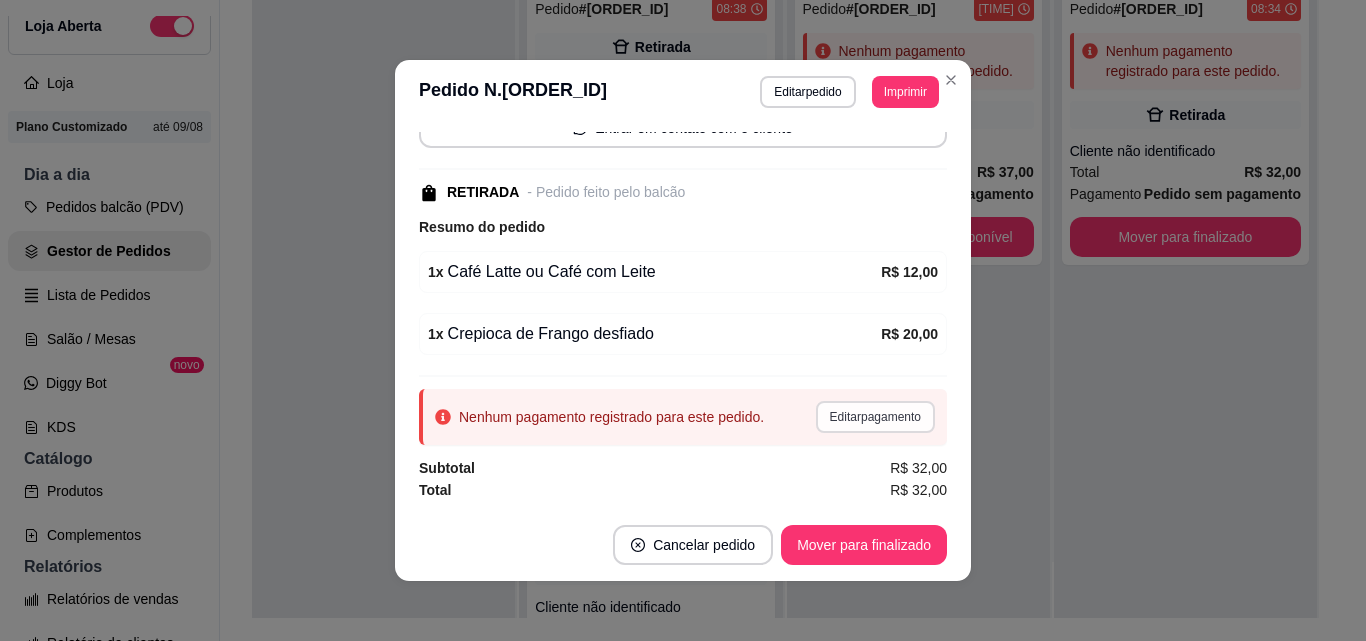 click on "Editar  pagamento" at bounding box center [875, 417] 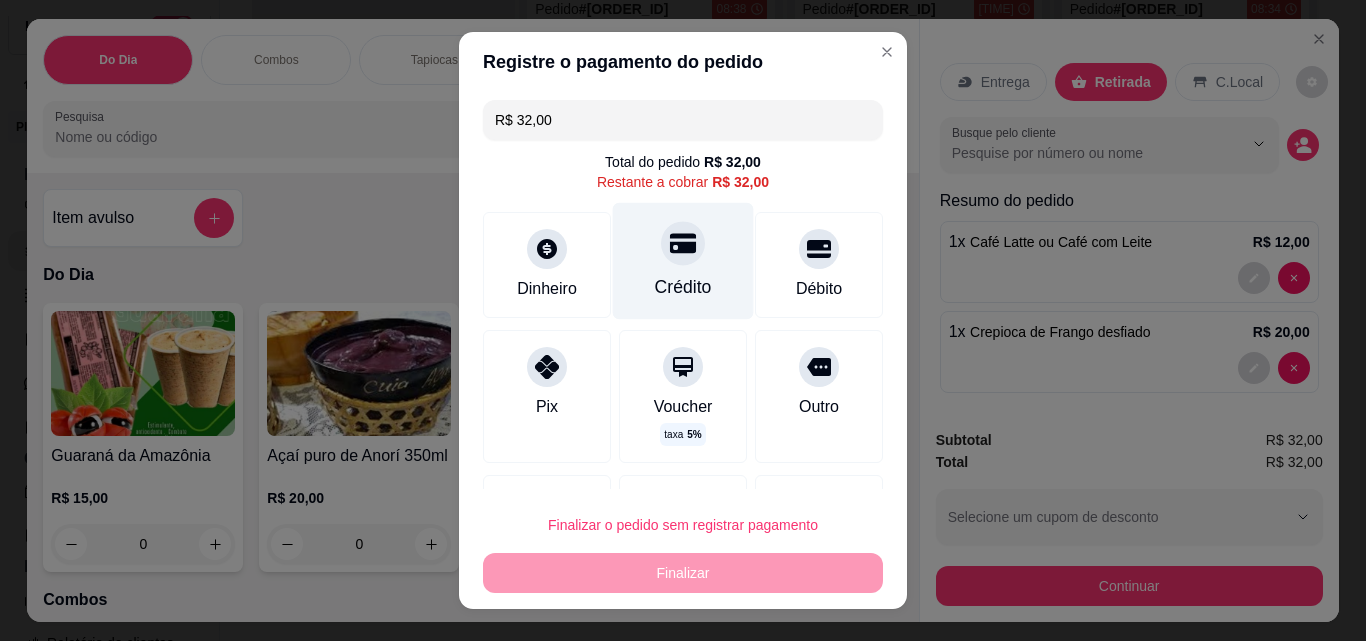 click on "Crédito" at bounding box center [683, 261] 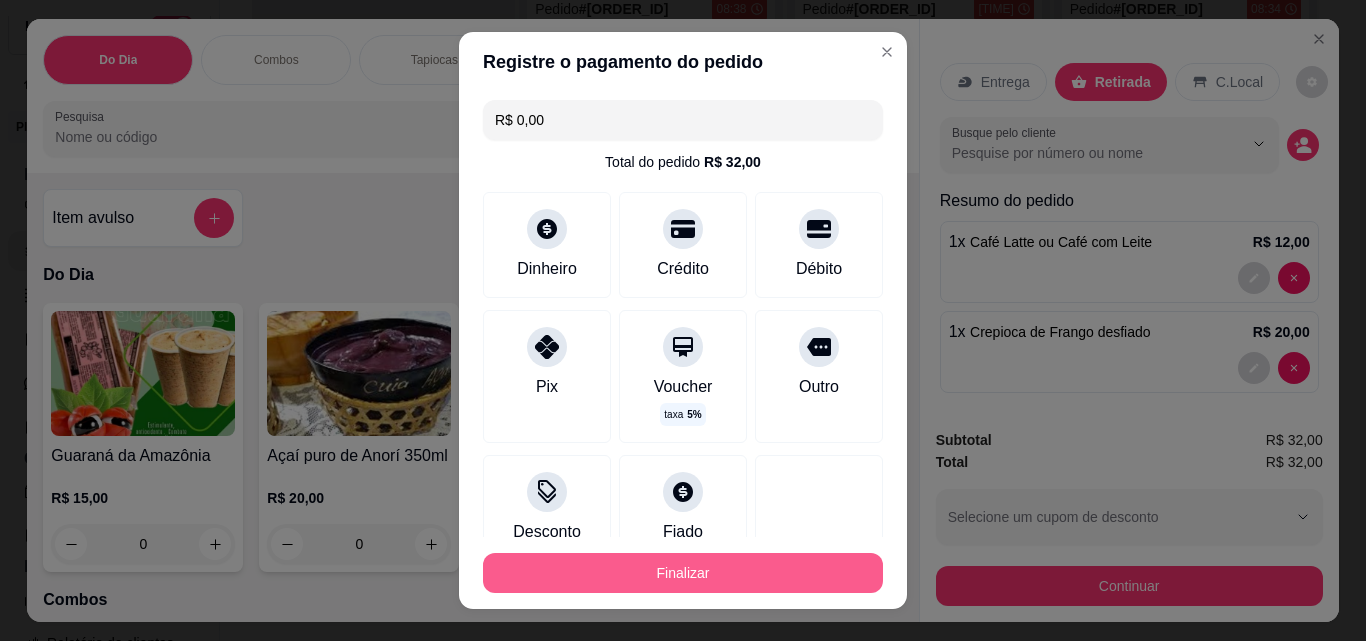 click on "Finalizar" at bounding box center (683, 573) 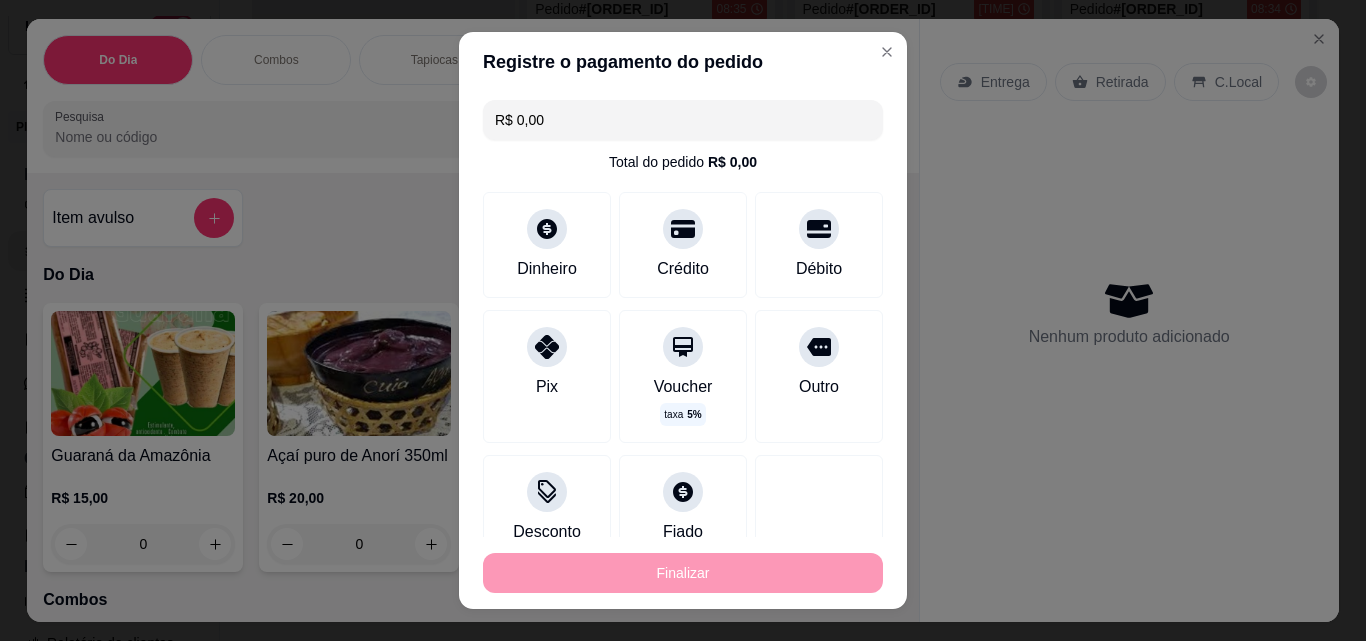 type on "0" 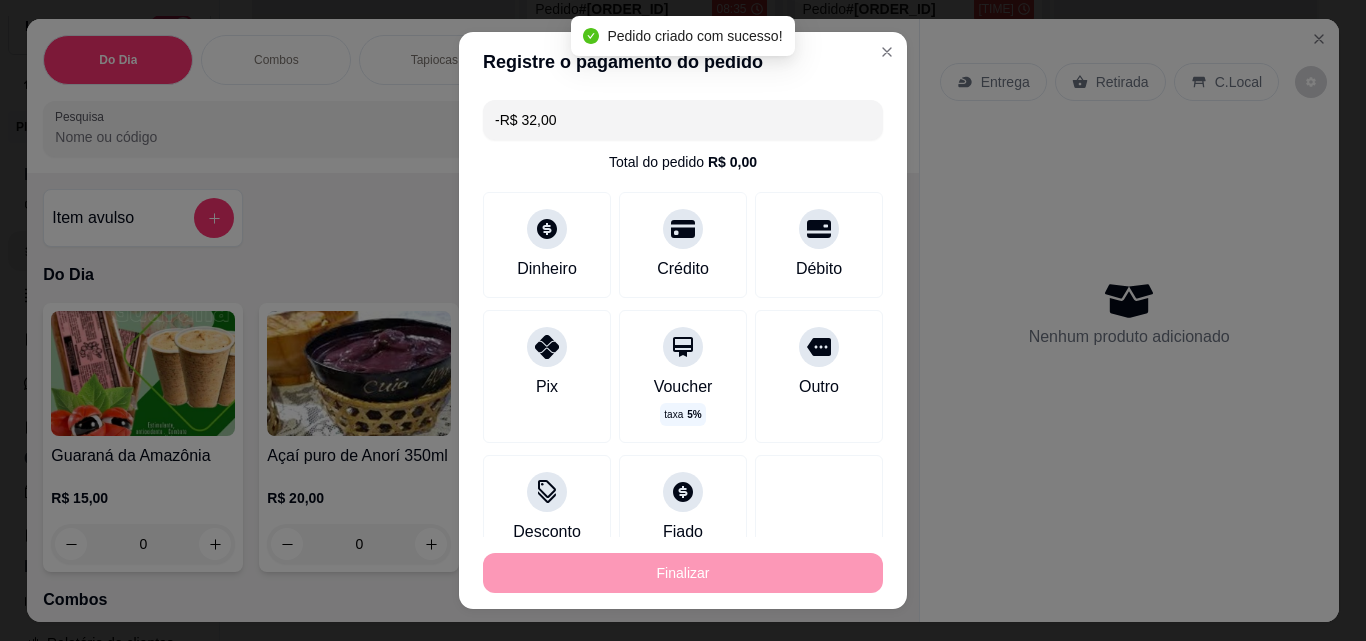 scroll, scrollTop: 211, scrollLeft: 0, axis: vertical 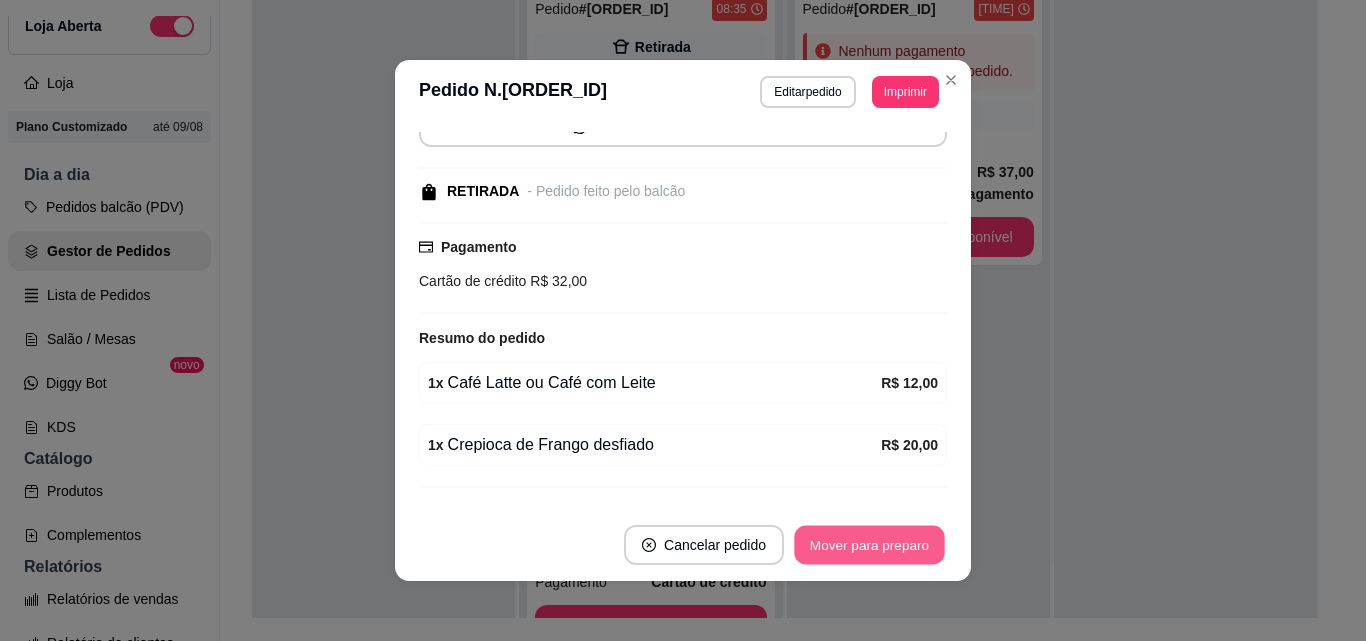 click on "Mover para preparo" at bounding box center [869, 545] 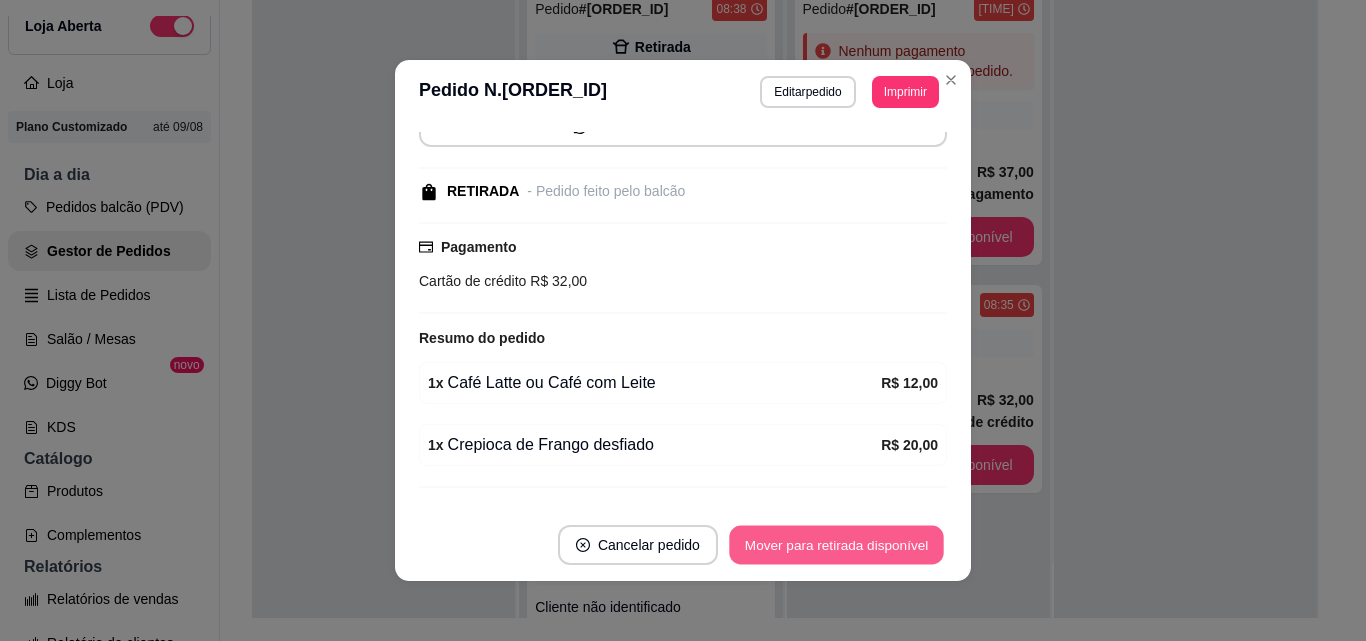 click on "Mover para retirada disponível" at bounding box center [836, 545] 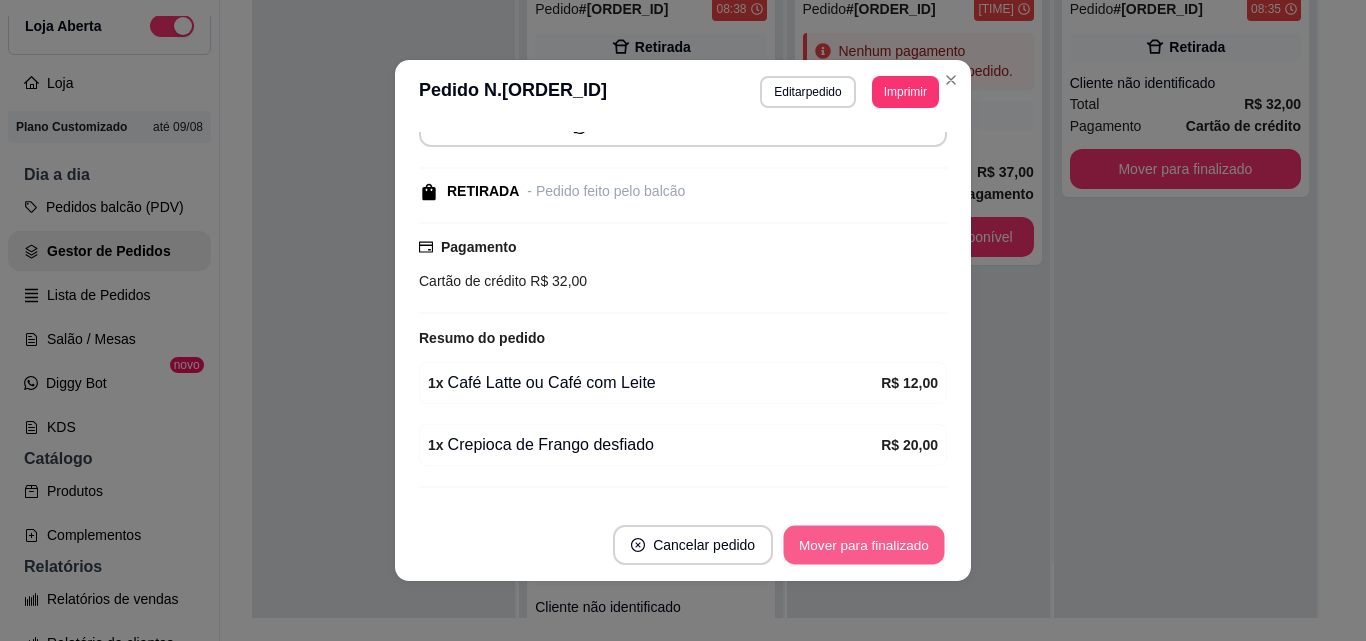 click on "Mover para finalizado" at bounding box center [864, 545] 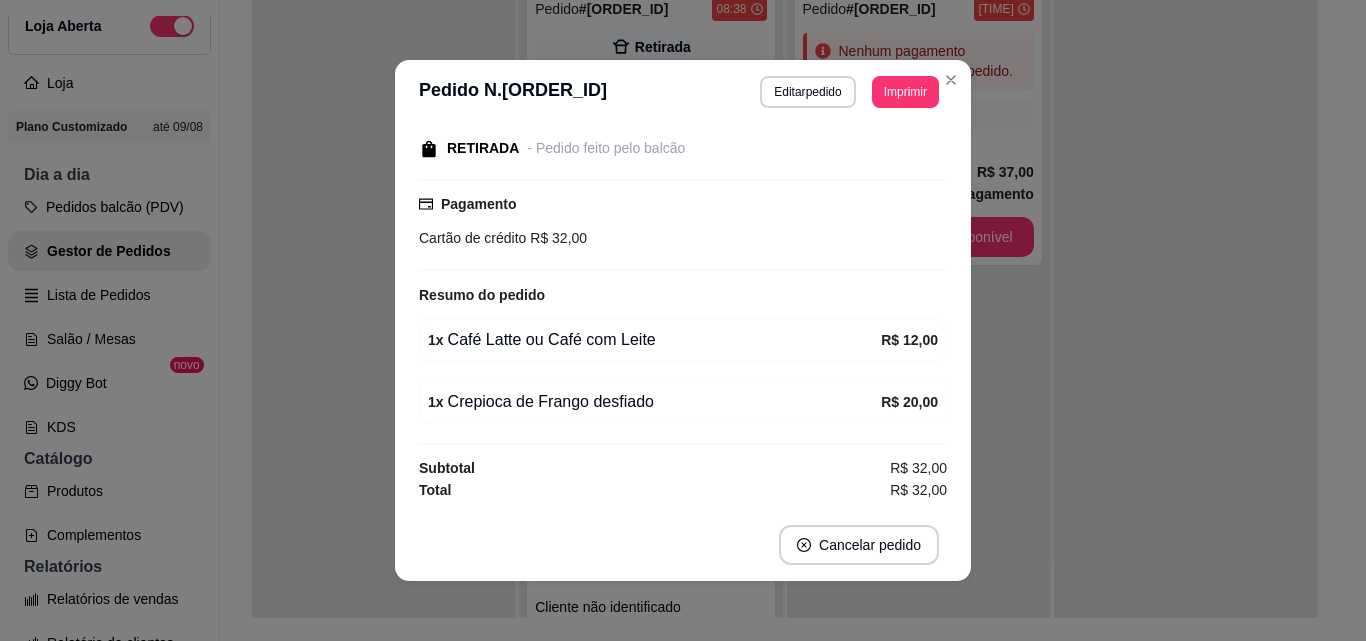 scroll, scrollTop: 145, scrollLeft: 0, axis: vertical 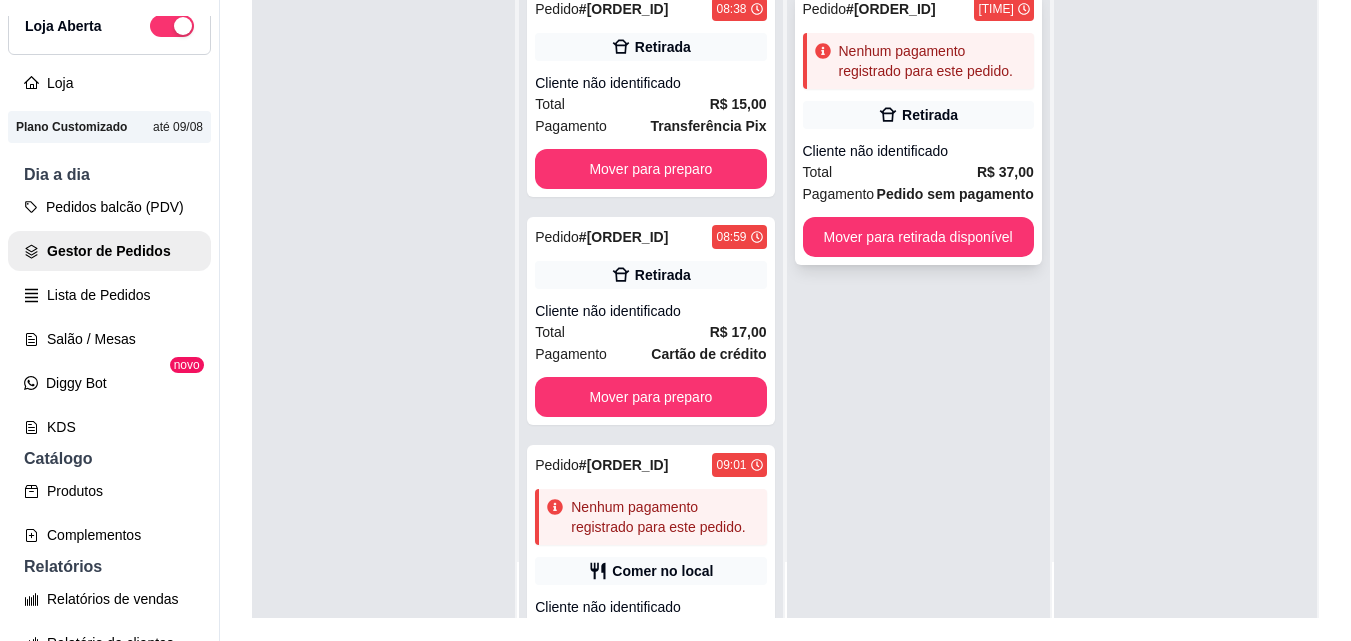 click on "Nenhum pagamento registrado para este pedido." at bounding box center (932, 61) 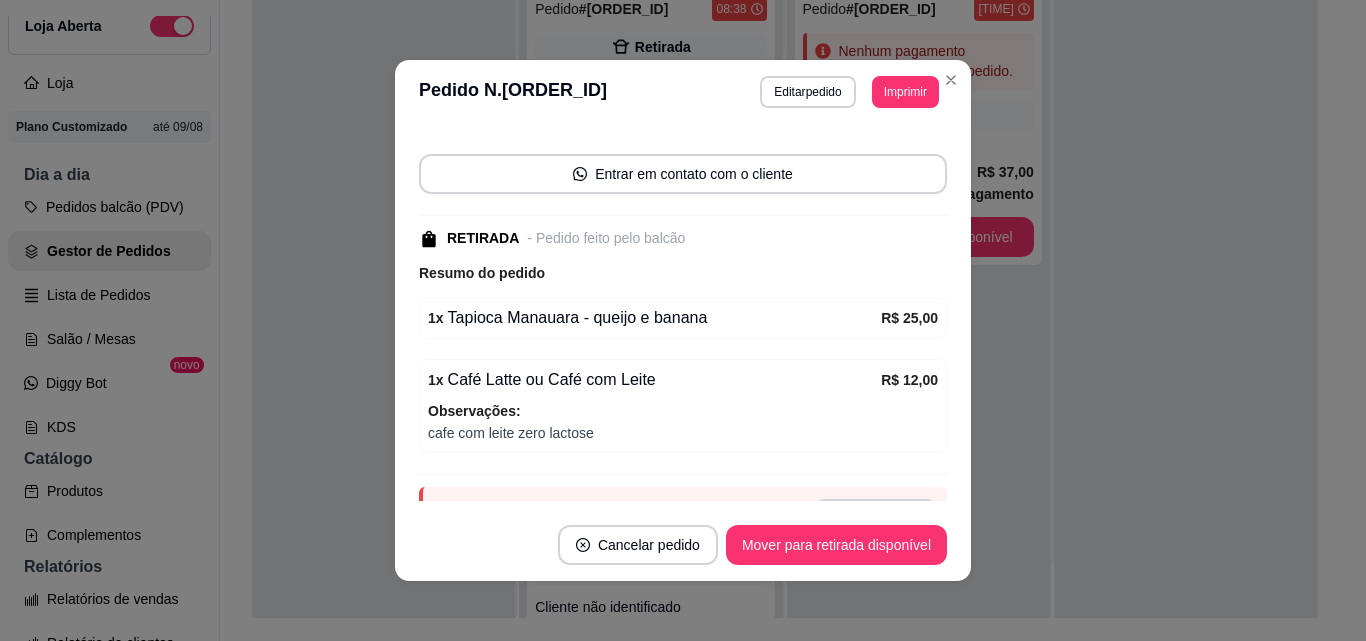 scroll, scrollTop: 219, scrollLeft: 0, axis: vertical 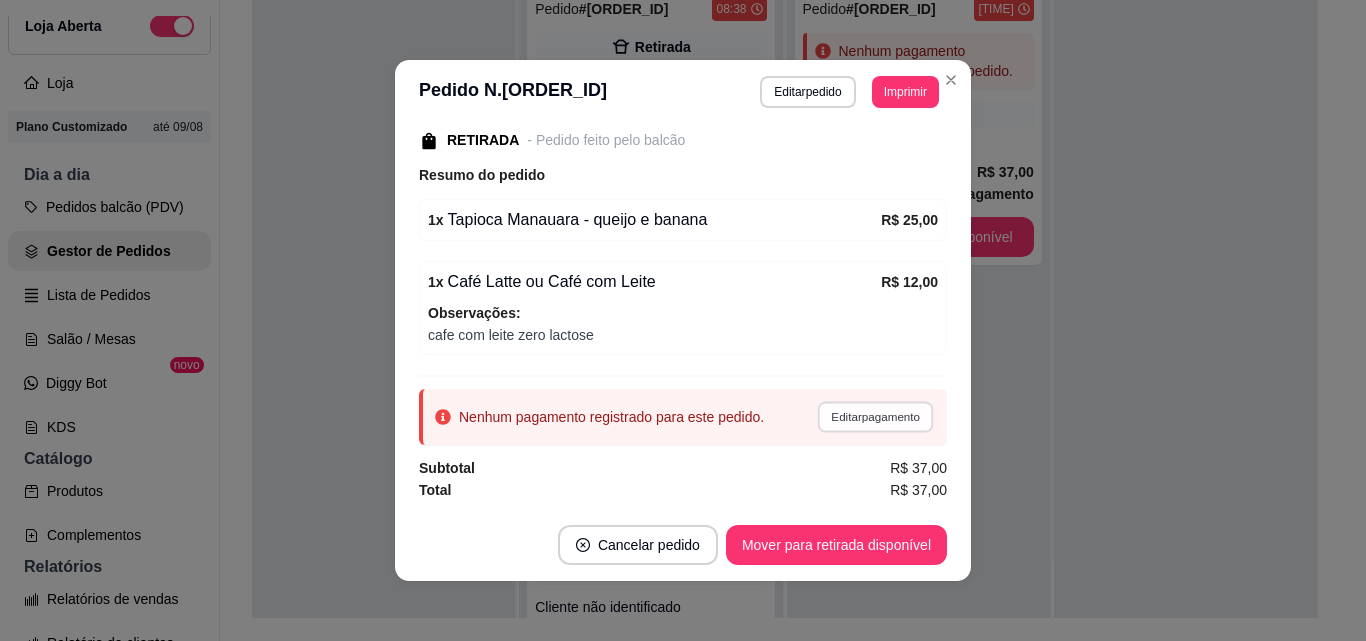 click on "Editar  pagamento" at bounding box center (875, 416) 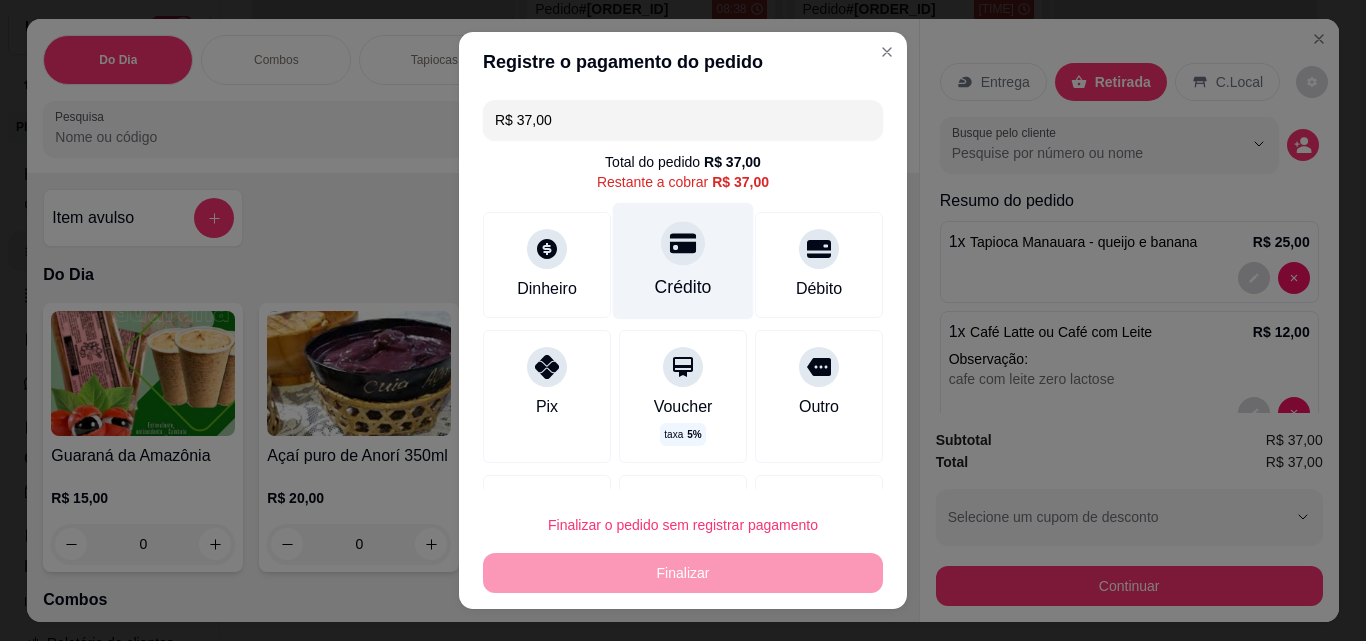 click on "Crédito" at bounding box center (683, 287) 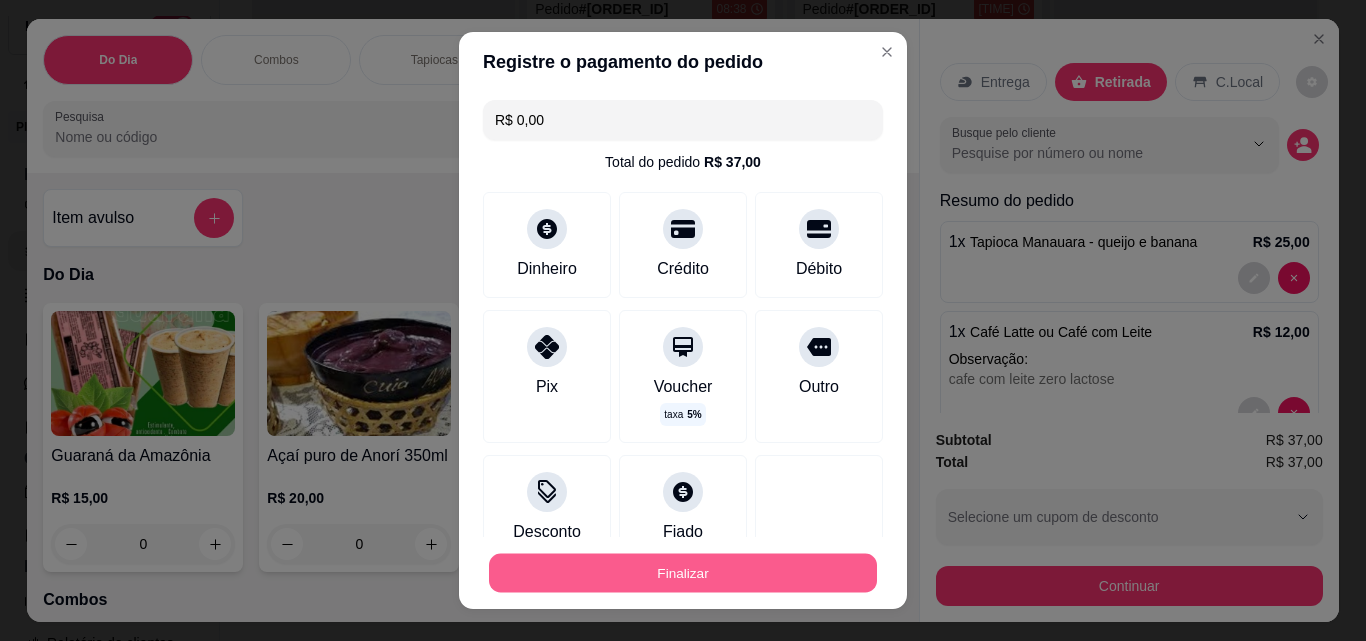 click on "Finalizar" at bounding box center [683, 573] 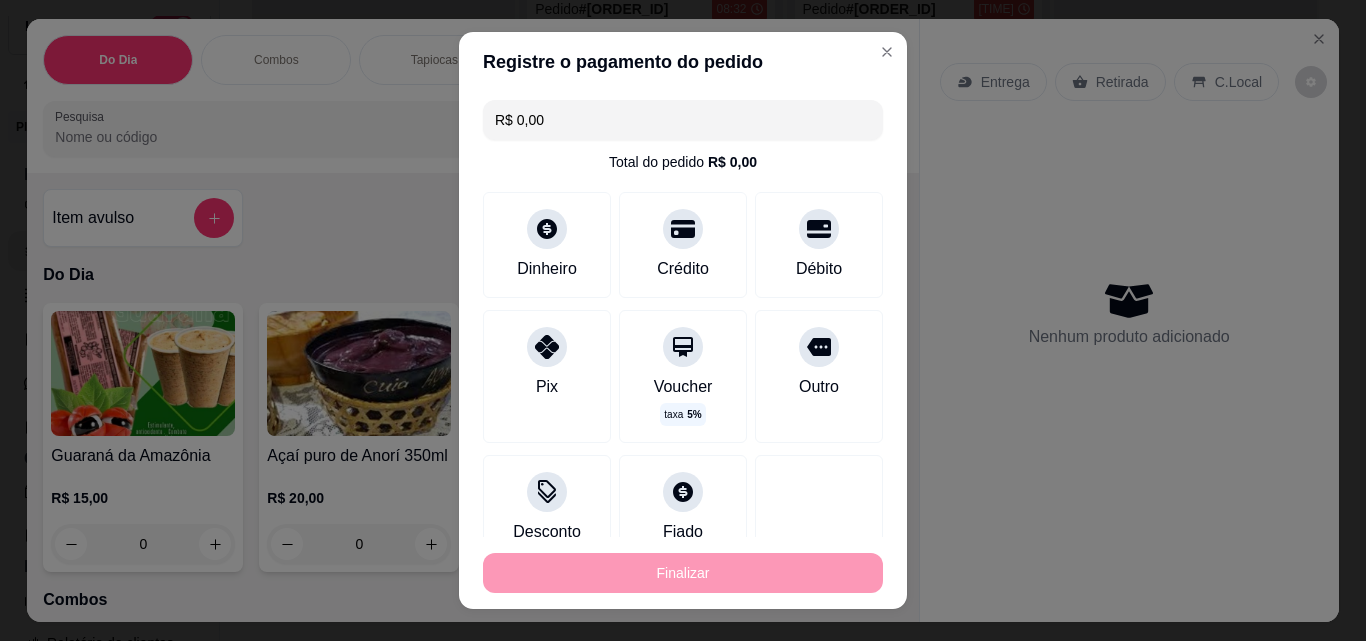 type on "0" 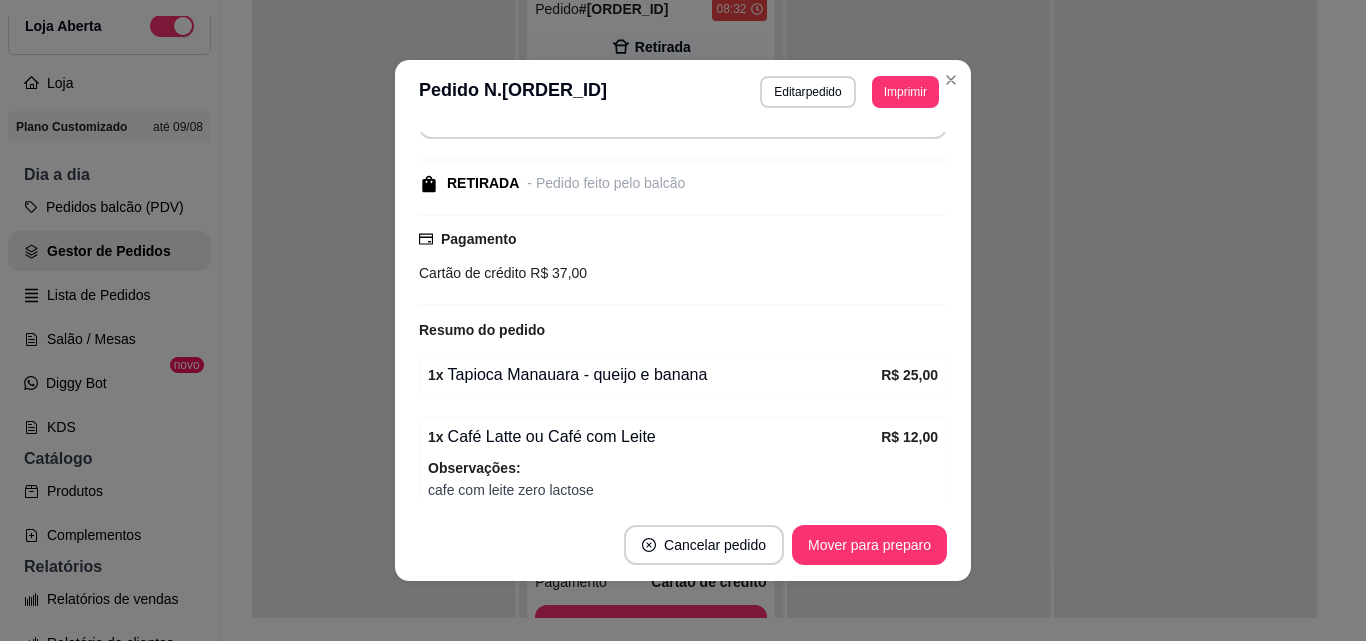 scroll, scrollTop: 263, scrollLeft: 0, axis: vertical 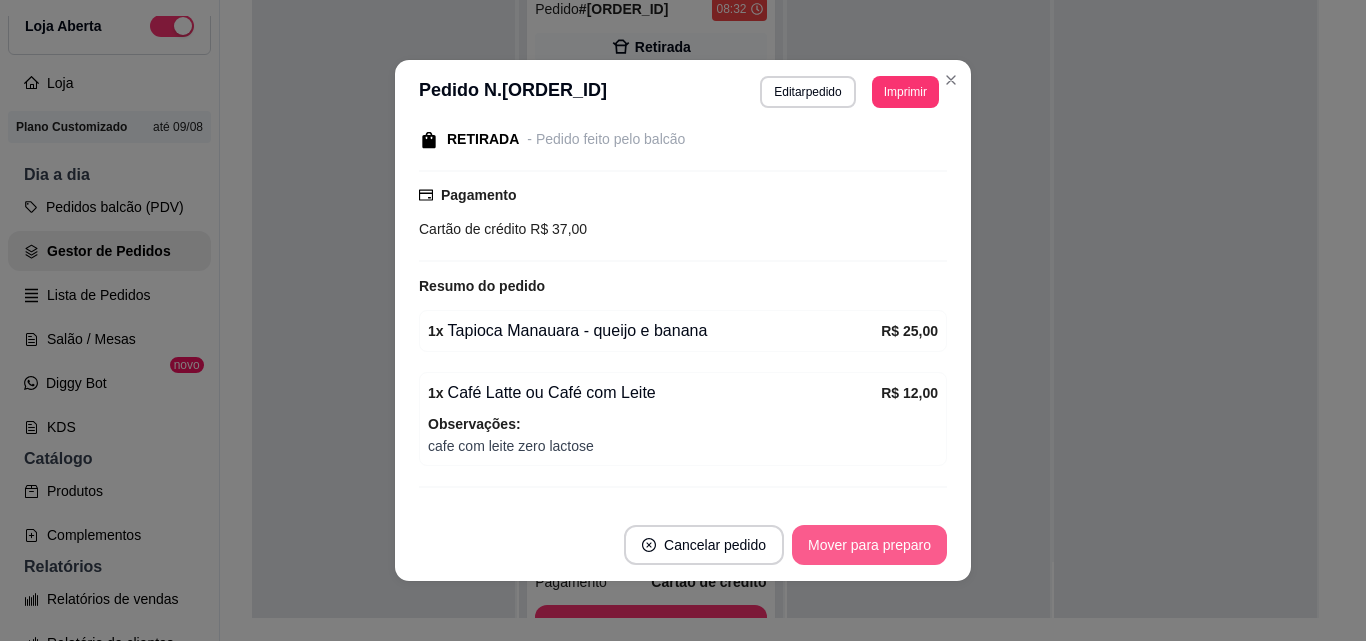 click on "Mover para preparo" at bounding box center [869, 545] 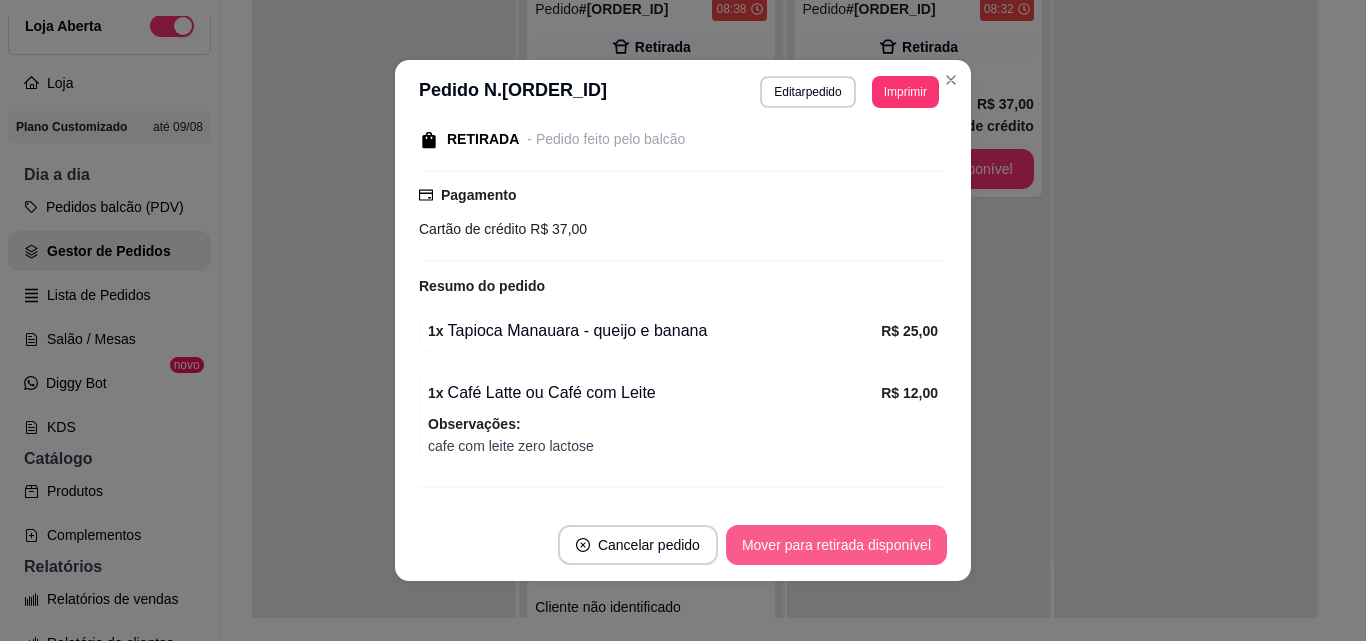 click on "Mover para retirada disponível" at bounding box center [836, 545] 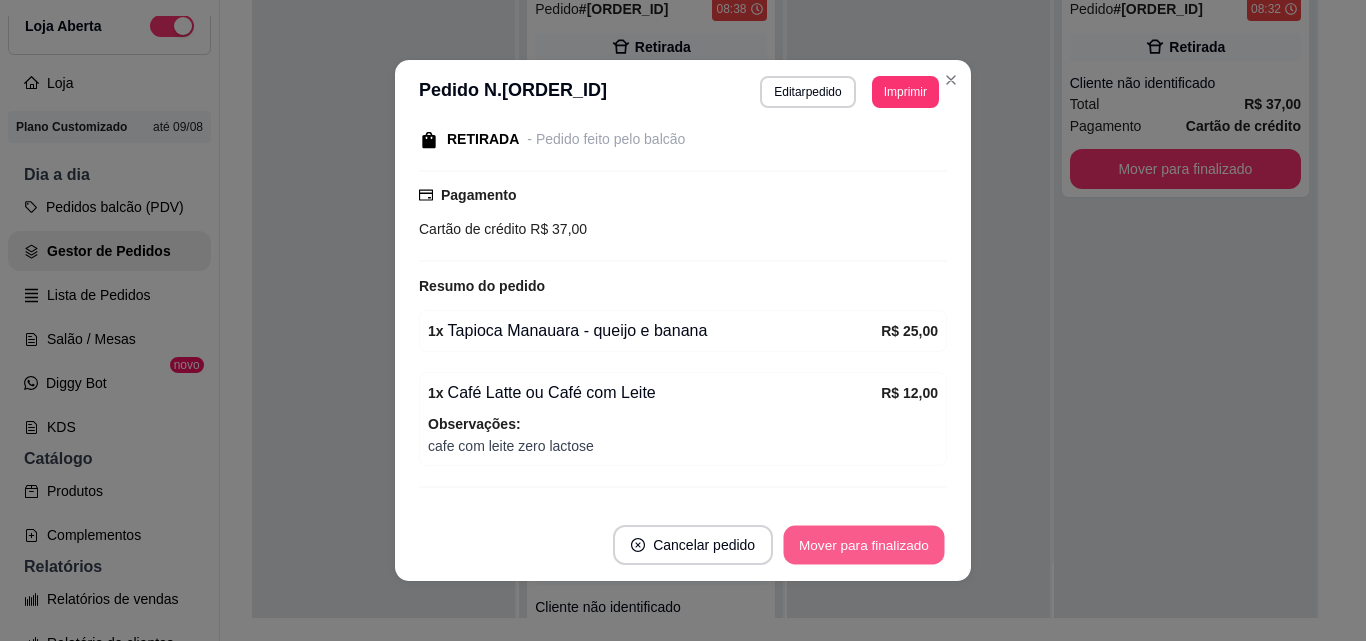 click on "Mover para finalizado" at bounding box center (864, 545) 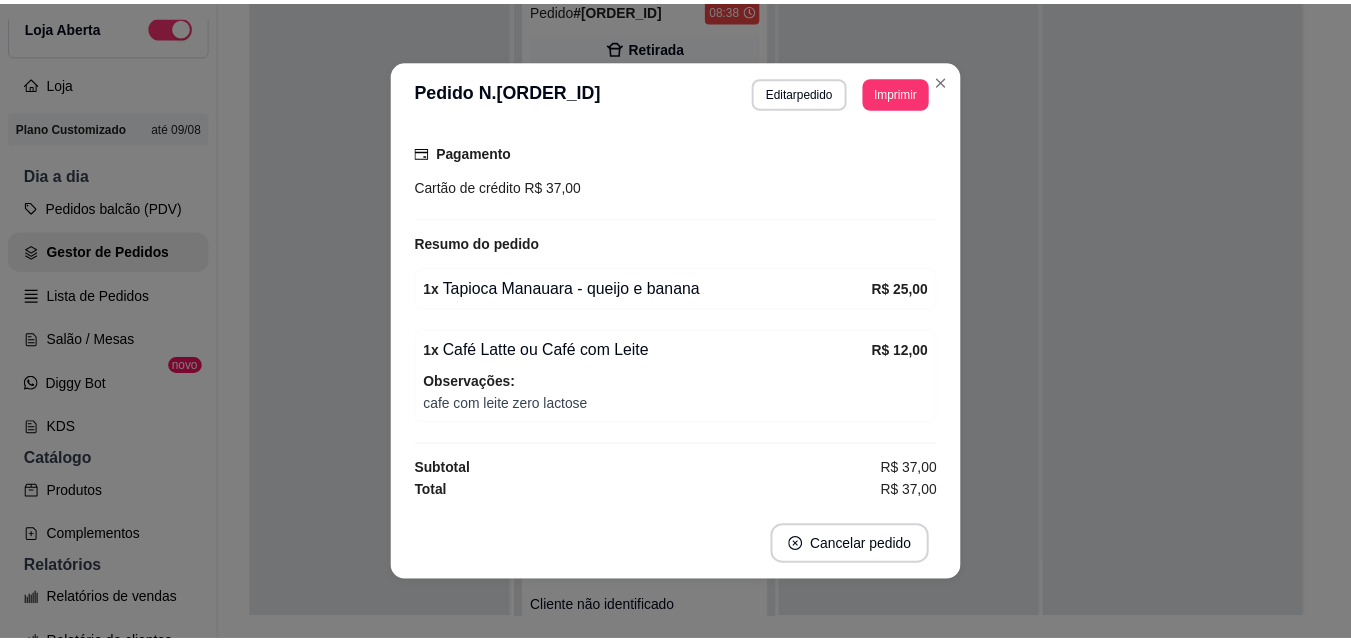 scroll, scrollTop: 157, scrollLeft: 0, axis: vertical 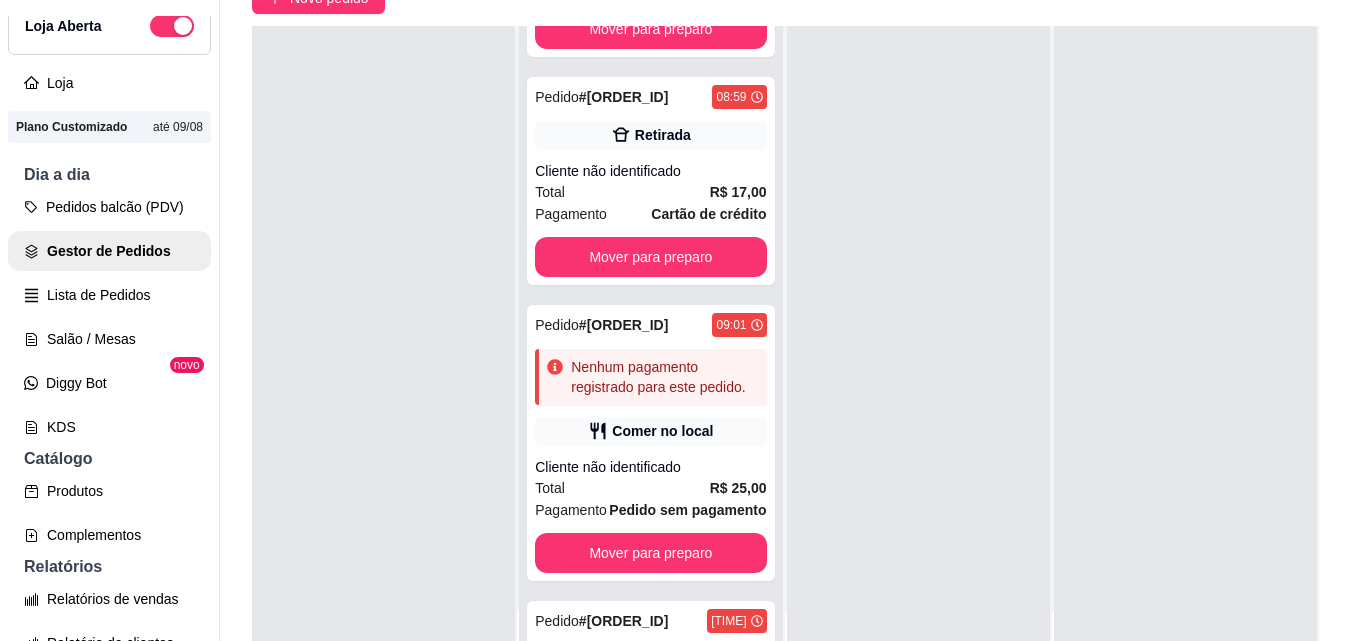 drag, startPoint x: 770, startPoint y: 328, endPoint x: 760, endPoint y: 334, distance: 11.661903 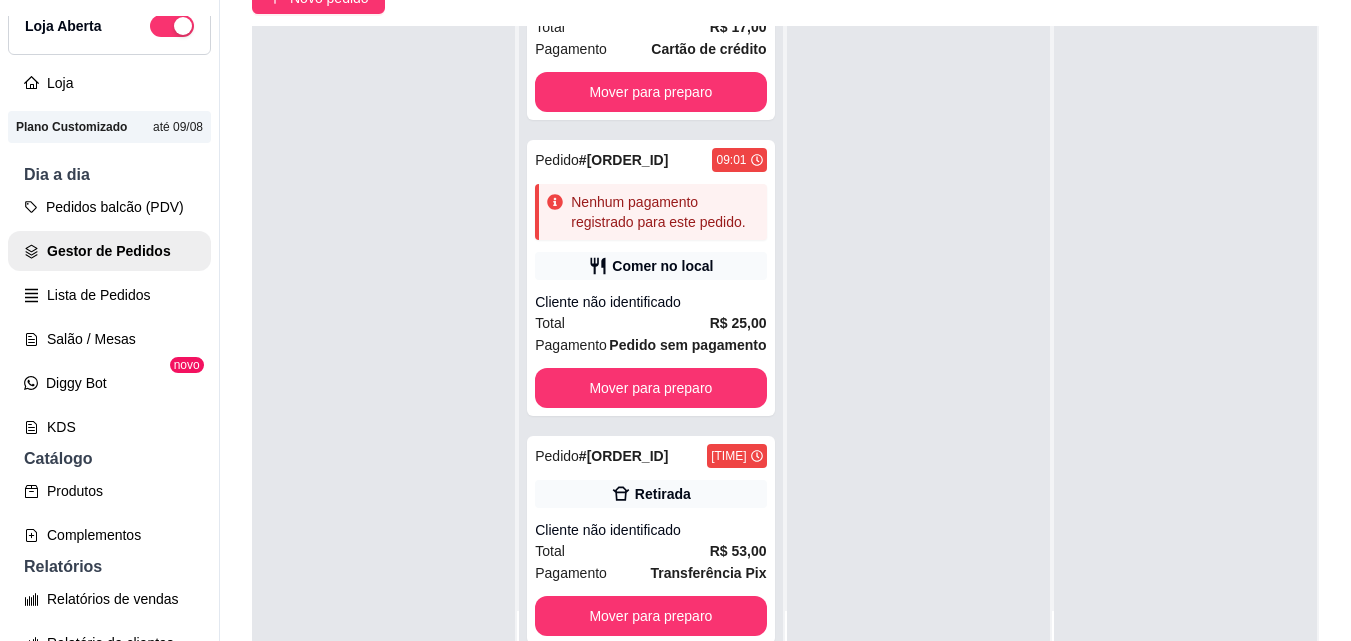 scroll, scrollTop: 401, scrollLeft: 0, axis: vertical 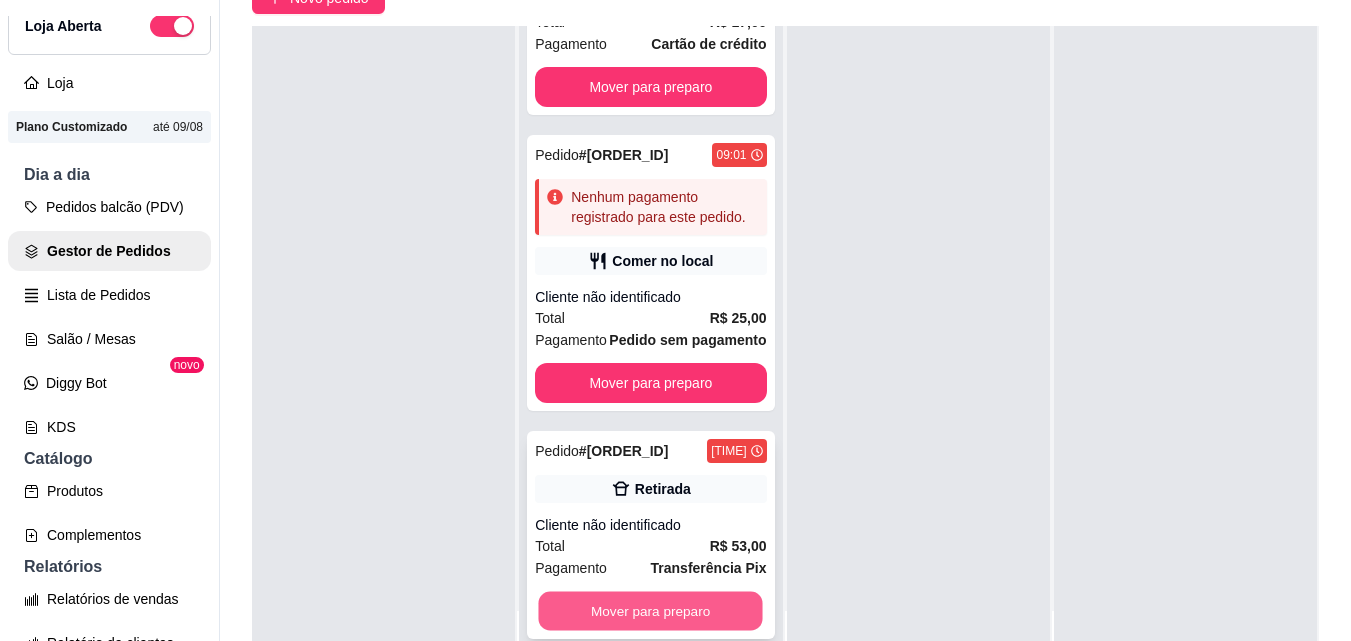 click on "Mover para preparo" at bounding box center [651, 611] 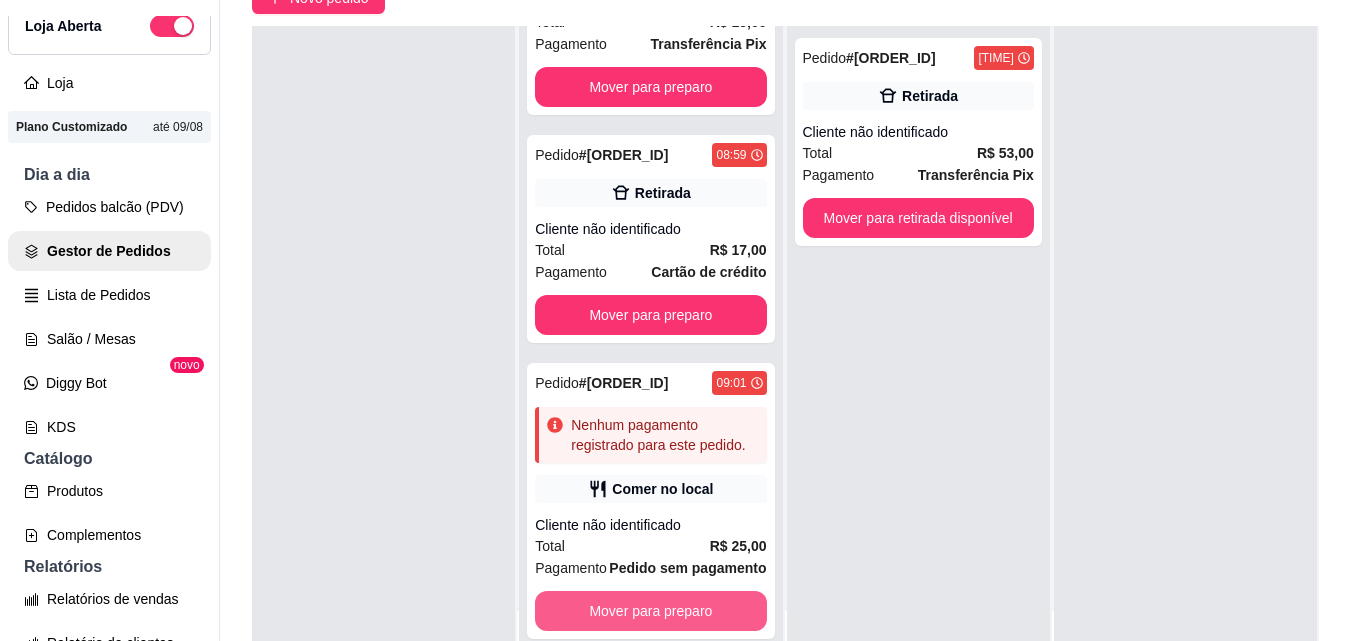 scroll, scrollTop: 173, scrollLeft: 0, axis: vertical 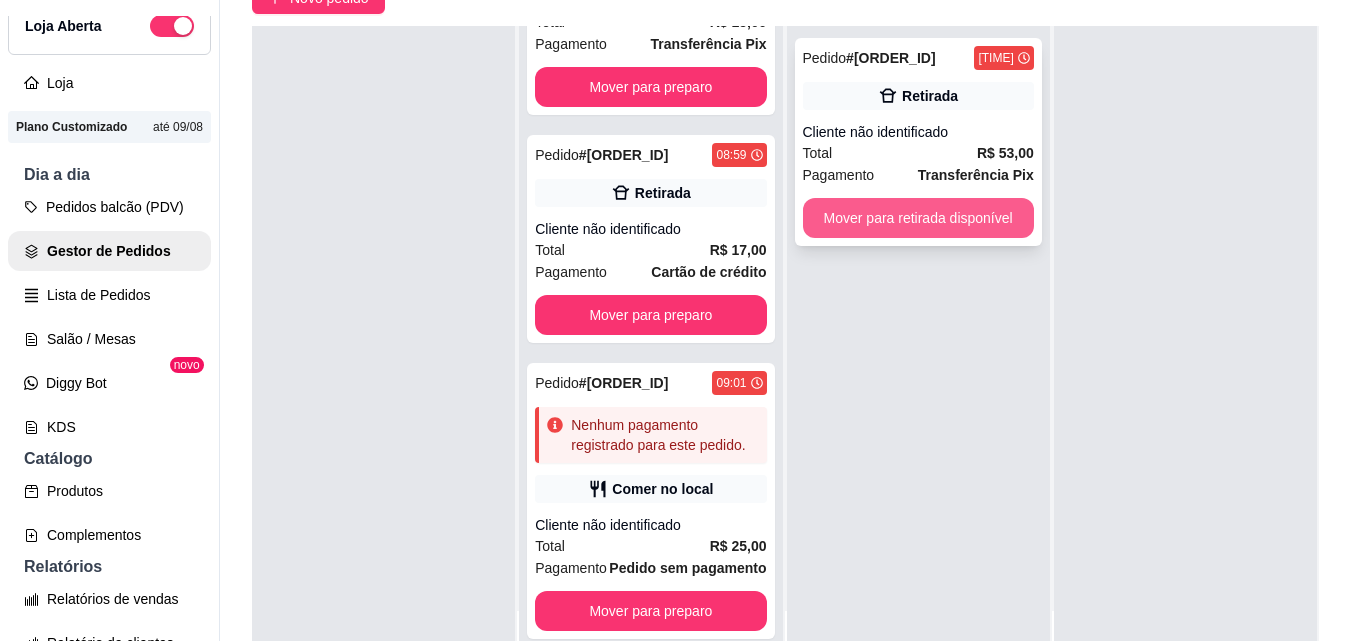 click on "Mover para retirada disponível" at bounding box center (918, 218) 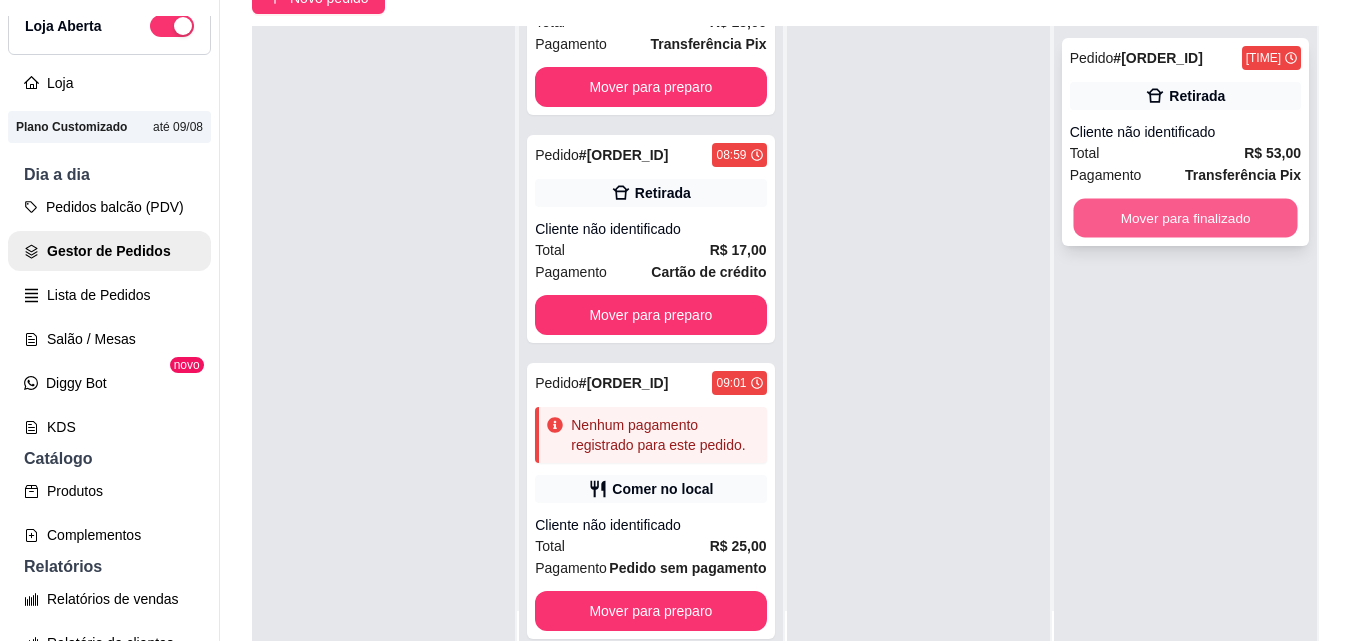 click on "Mover para finalizado" at bounding box center [1185, 218] 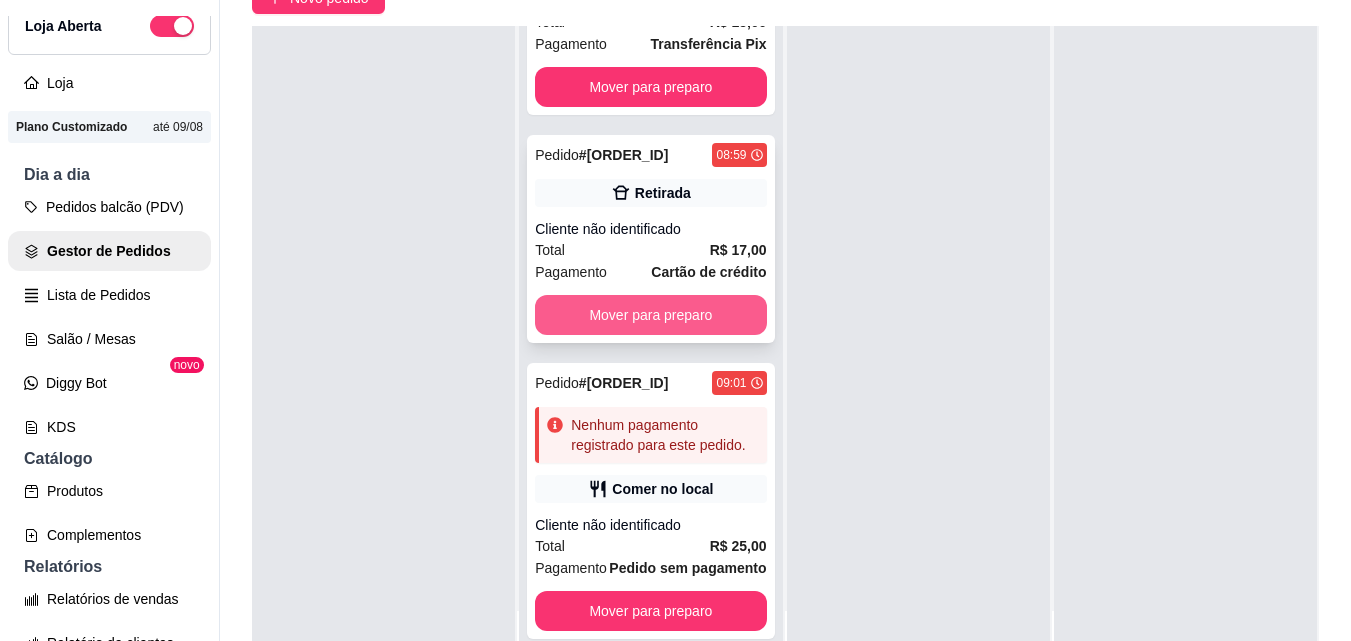 click on "Mover para preparo" at bounding box center (650, 315) 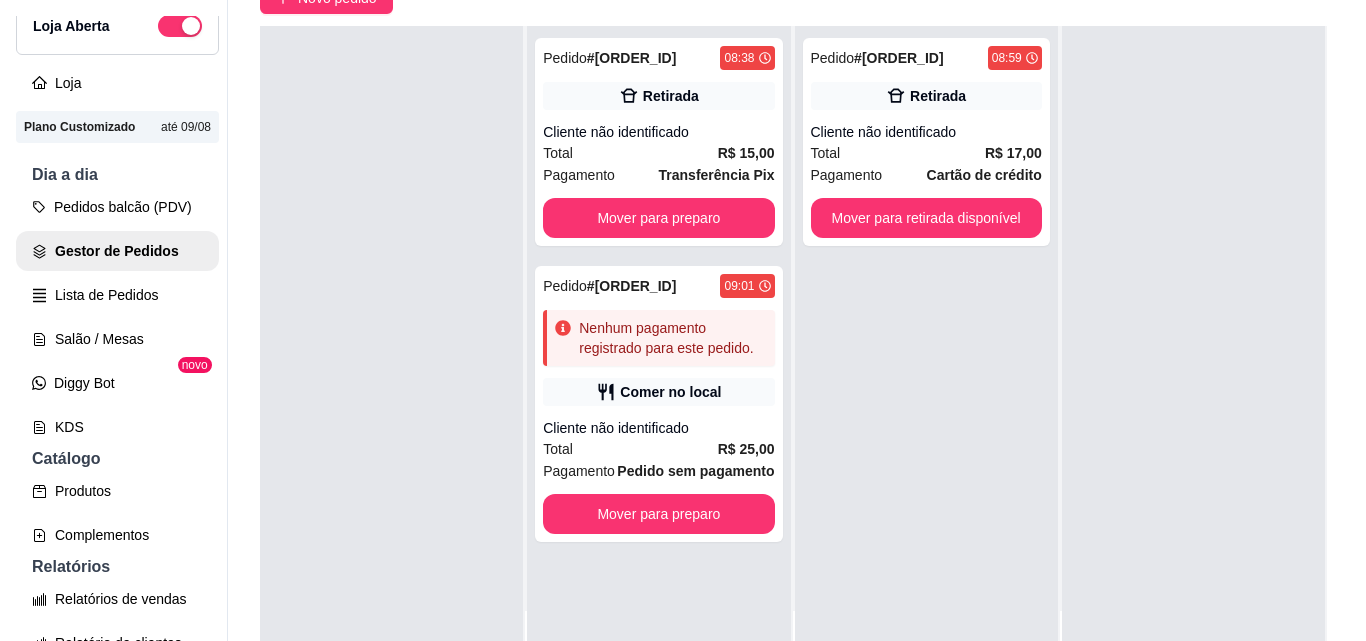 scroll, scrollTop: 0, scrollLeft: 0, axis: both 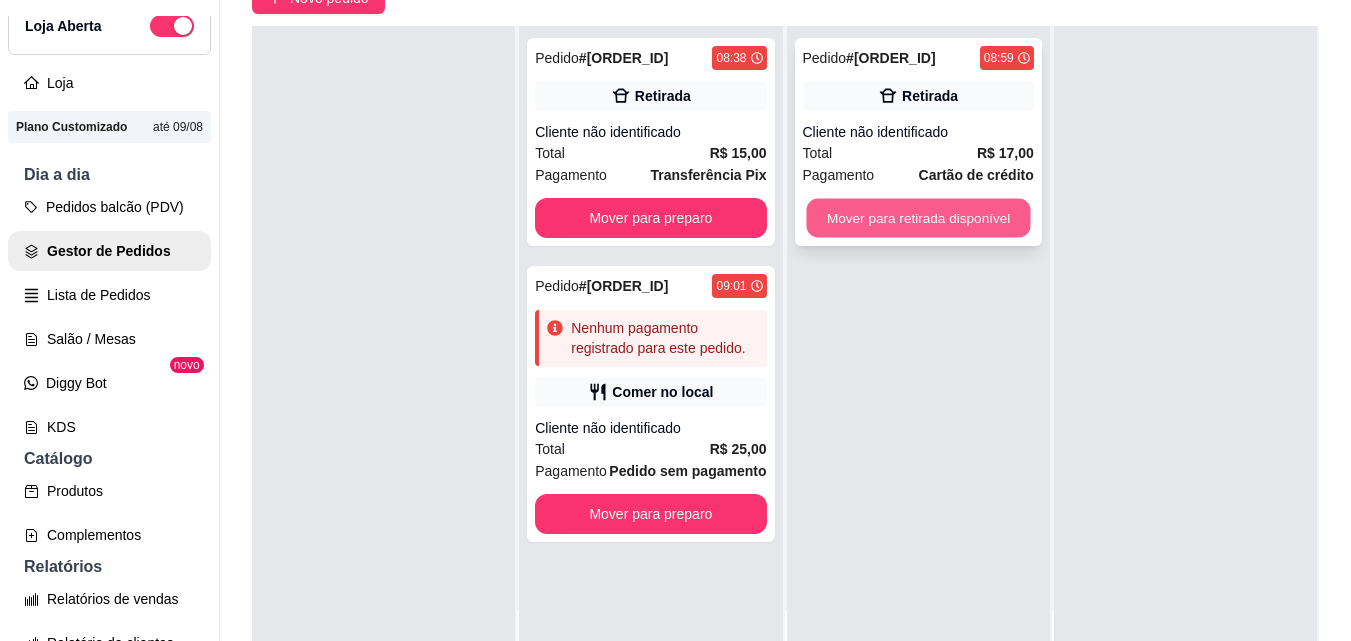 click on "Mover para retirada disponível" at bounding box center [918, 218] 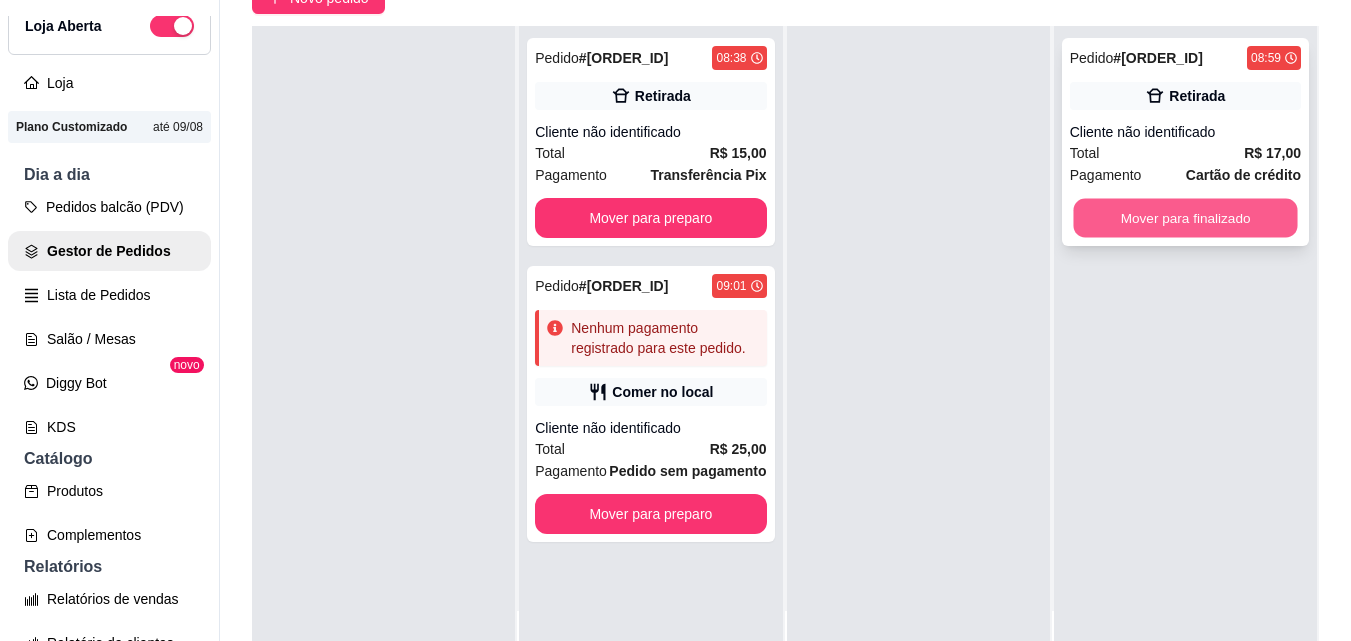 click on "Mover para finalizado" at bounding box center [1185, 218] 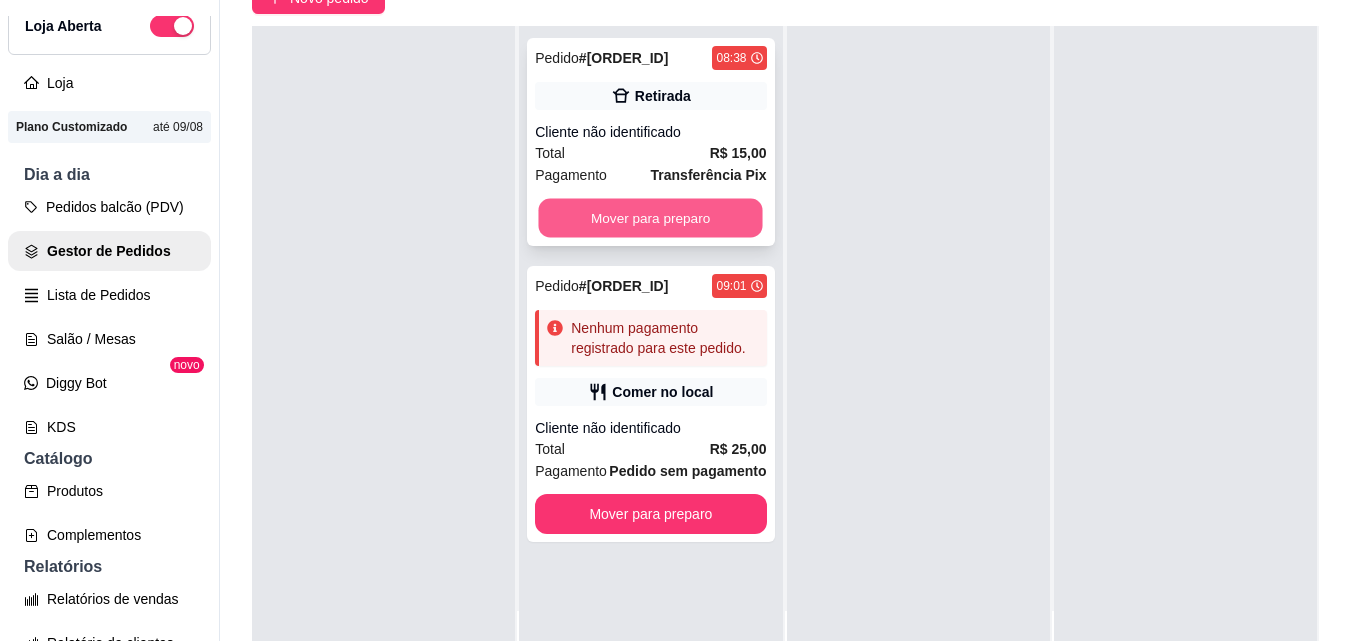 click on "Mover para preparo" at bounding box center [651, 218] 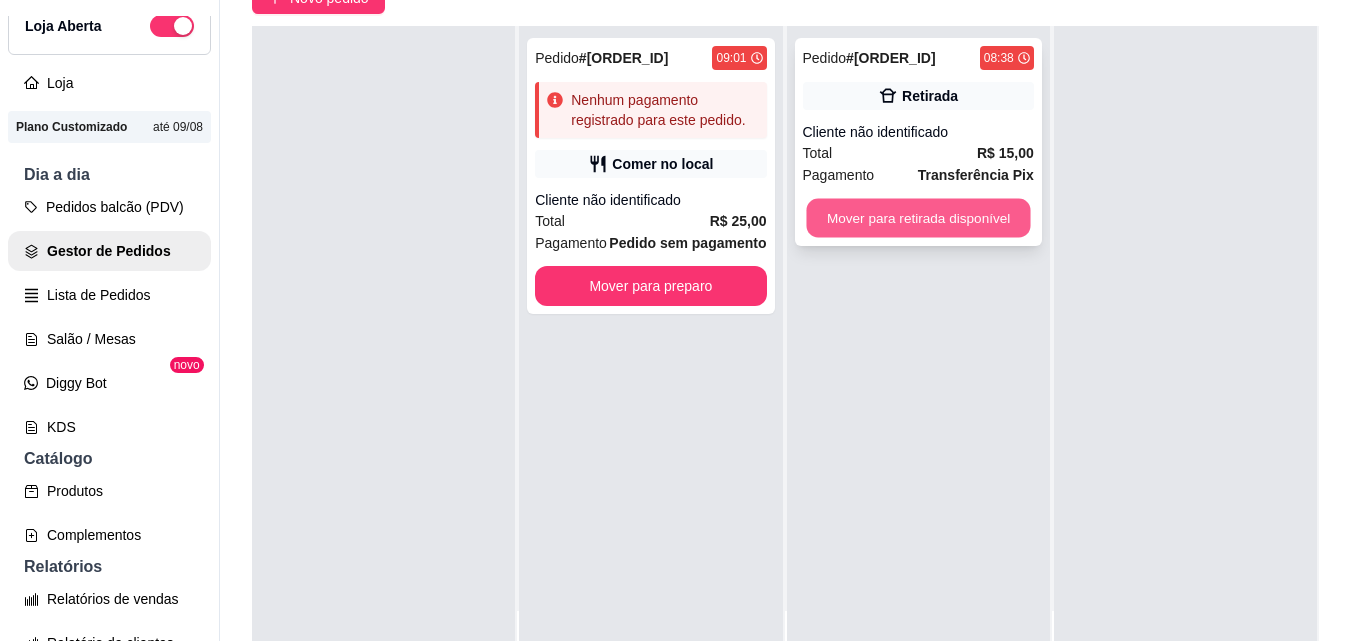 click on "Mover para retirada disponível" at bounding box center (918, 218) 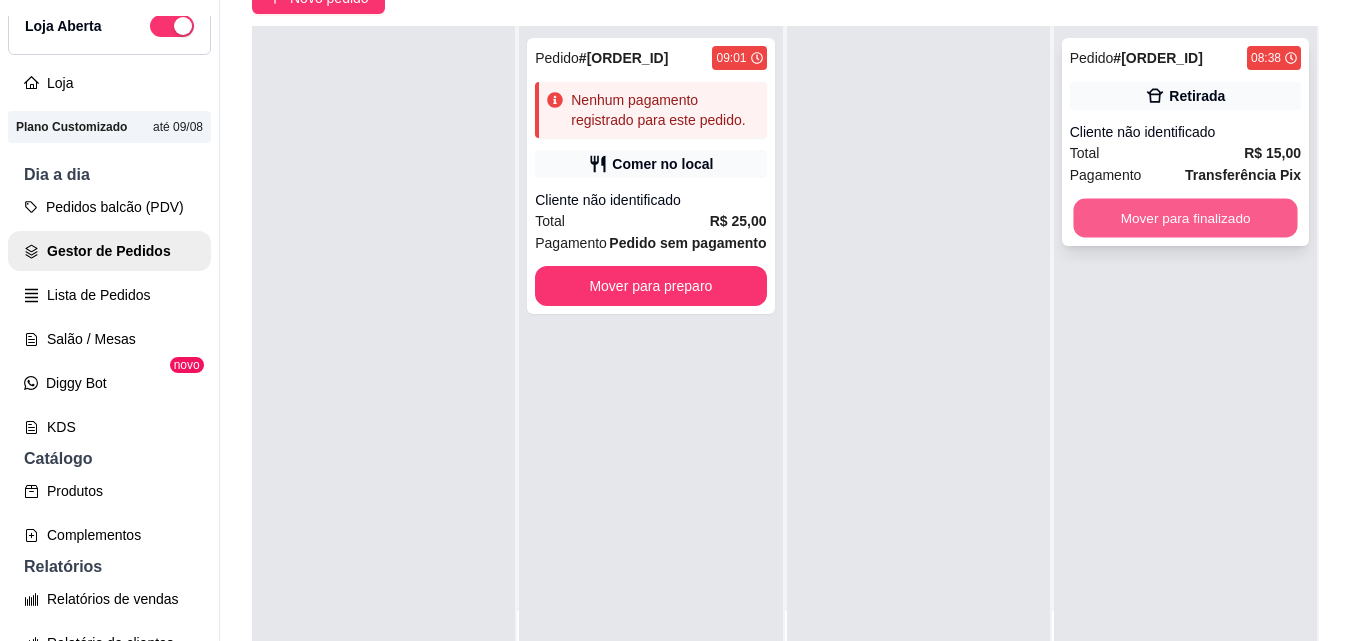 click on "Mover para finalizado" at bounding box center [1185, 218] 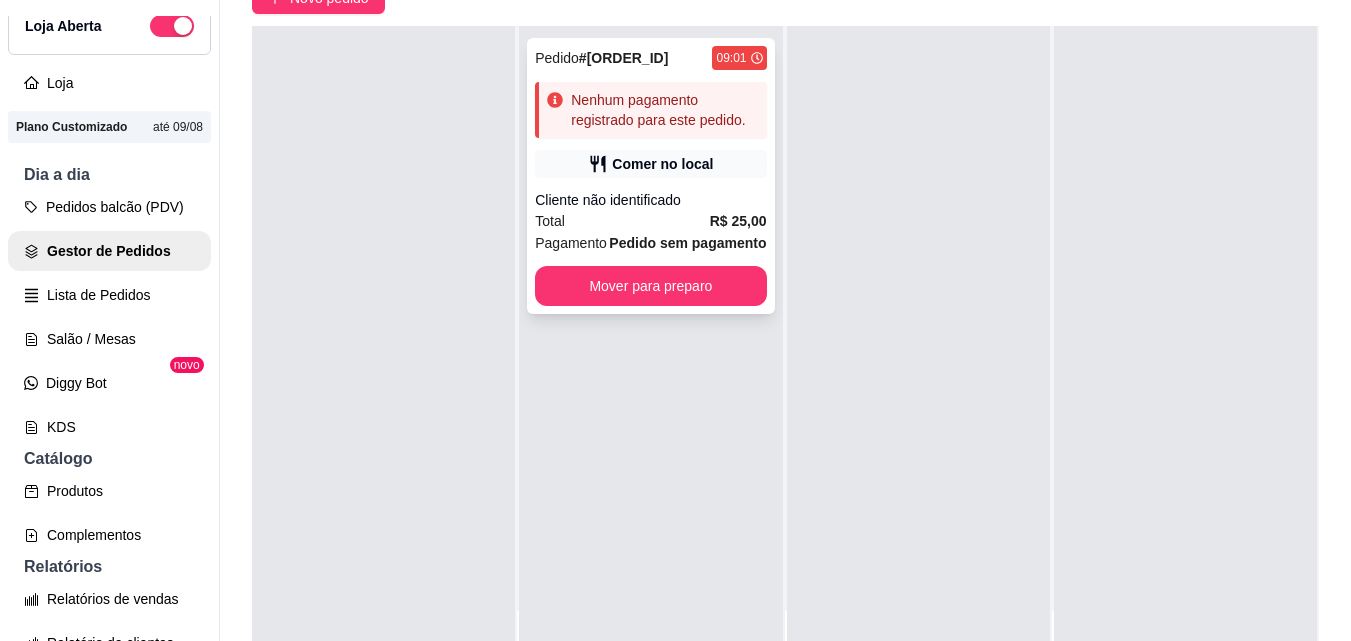 click on "Nenhum pagamento registrado para este pedido." at bounding box center (664, 110) 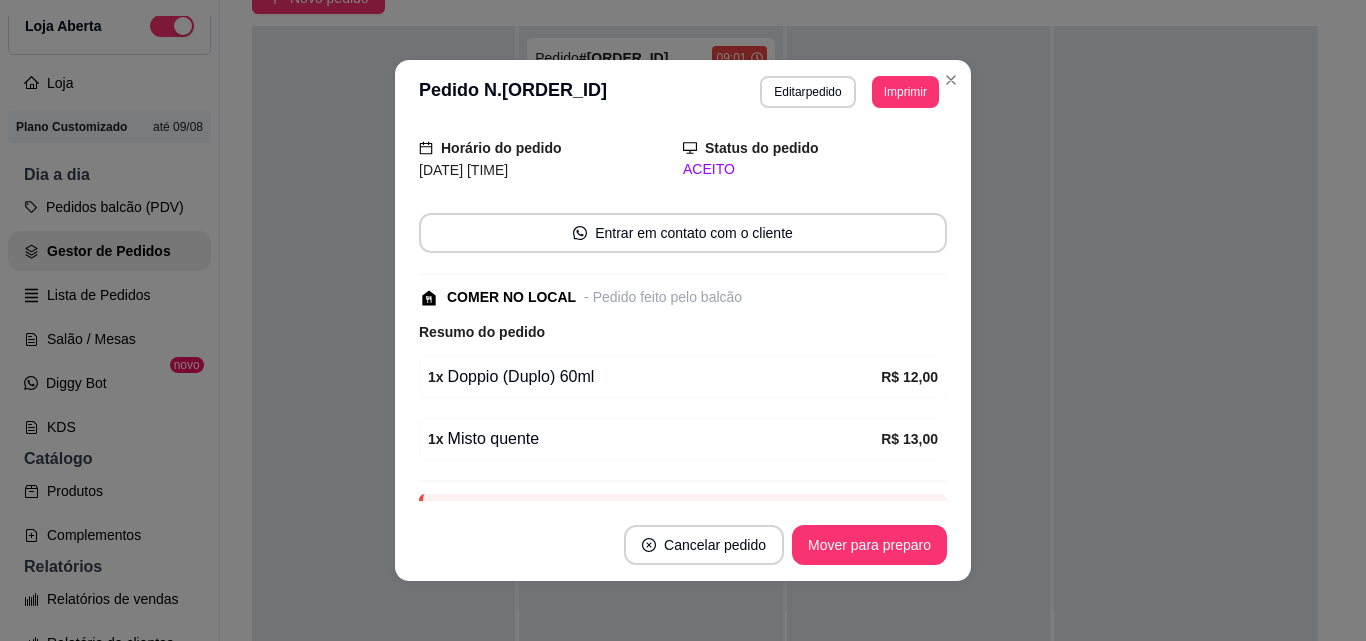 scroll, scrollTop: 167, scrollLeft: 0, axis: vertical 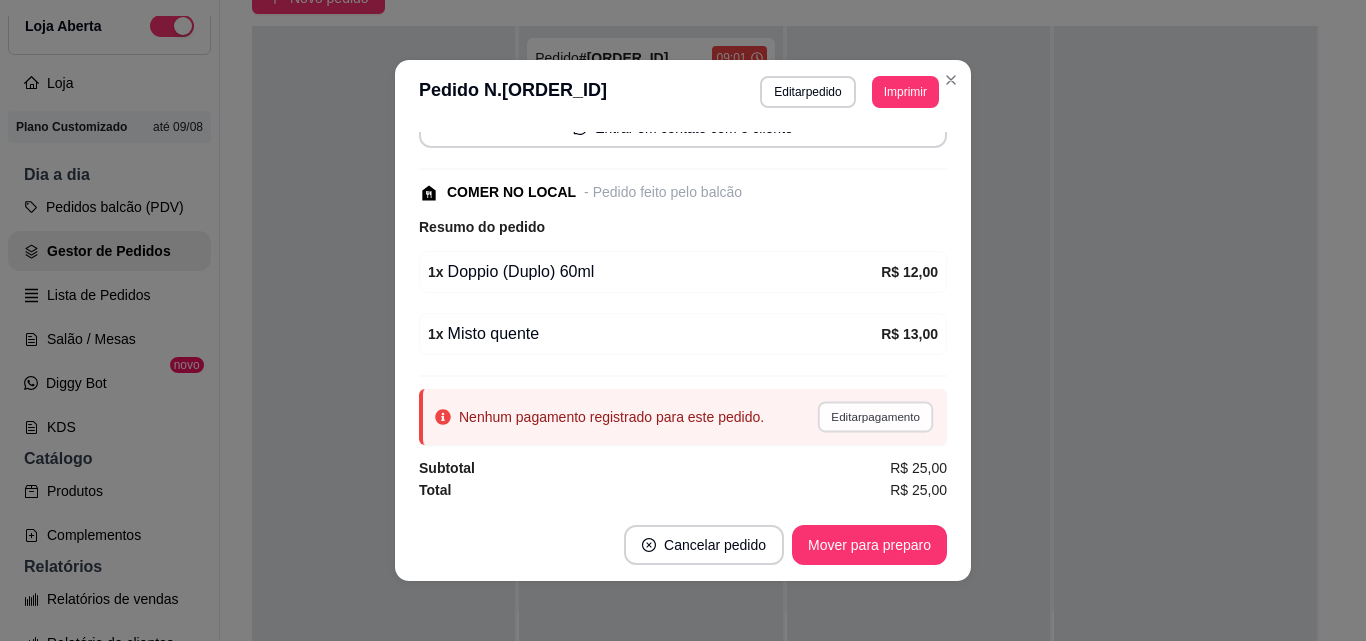 click on "Editar  pagamento" at bounding box center [875, 416] 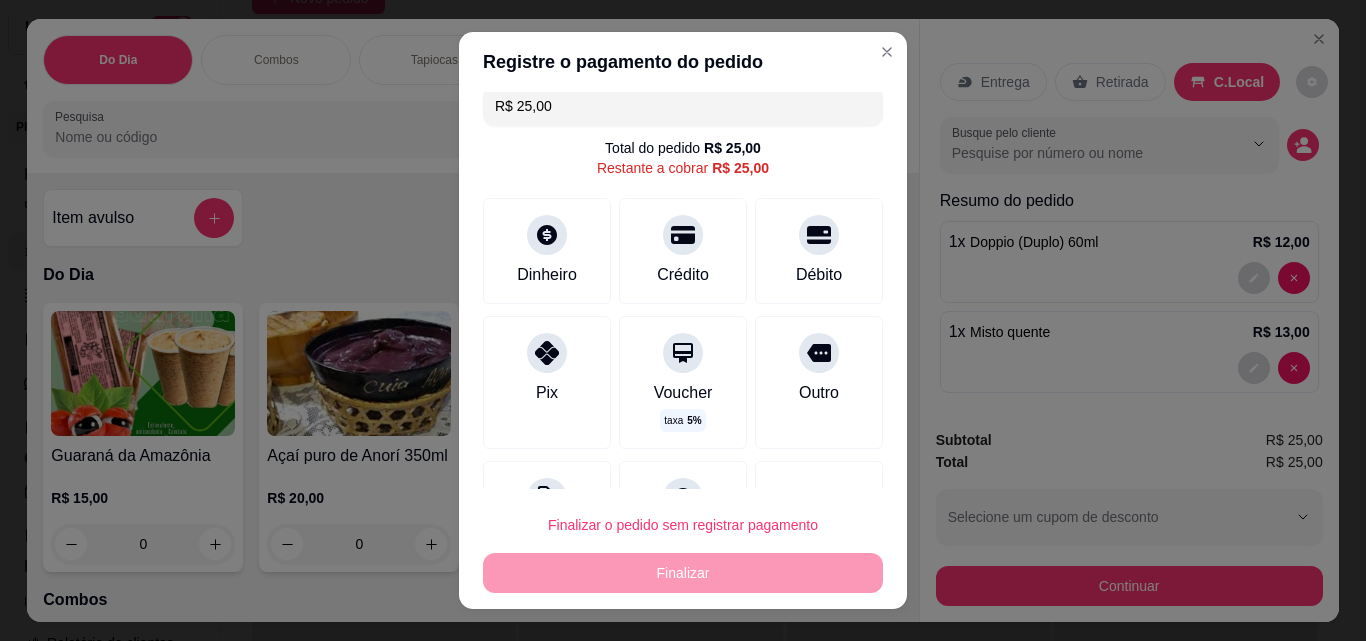 scroll, scrollTop: 100, scrollLeft: 0, axis: vertical 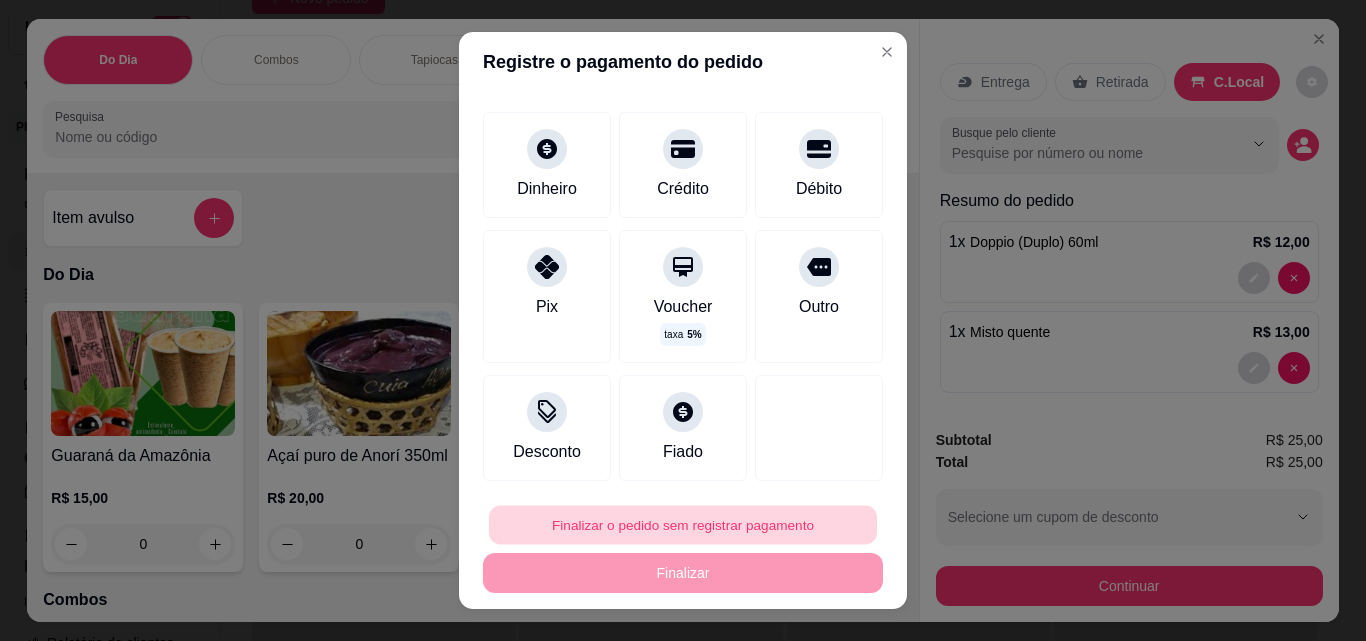 click on "Finalizar o pedido sem registrar pagamento" at bounding box center [683, 525] 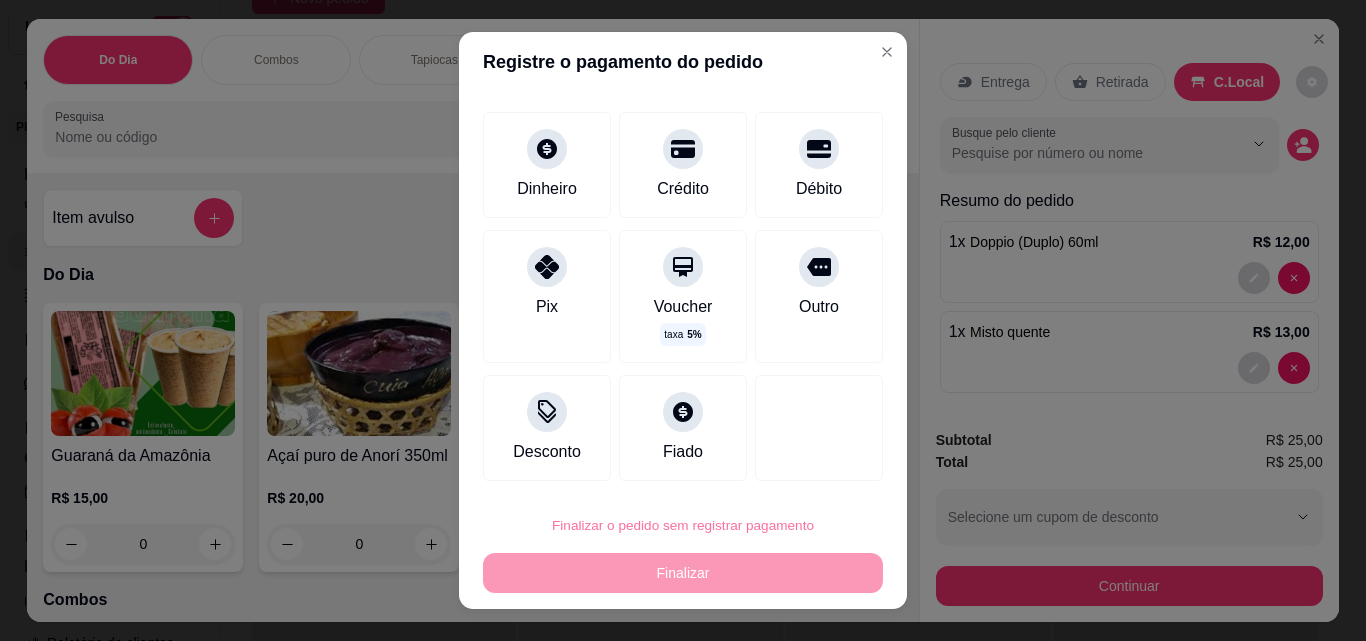 click on "Confirmar" at bounding box center [796, 468] 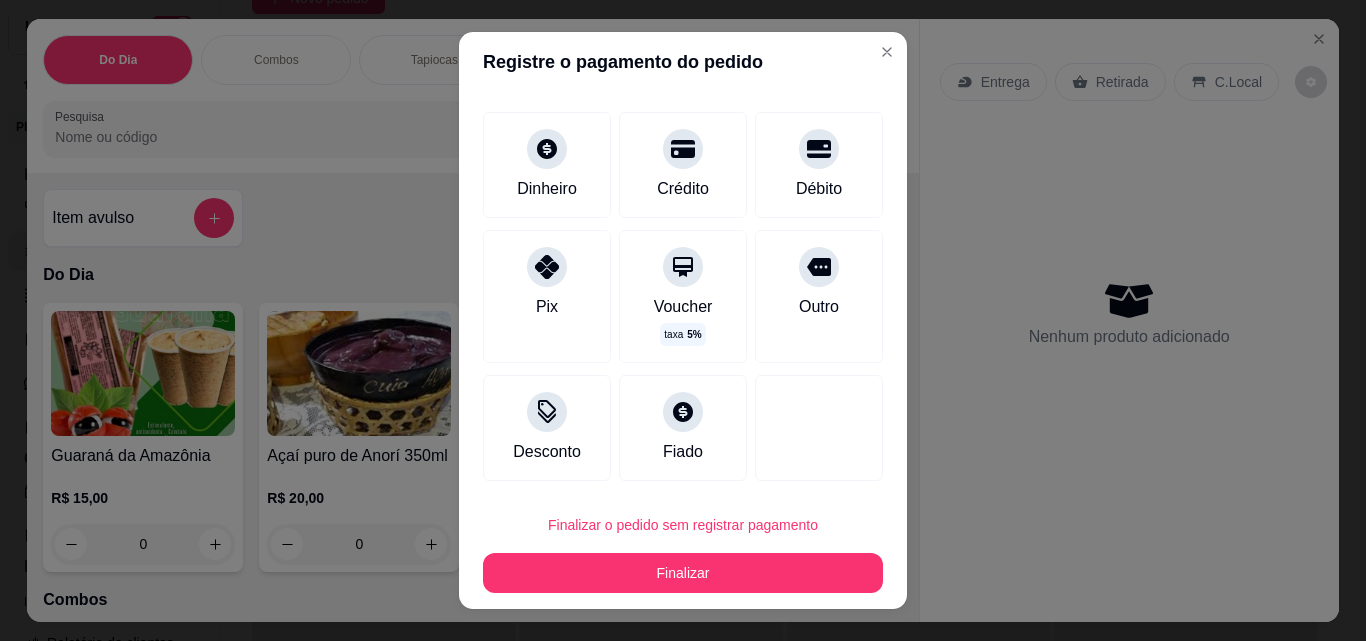 type on "0" 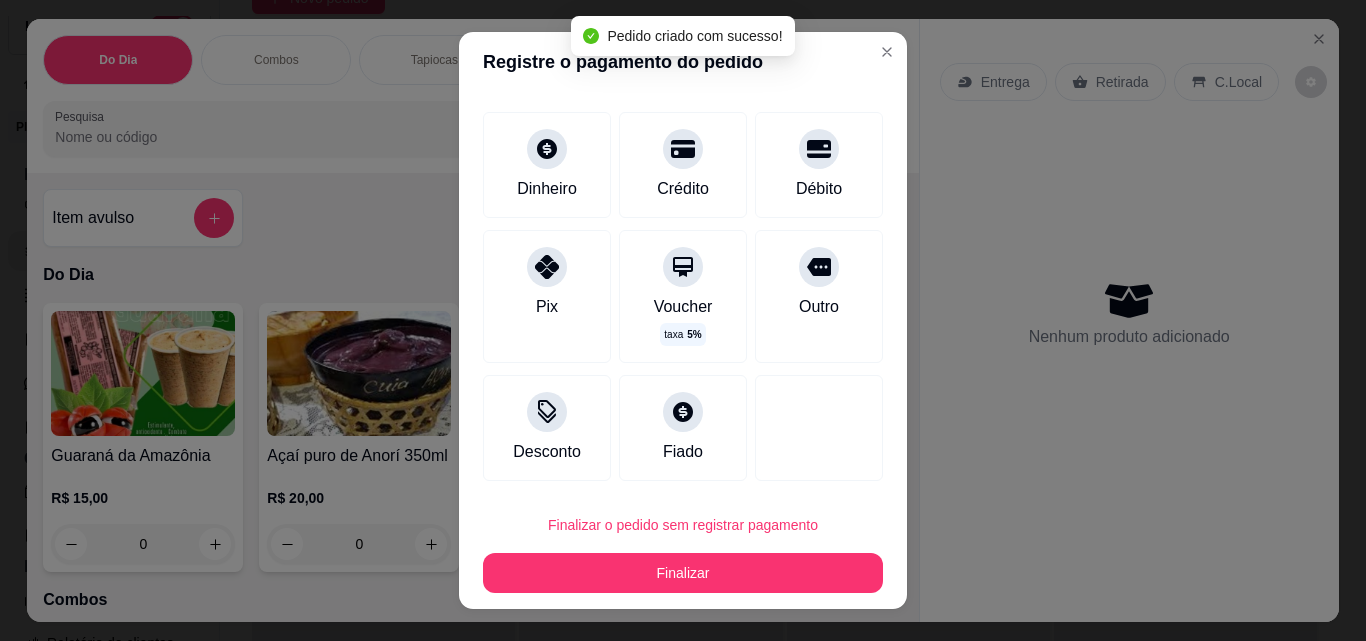 scroll, scrollTop: 80, scrollLeft: 0, axis: vertical 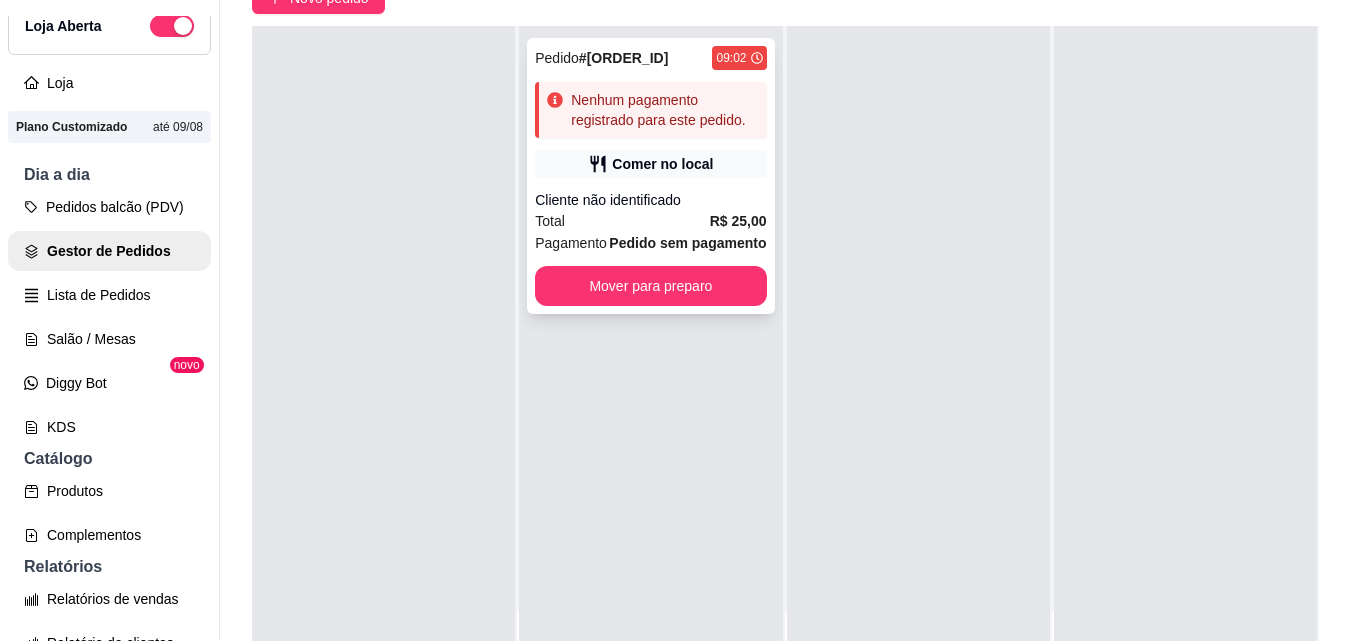 click on "Nenhum pagamento registrado para este pedido." at bounding box center [664, 110] 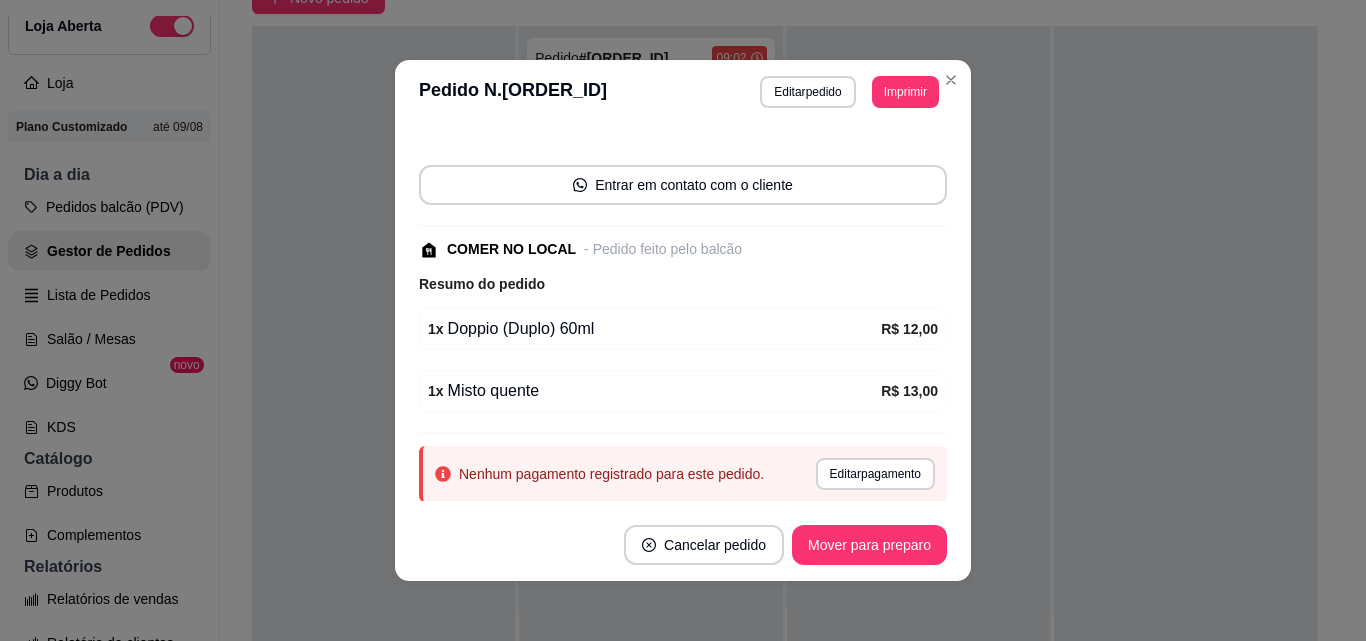 scroll, scrollTop: 156, scrollLeft: 0, axis: vertical 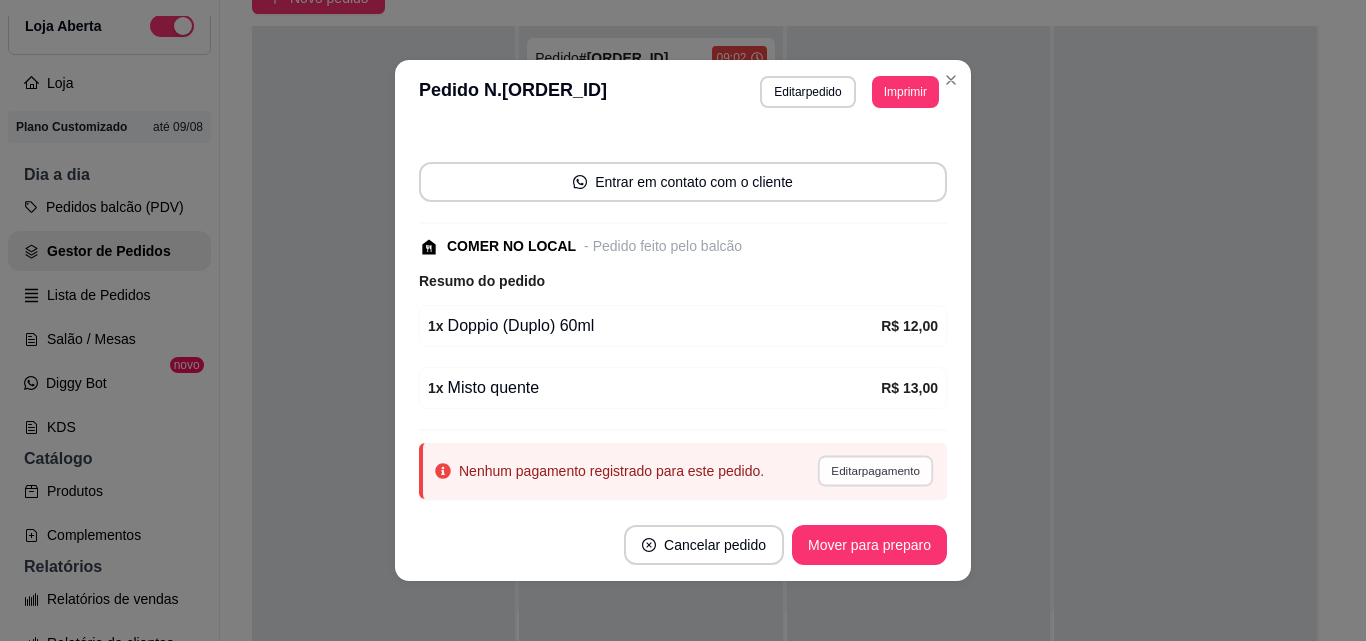 click on "Editar  pagamento" at bounding box center [875, 470] 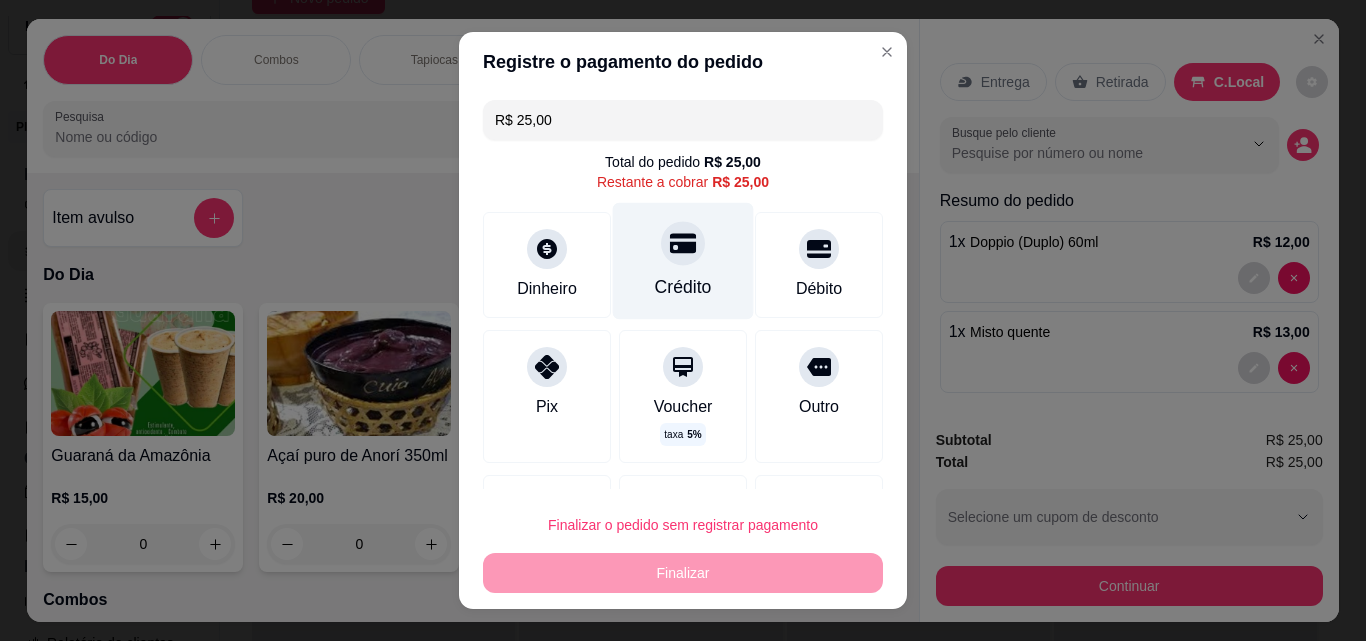 click at bounding box center (683, 243) 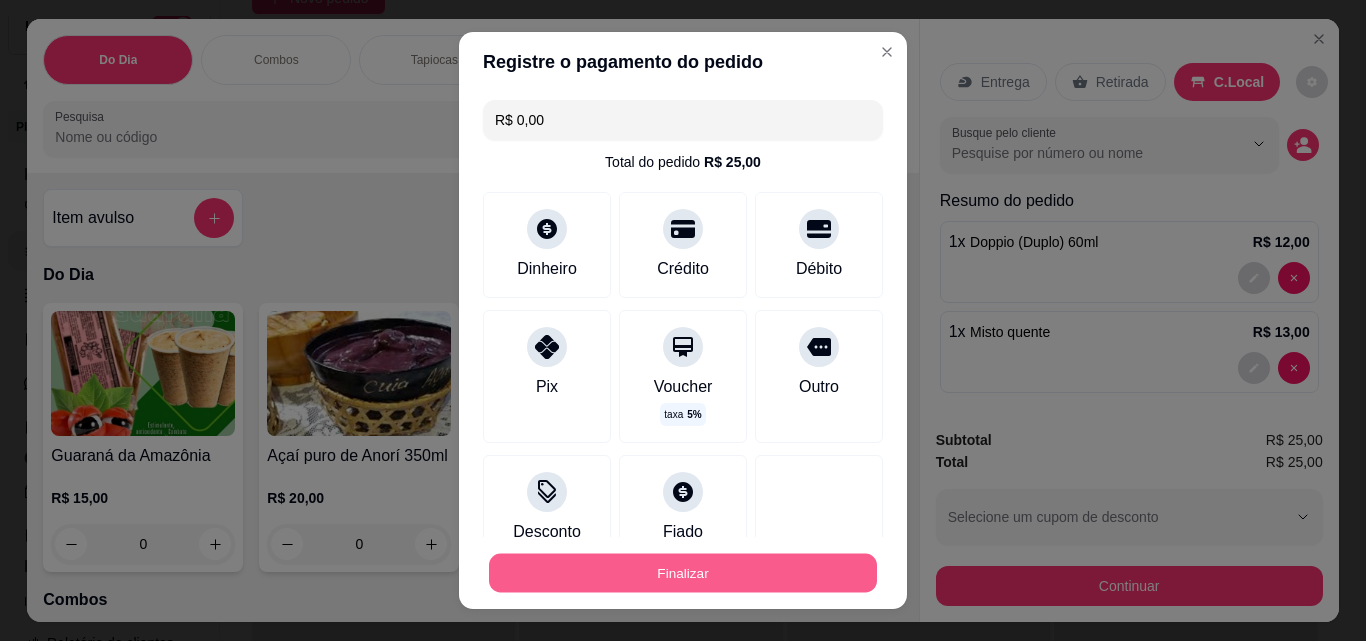 click on "Finalizar" at bounding box center (683, 573) 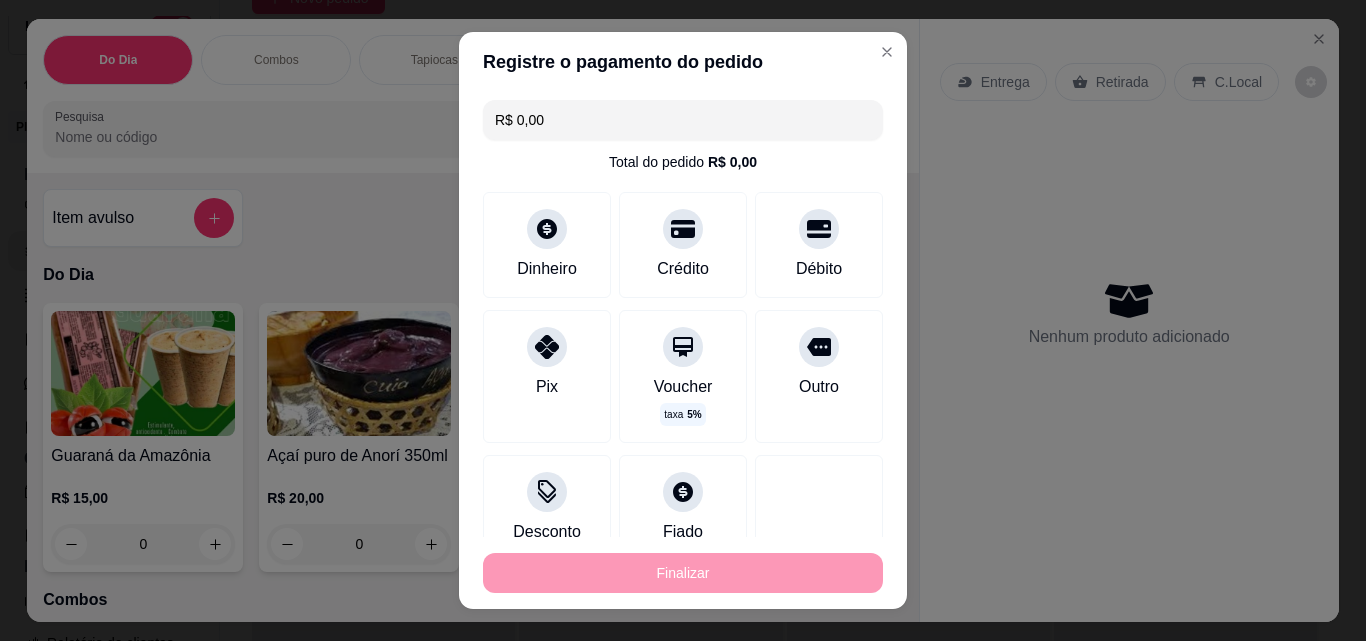 type on "0" 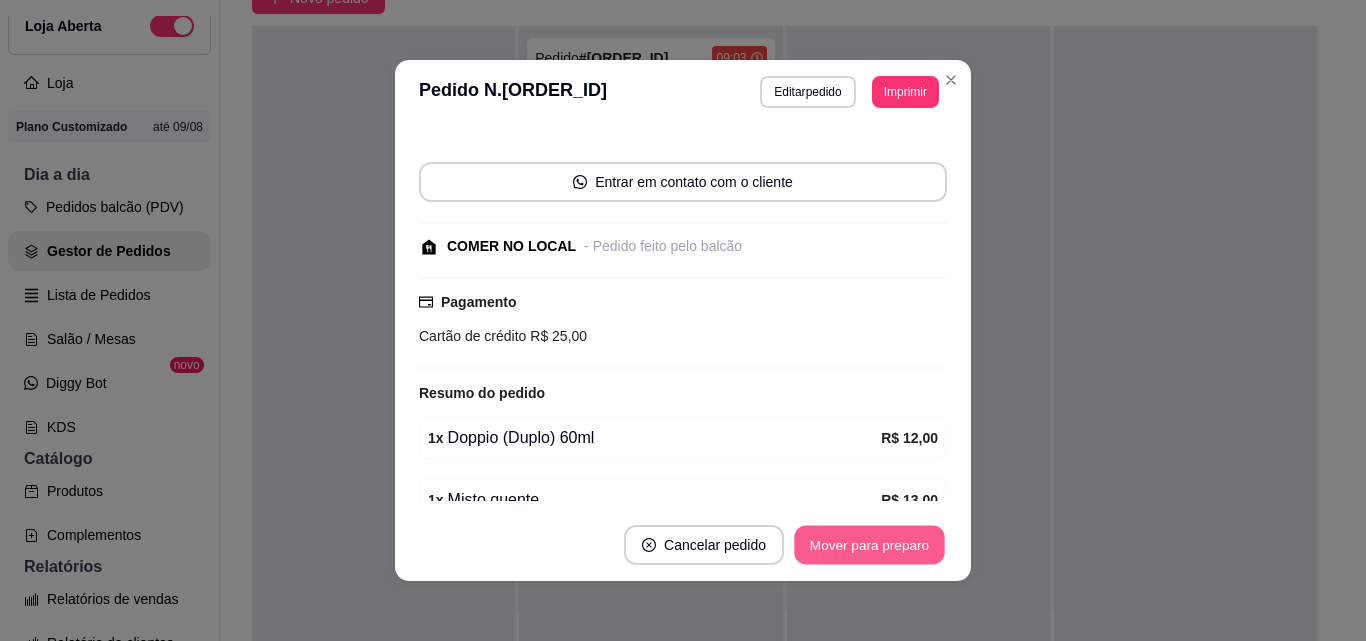 click on "Mover para preparo" at bounding box center (869, 545) 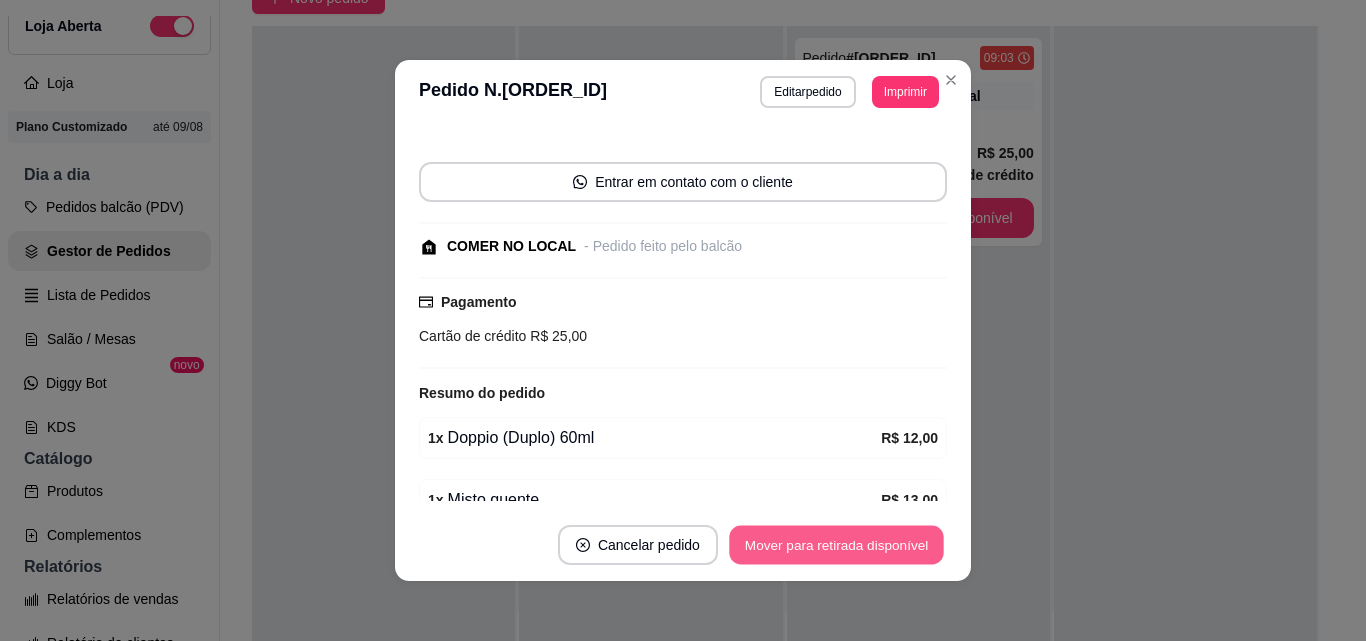click on "Mover para retirada disponível" at bounding box center (836, 545) 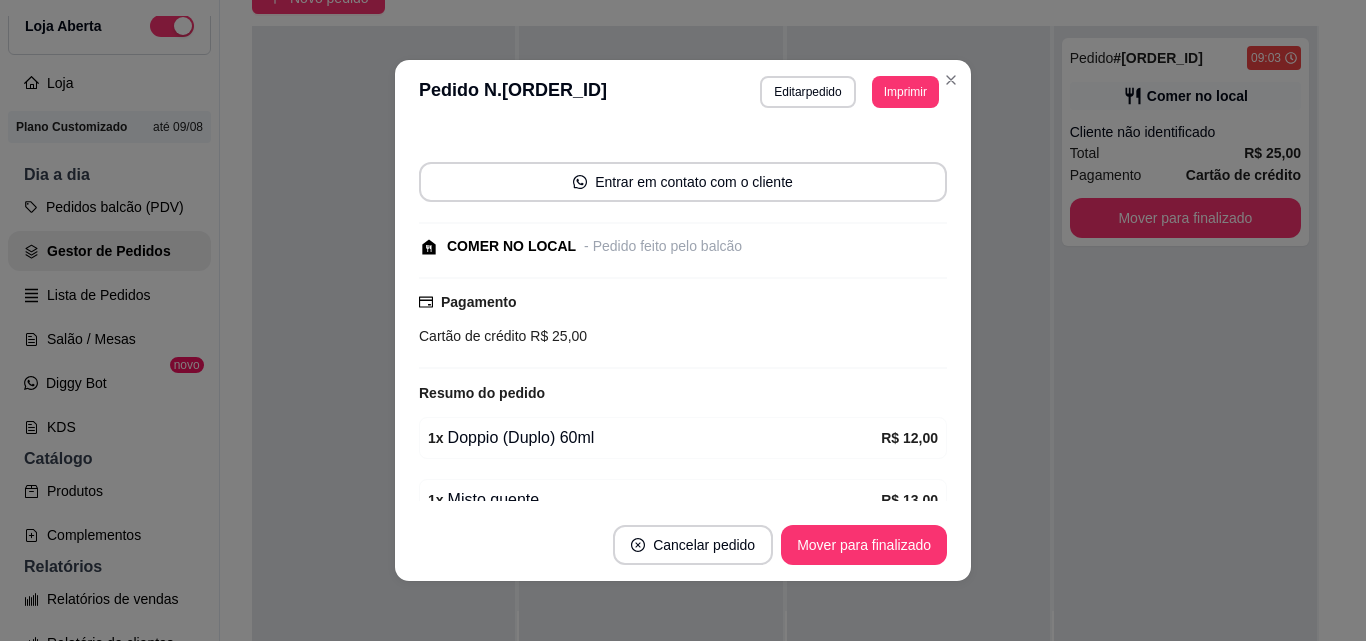 scroll, scrollTop: 255, scrollLeft: 0, axis: vertical 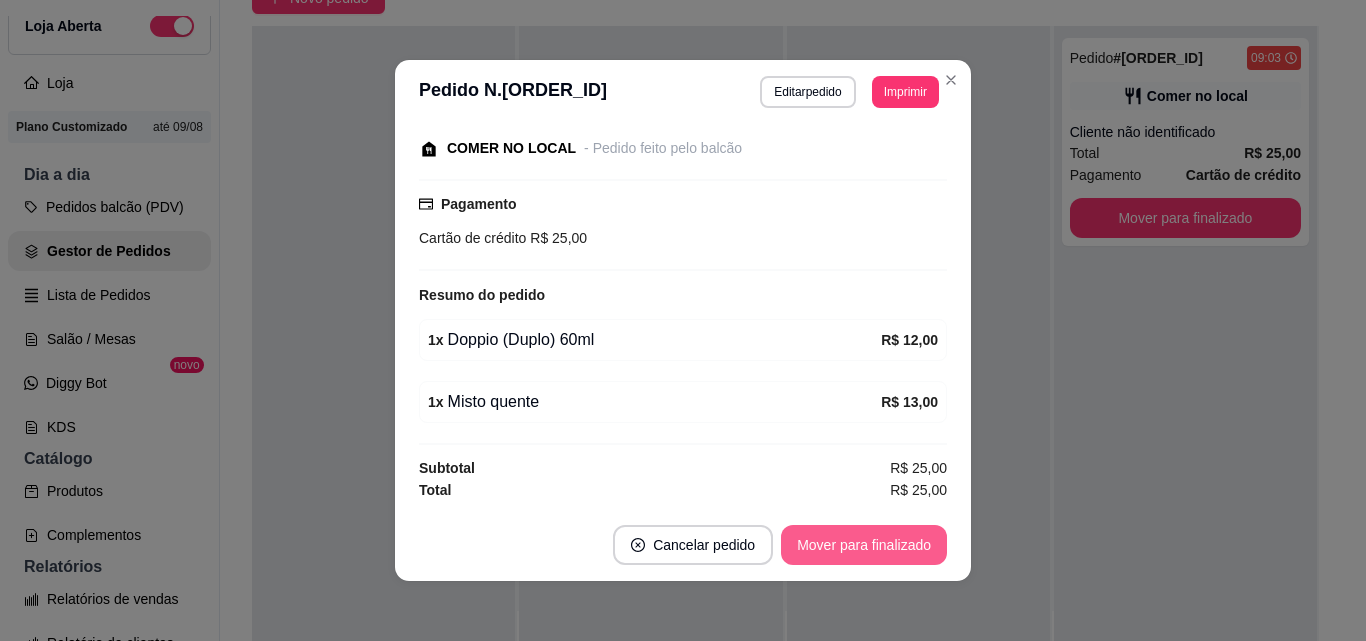 click on "Mover para finalizado" at bounding box center [864, 545] 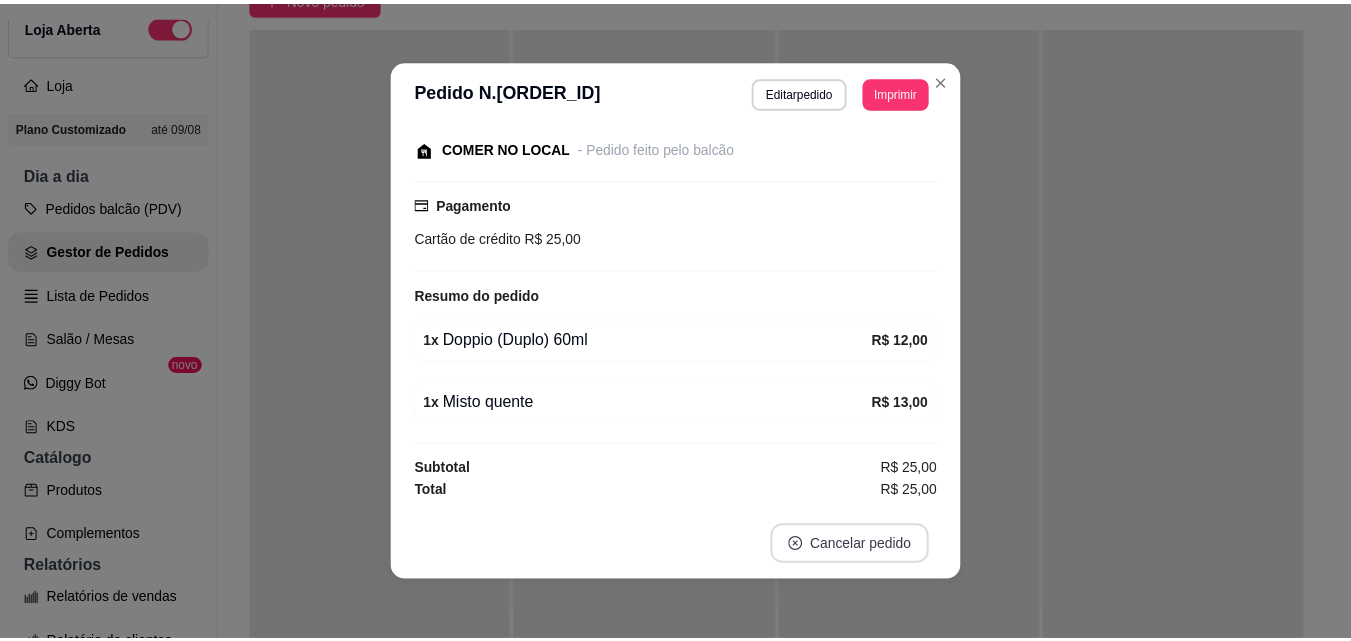 scroll, scrollTop: 149, scrollLeft: 0, axis: vertical 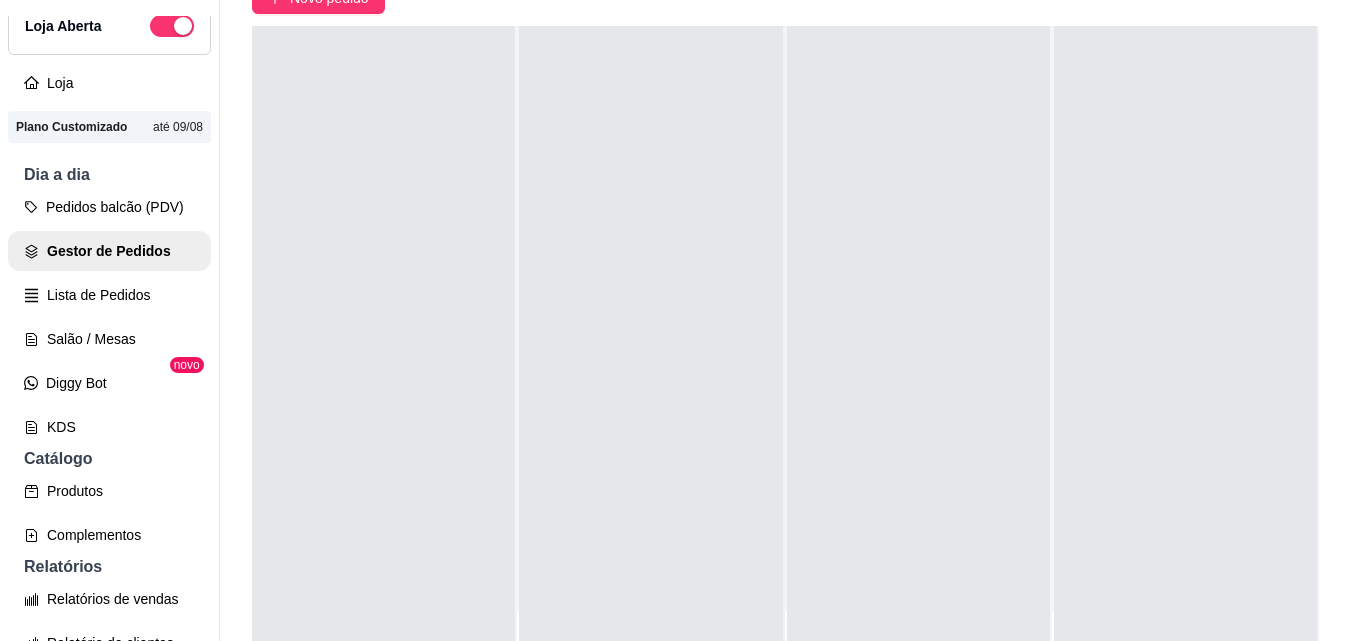 click at bounding box center [1185, 346] 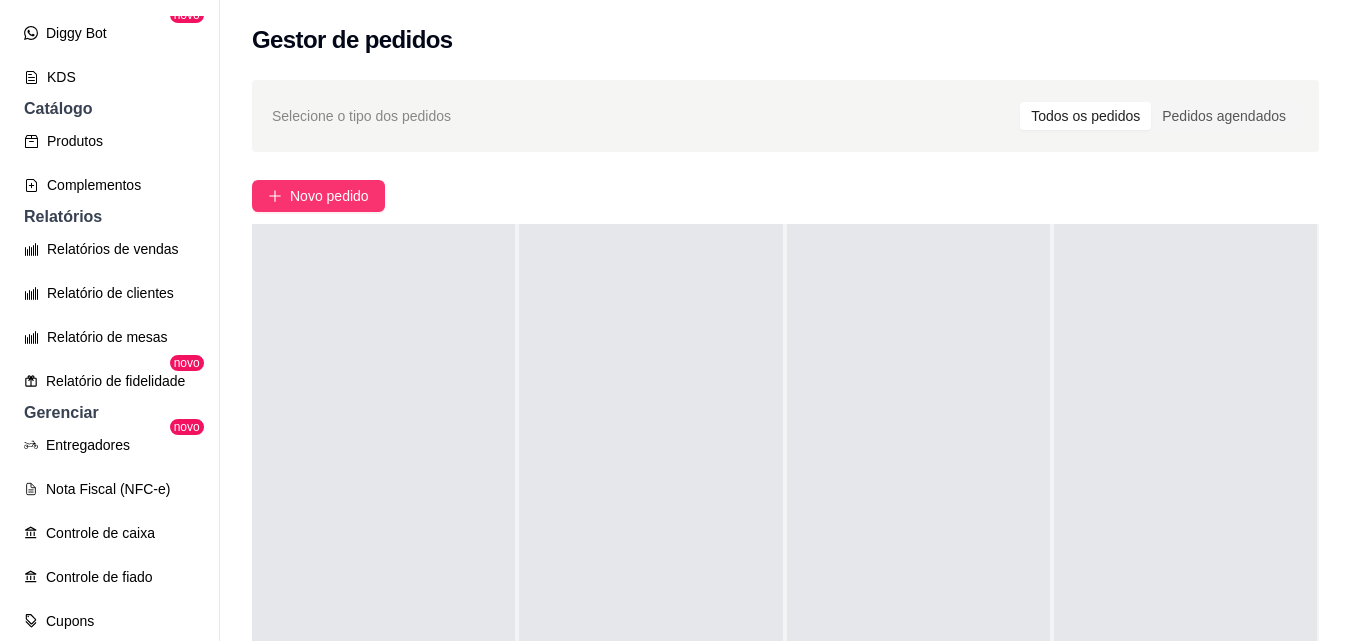 scroll, scrollTop: 432, scrollLeft: 0, axis: vertical 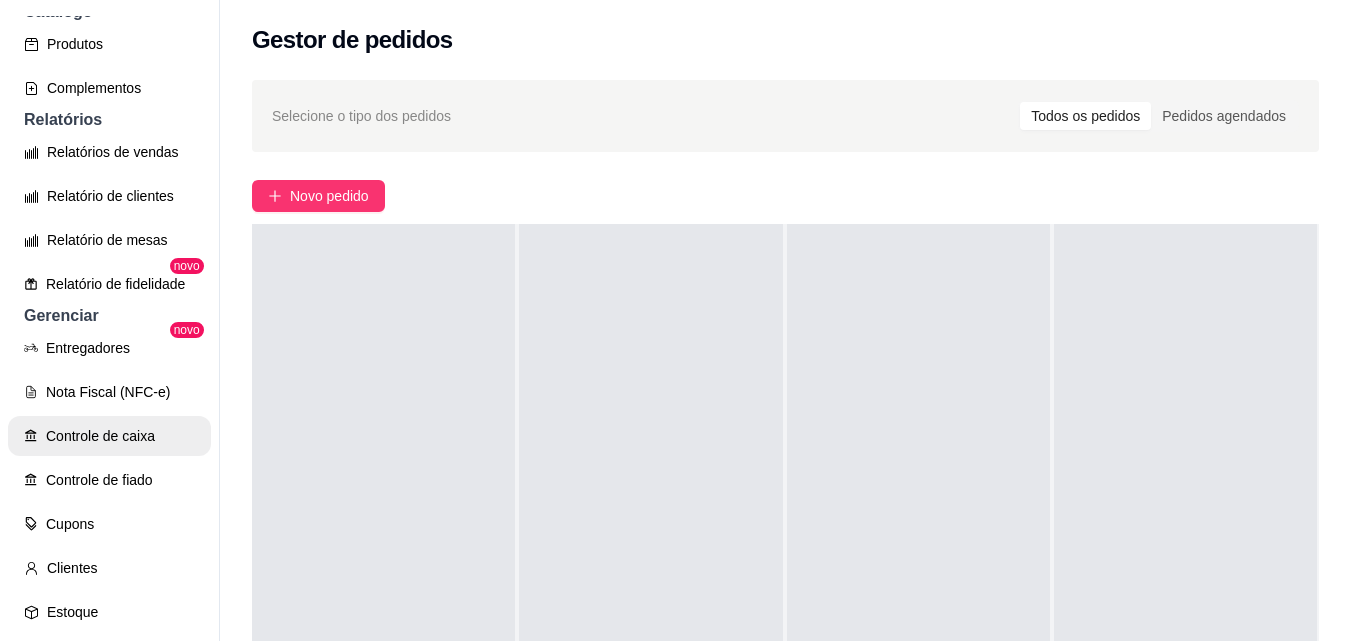 click on "Controle de caixa" at bounding box center (109, 436) 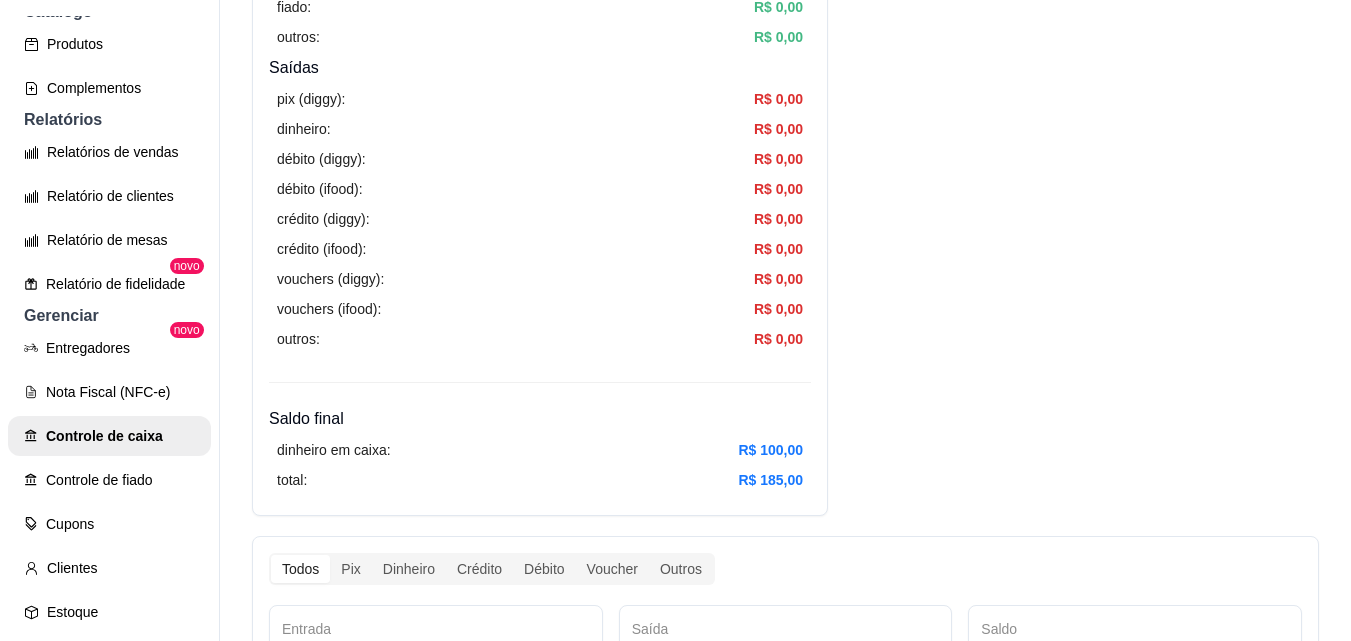 scroll, scrollTop: 640, scrollLeft: 0, axis: vertical 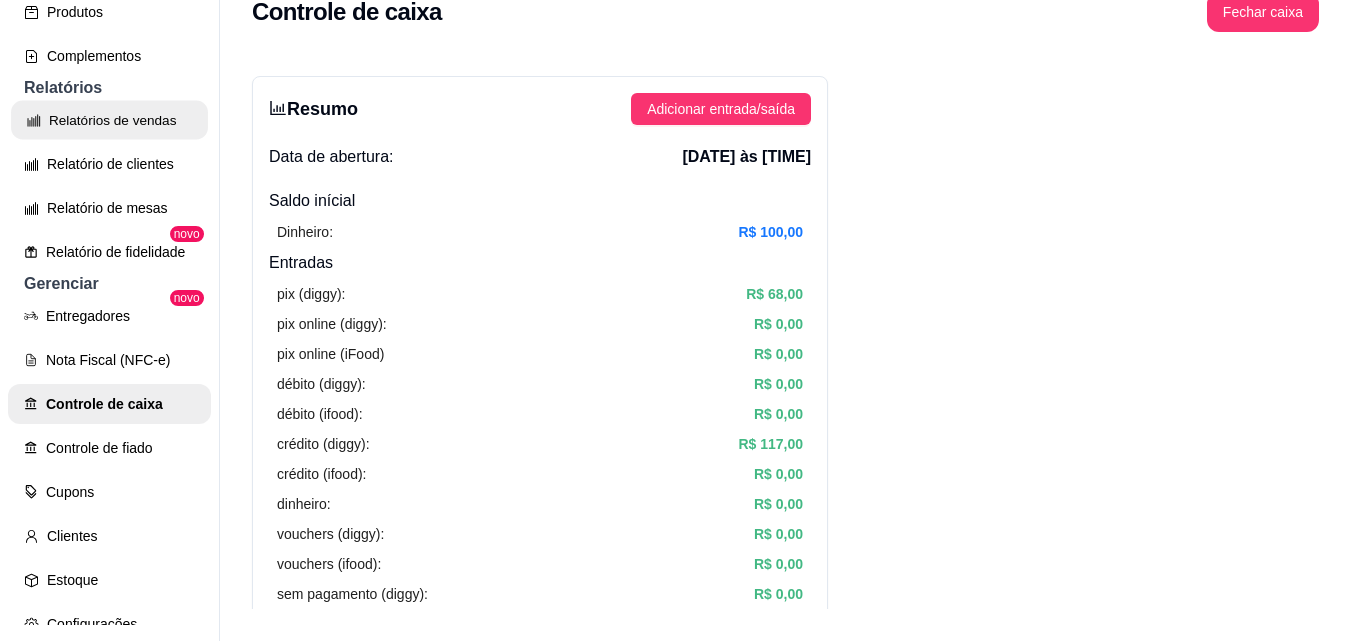 click on "Relatórios de vendas" at bounding box center (109, 120) 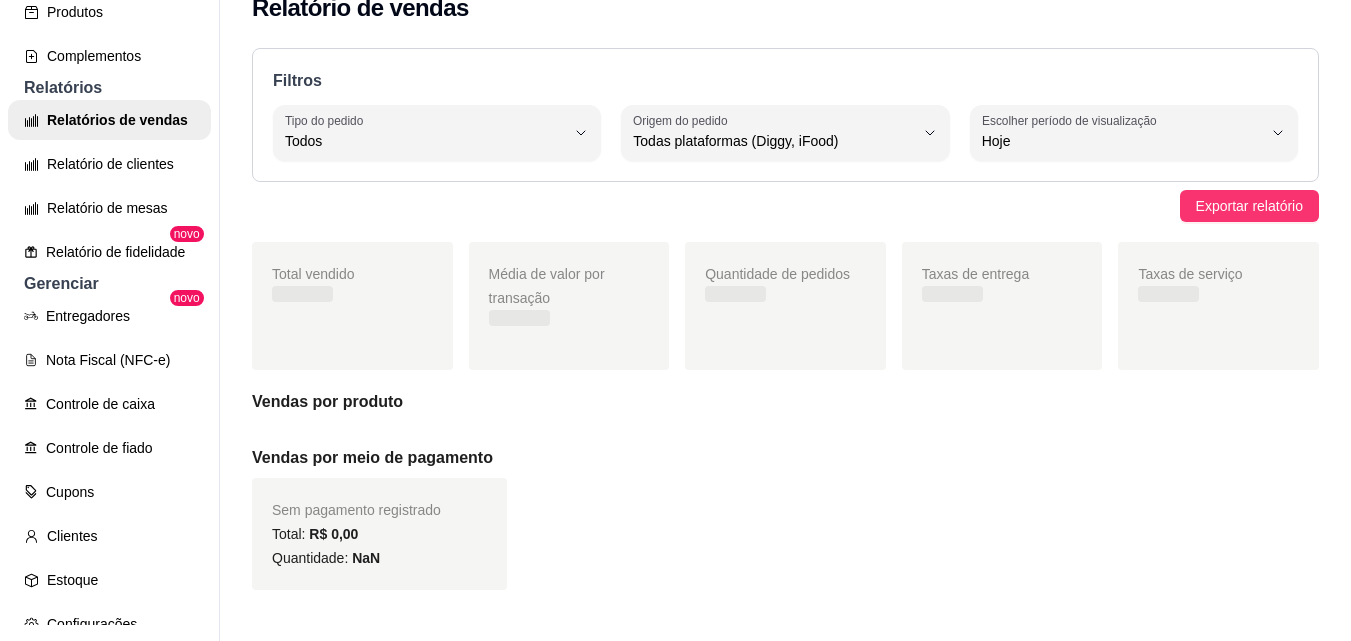 scroll, scrollTop: 0, scrollLeft: 0, axis: both 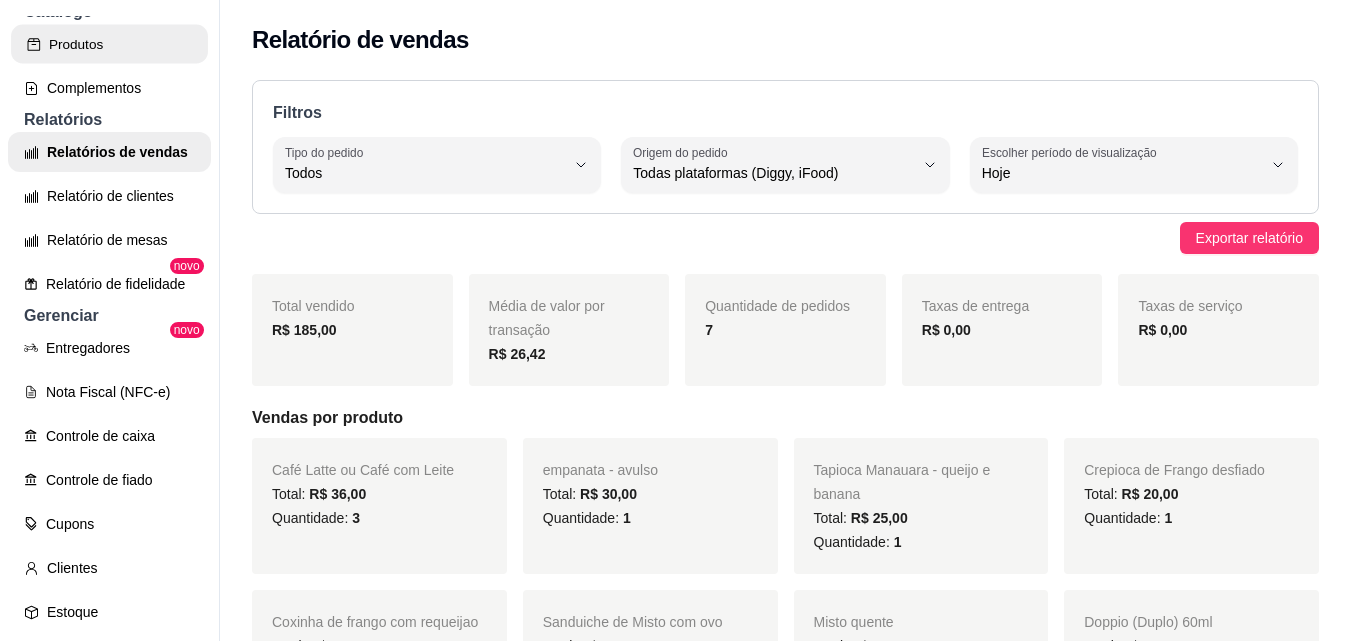 click on "Produtos" at bounding box center [109, 44] 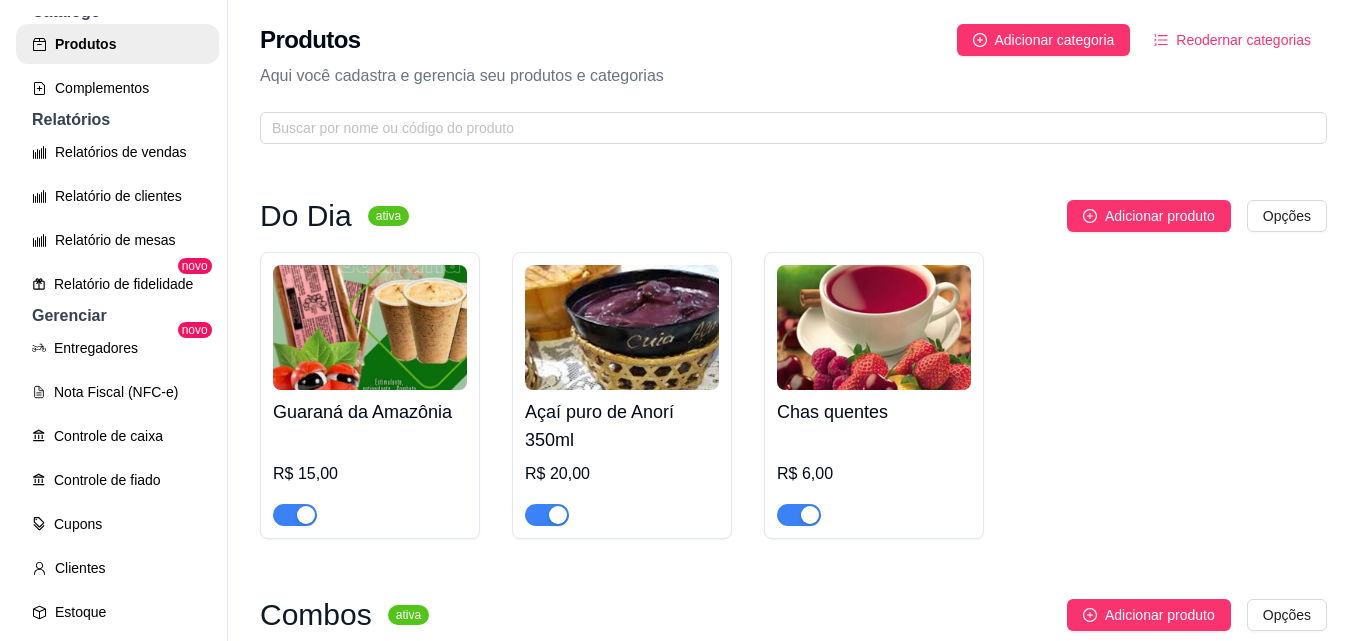 scroll, scrollTop: 0, scrollLeft: 0, axis: both 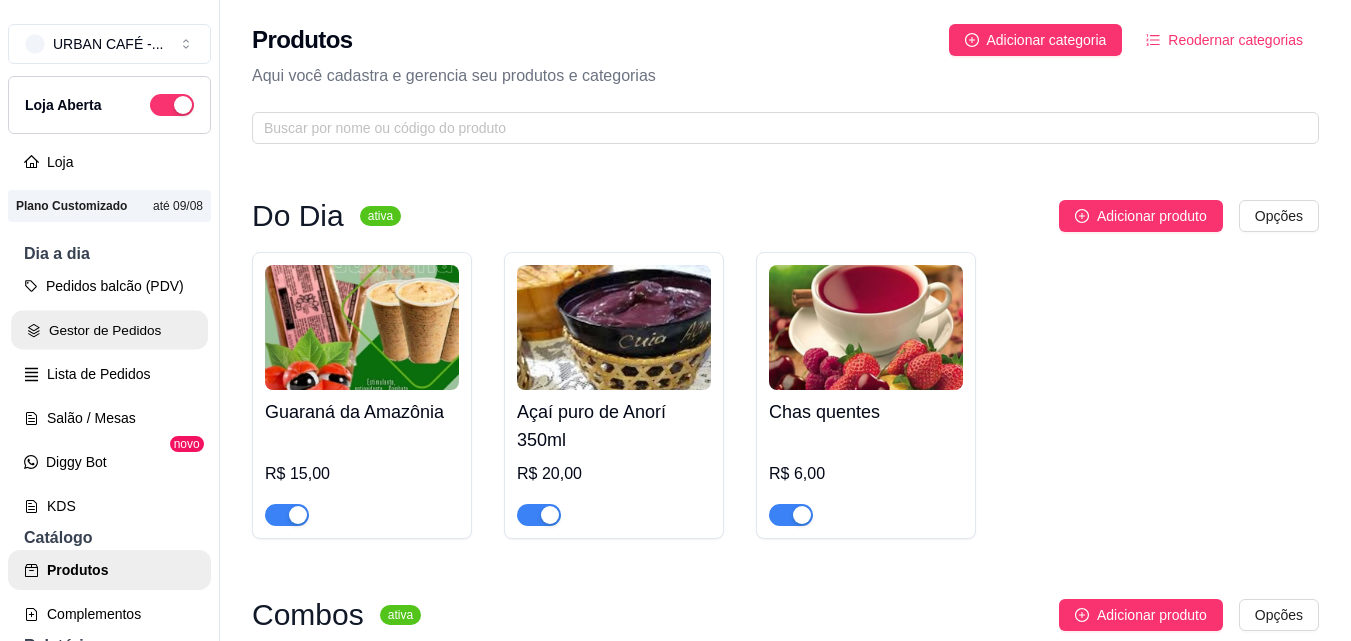 click on "Gestor de Pedidos" at bounding box center (109, 330) 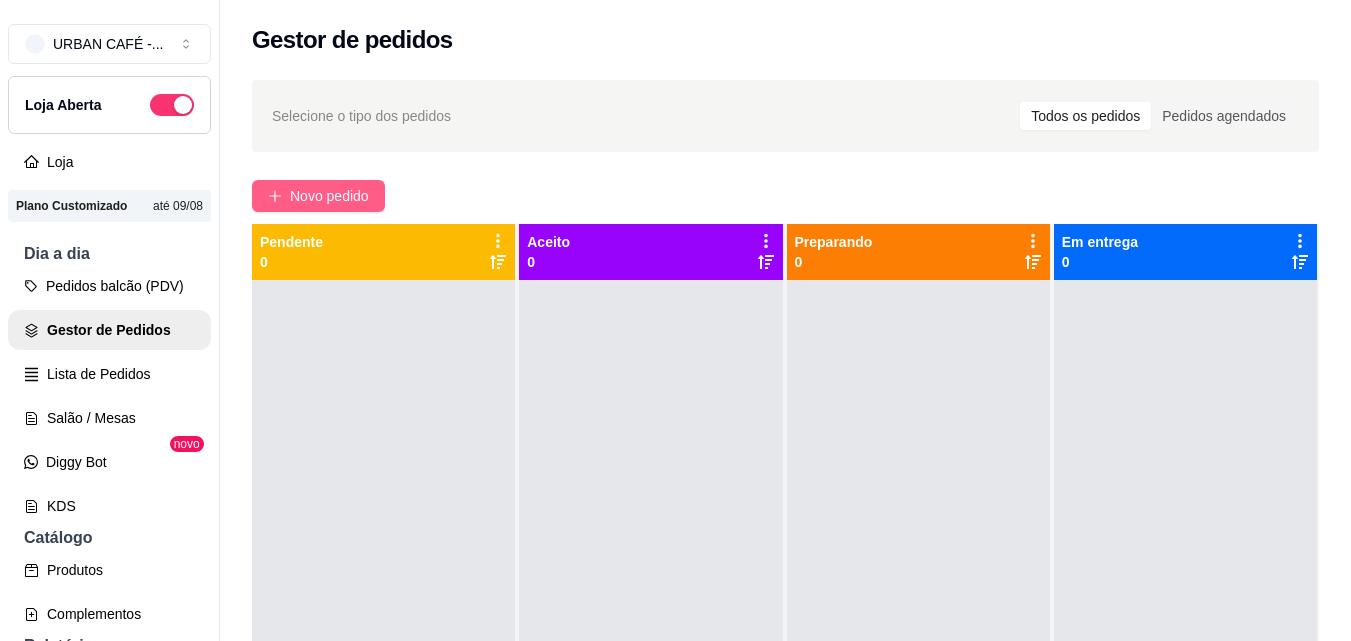 click on "Novo pedido" at bounding box center (329, 196) 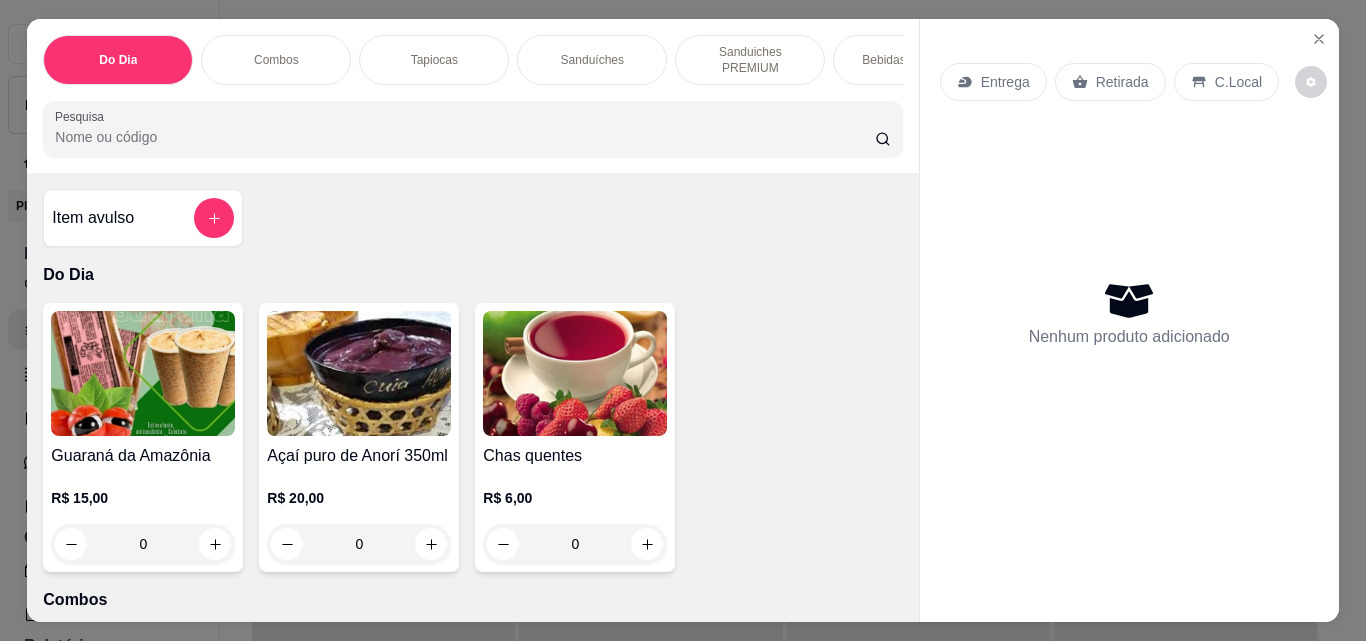 click on "Pesquisa" at bounding box center (465, 137) 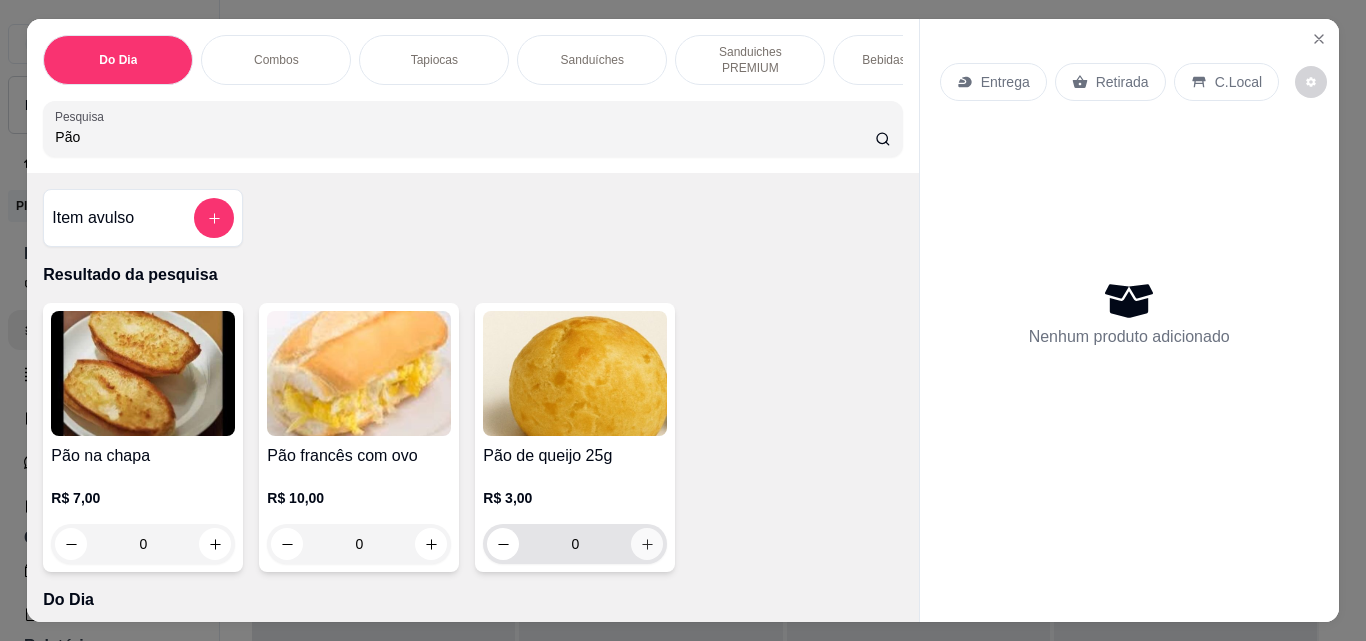 type on "Pão" 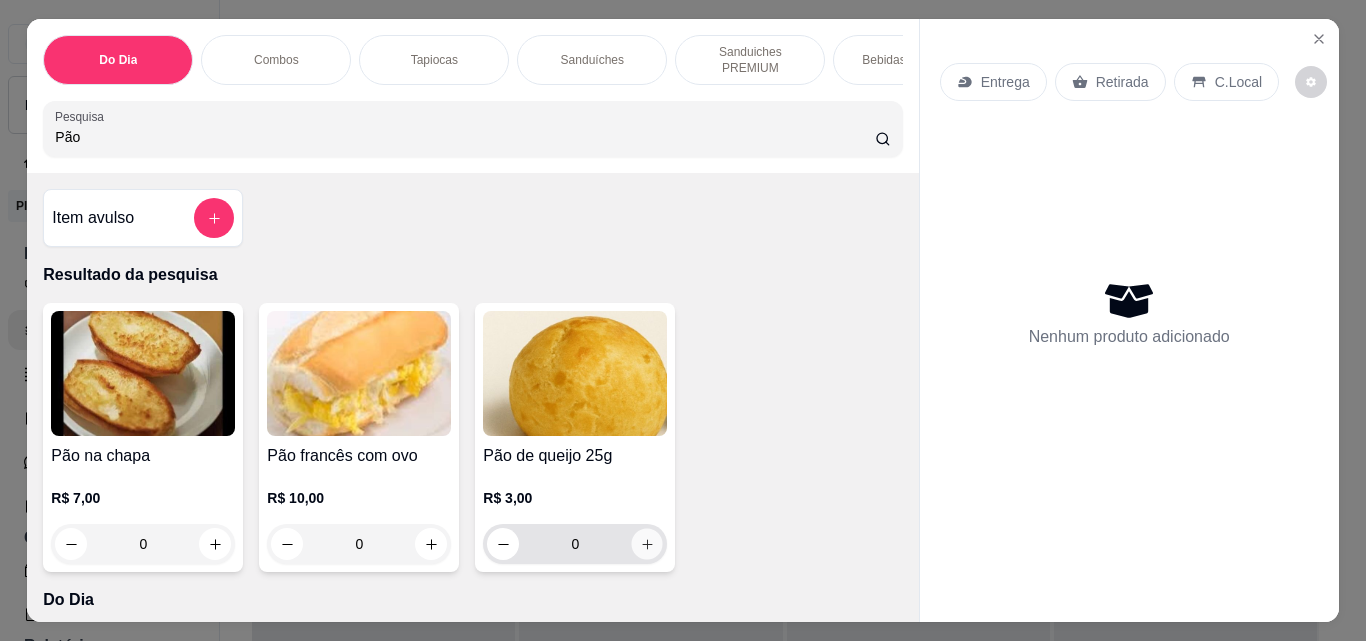 click at bounding box center (647, 544) 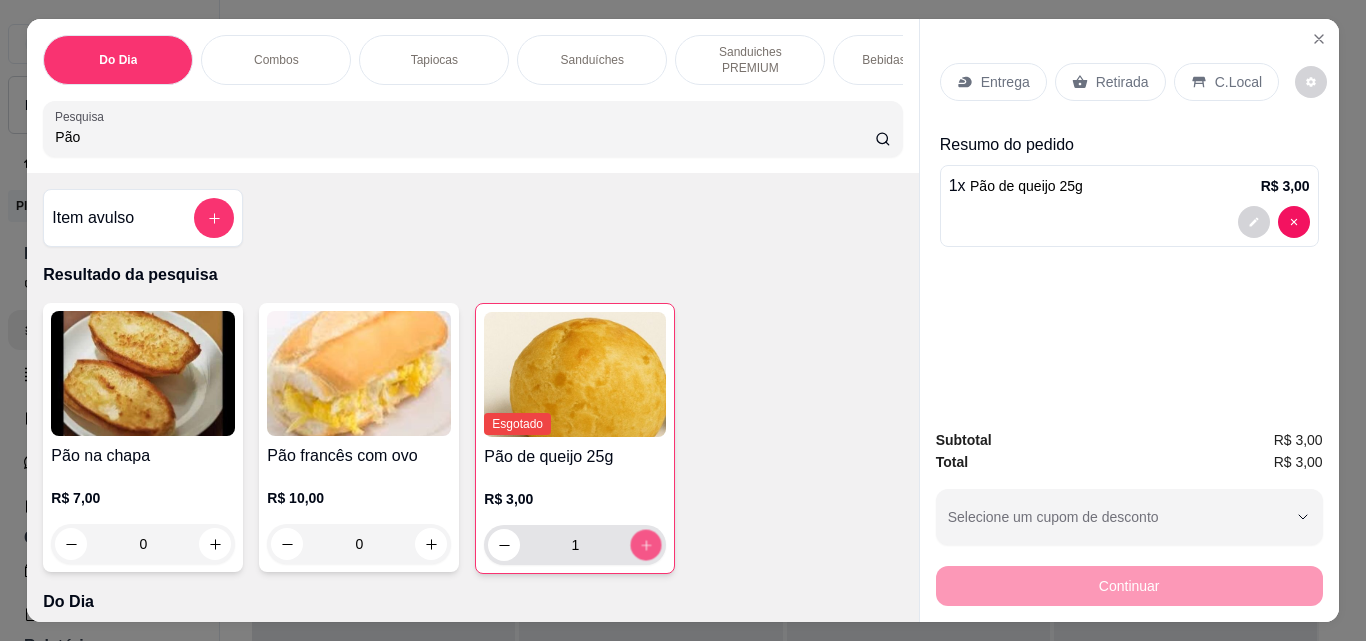 click at bounding box center (646, 545) 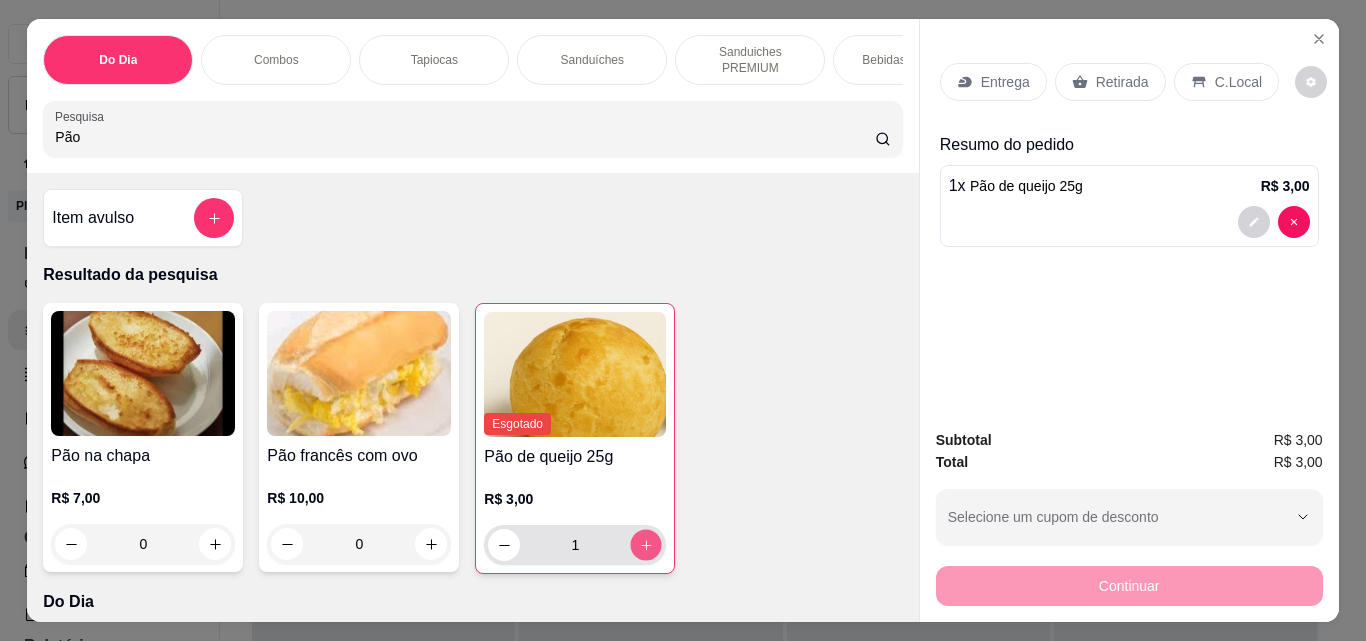click 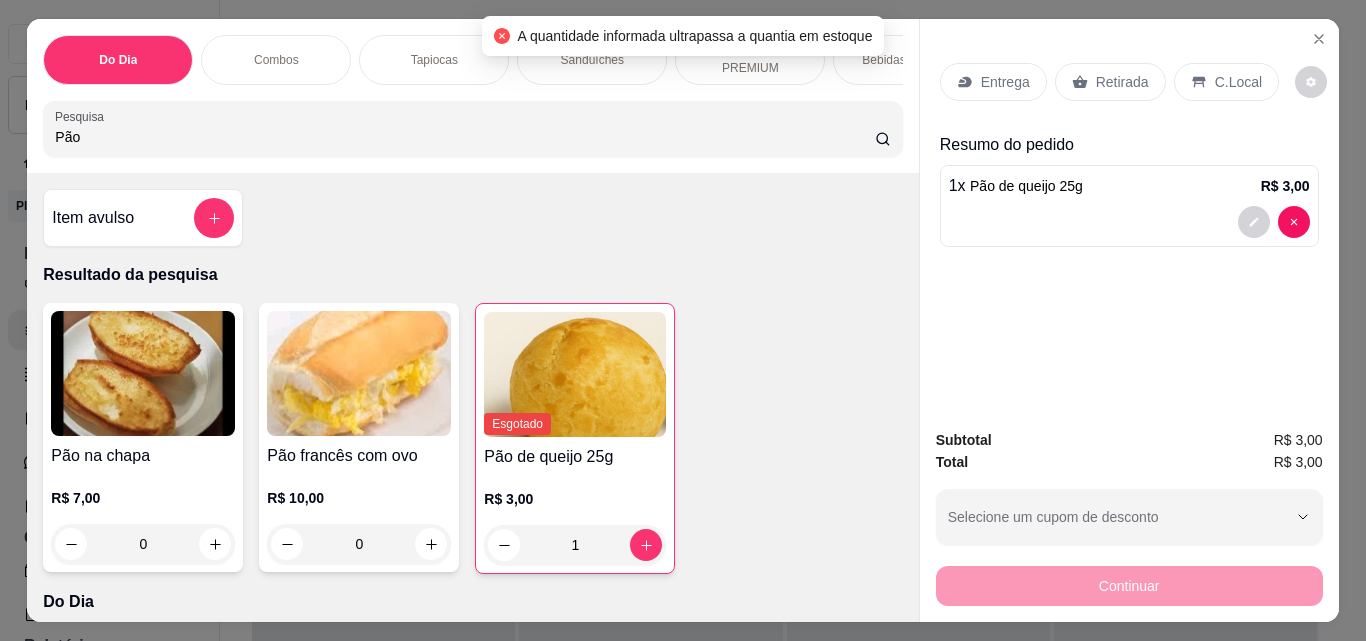 click on "Item avulso" at bounding box center (143, 218) 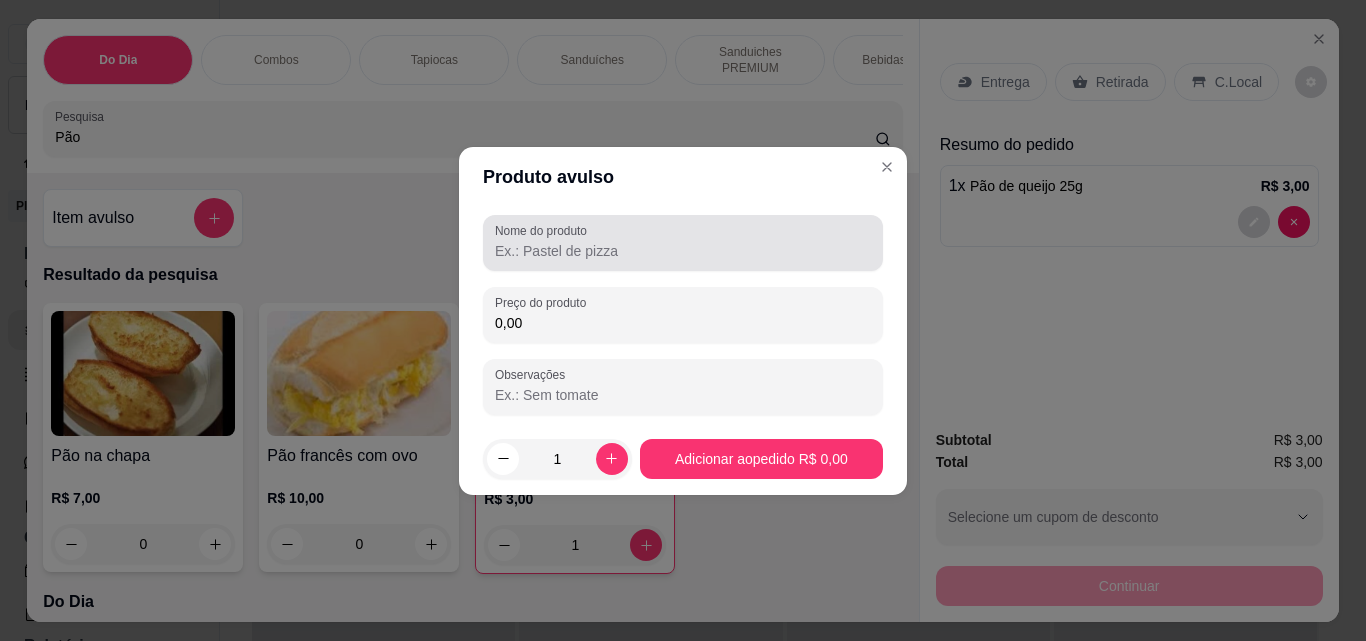 click at bounding box center [683, 243] 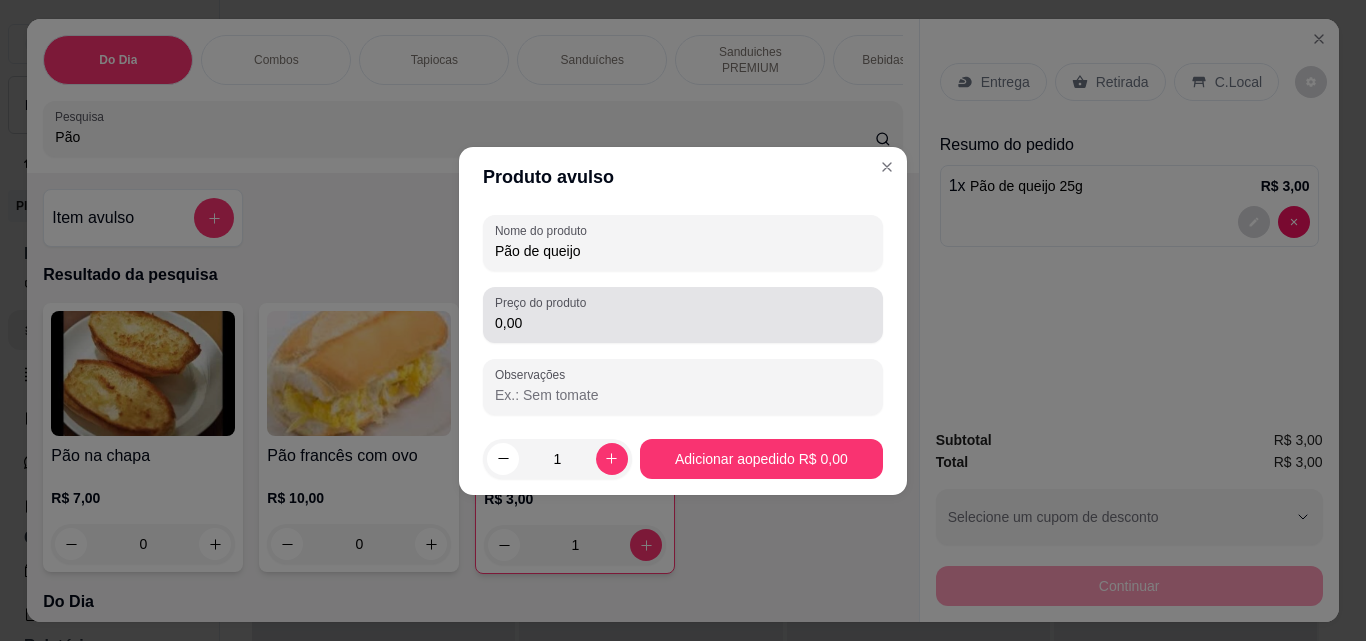 type on "Pão de queijo" 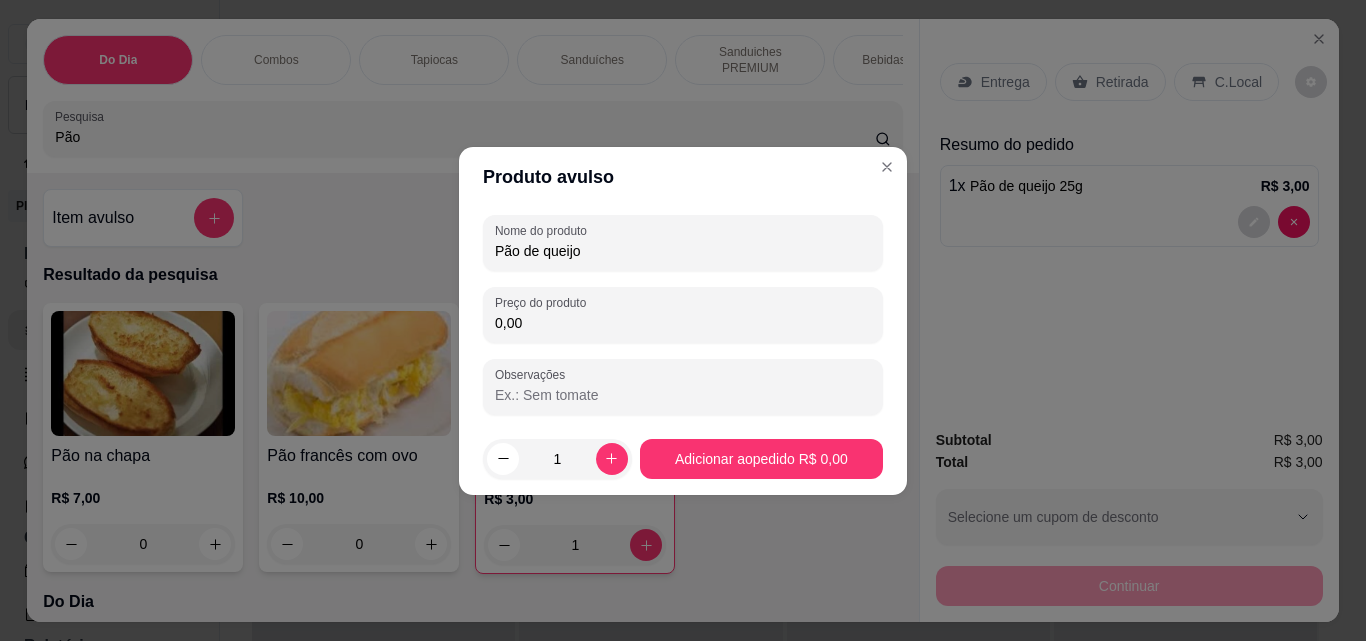 click on "0,00" at bounding box center (683, 323) 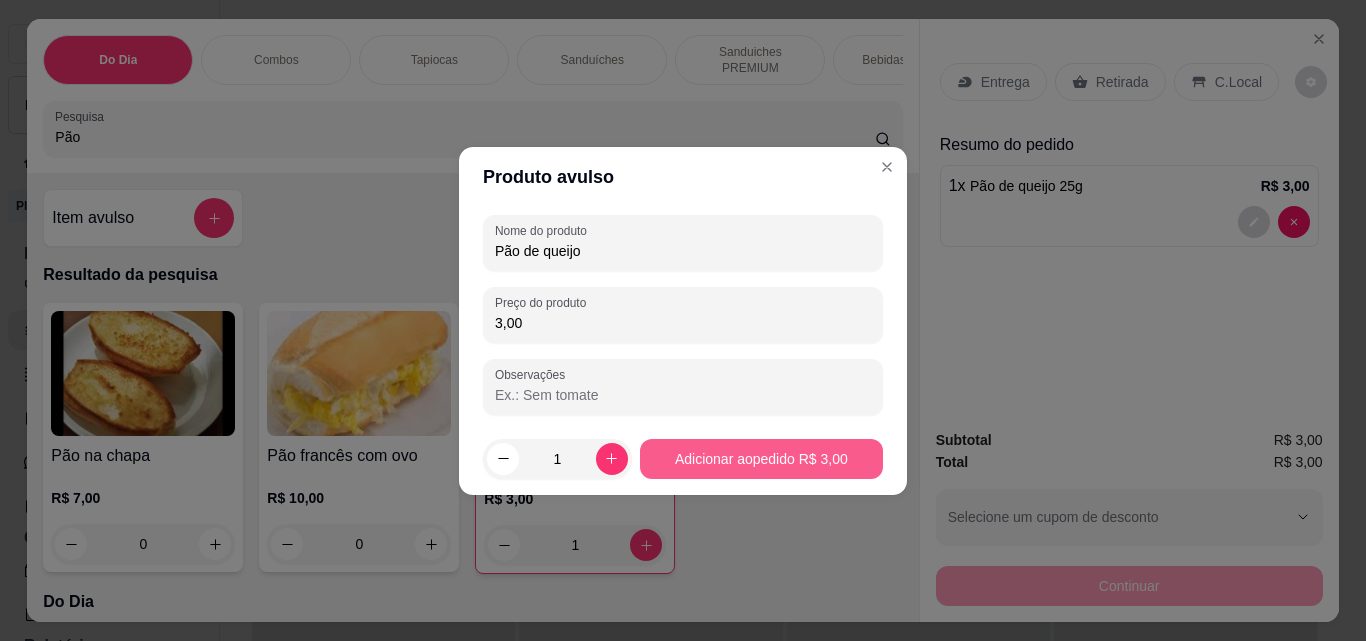 type on "3,00" 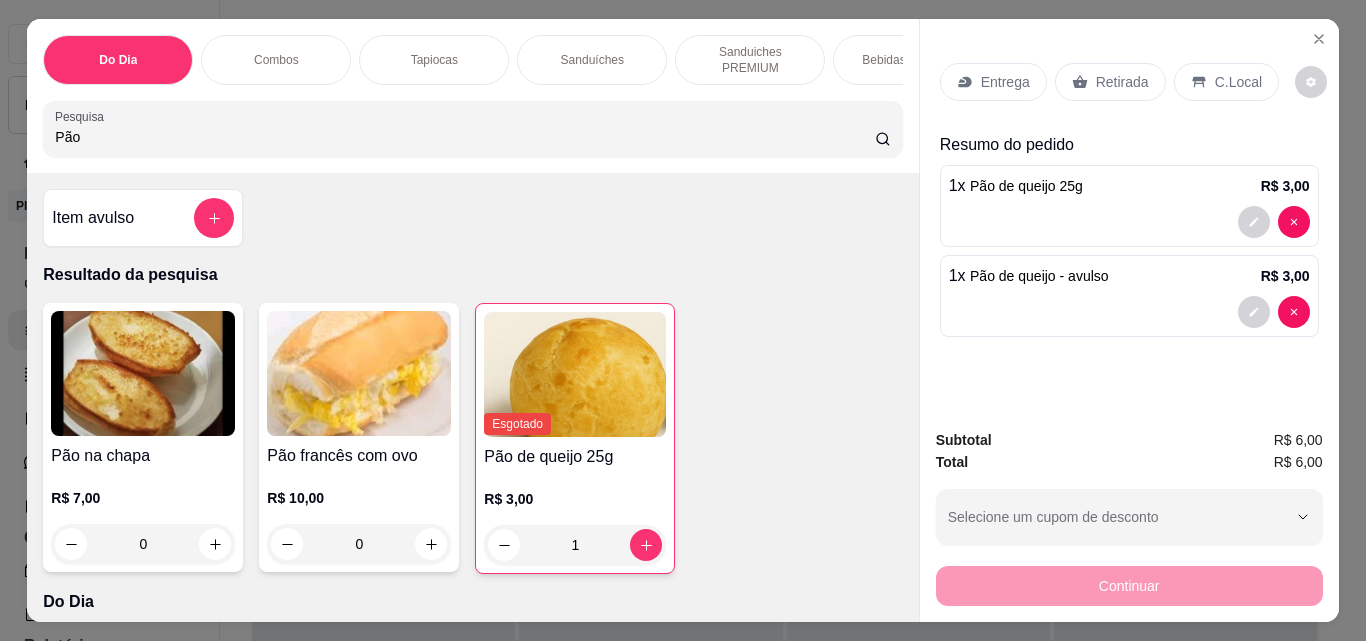 click on "Bebidas Quentes" at bounding box center [908, 60] 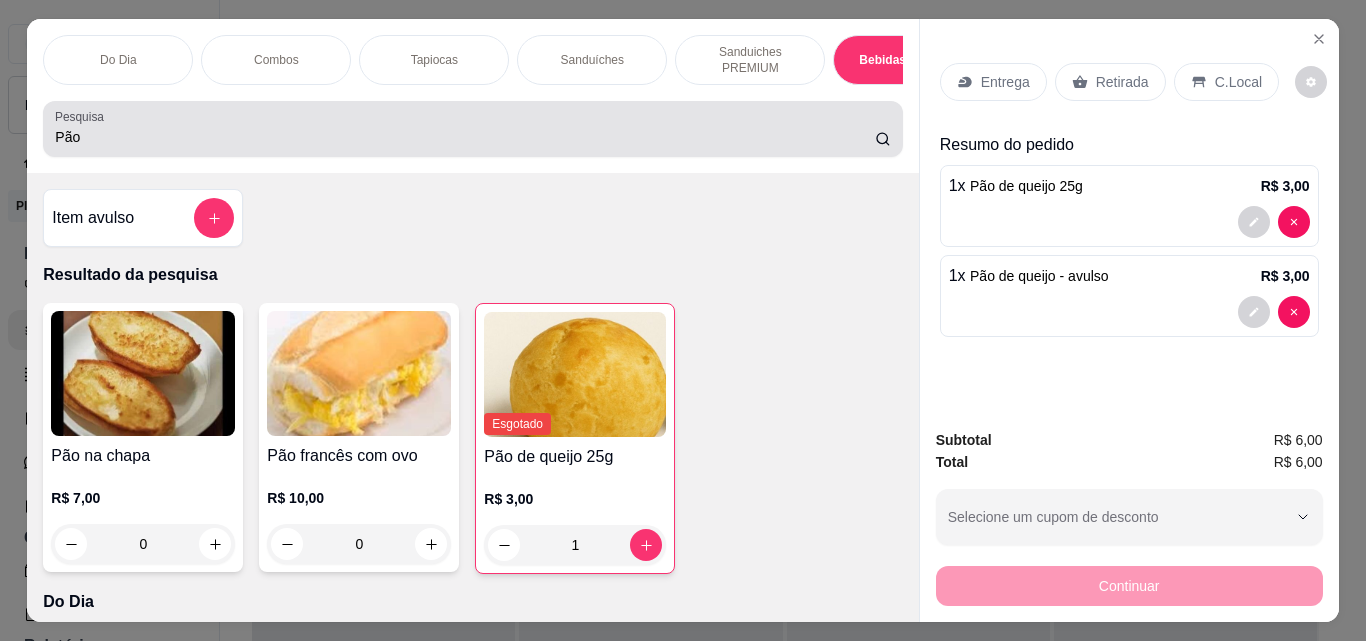 scroll, scrollTop: 3635, scrollLeft: 0, axis: vertical 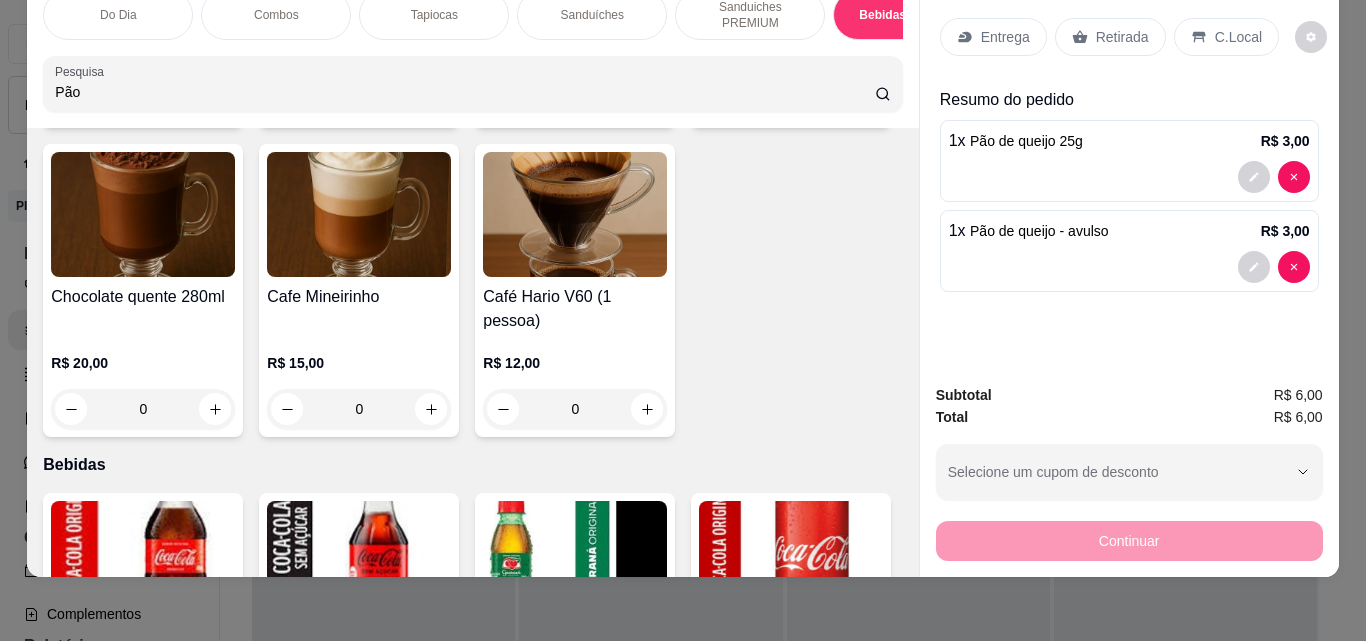click at bounding box center (791, -380) 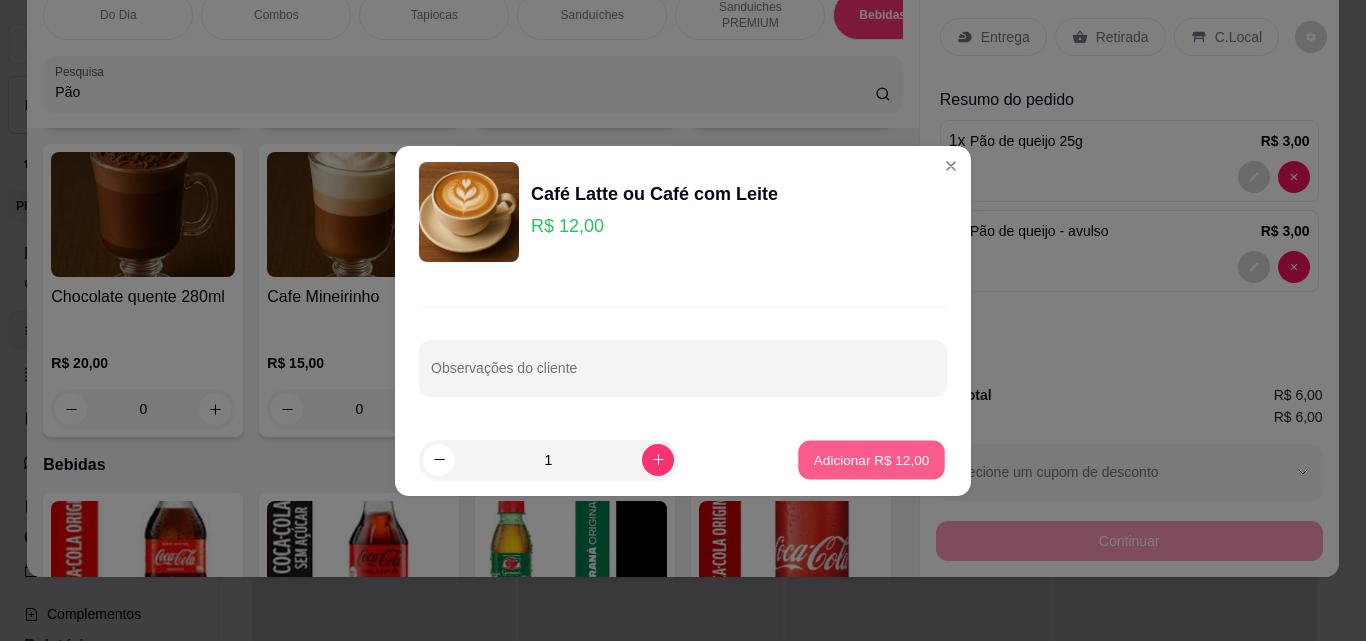 click on "Adicionar   R$ 12,00" at bounding box center (872, 459) 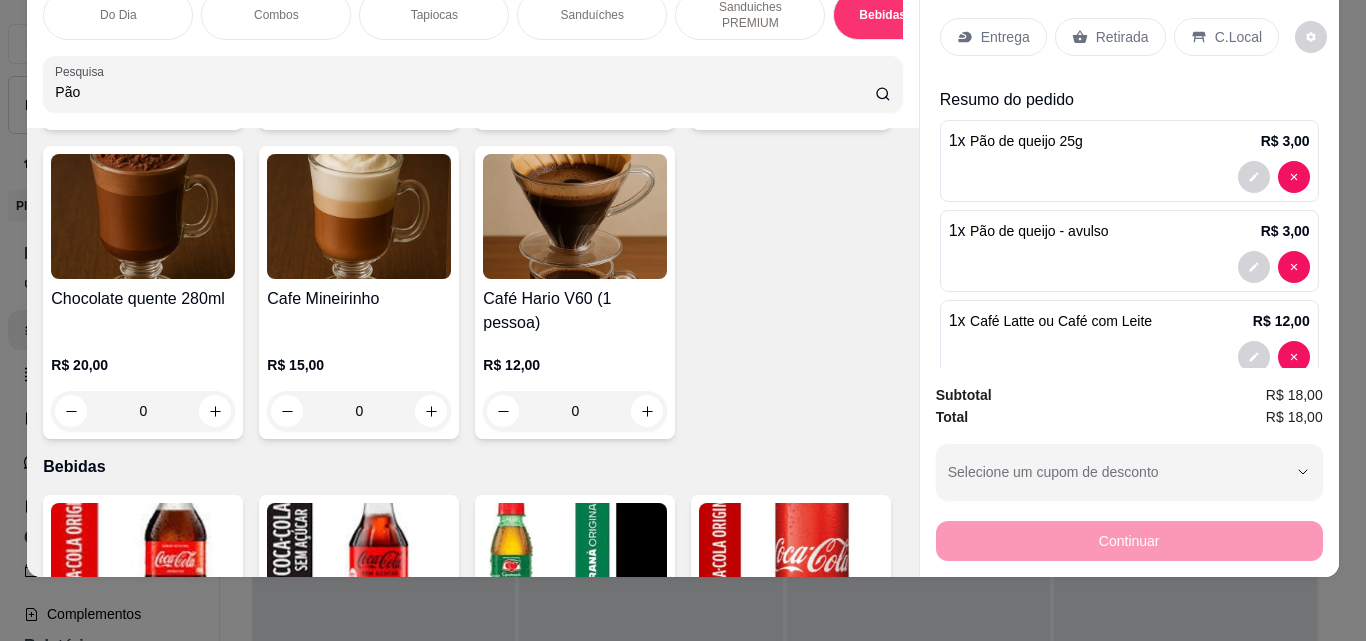 click on "Retirada" at bounding box center (1122, 37) 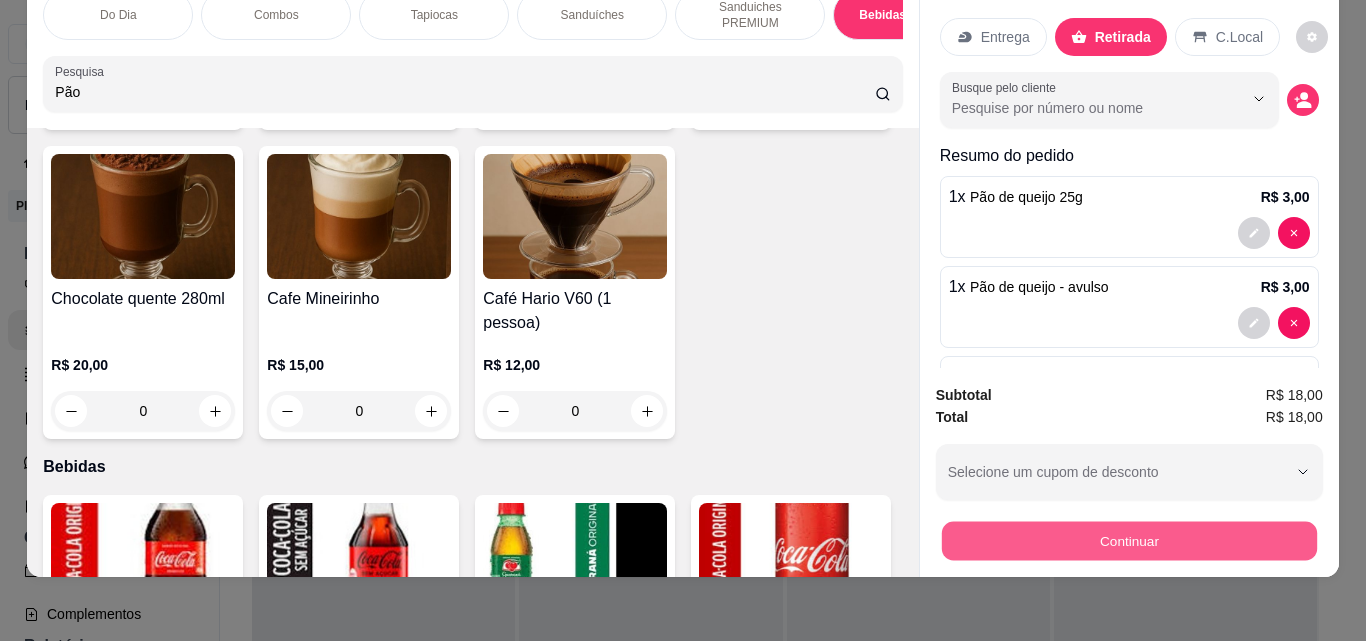 click on "Continuar" at bounding box center [1128, 540] 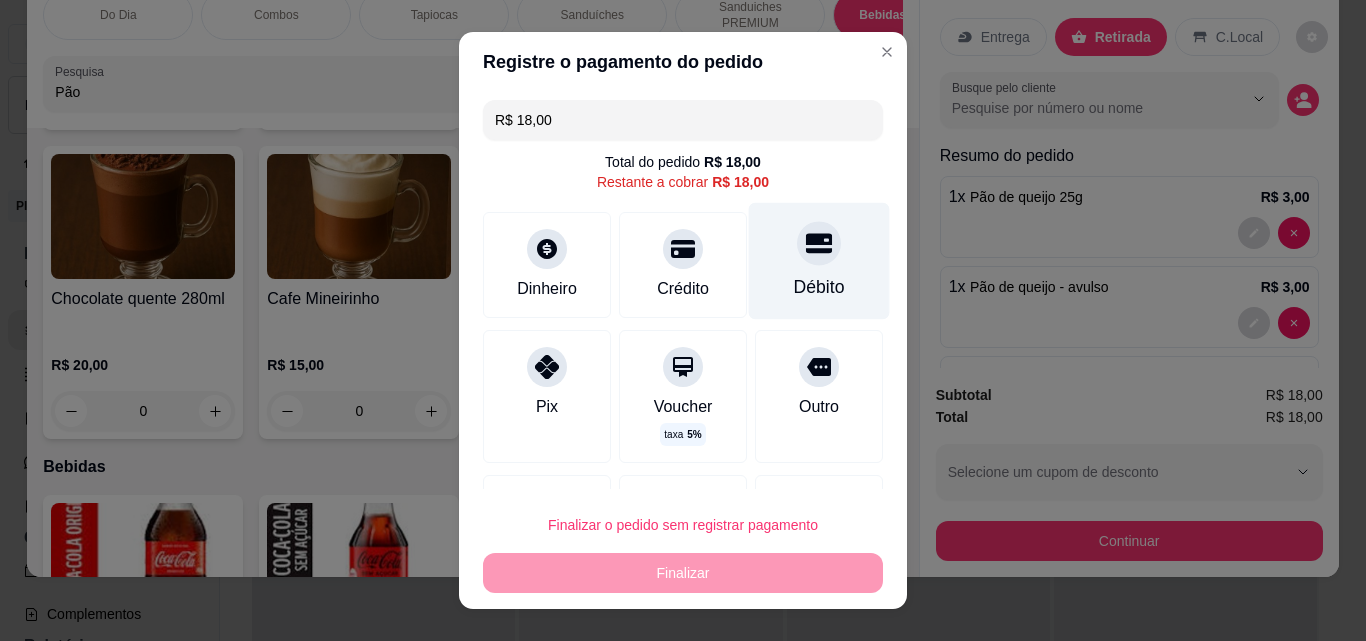 click at bounding box center [819, 243] 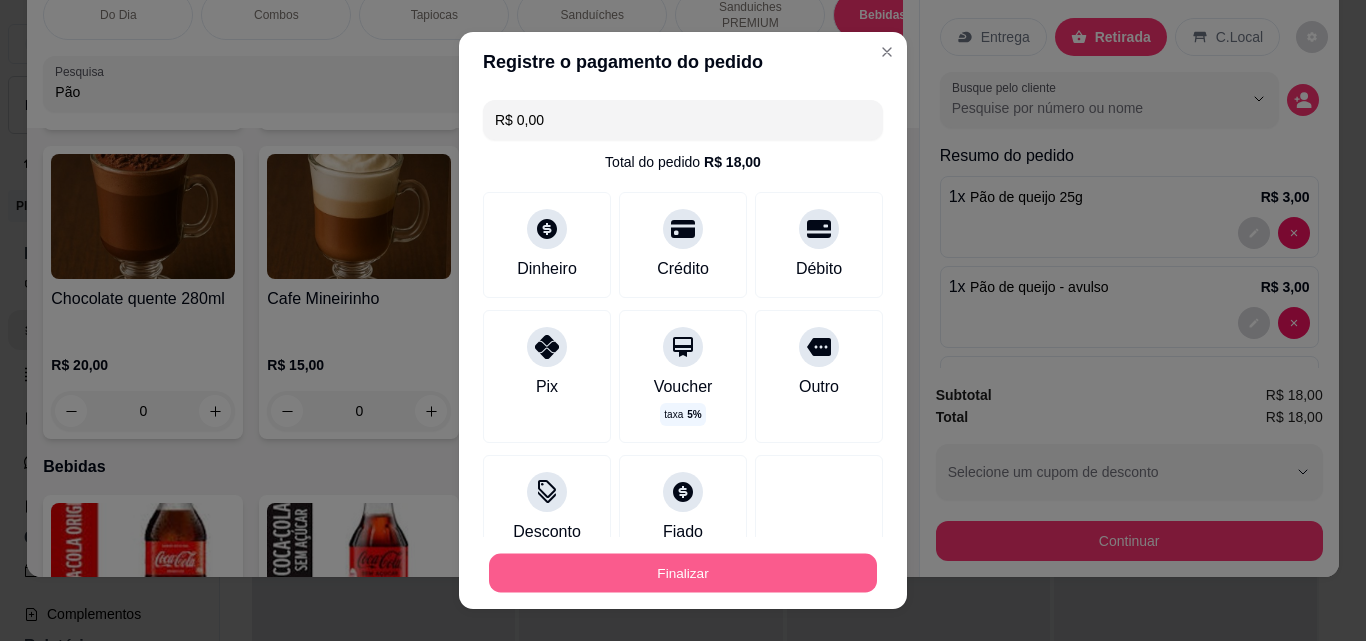 click on "Finalizar" at bounding box center [683, 573] 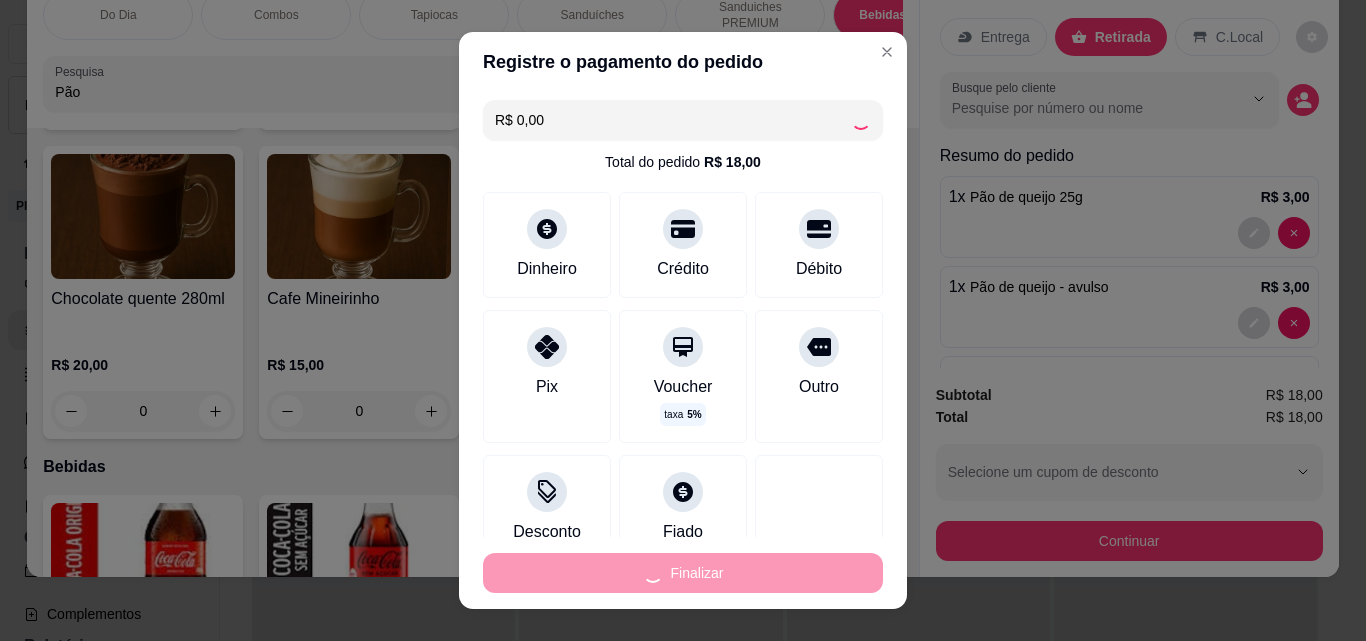 type on "0" 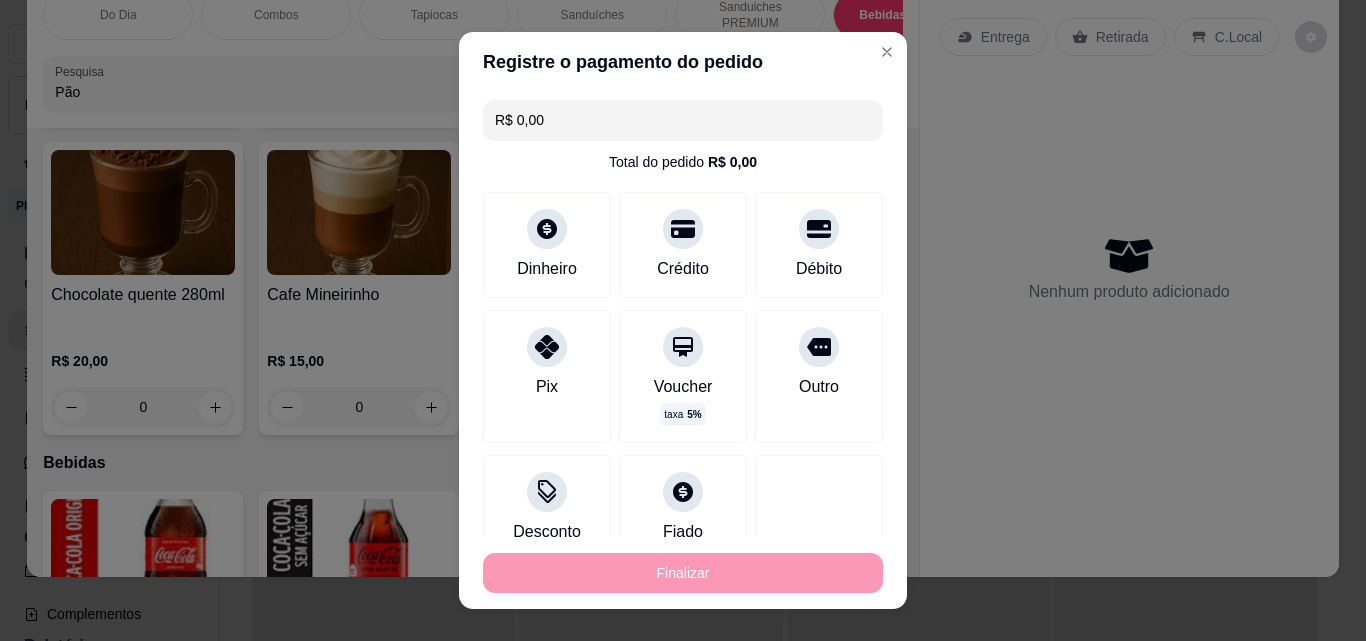 type on "-R$ 18,00" 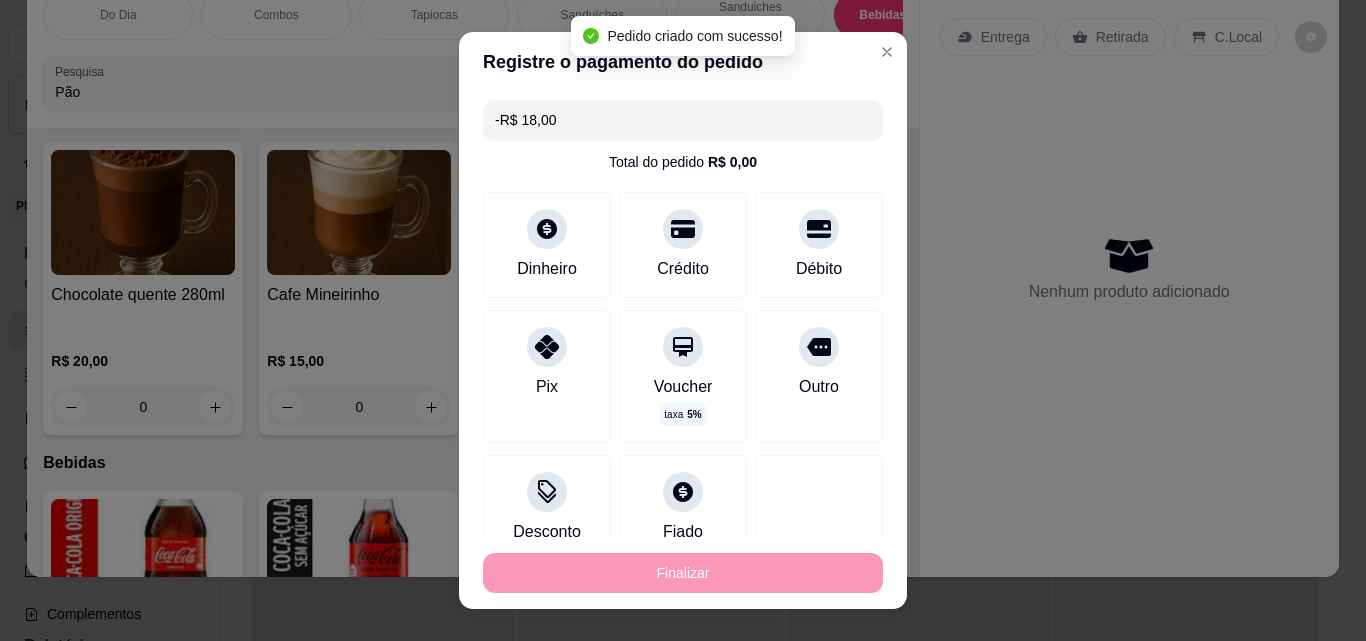 scroll, scrollTop: 3633, scrollLeft: 0, axis: vertical 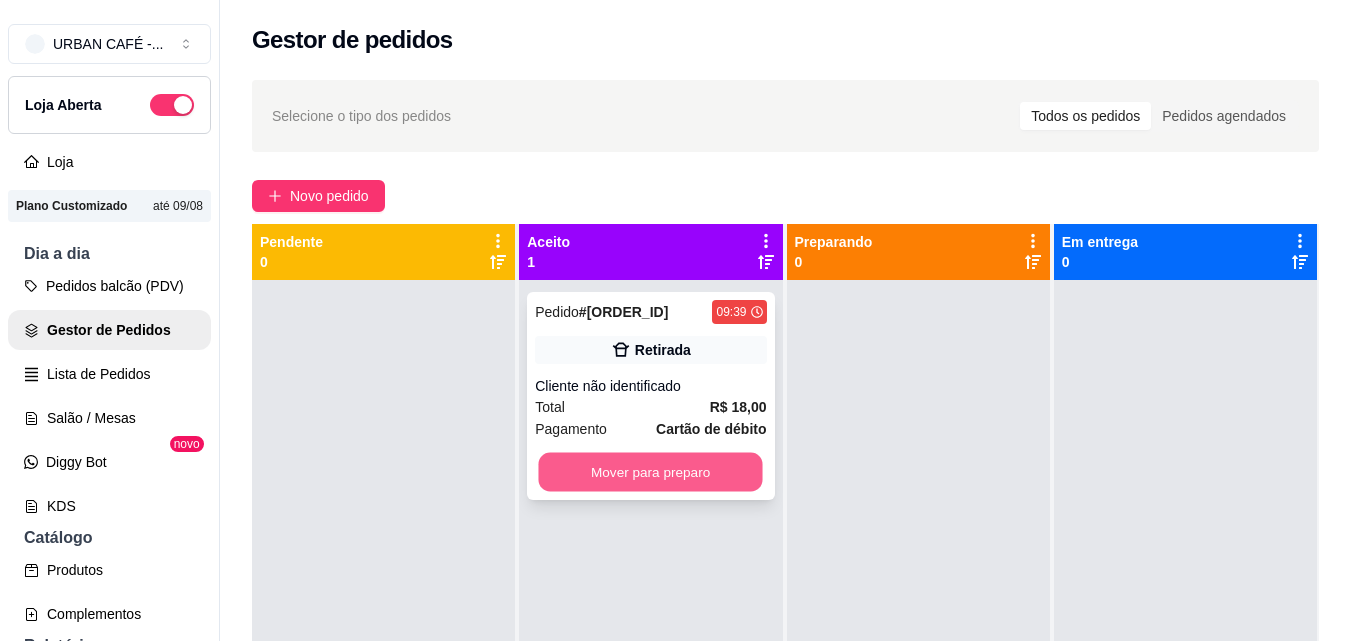 click on "Mover para preparo" at bounding box center [651, 472] 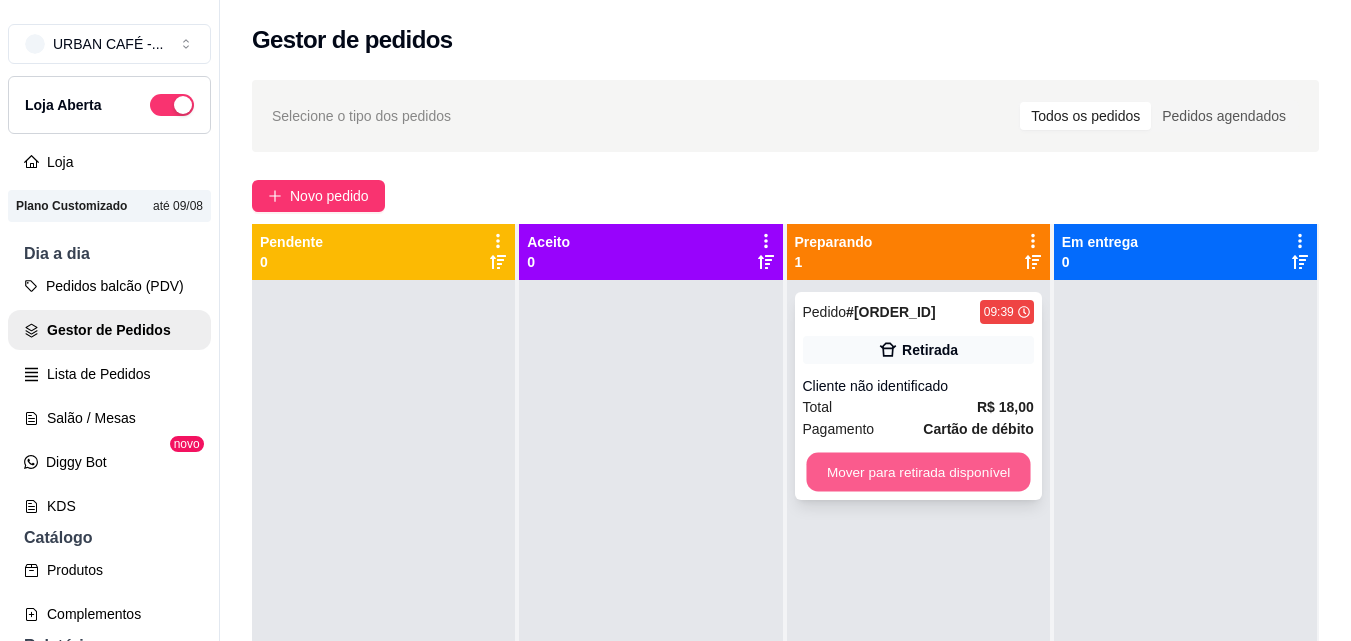 click on "Mover para retirada disponível" at bounding box center [918, 472] 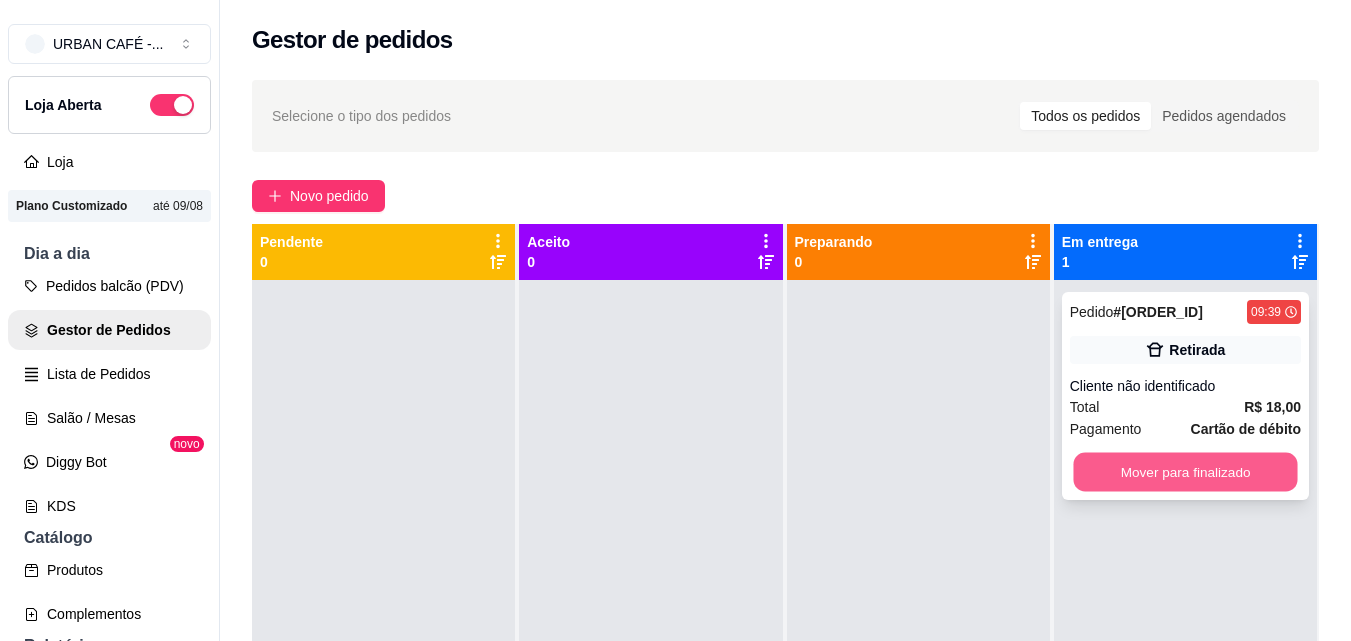 click on "Mover para finalizado" at bounding box center [1185, 472] 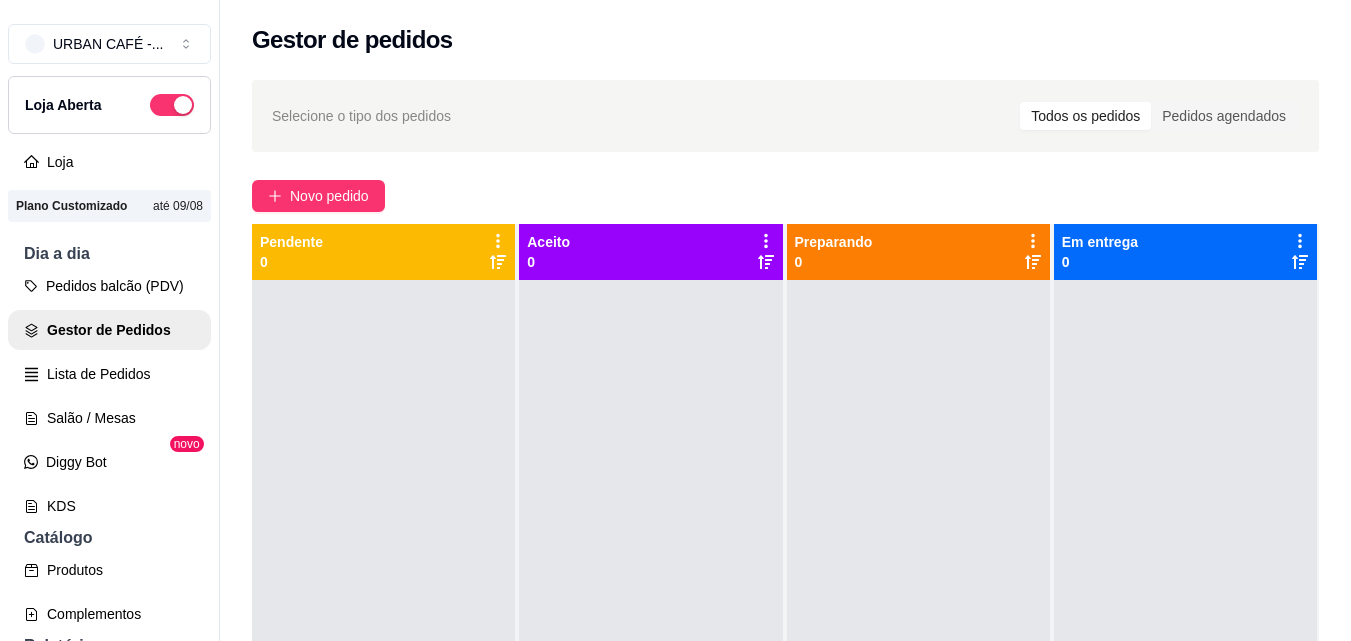 click on "Dia a dia Pedidos balcão (PDV) Gestor de Pedidos Lista de Pedidos Salão / Mesas Diggy Bot novo KDS" at bounding box center [109, 384] 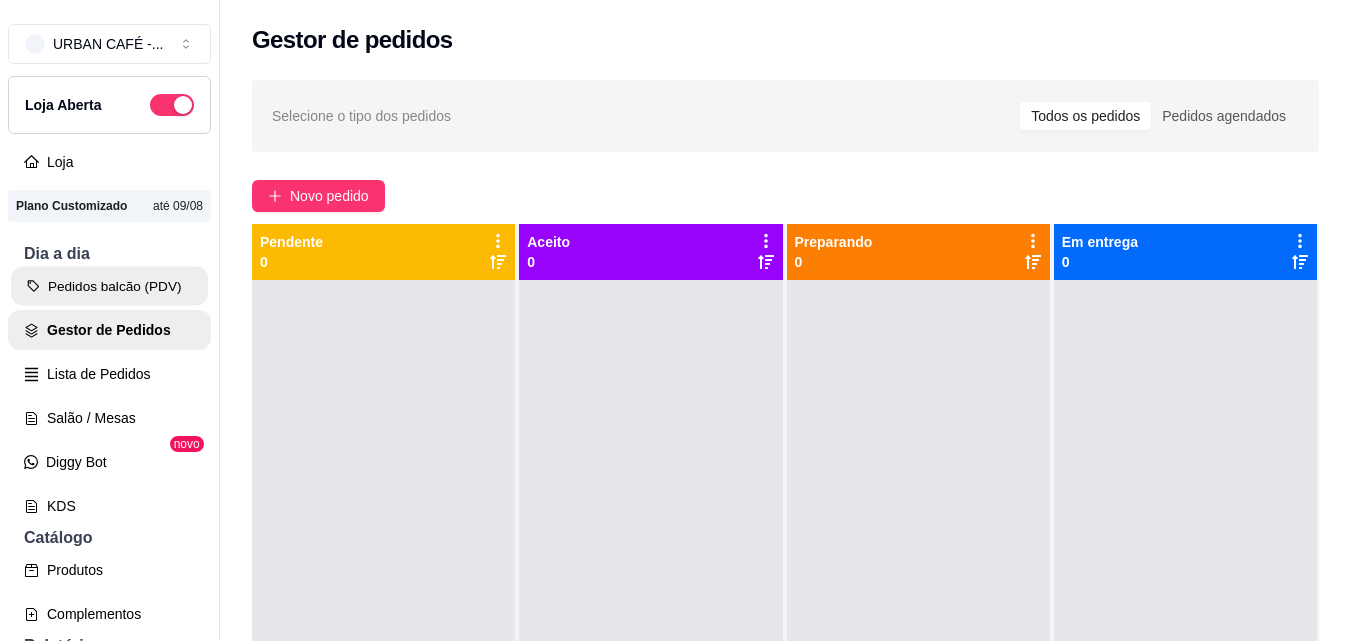 click on "Pedidos balcão (PDV)" at bounding box center (109, 286) 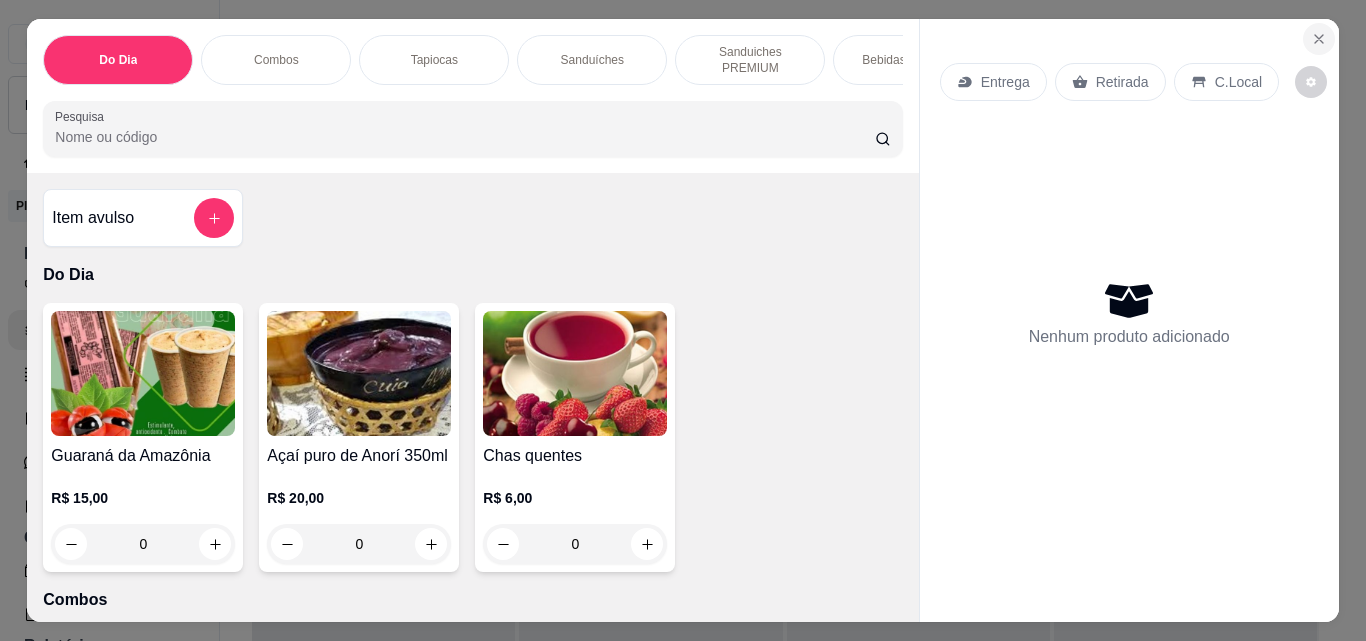 click 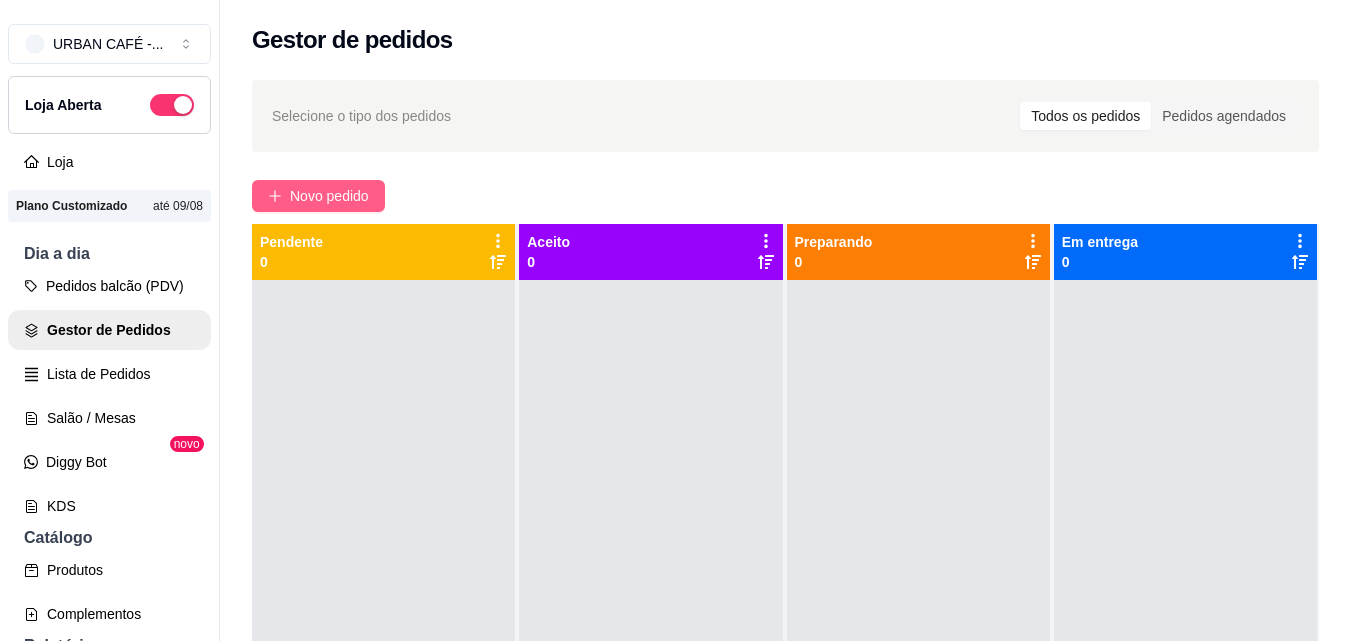 click on "Novo pedido" at bounding box center (329, 196) 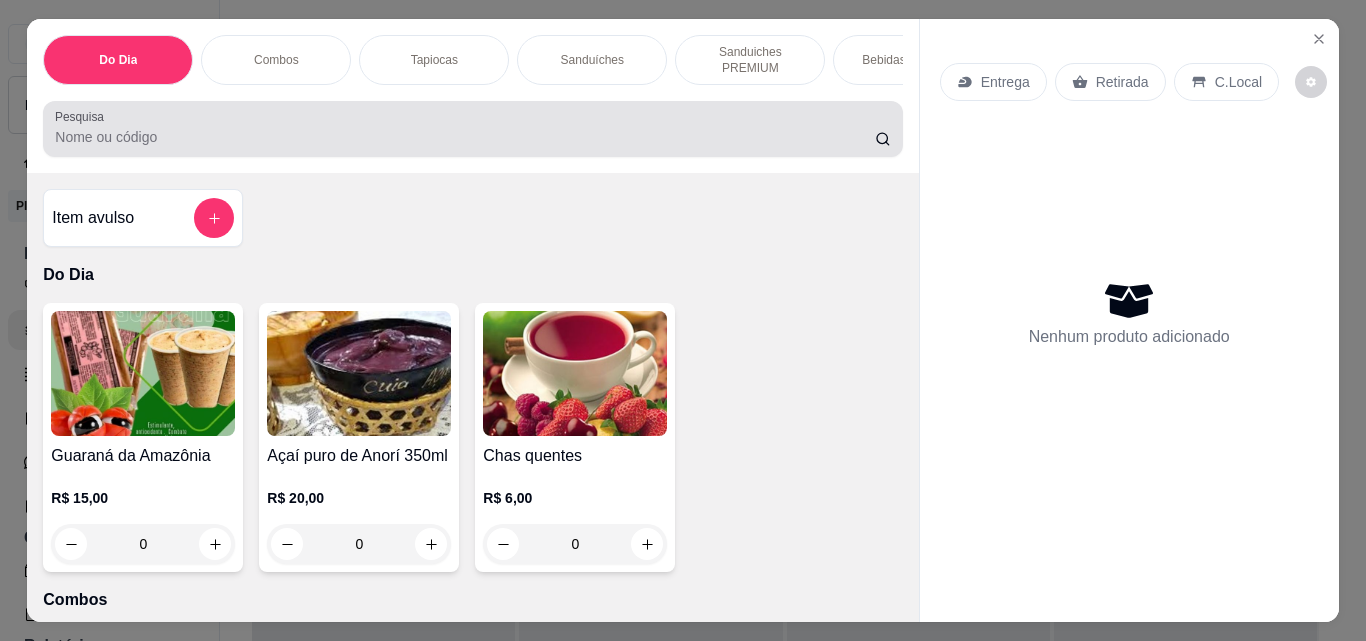 click at bounding box center [472, 129] 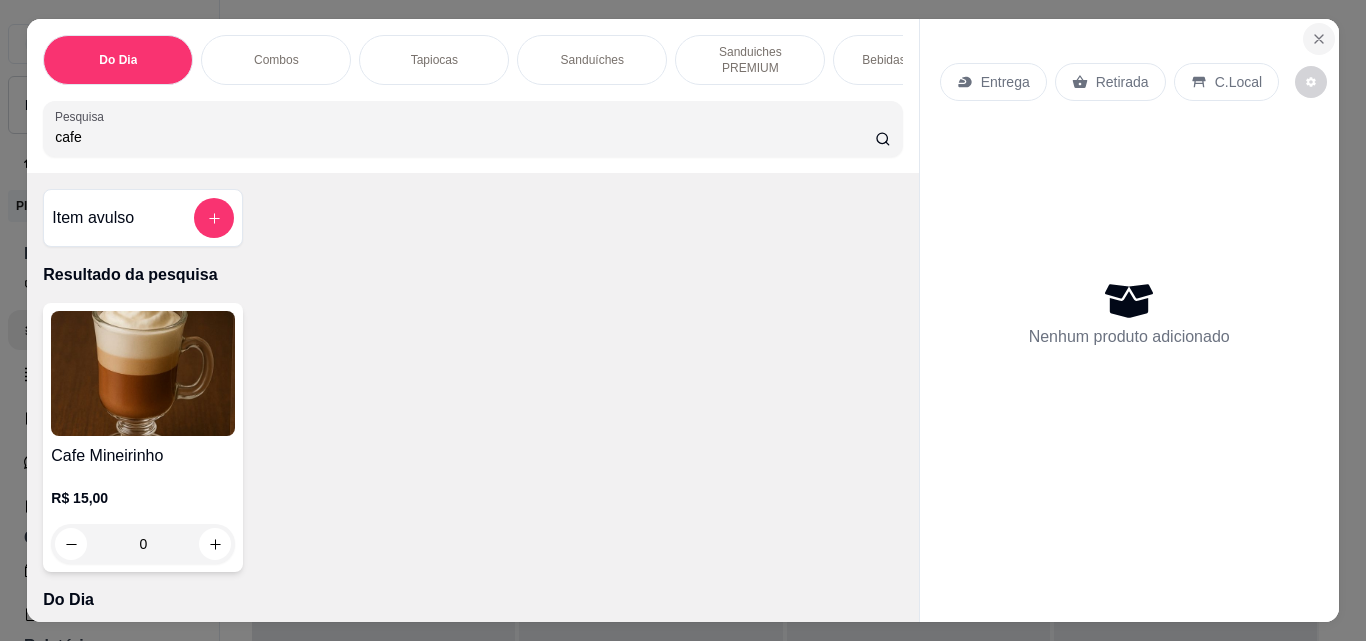 type on "cafe" 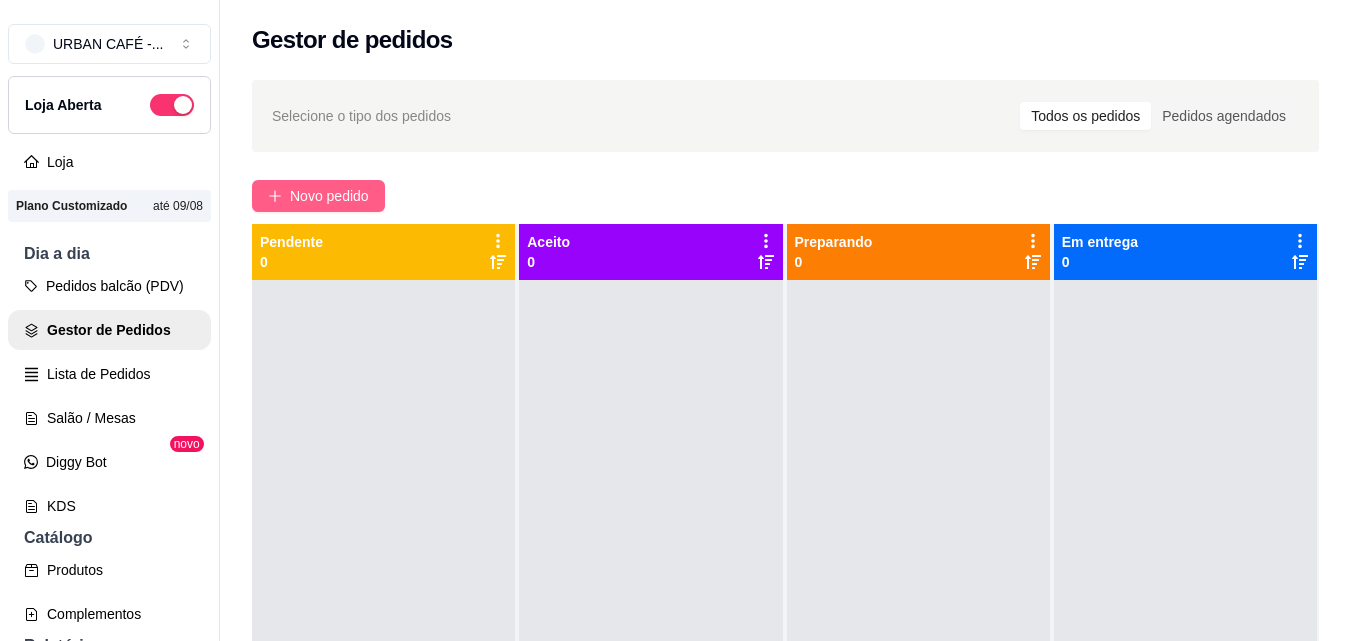 click on "Novo pedido" at bounding box center (329, 196) 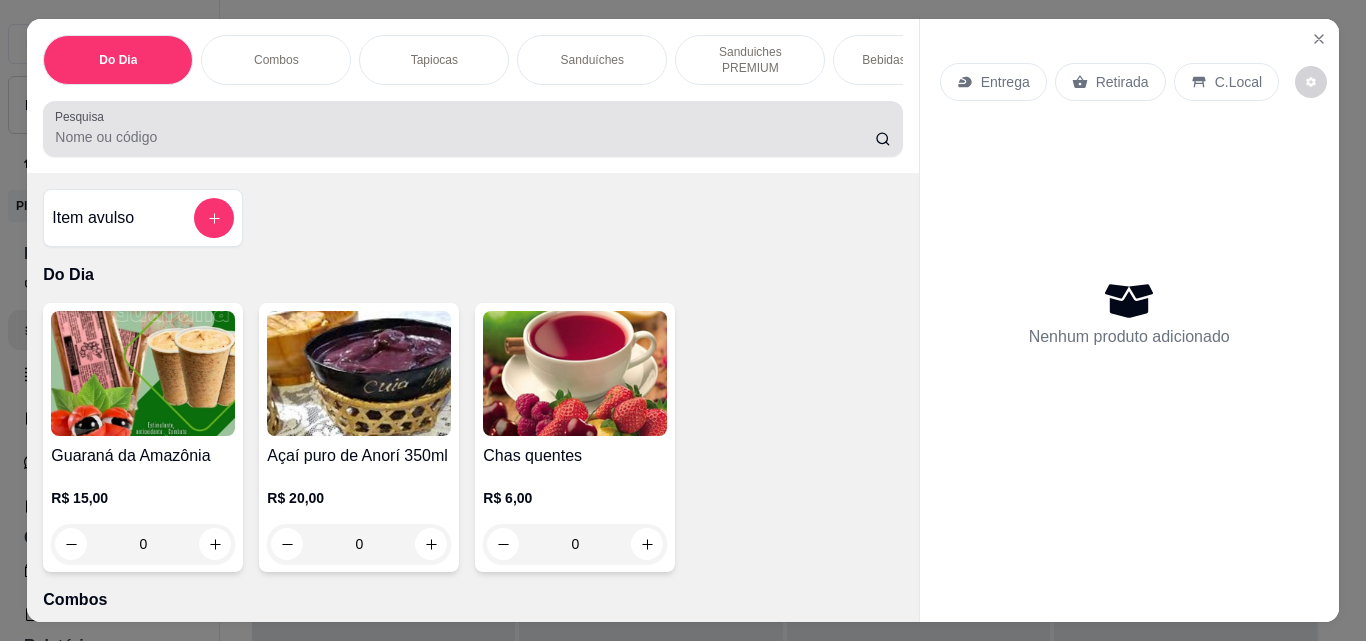 click at bounding box center [472, 129] 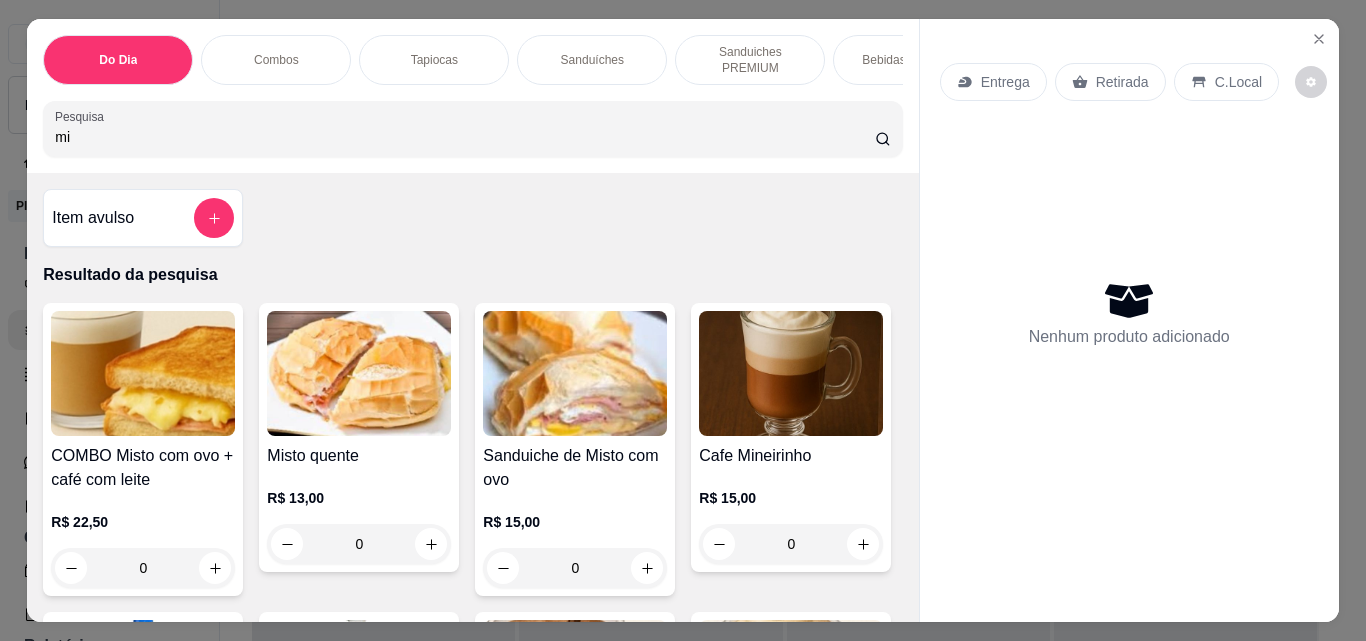 type on "mi" 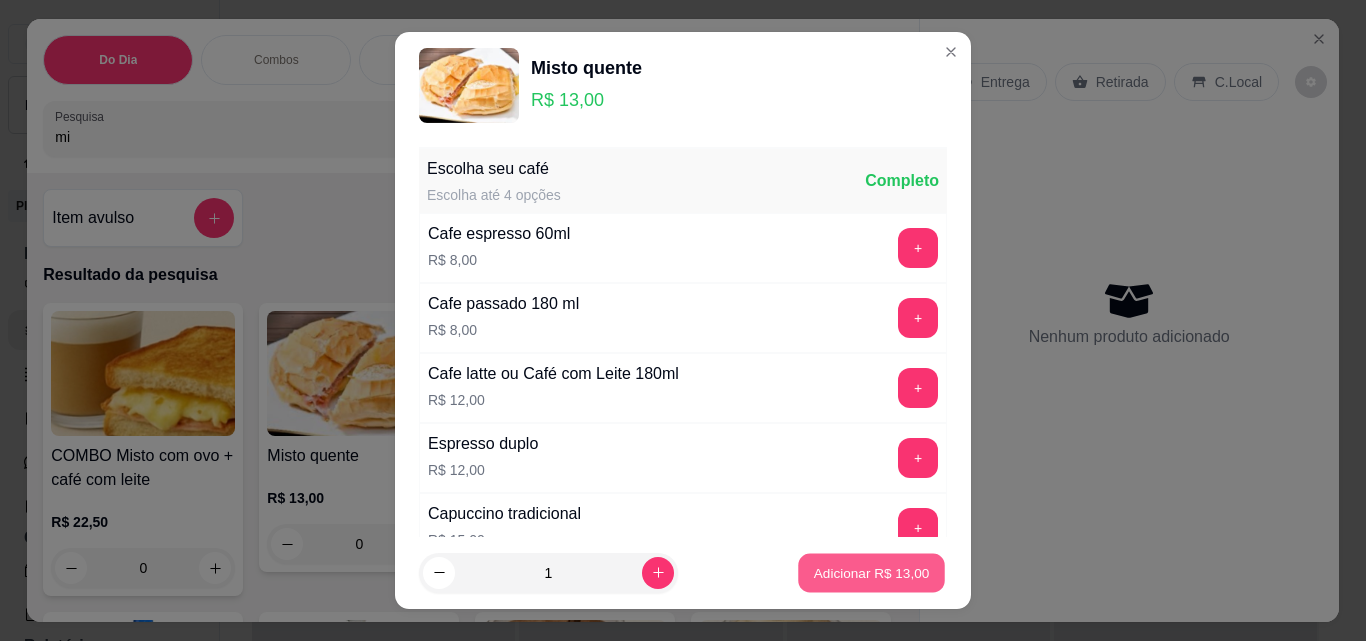 click on "Adicionar   R$ 13,00" at bounding box center (871, 573) 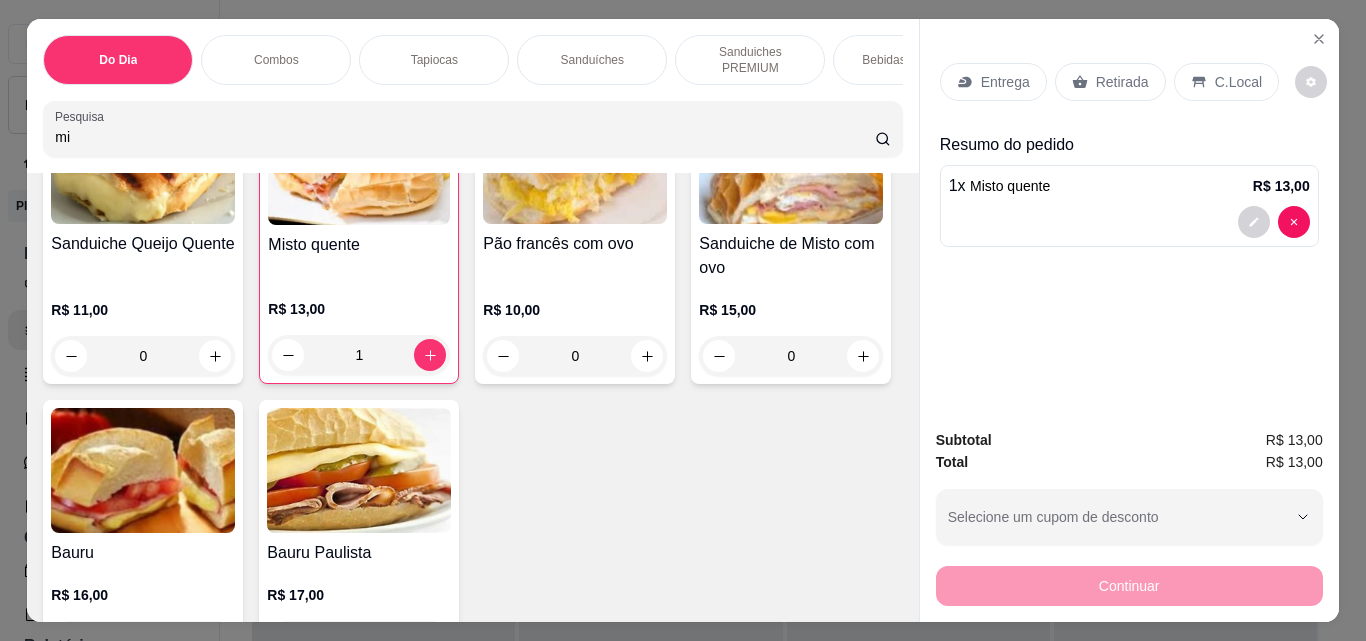 scroll, scrollTop: 2203, scrollLeft: 0, axis: vertical 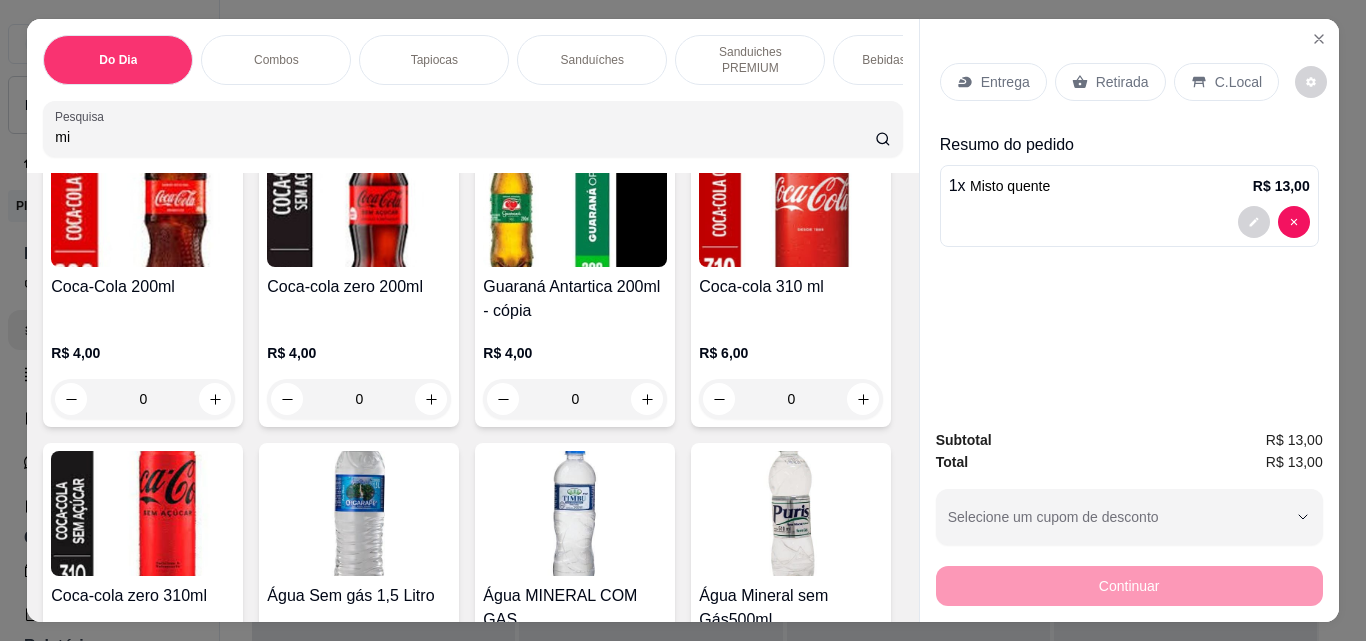 click 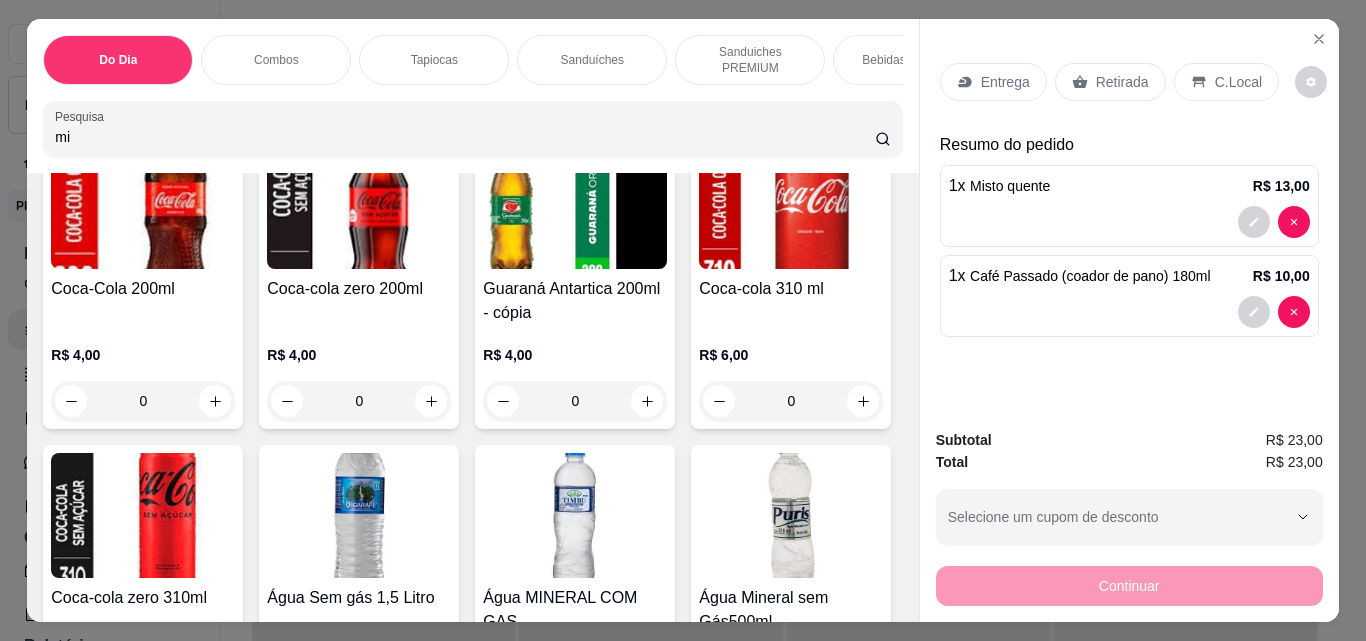 scroll, scrollTop: 4371, scrollLeft: 0, axis: vertical 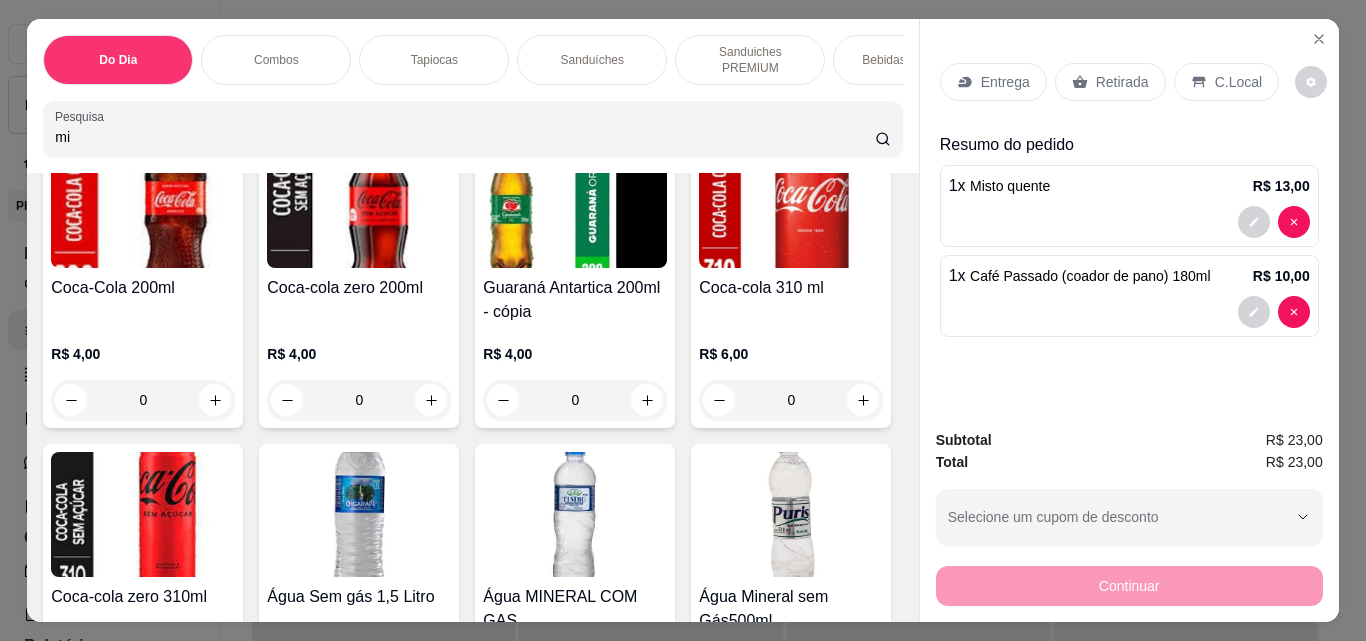 click on "Retirada" at bounding box center (1122, 82) 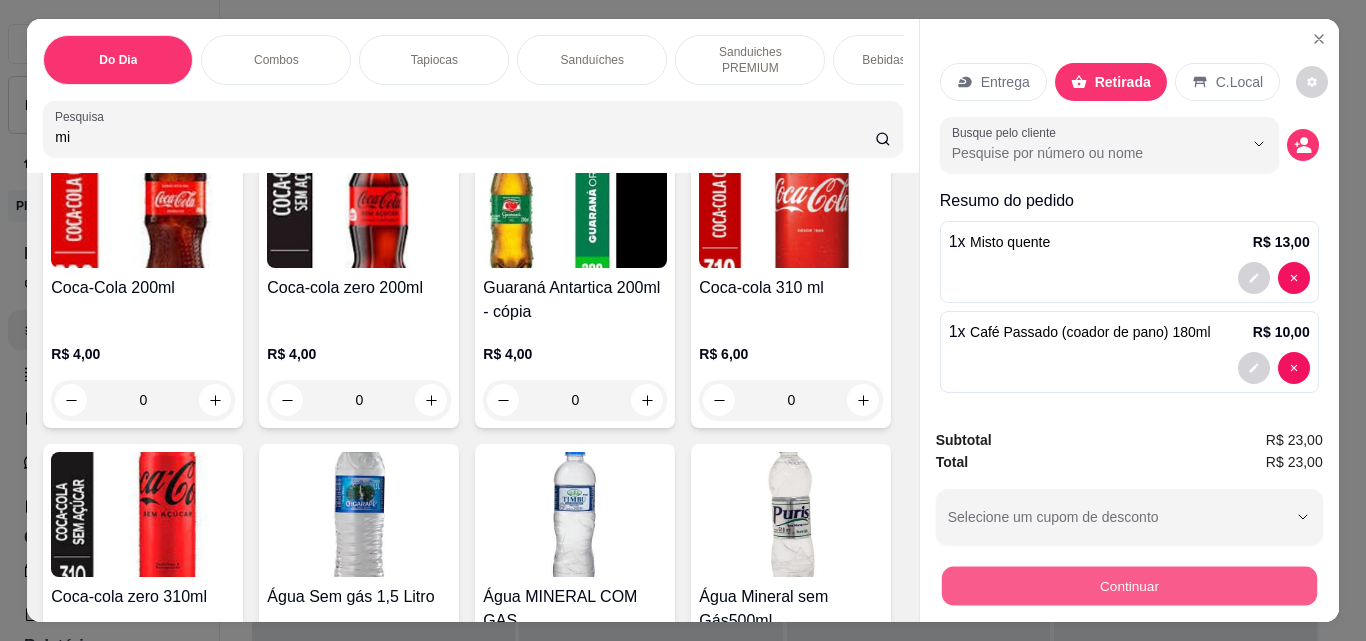 click on "Continuar" at bounding box center (1128, 585) 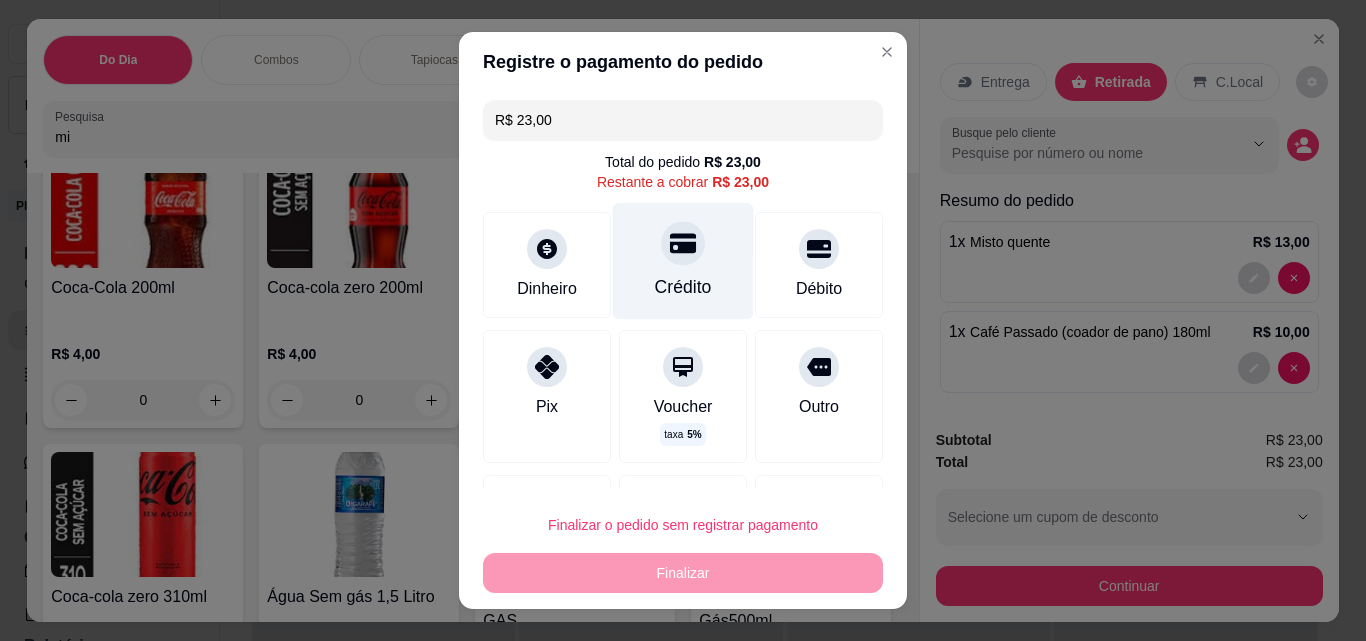 click on "Crédito" at bounding box center [683, 261] 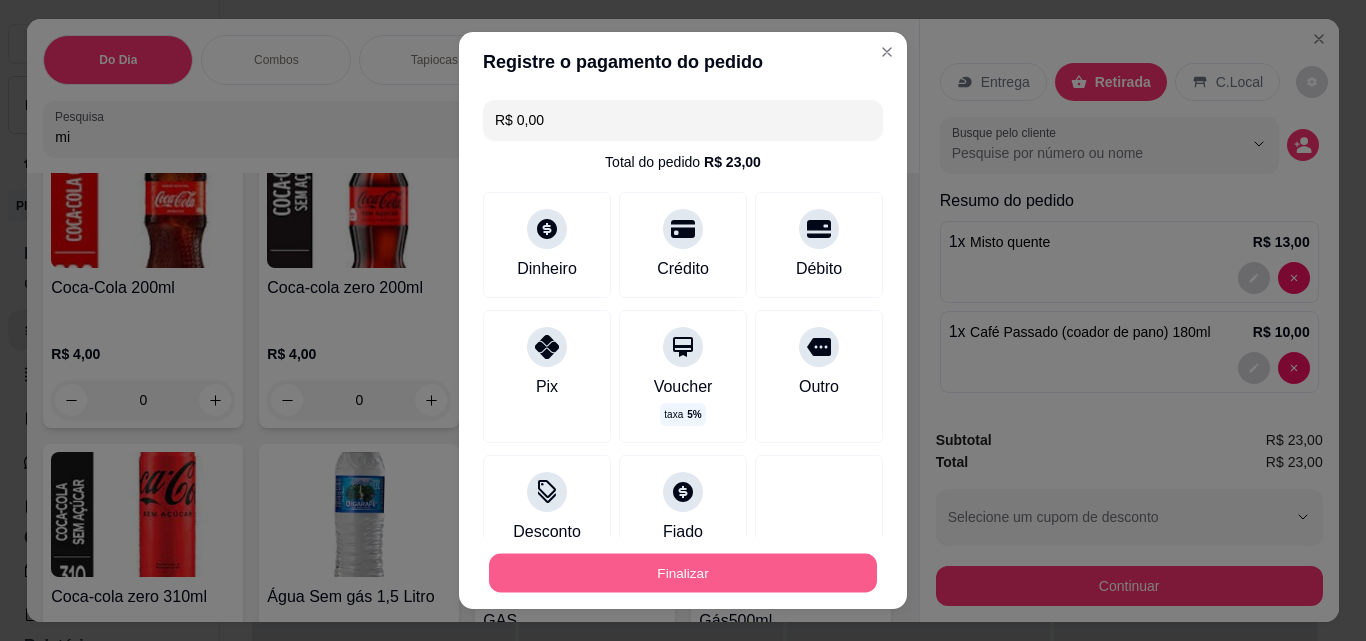 click on "Finalizar" at bounding box center (683, 573) 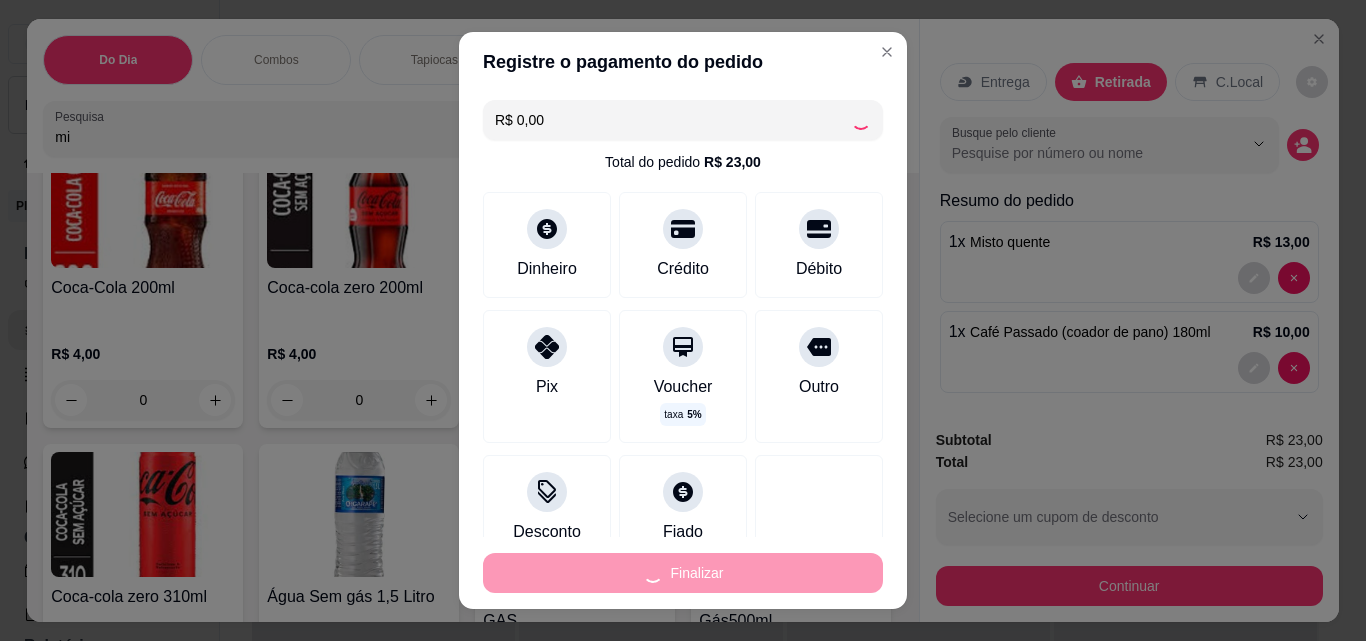 type on "0" 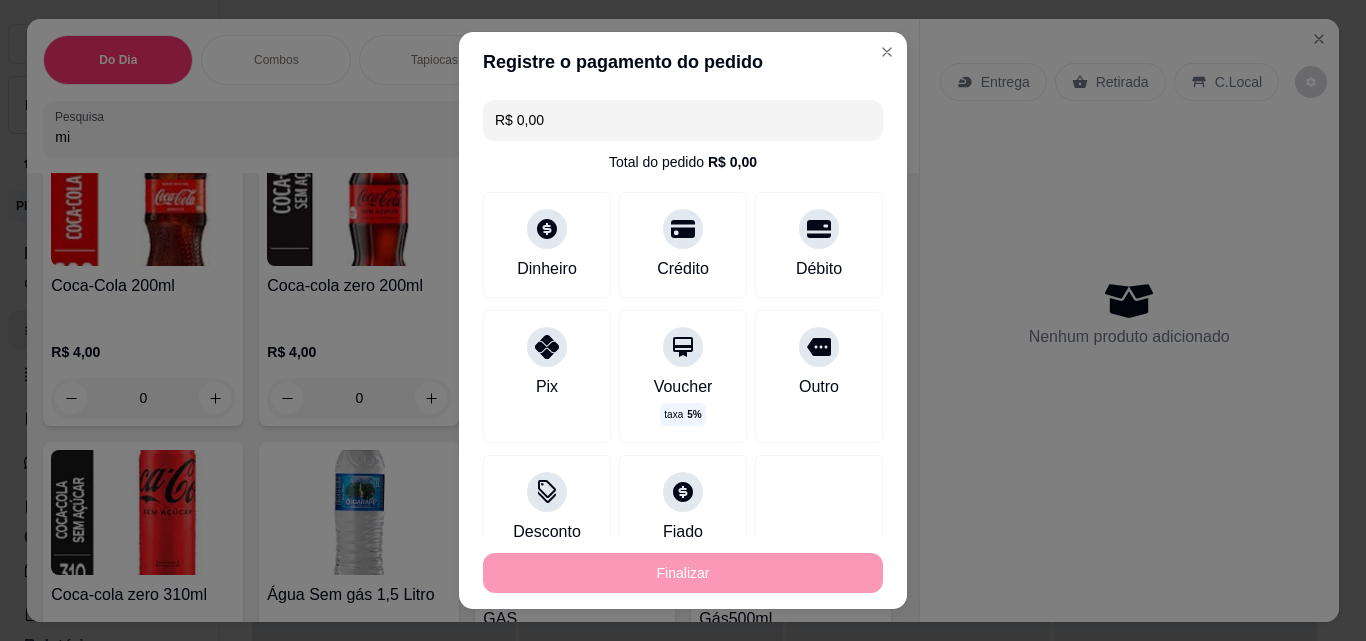 type on "-R$ 23,00" 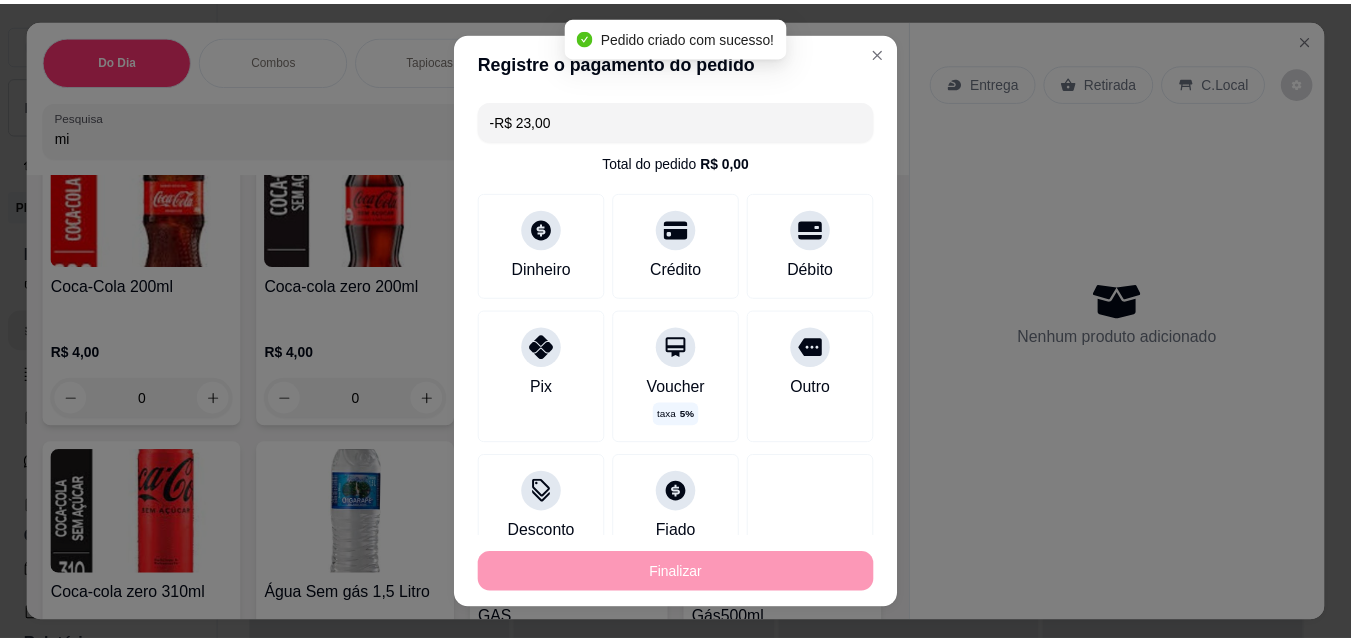 scroll, scrollTop: 4368, scrollLeft: 0, axis: vertical 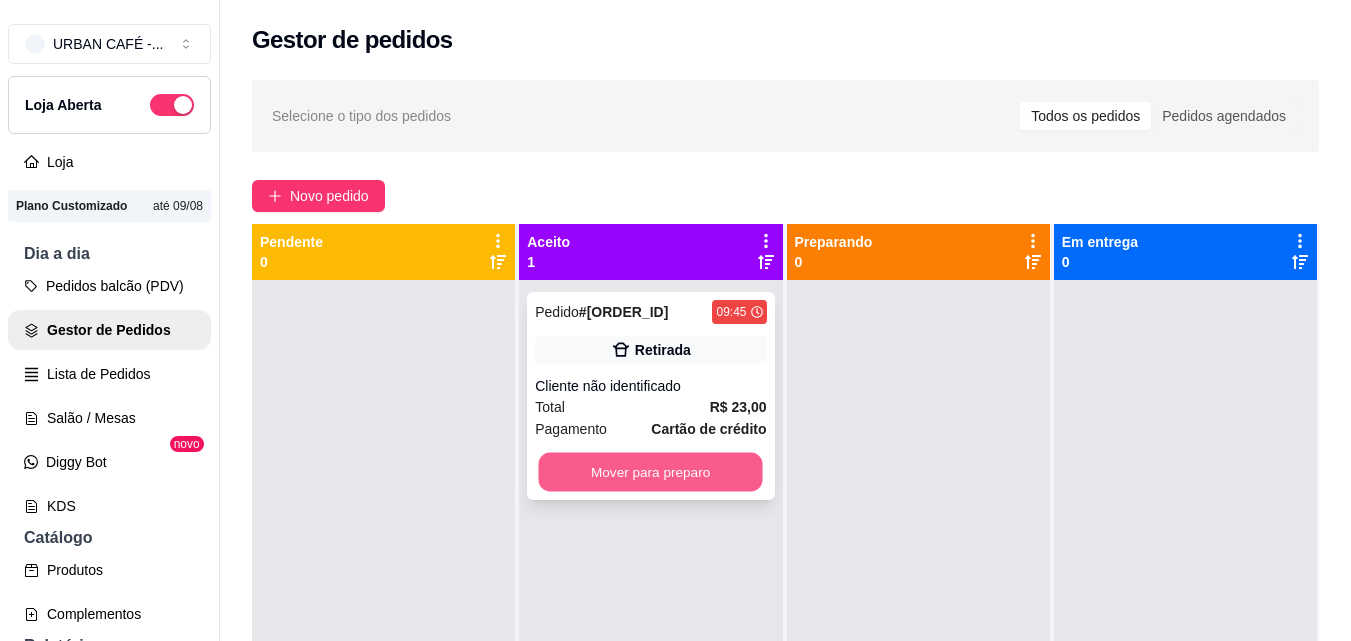click on "Mover para preparo" at bounding box center (651, 472) 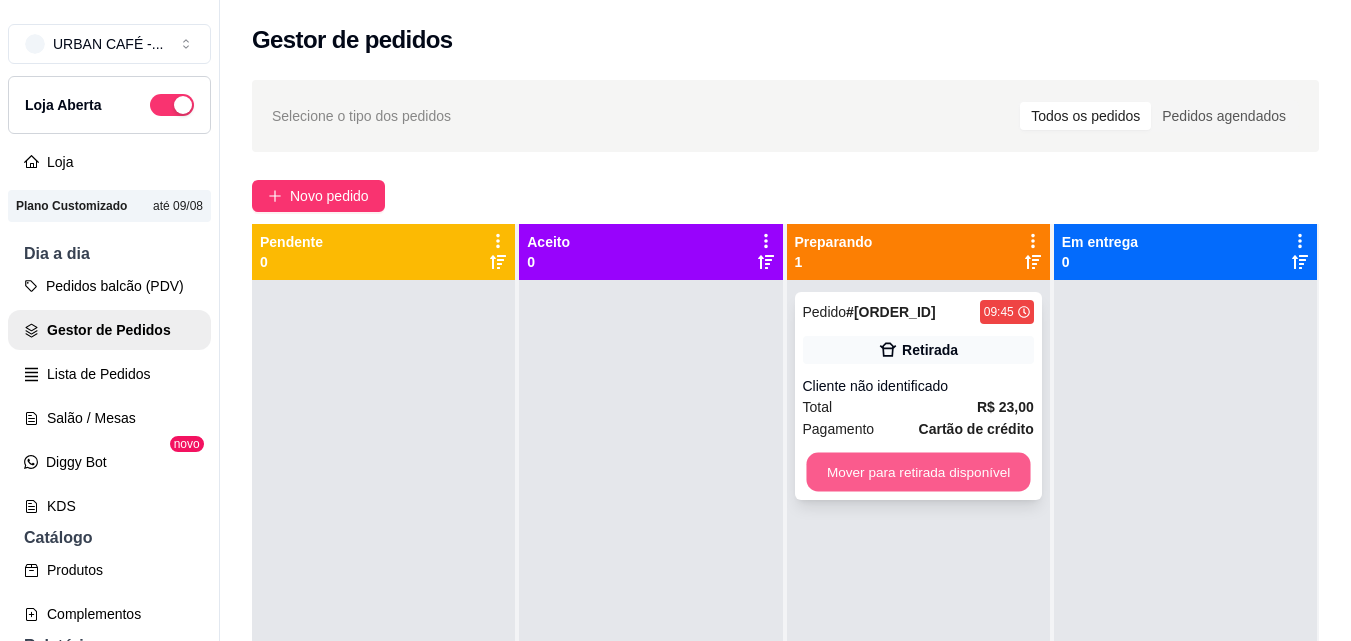 click on "Mover para retirada disponível" at bounding box center (918, 472) 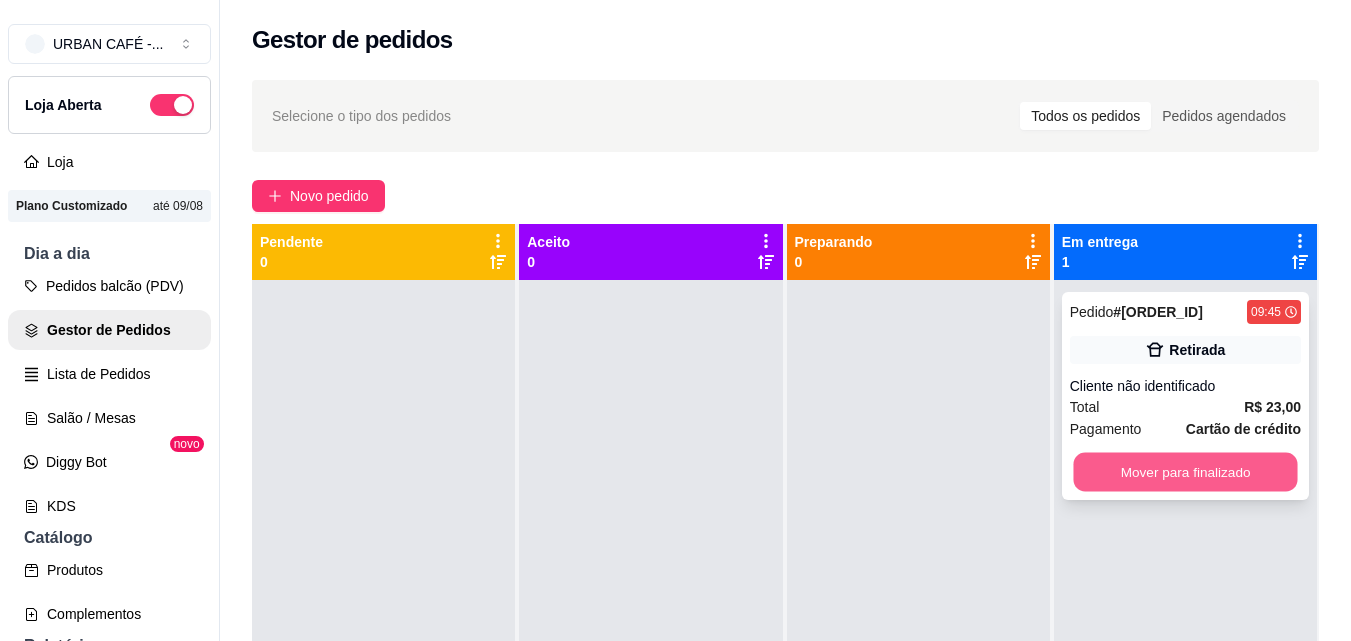 click on "Mover para finalizado" at bounding box center (1185, 472) 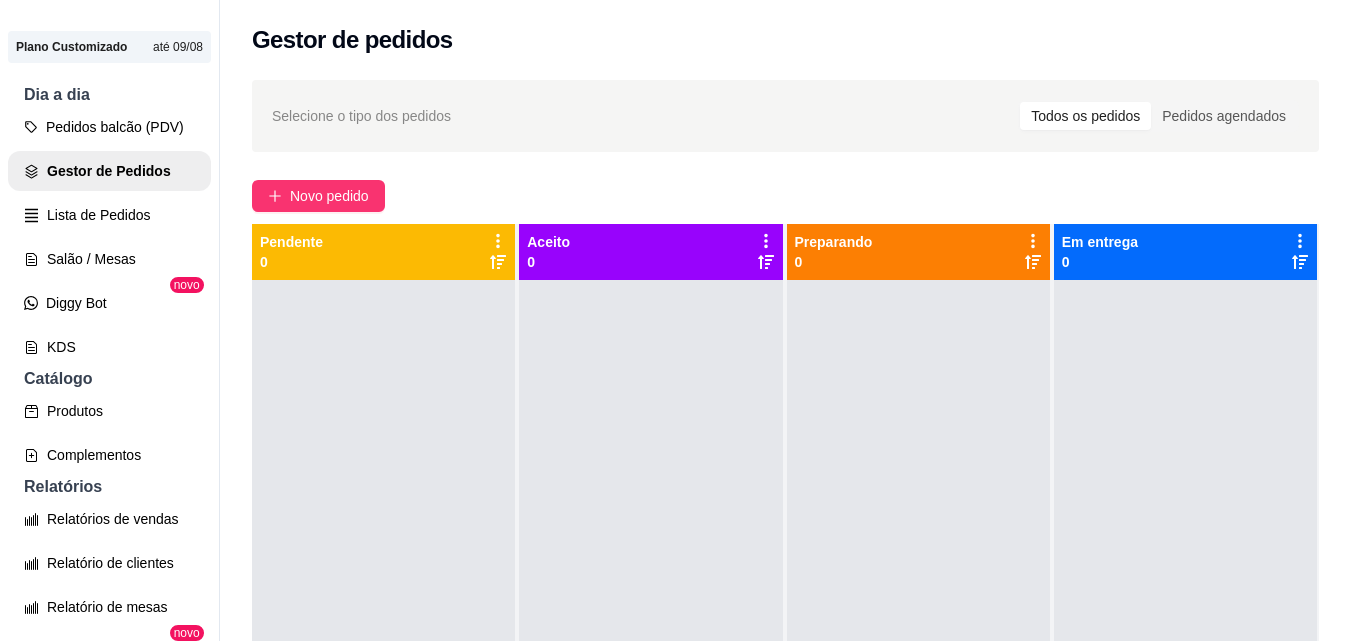 scroll, scrollTop: 161, scrollLeft: 0, axis: vertical 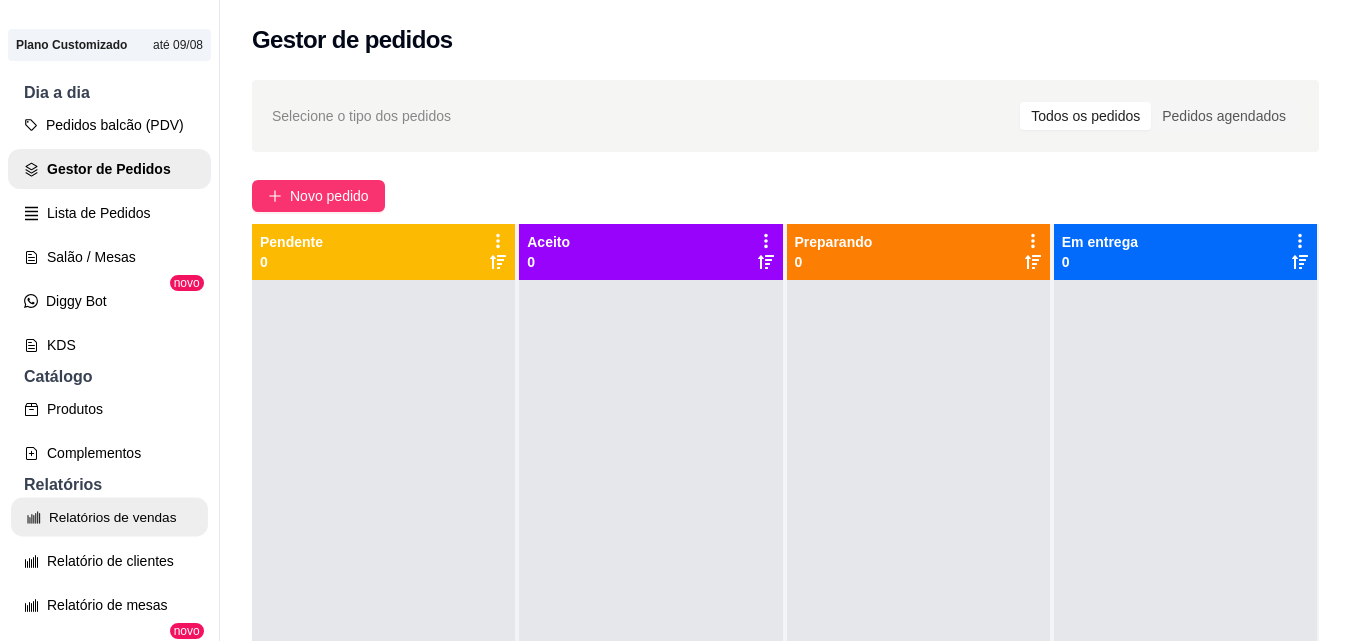 click on "Relatórios de vendas" at bounding box center (109, 517) 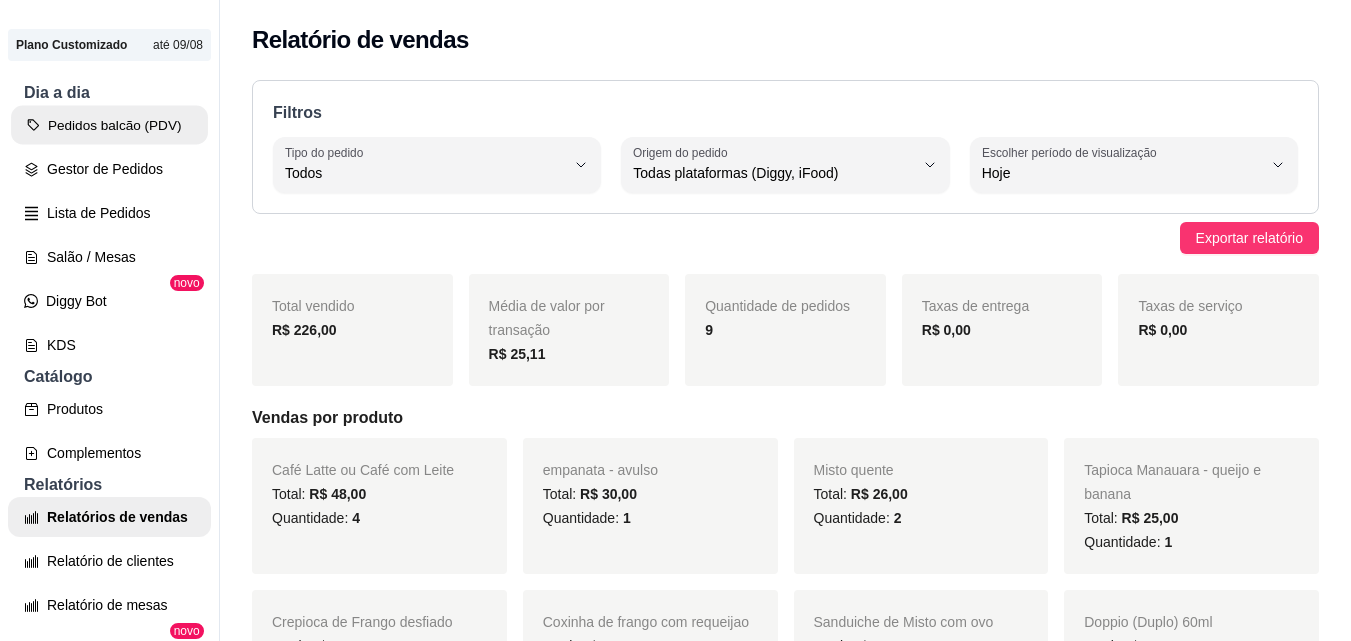 click on "Pedidos balcão (PDV)" at bounding box center (109, 125) 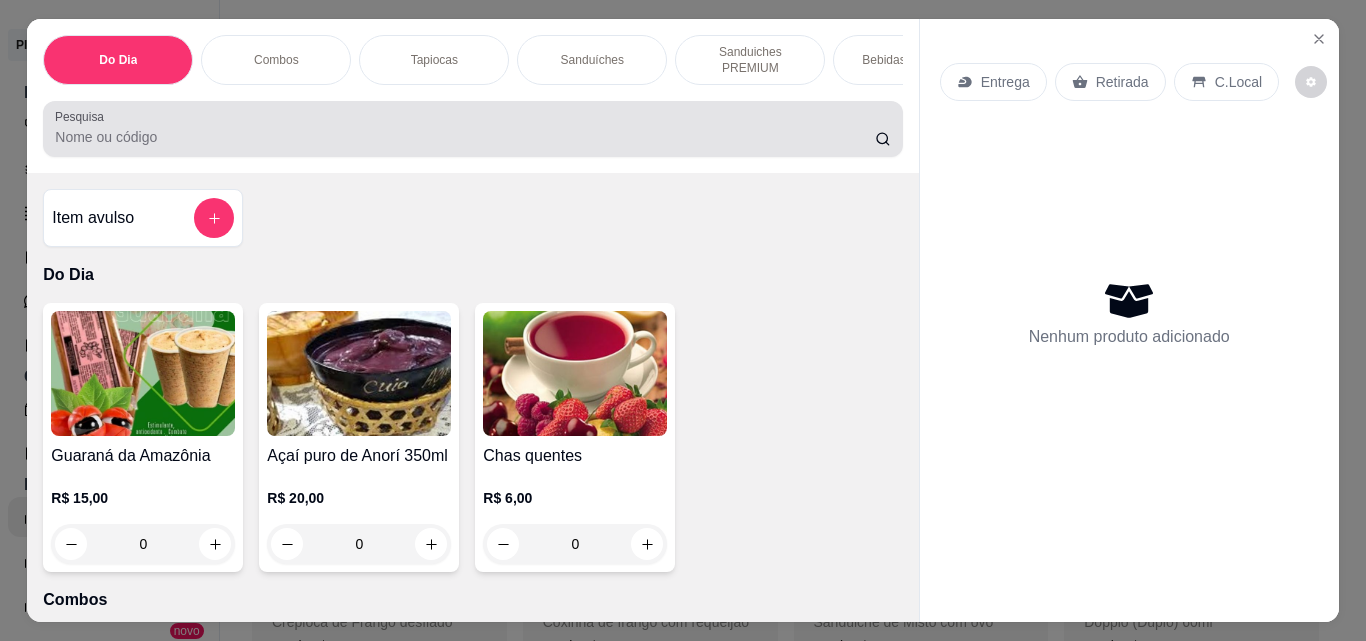 click at bounding box center (472, 129) 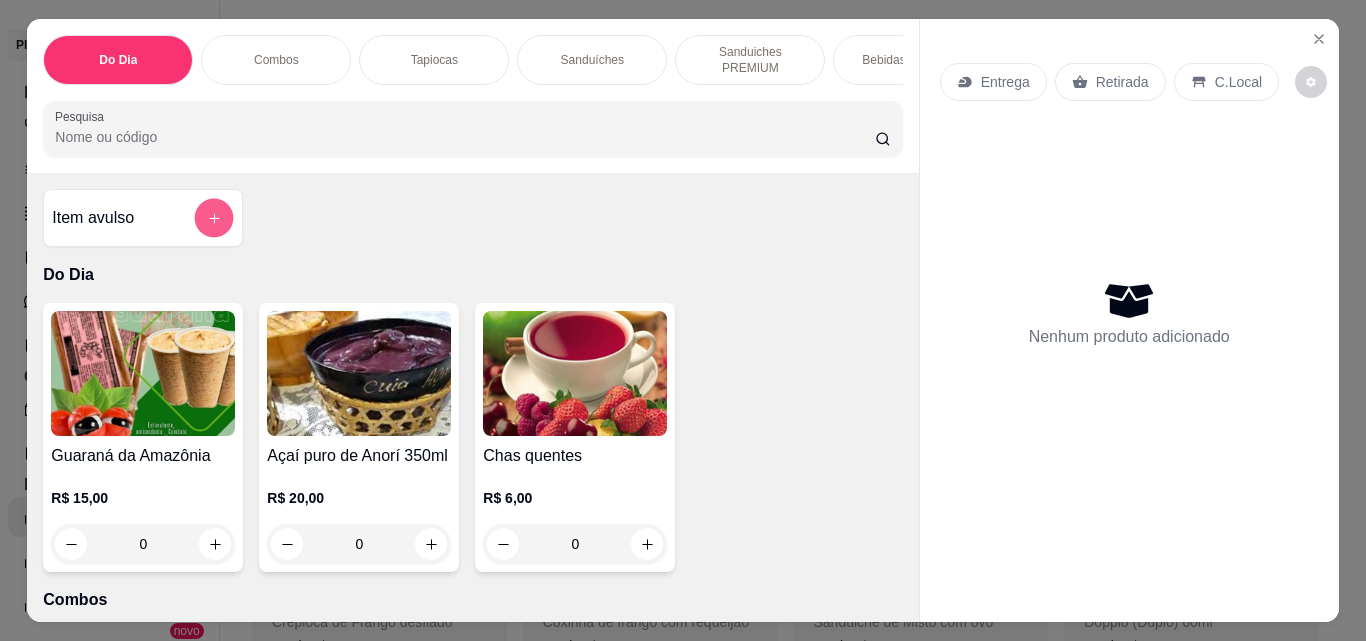 click at bounding box center (214, 218) 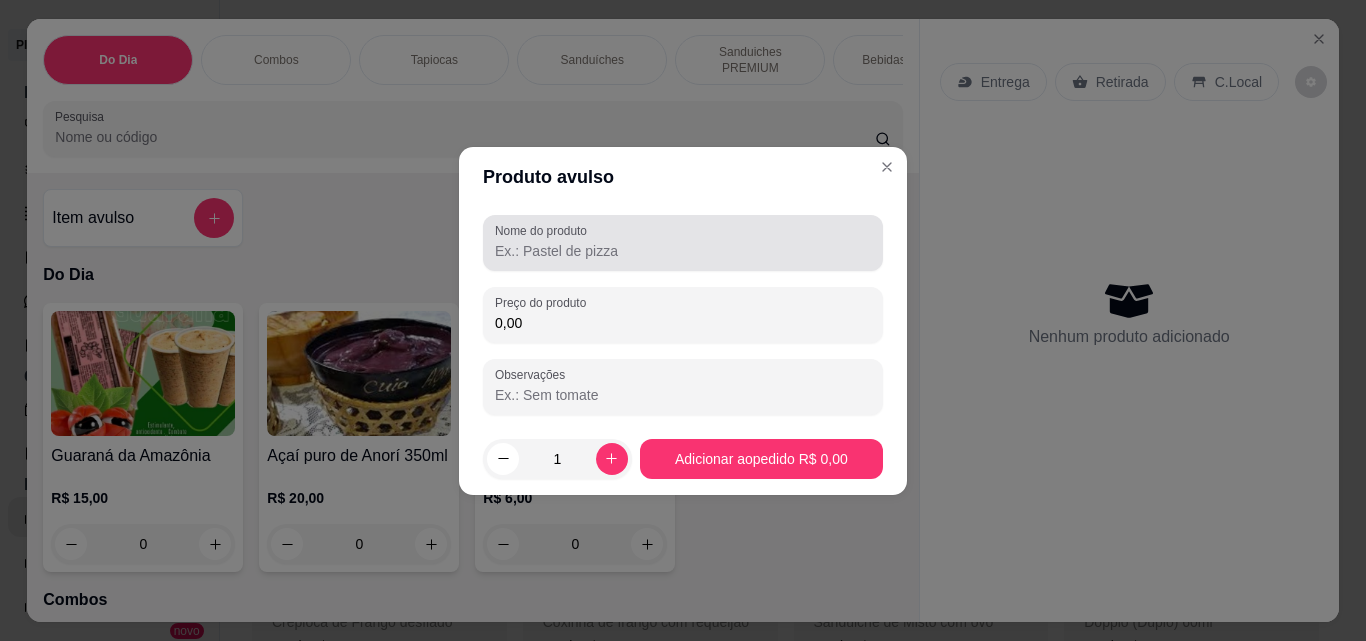 click at bounding box center [683, 243] 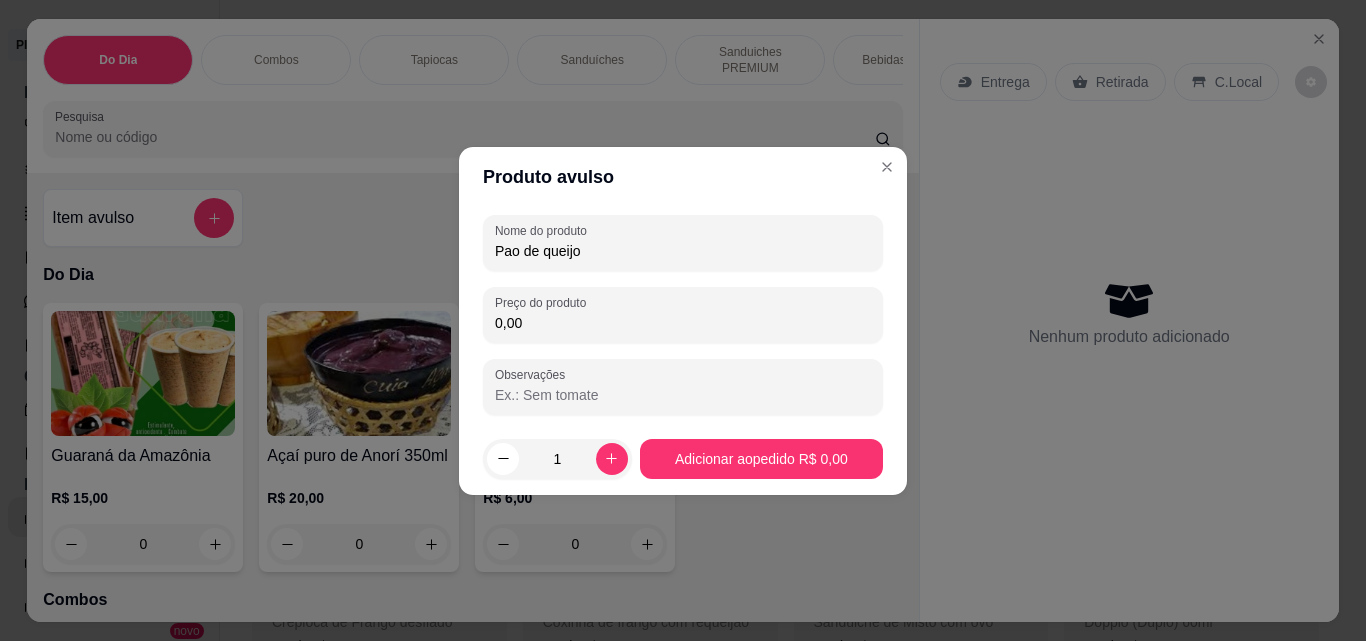 type on "Pao de queijo" 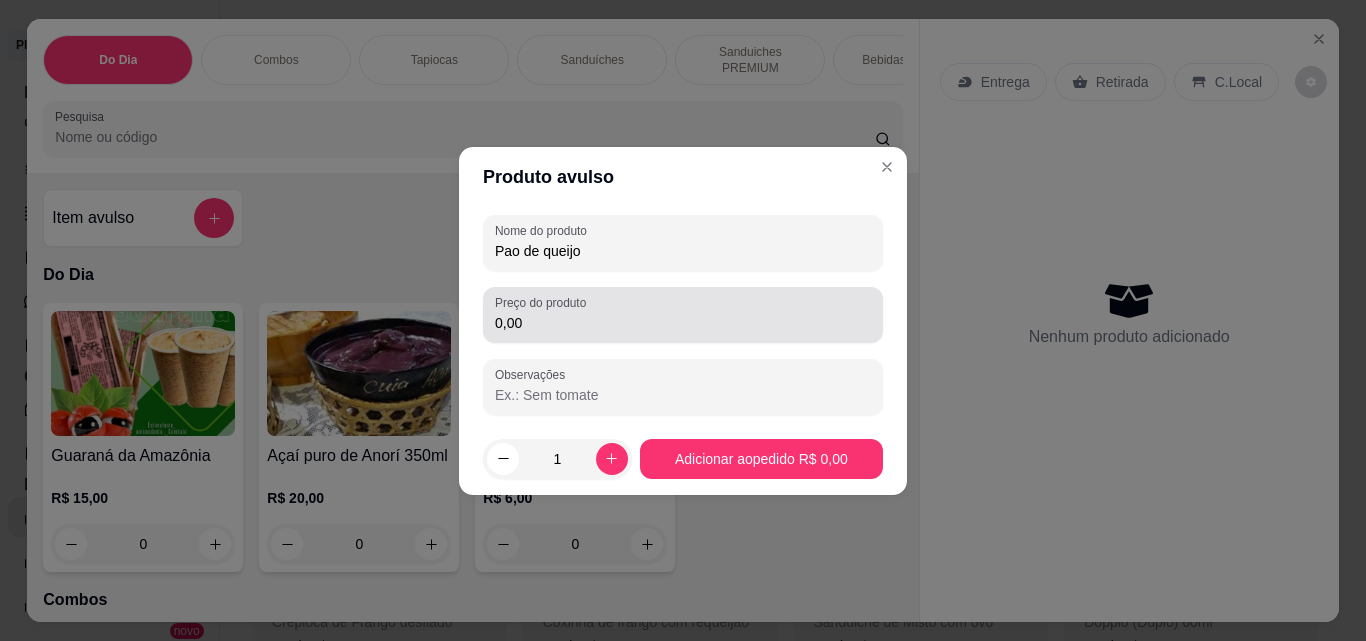 click on "0,00" at bounding box center [683, 323] 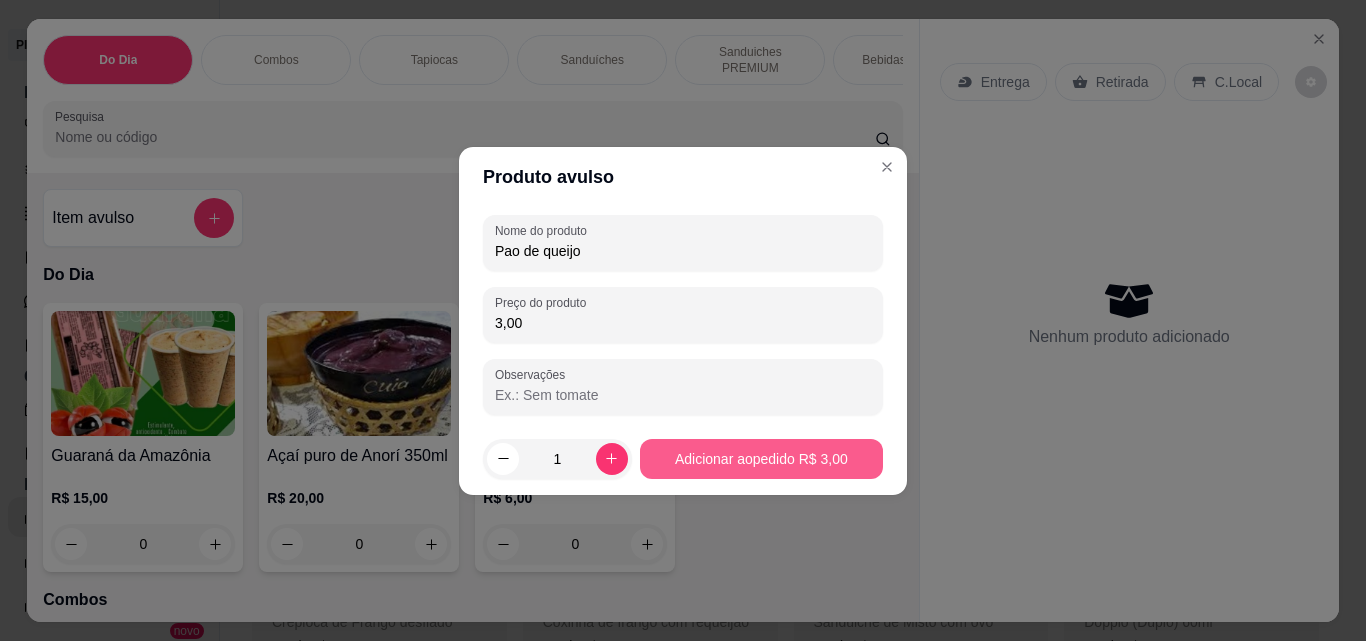 type on "3,00" 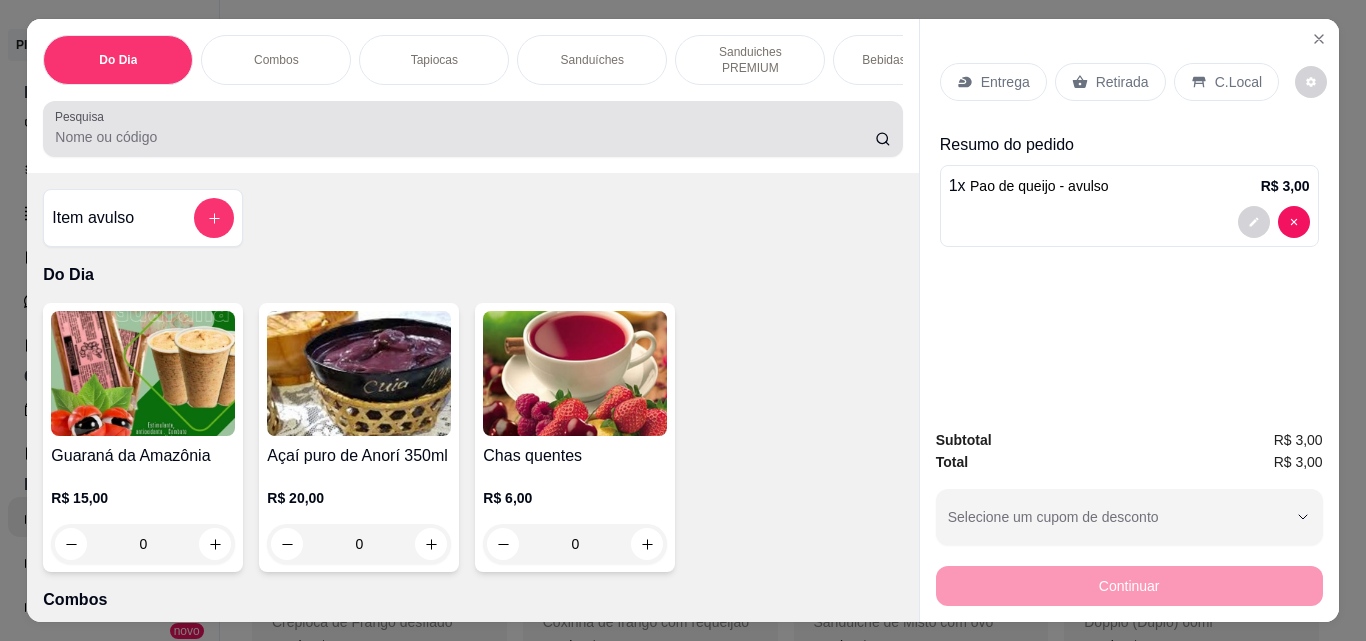 click on "Pesquisa" at bounding box center [465, 137] 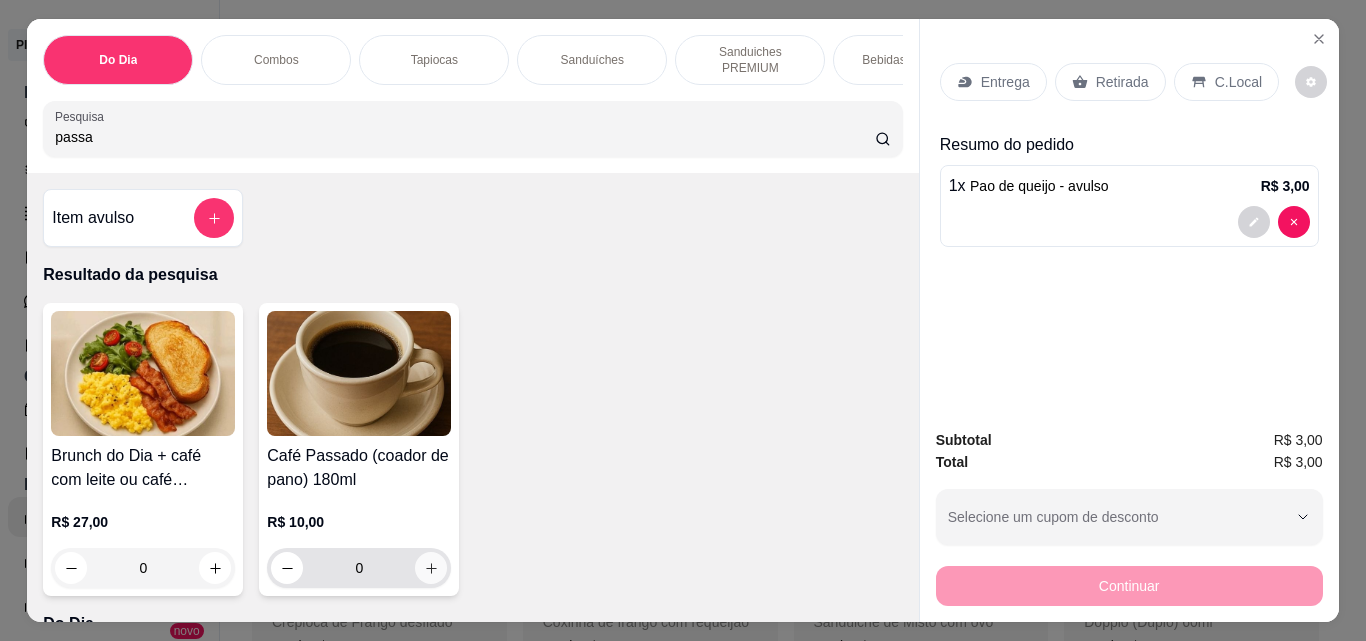 type on "passa" 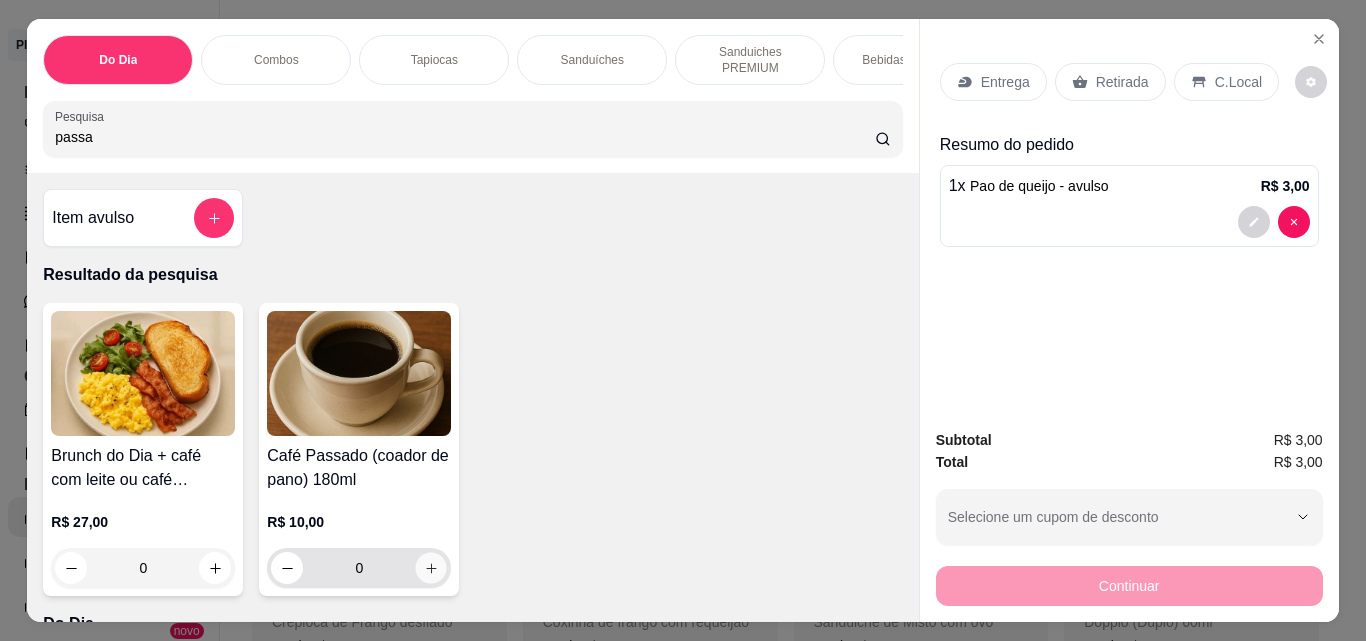 click 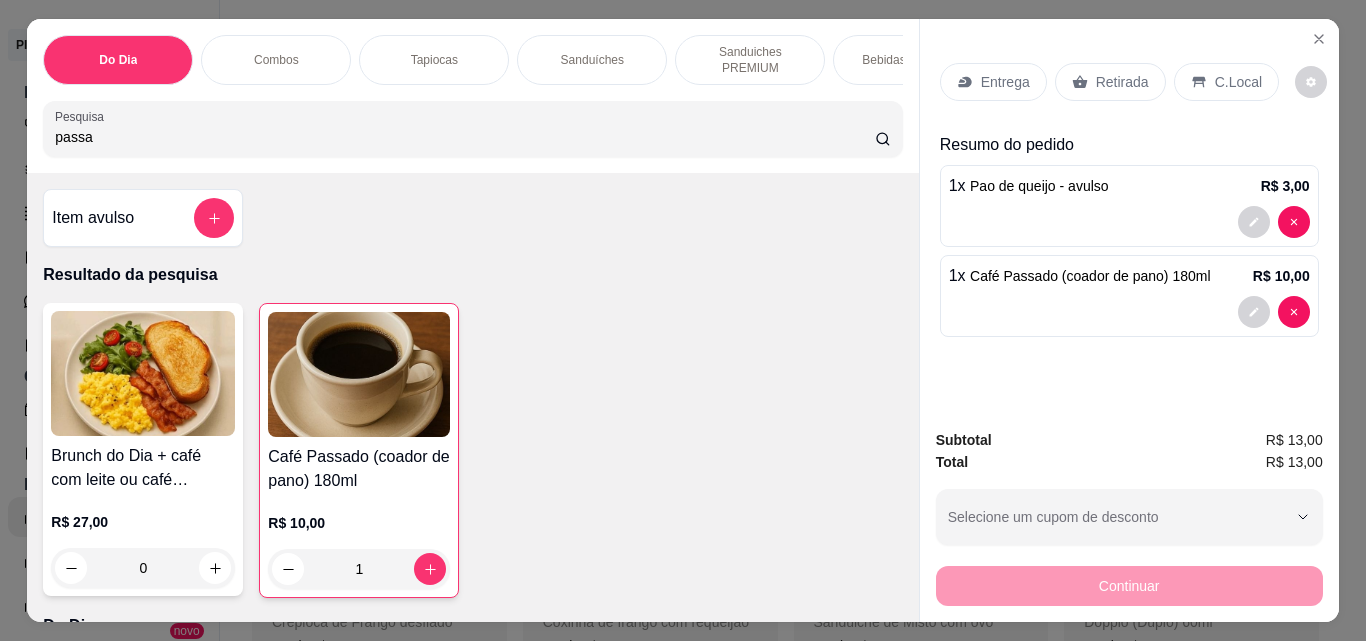 click on "Retirada" at bounding box center [1122, 82] 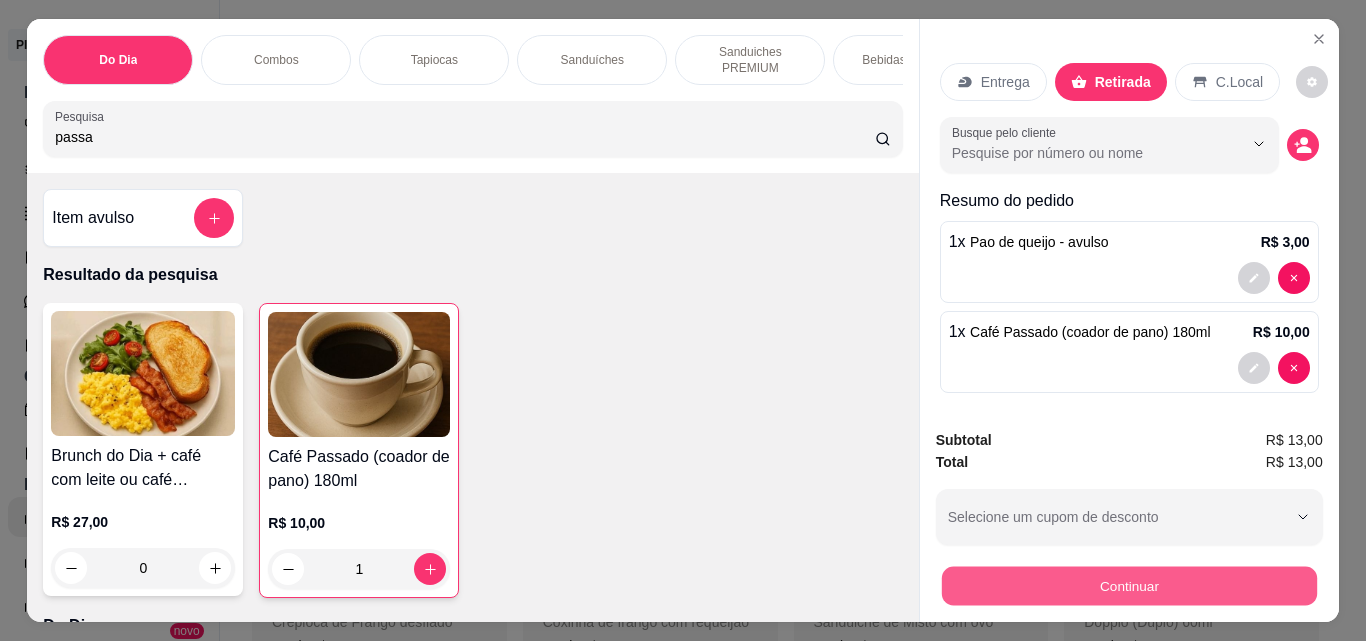 click on "Continuar" at bounding box center (1128, 585) 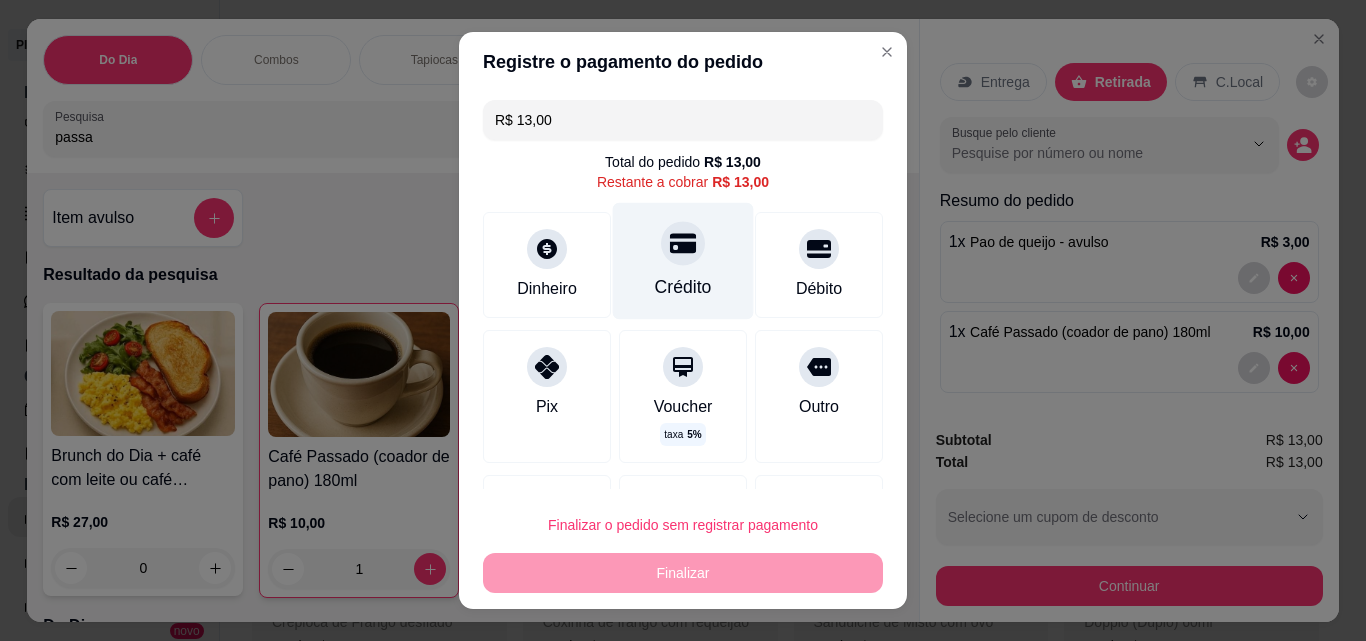 click at bounding box center (683, 243) 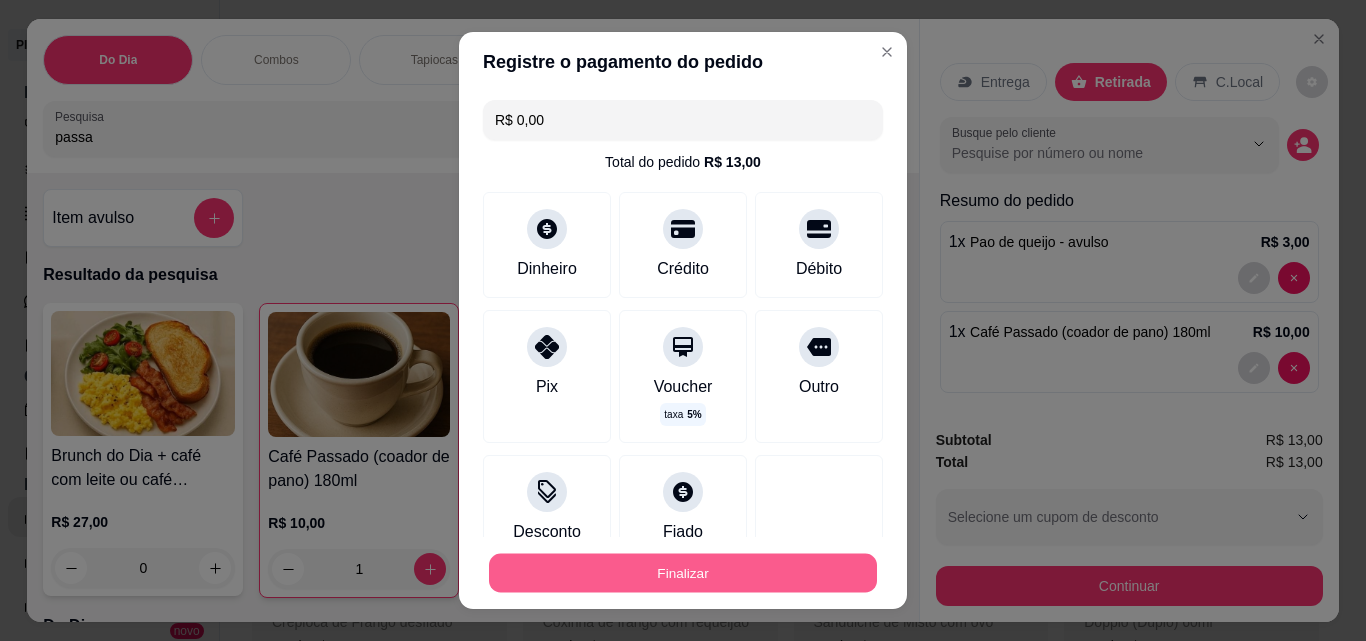 click on "Finalizar" at bounding box center (683, 573) 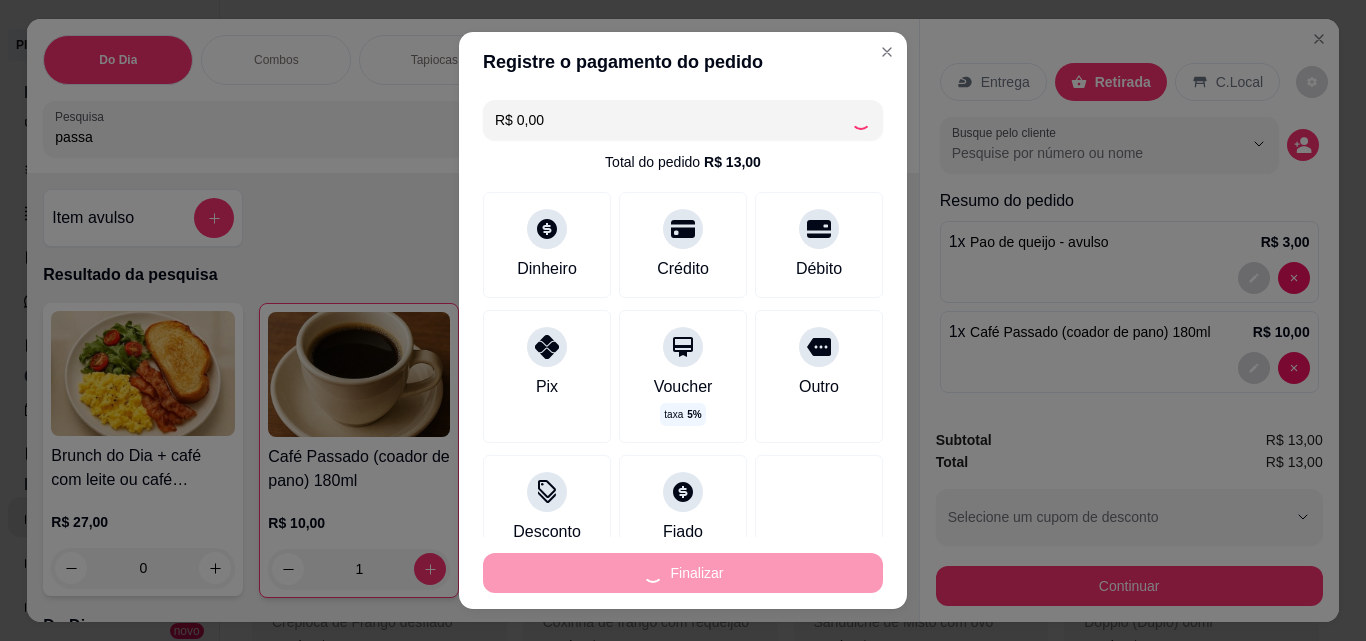 type on "0" 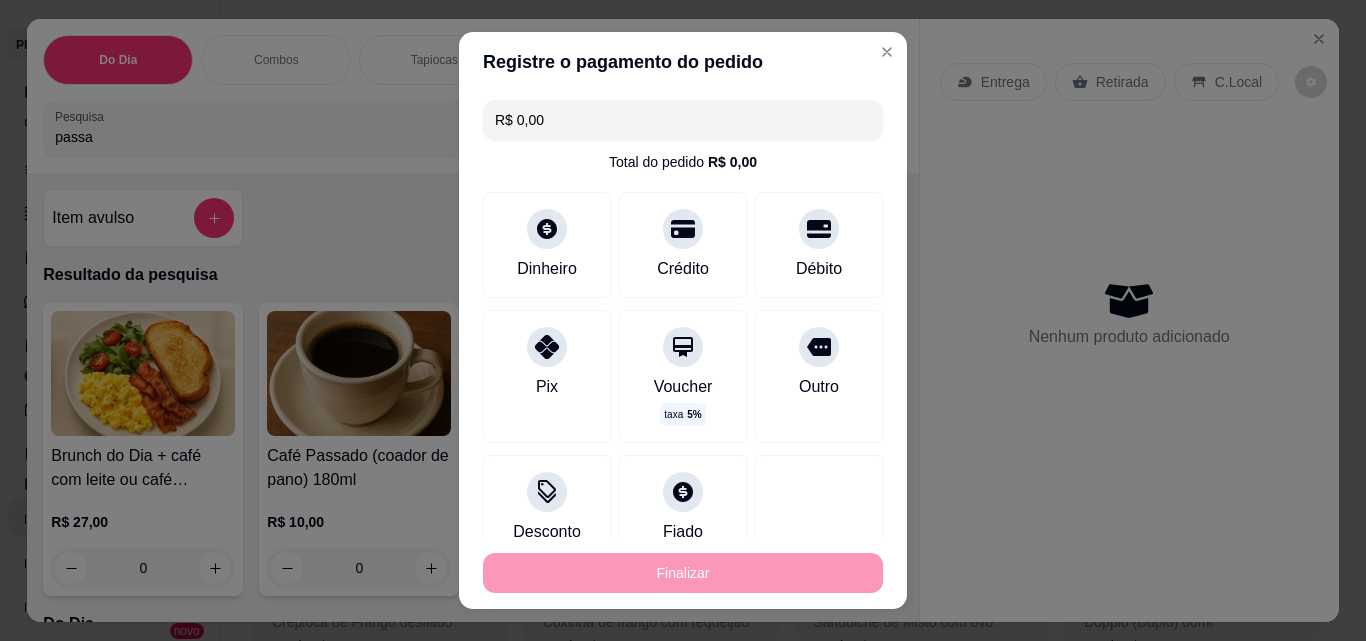 type on "-R$ 13,00" 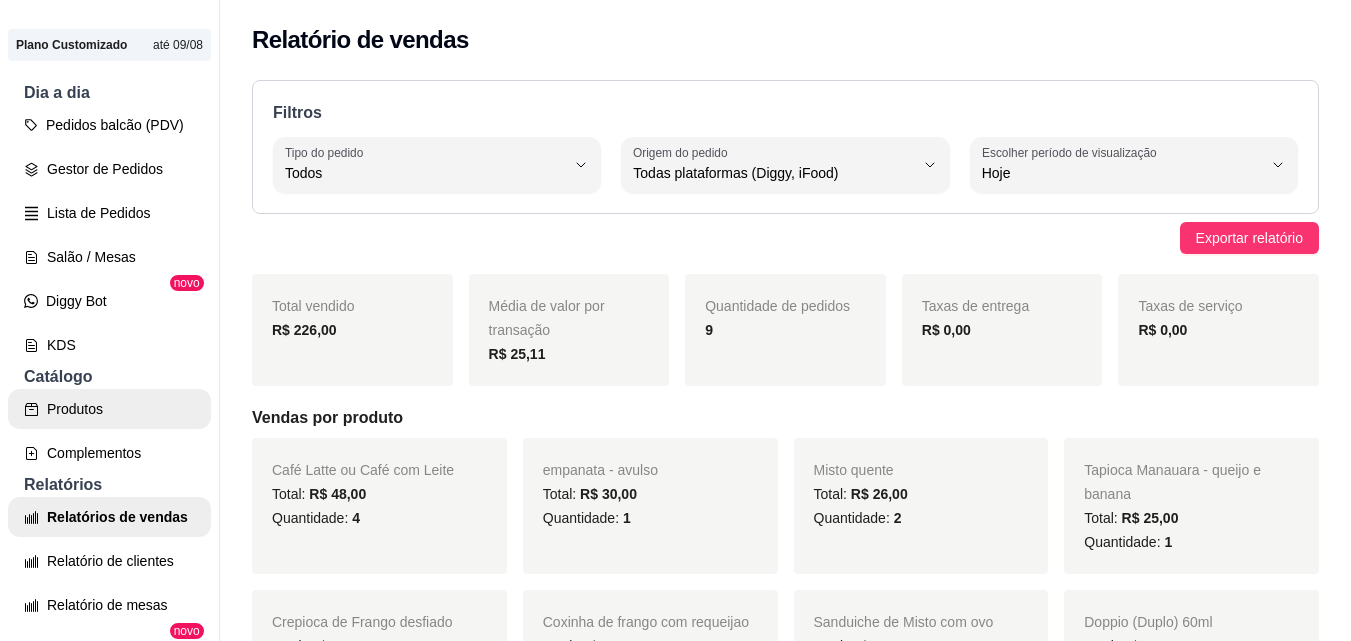 click on "Produtos" at bounding box center [109, 409] 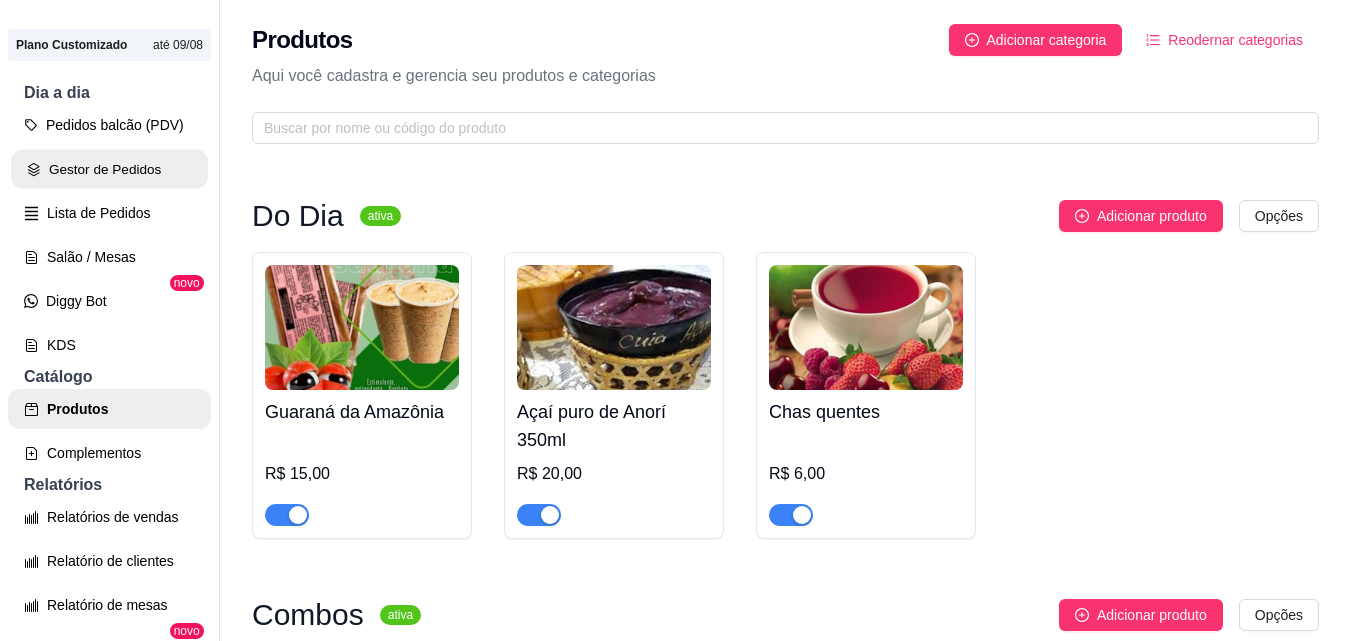 click on "Gestor de Pedidos" at bounding box center [109, 169] 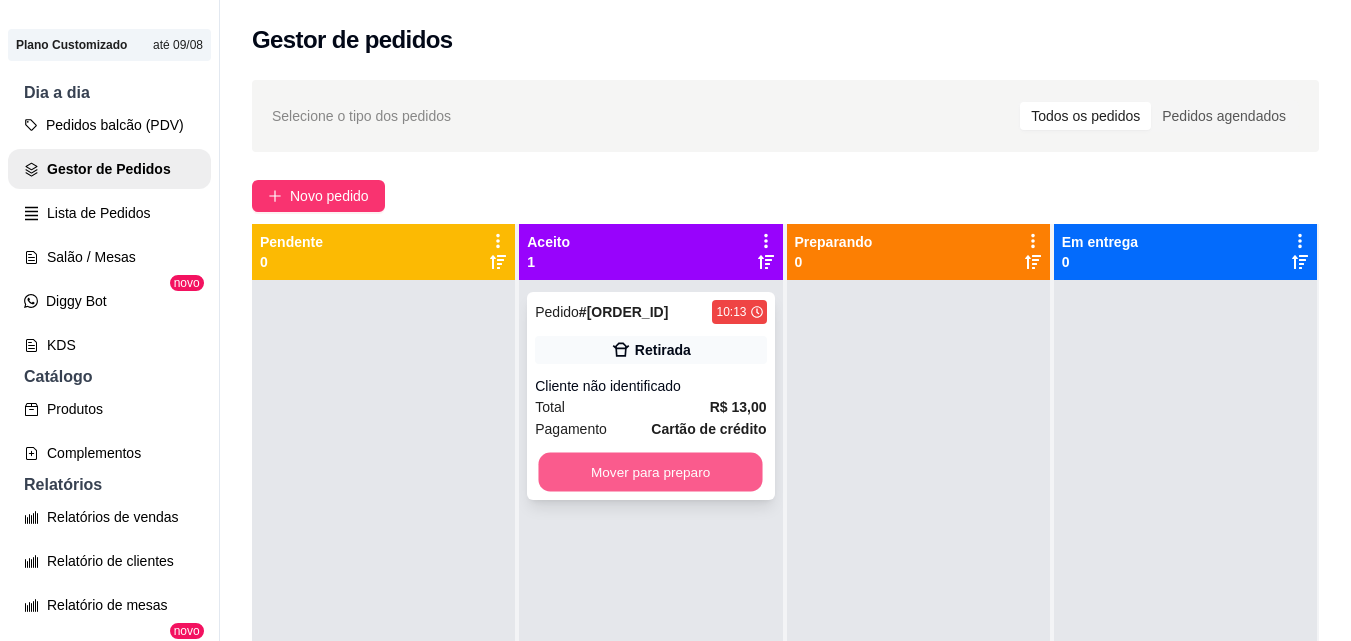 click on "Mover para preparo" at bounding box center [651, 472] 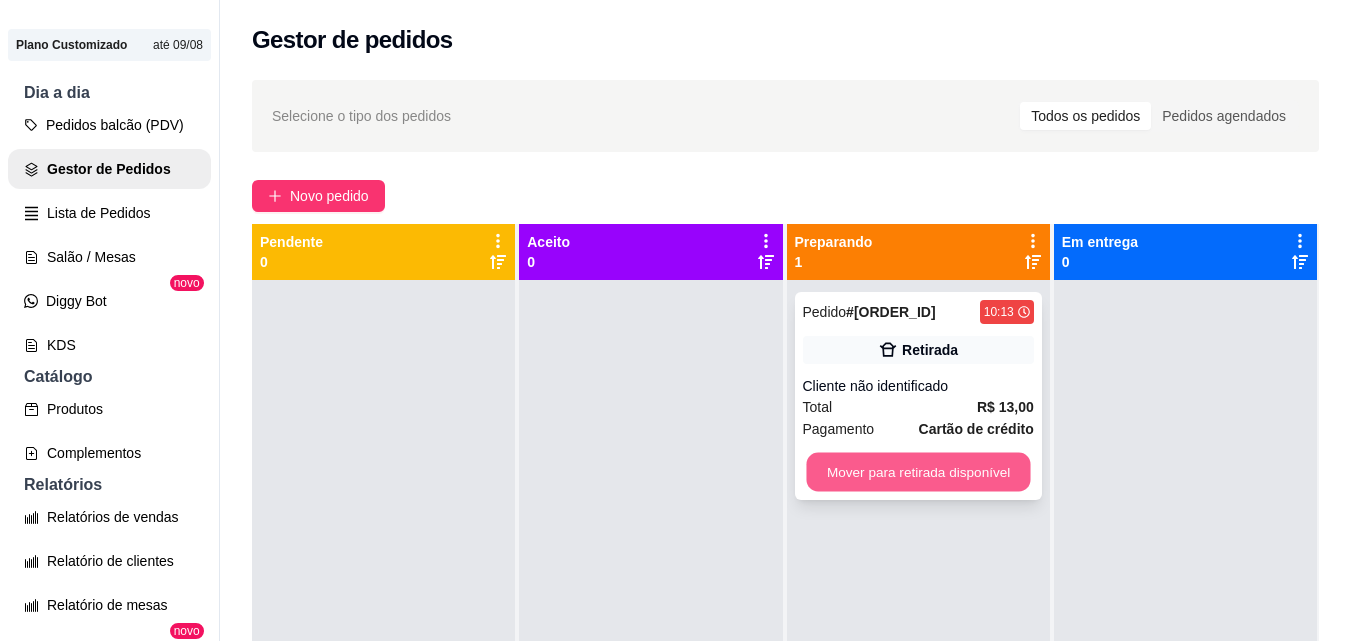 click on "Mover para retirada disponível" at bounding box center (918, 472) 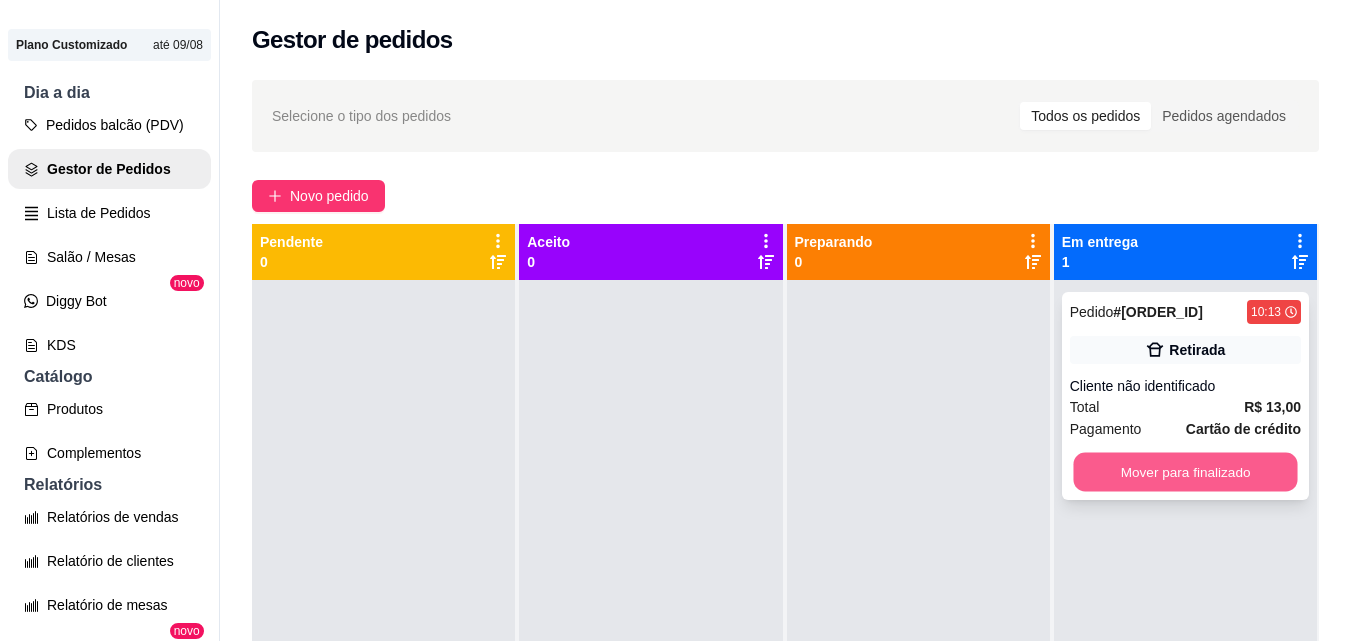 click on "Mover para finalizado" at bounding box center (1185, 472) 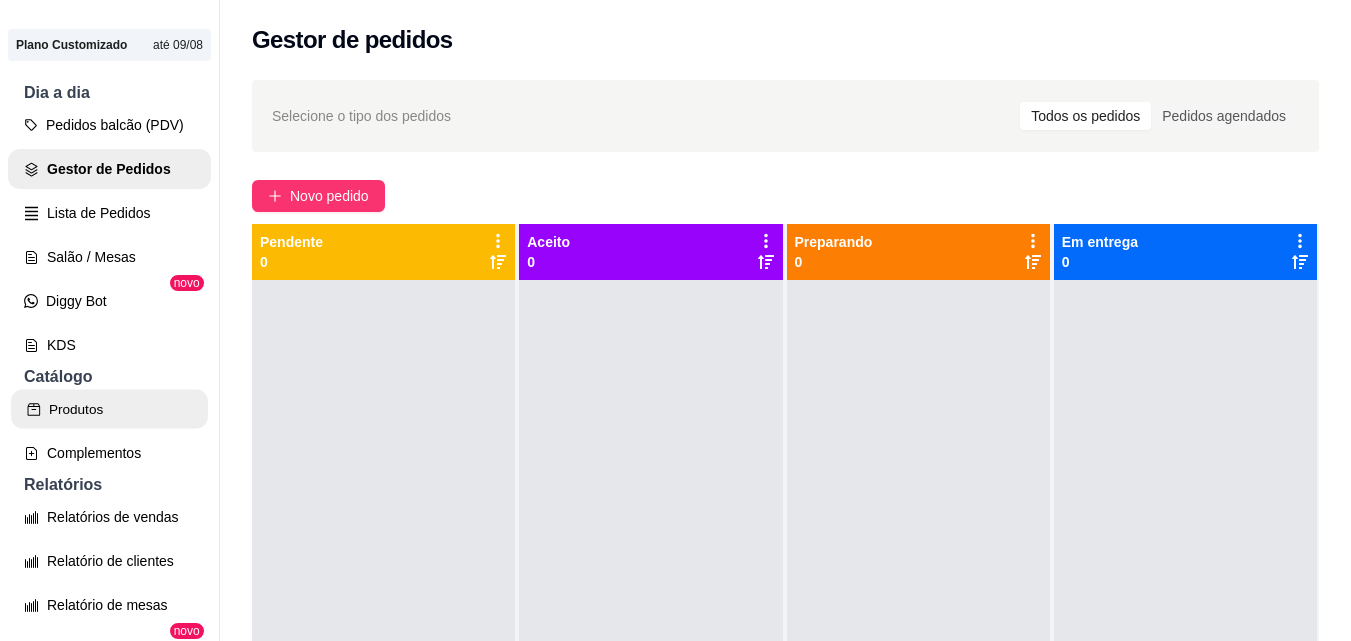 click on "Produtos" at bounding box center (109, 409) 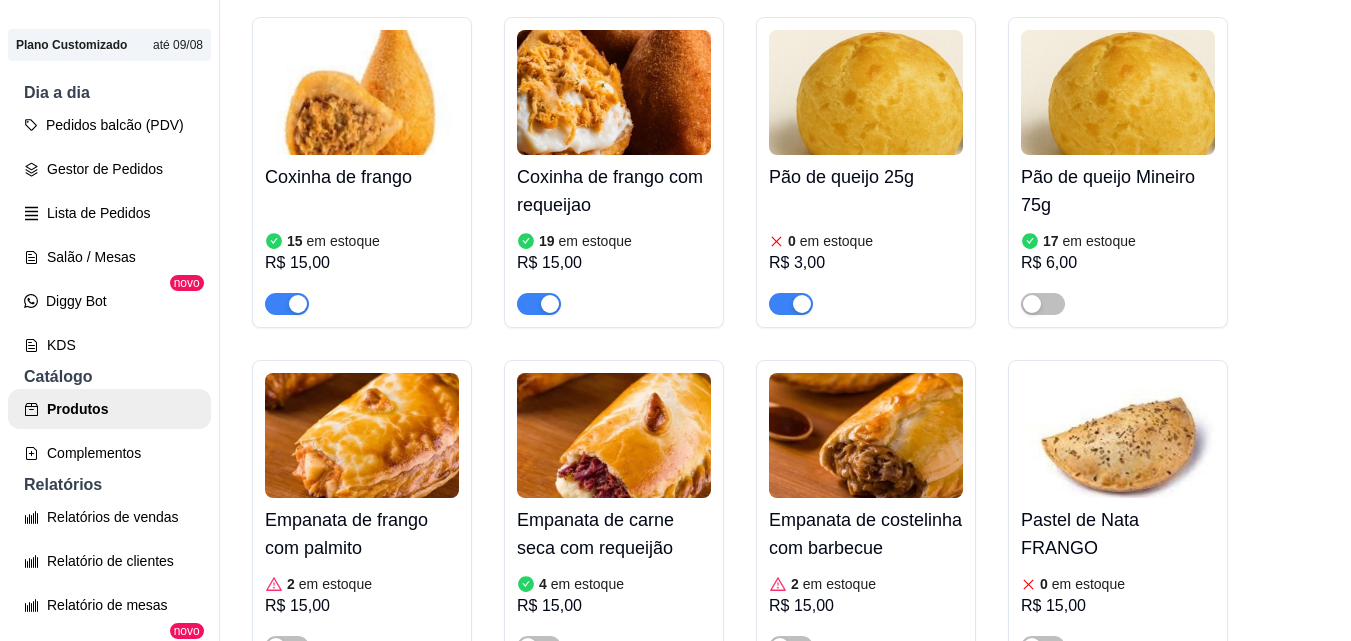 scroll, scrollTop: 8169, scrollLeft: 0, axis: vertical 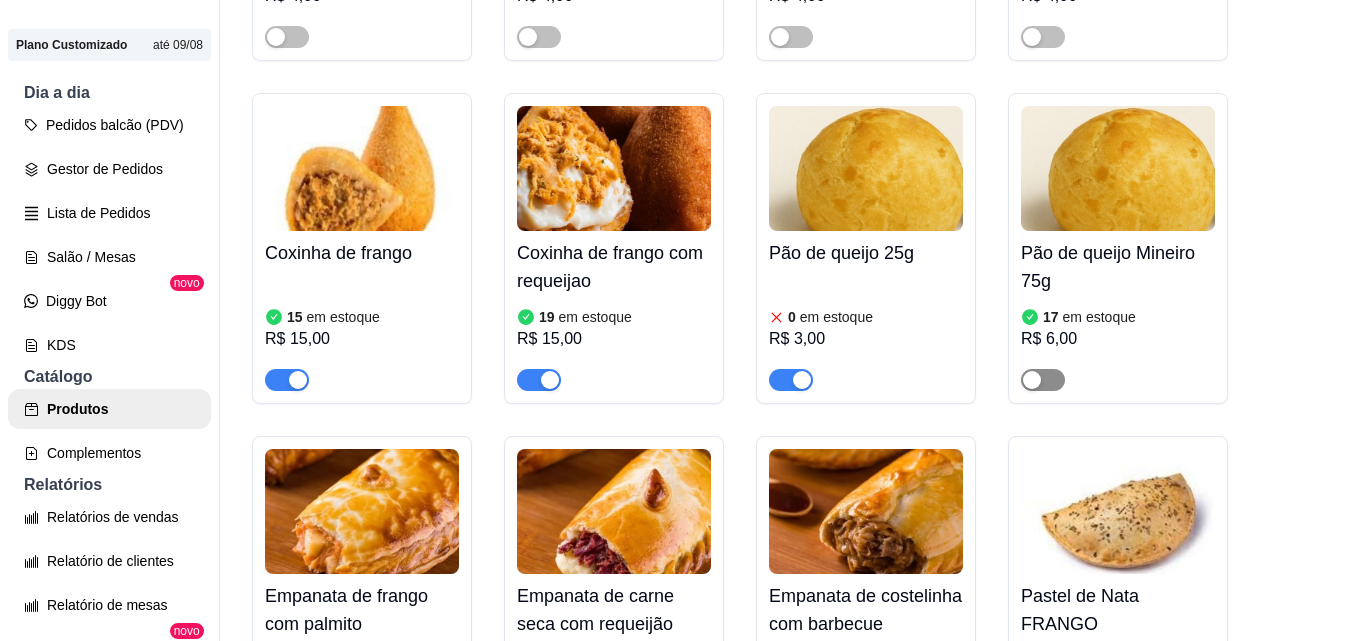 click at bounding box center (1043, 380) 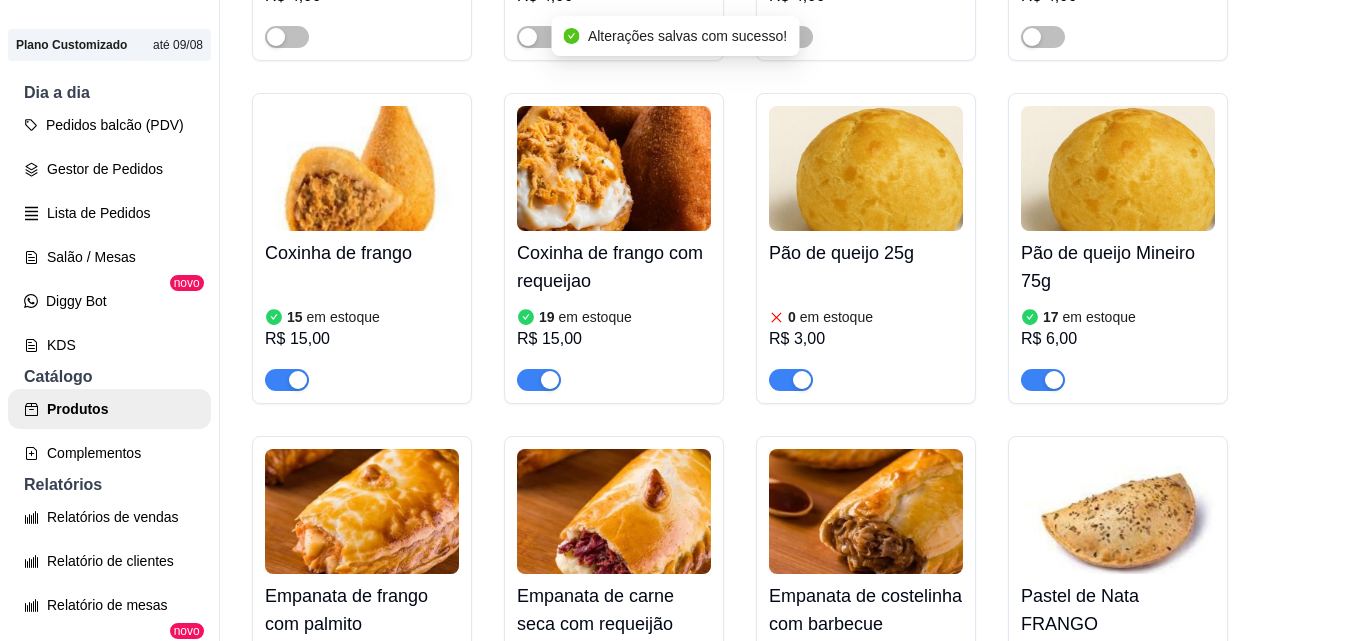 click on "Pão de queijo Mineiro 75g   17 em estoque R$ 6,00" at bounding box center (1118, 248) 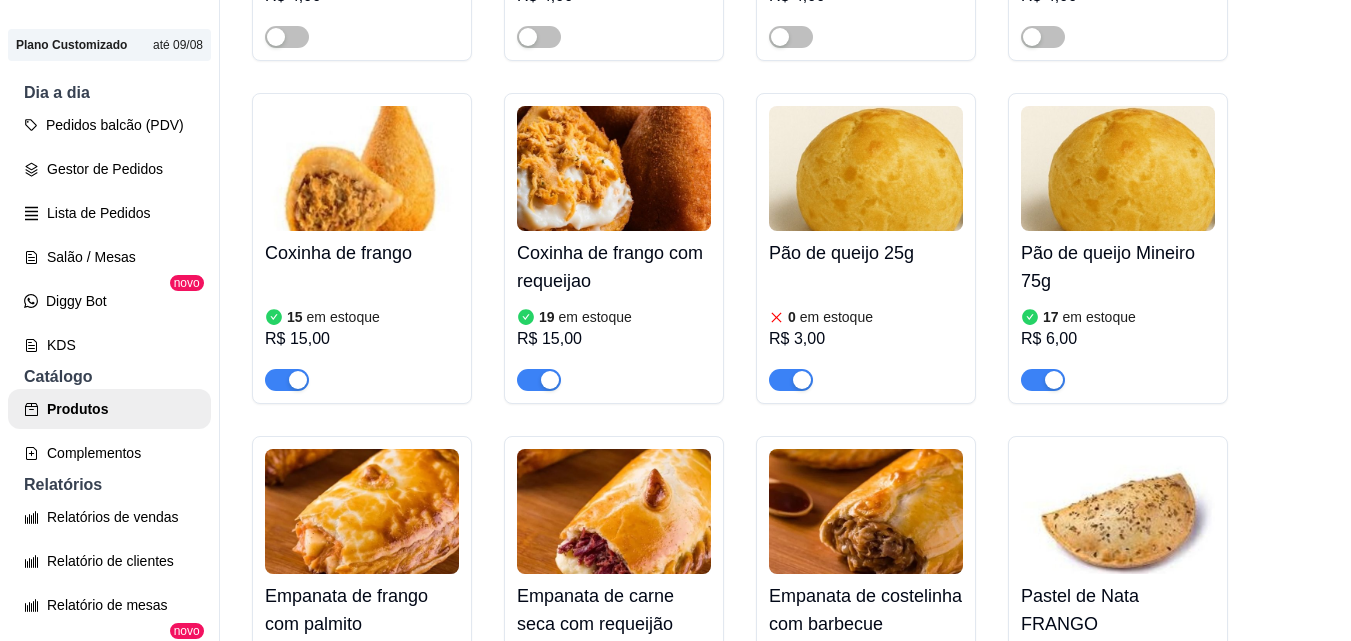 click at bounding box center (1043, 380) 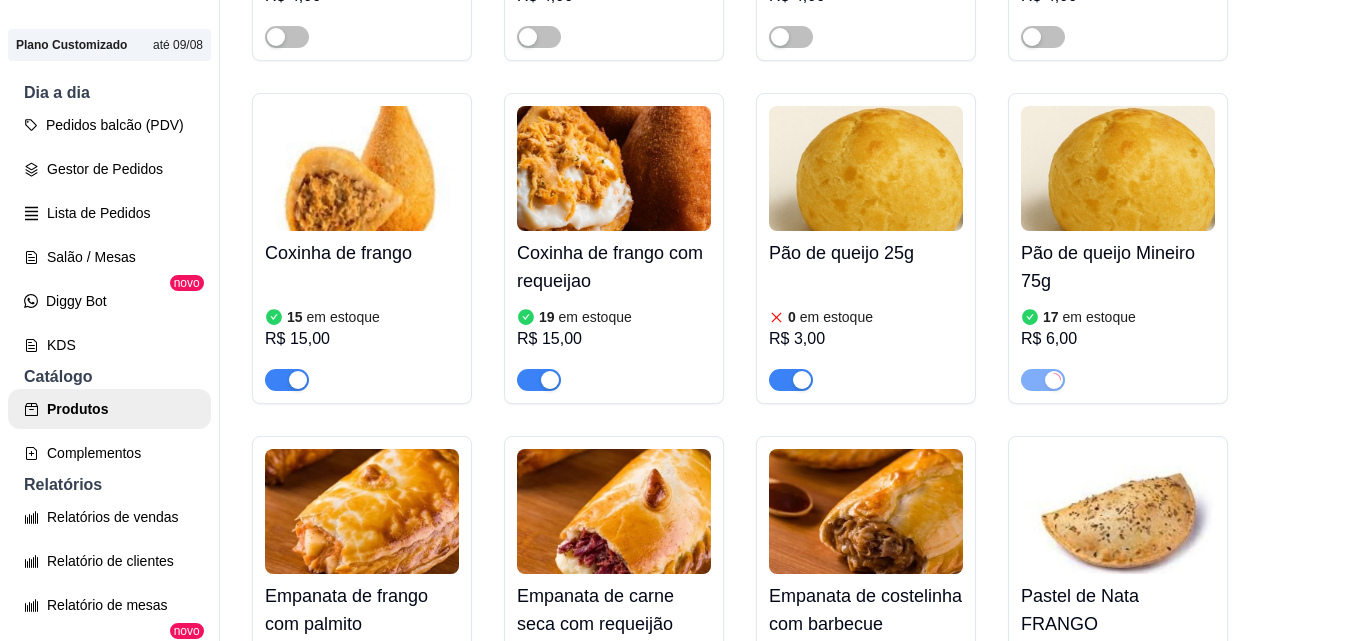 click on "Pão de queijo 25g" at bounding box center (866, 253) 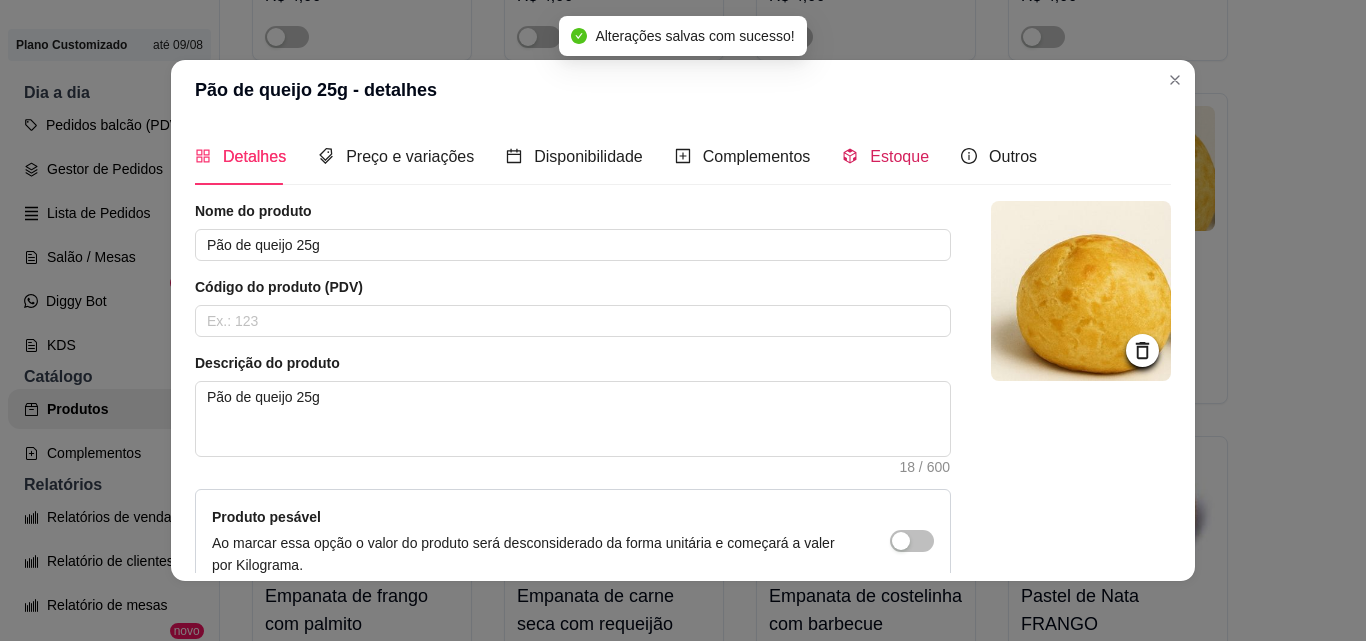 click on "Estoque" at bounding box center [899, 156] 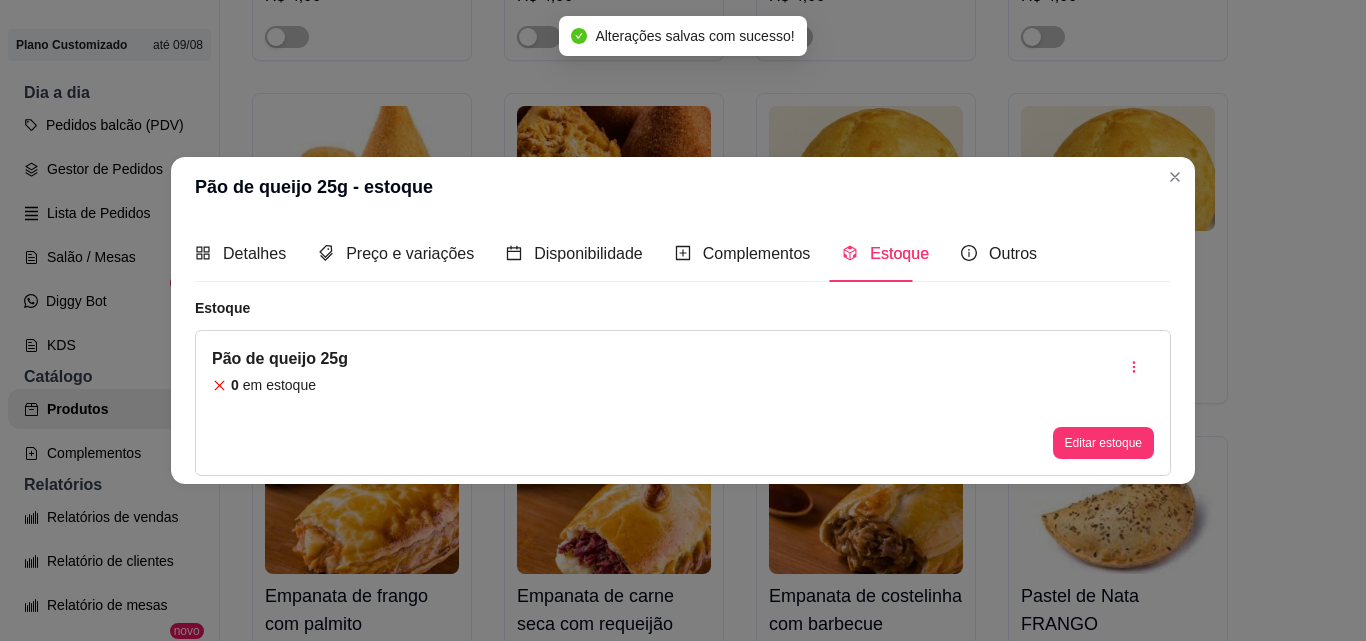 type 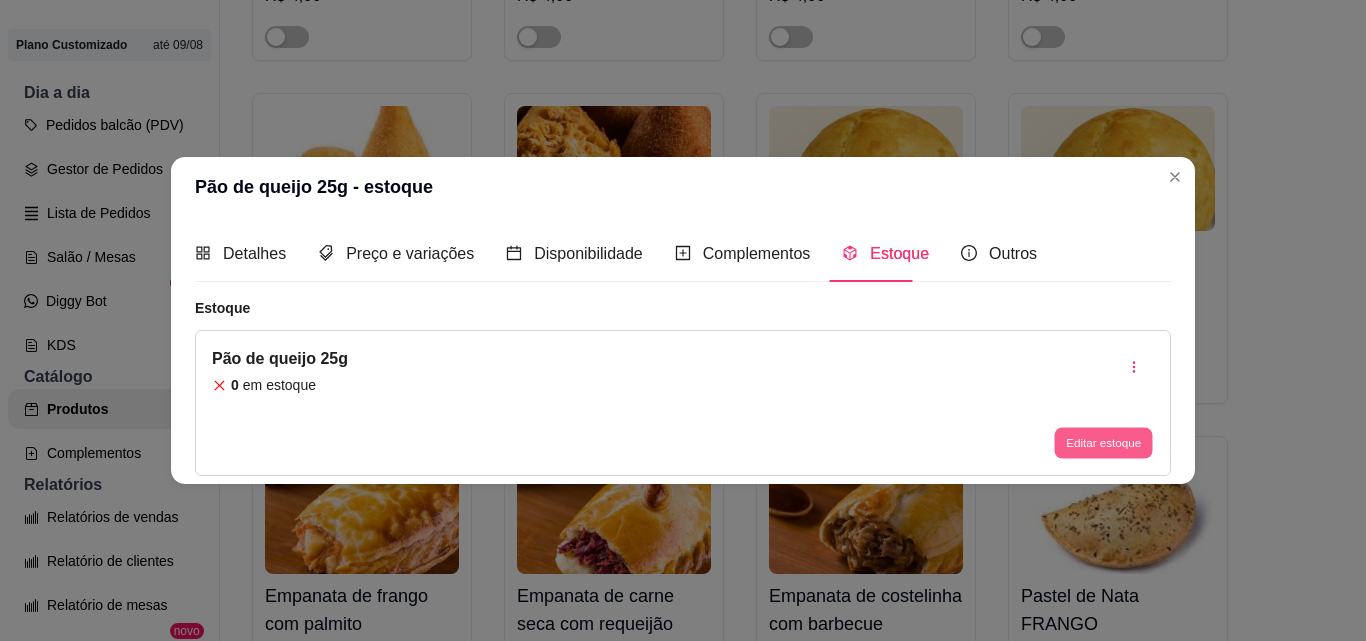 click on "Editar estoque" at bounding box center [1103, 443] 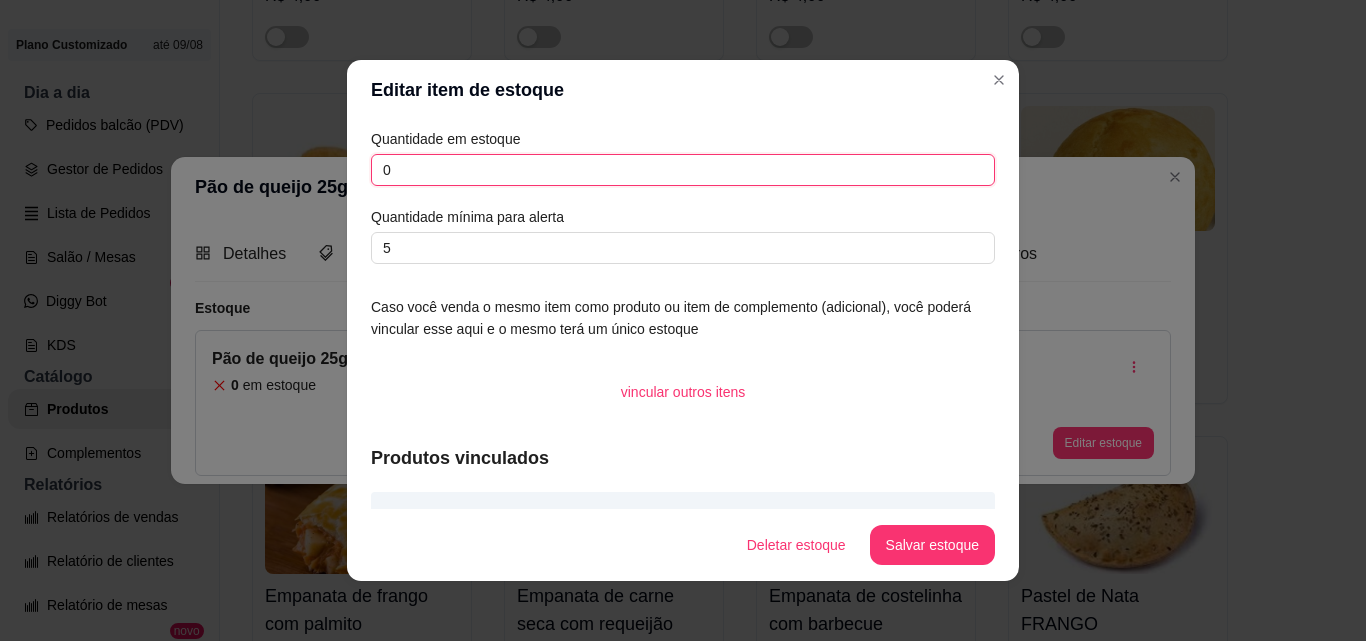 click on "0" at bounding box center [683, 170] 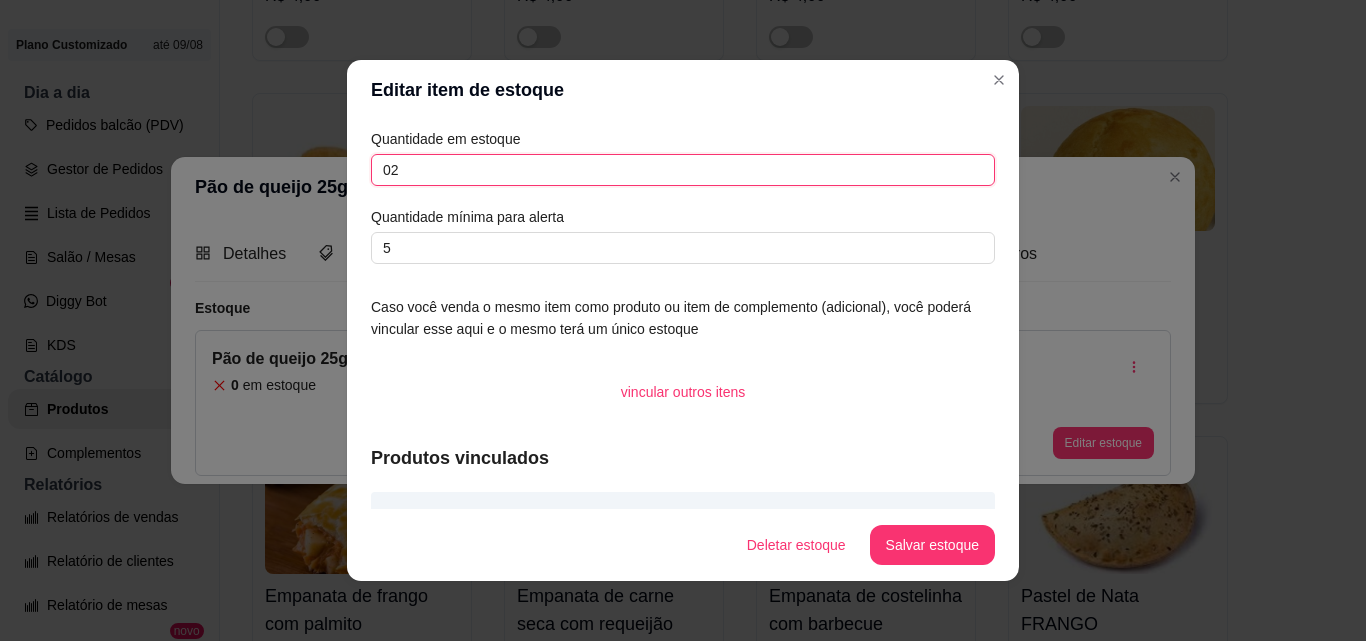 type on "0" 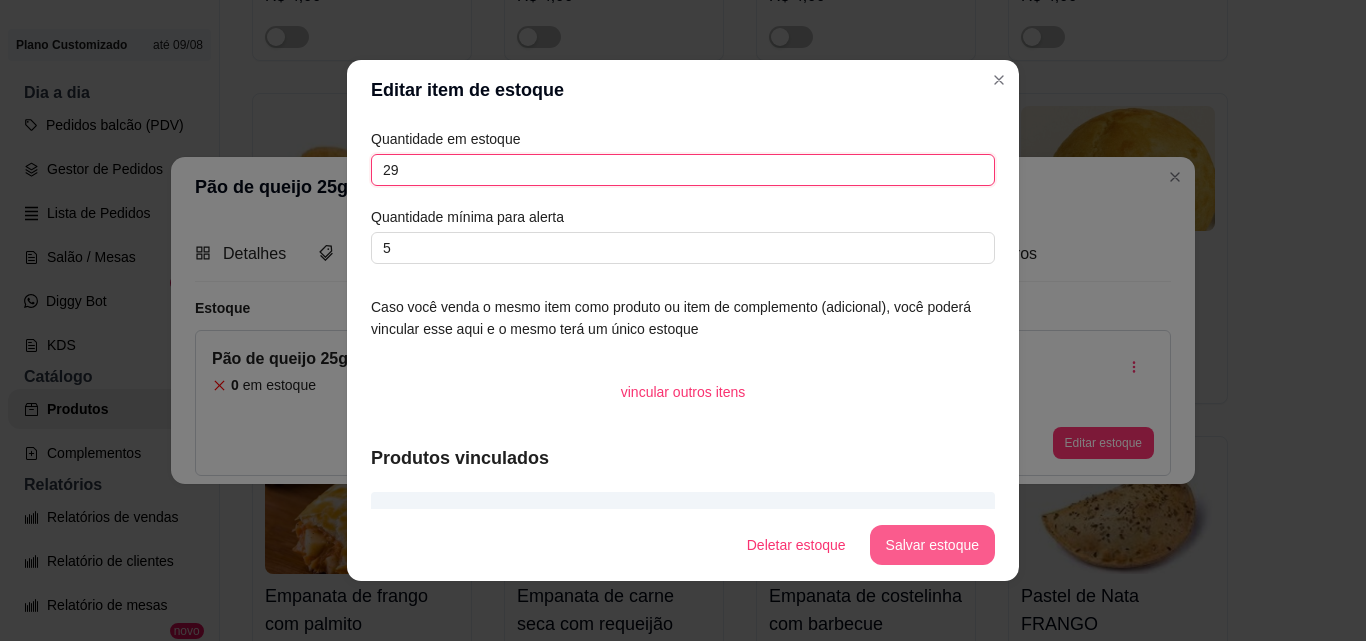 type on "29" 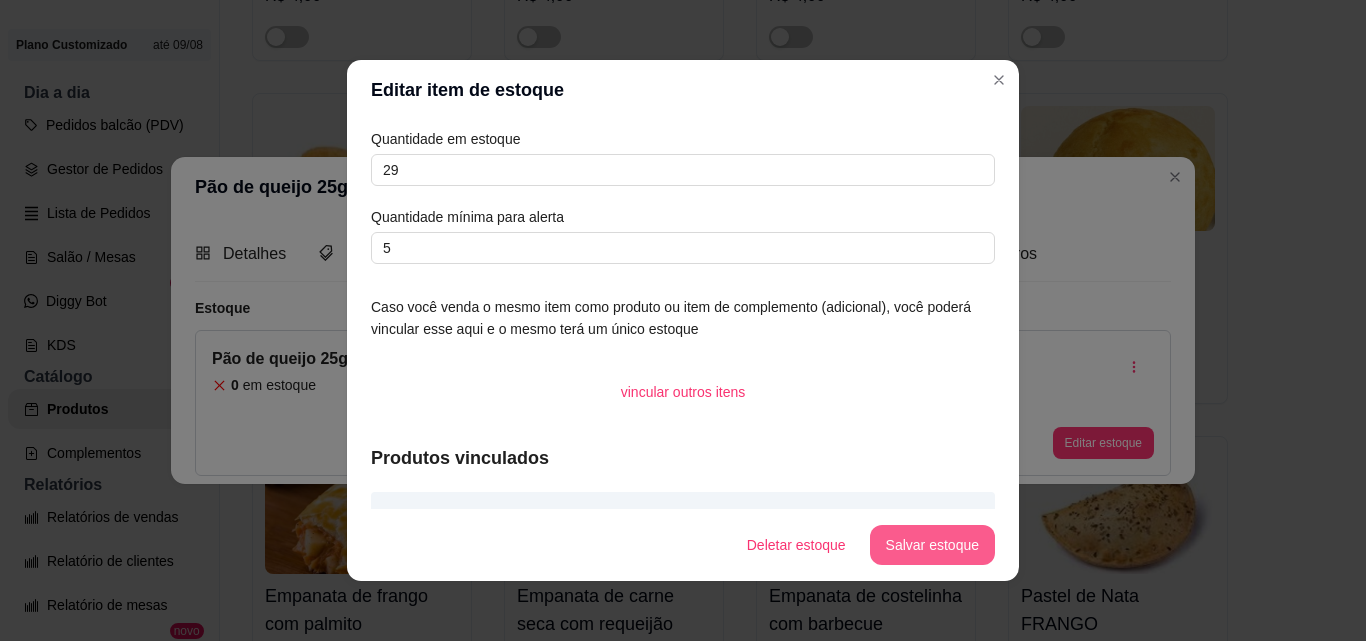 click on "Salvar estoque" at bounding box center [932, 545] 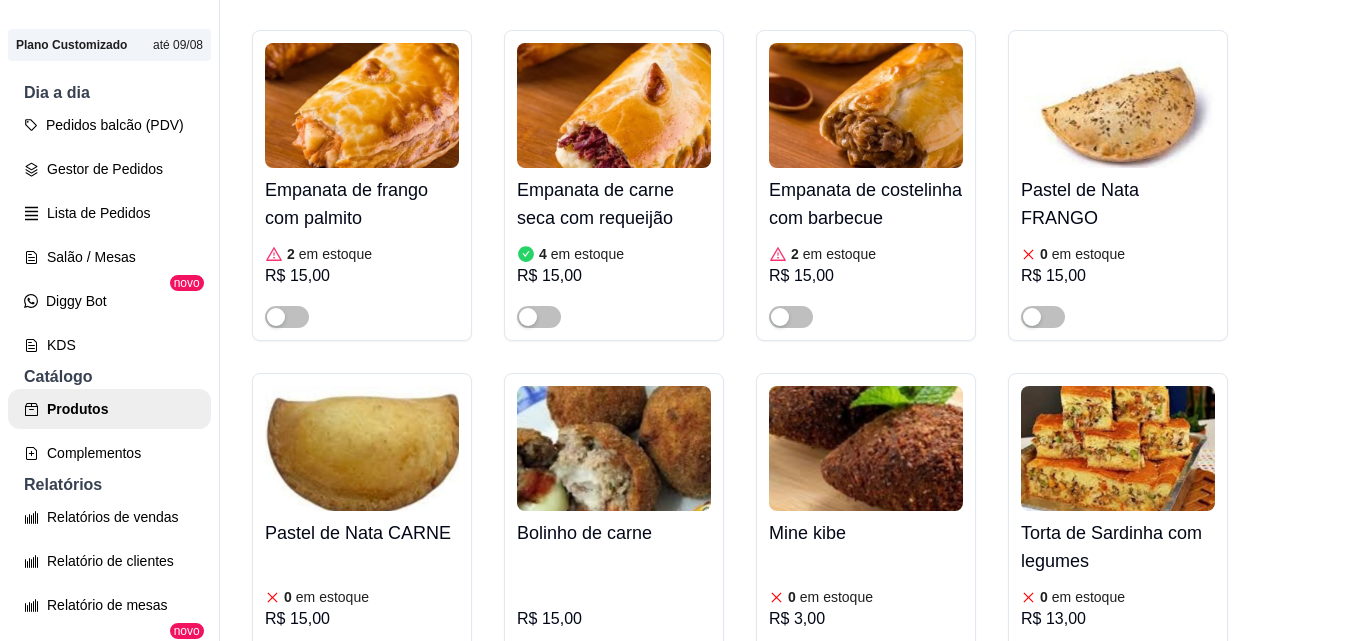 scroll, scrollTop: 8600, scrollLeft: 0, axis: vertical 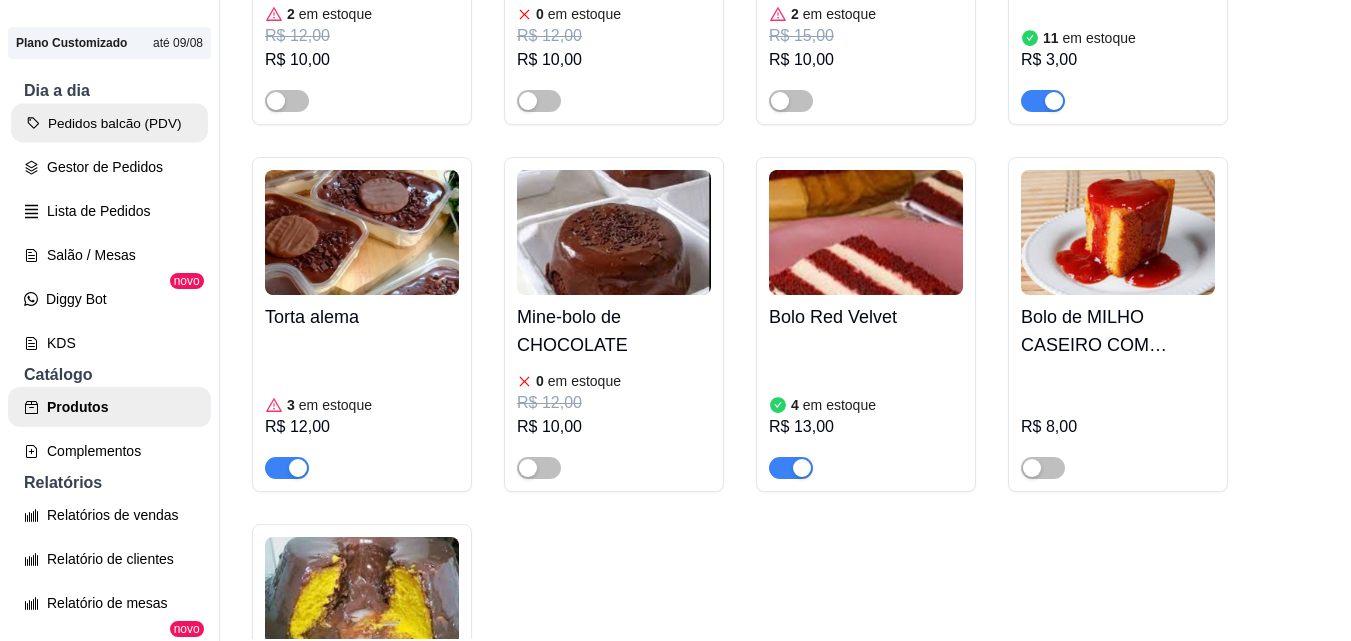 click on "Pedidos balcão (PDV)" at bounding box center [109, 123] 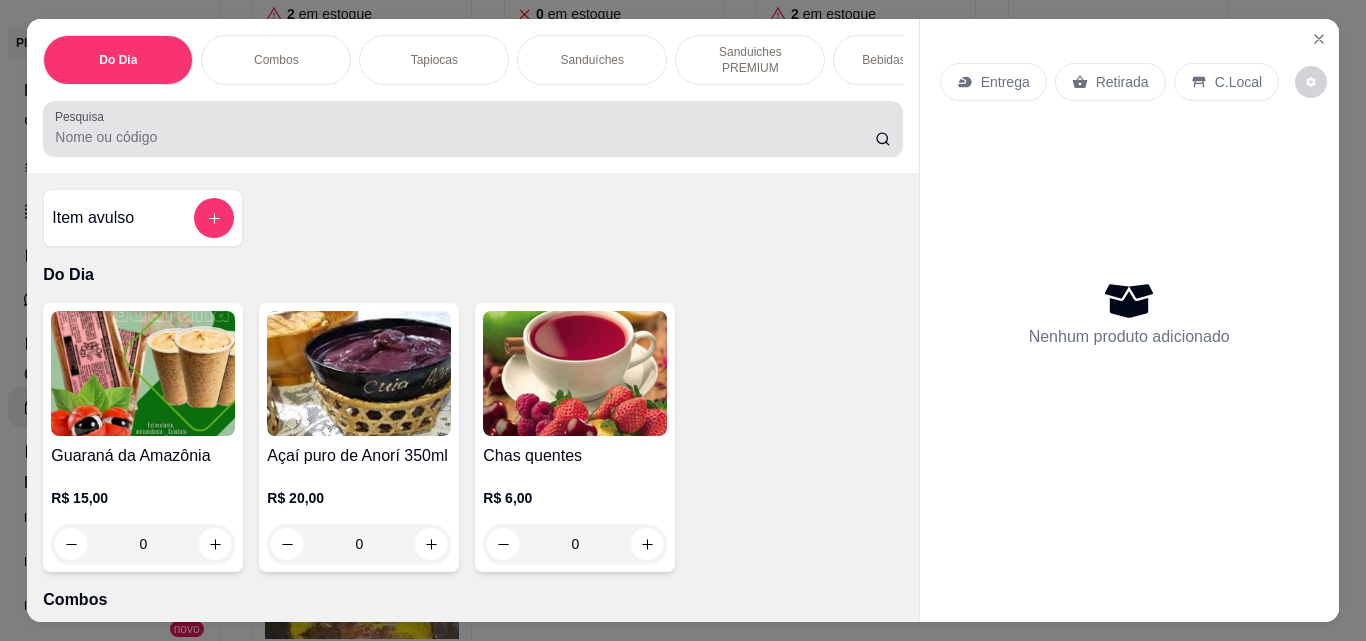 click at bounding box center (472, 129) 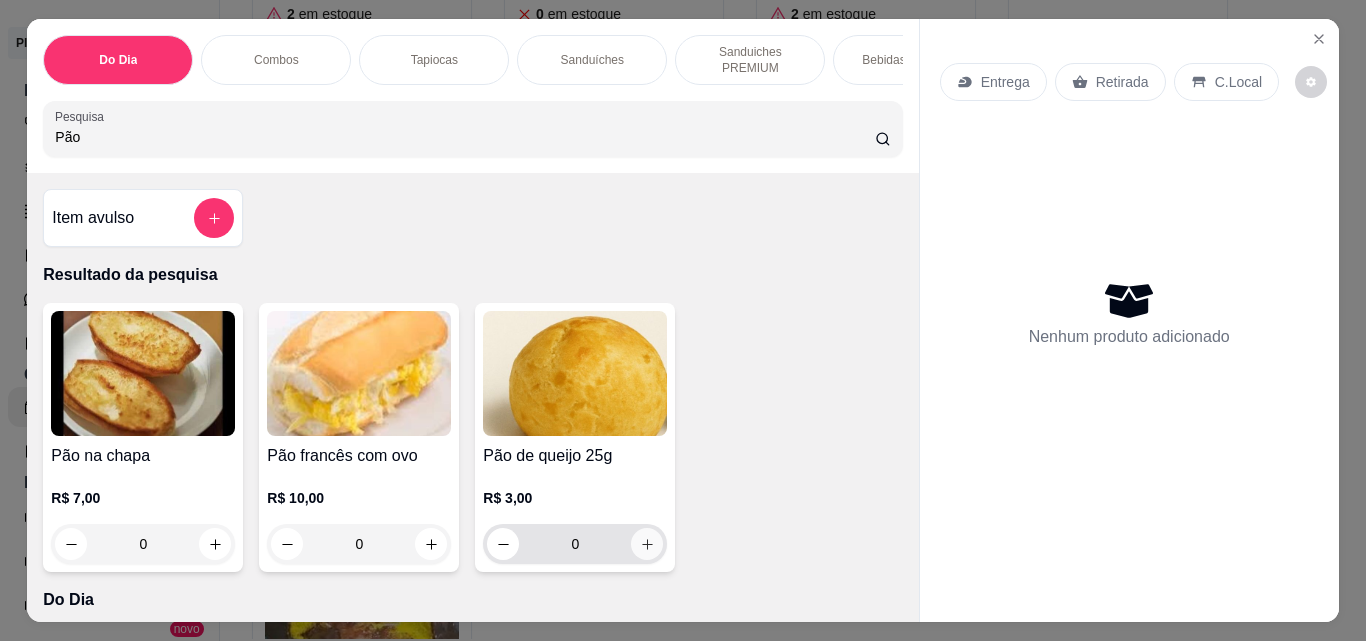 type on "Pão" 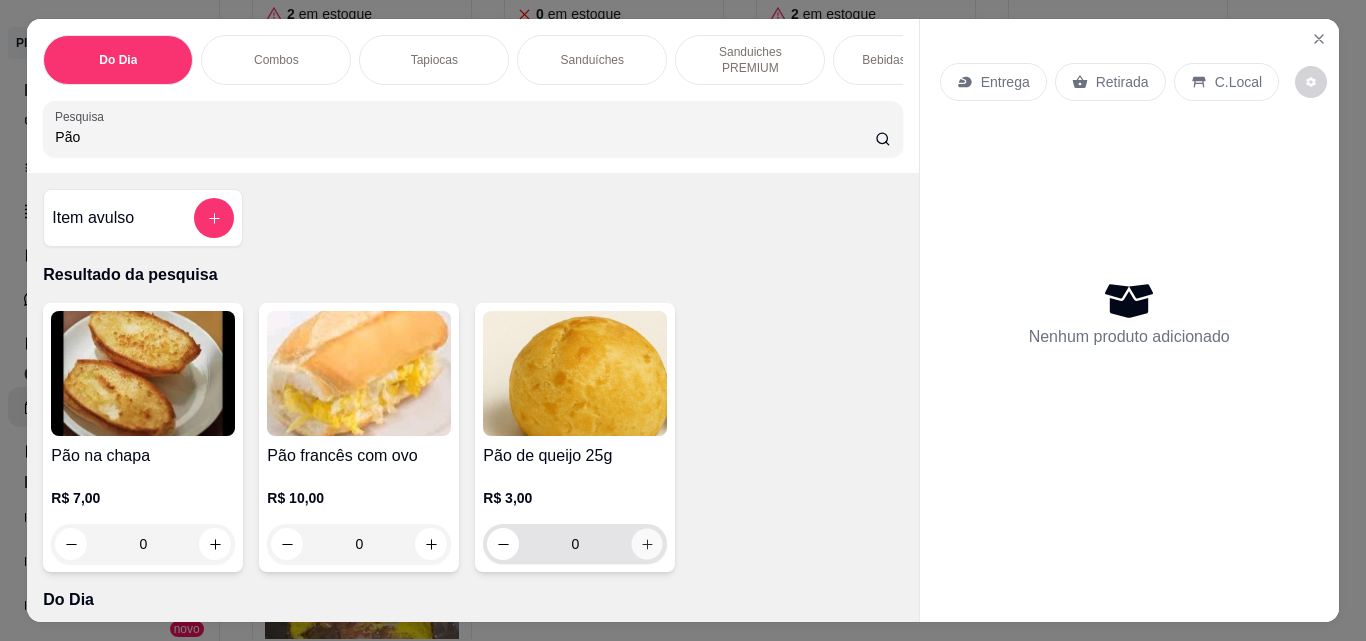 click 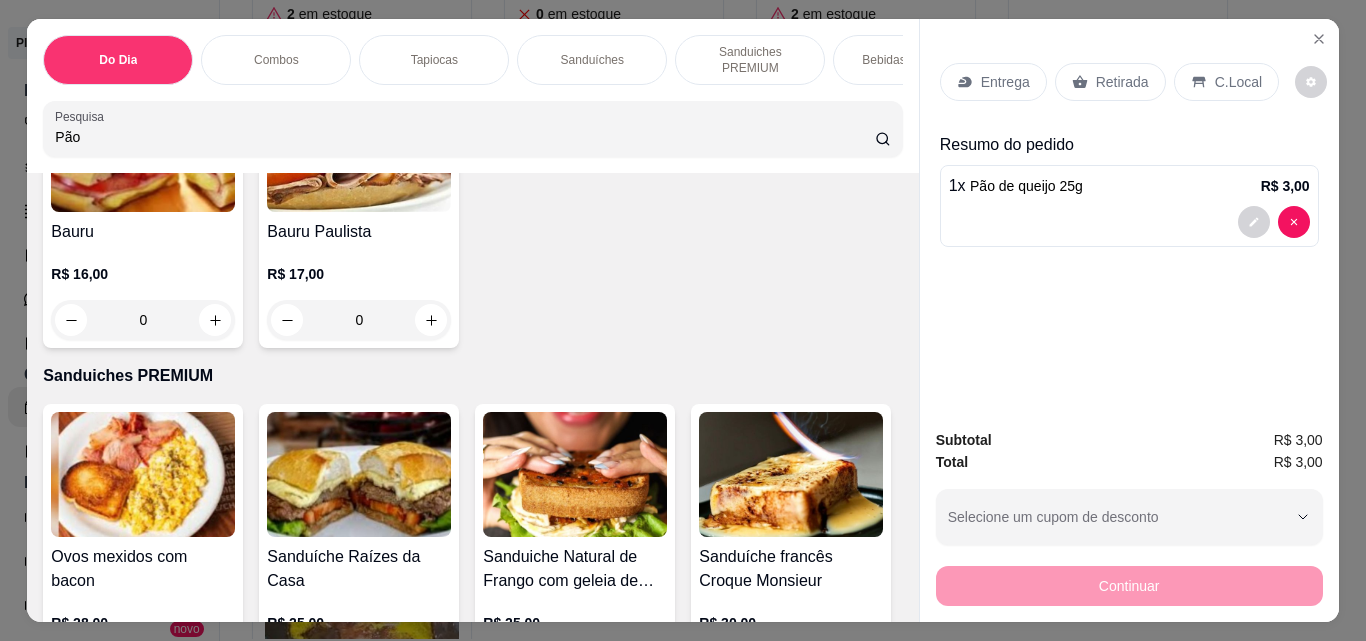 scroll, scrollTop: 2519, scrollLeft: 0, axis: vertical 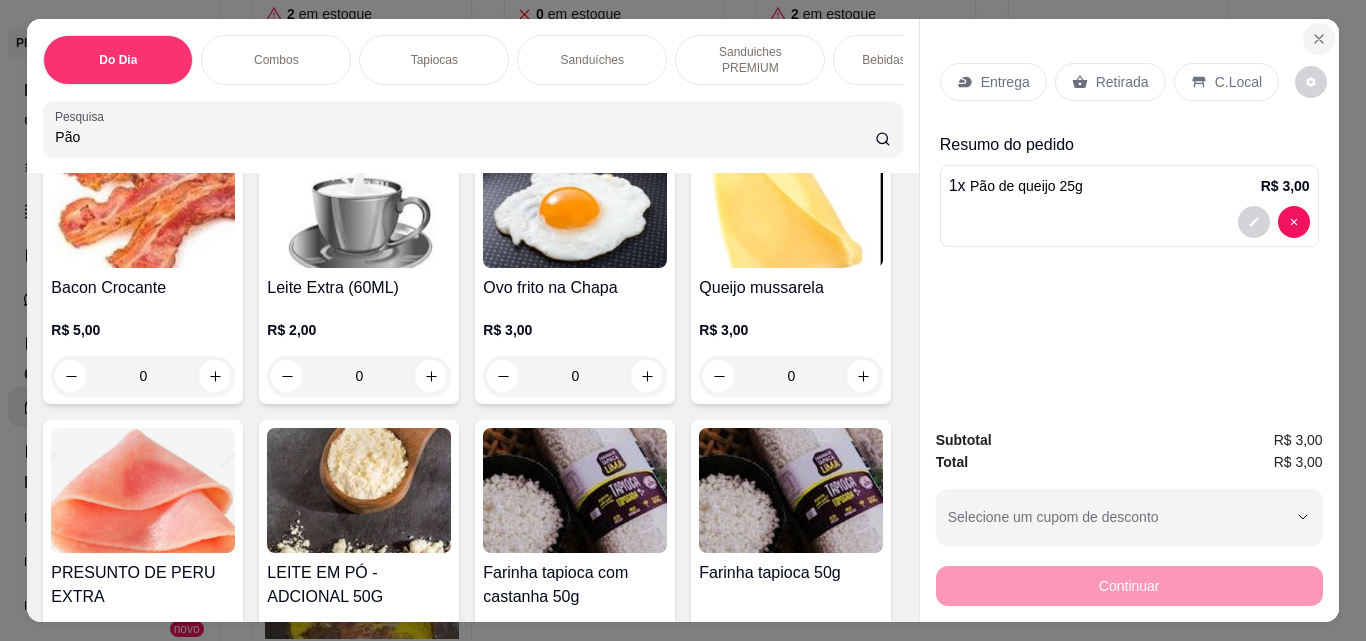 click 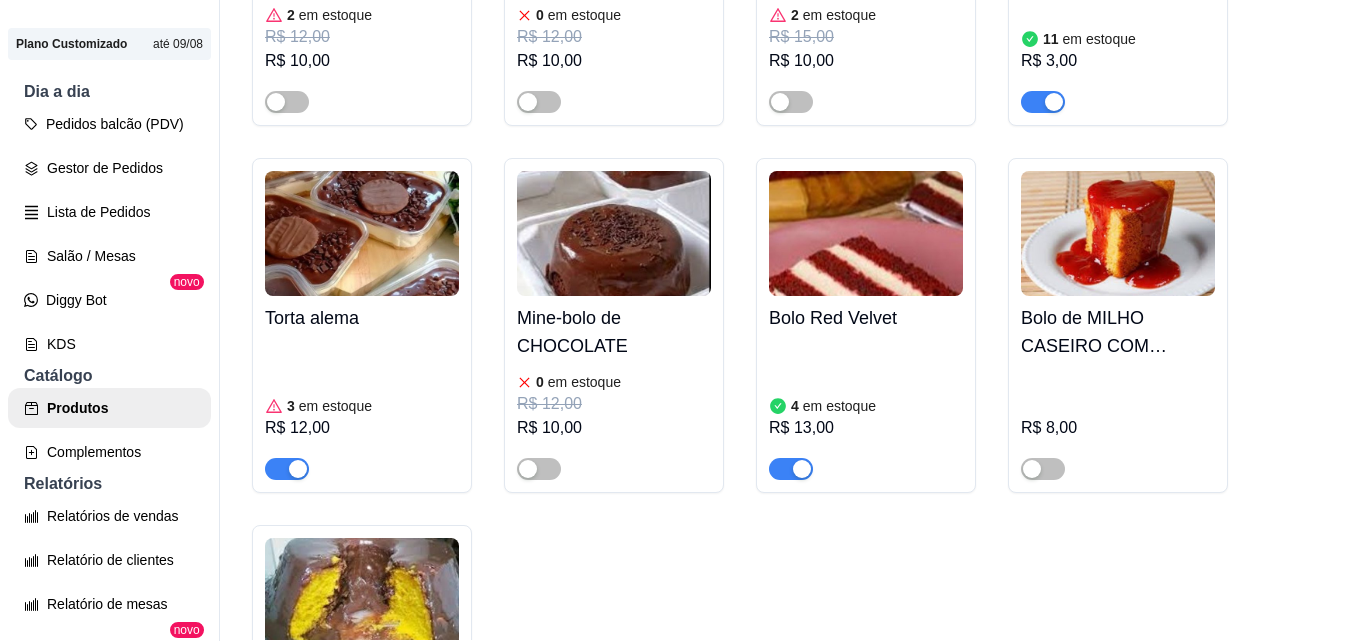 scroll, scrollTop: 0, scrollLeft: 0, axis: both 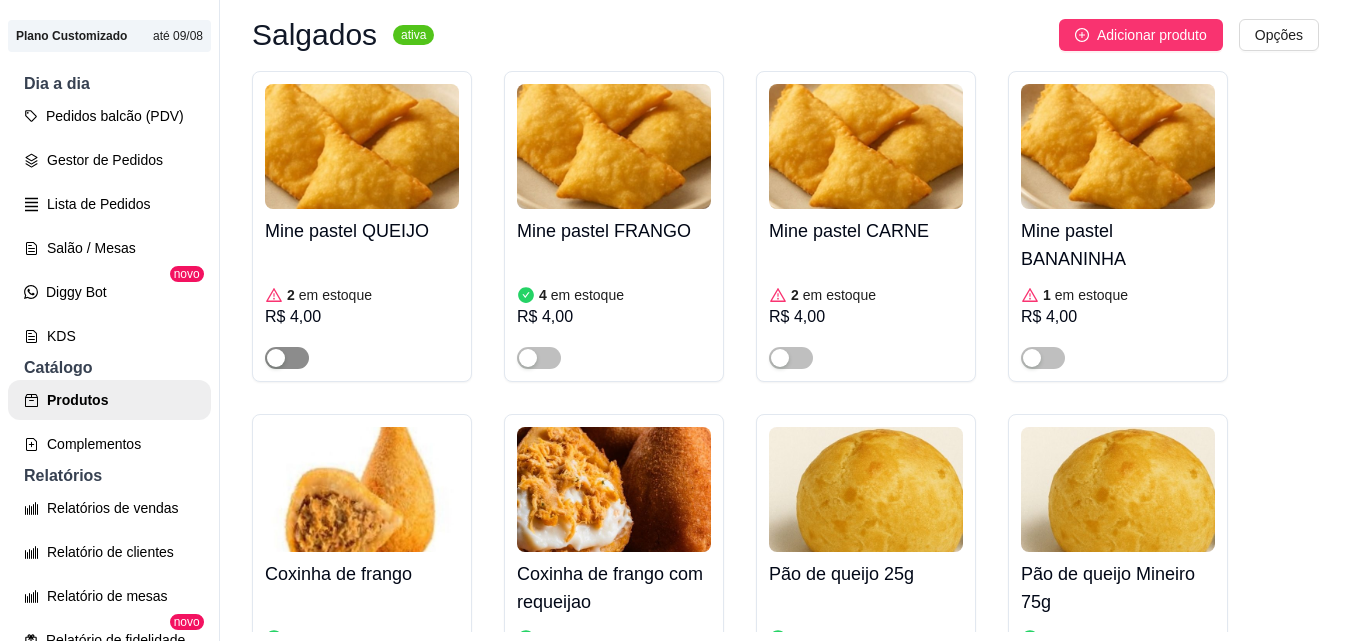 click at bounding box center (287, 358) 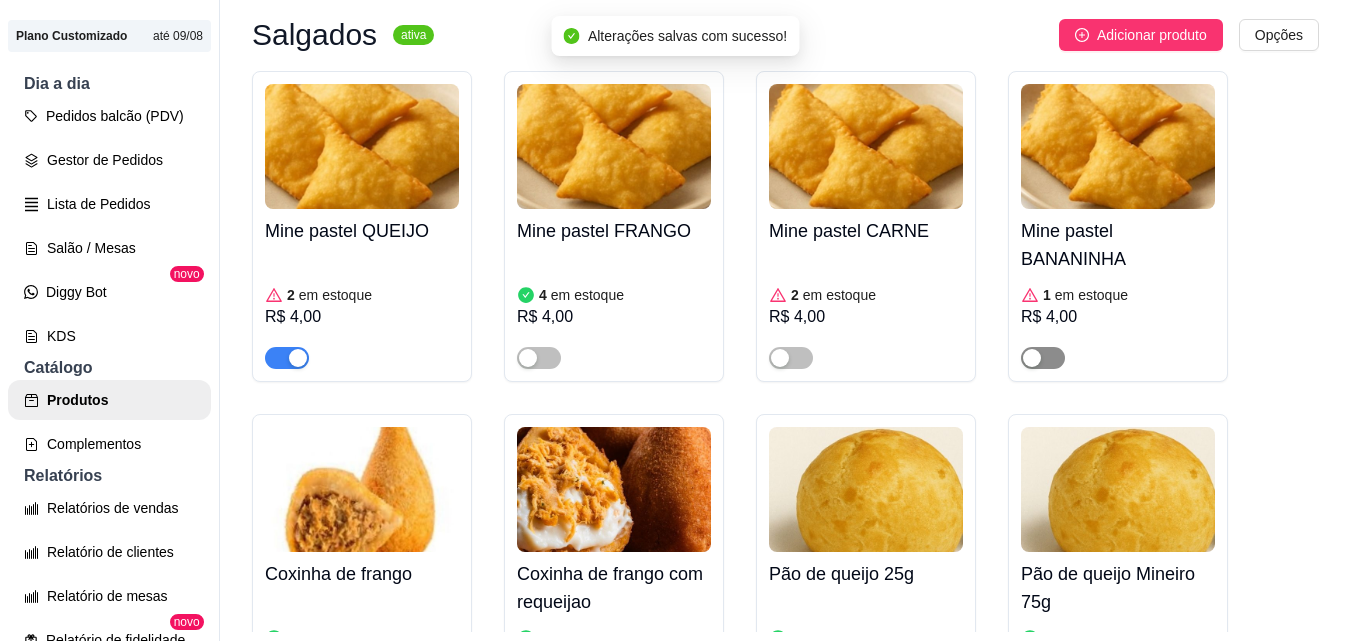 click at bounding box center [1032, 358] 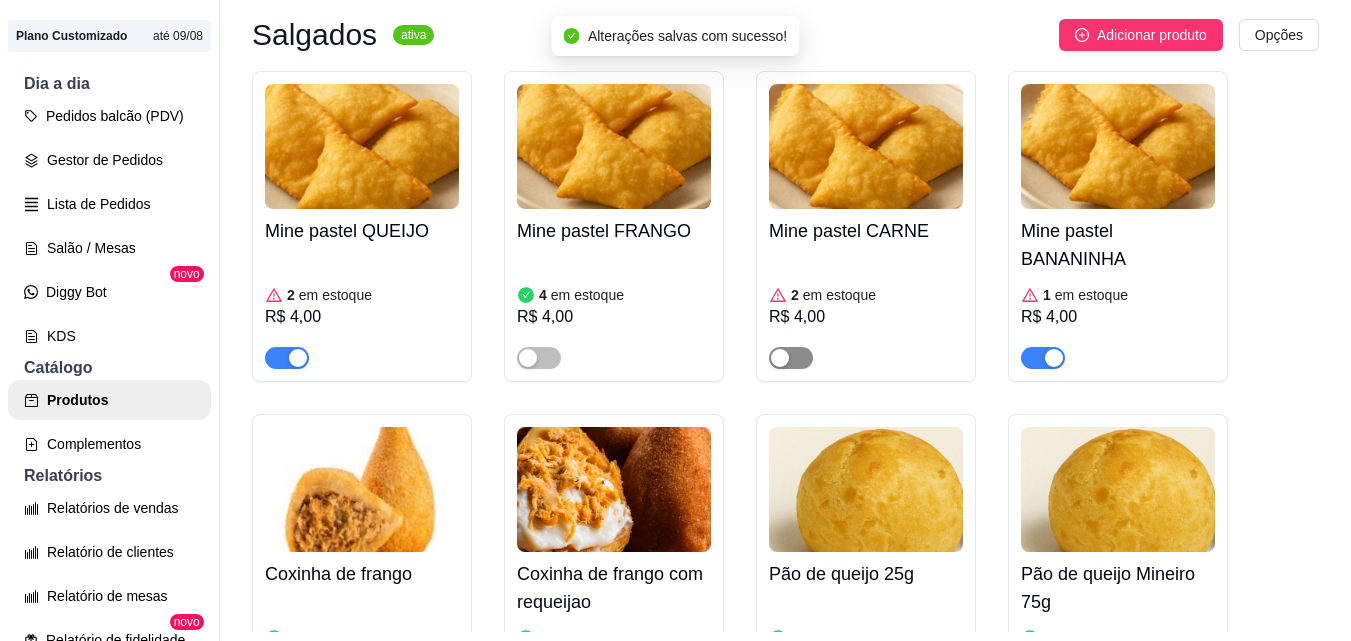 click at bounding box center [780, 358] 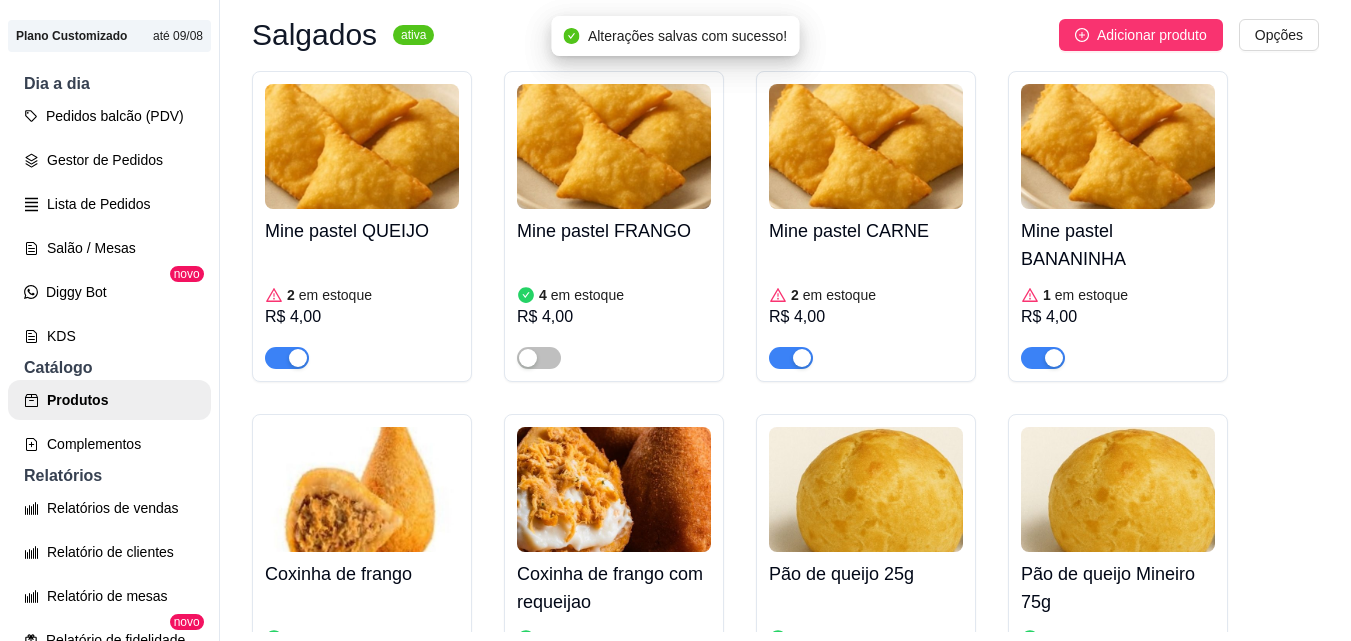 click on "em estoque" at bounding box center [839, 295] 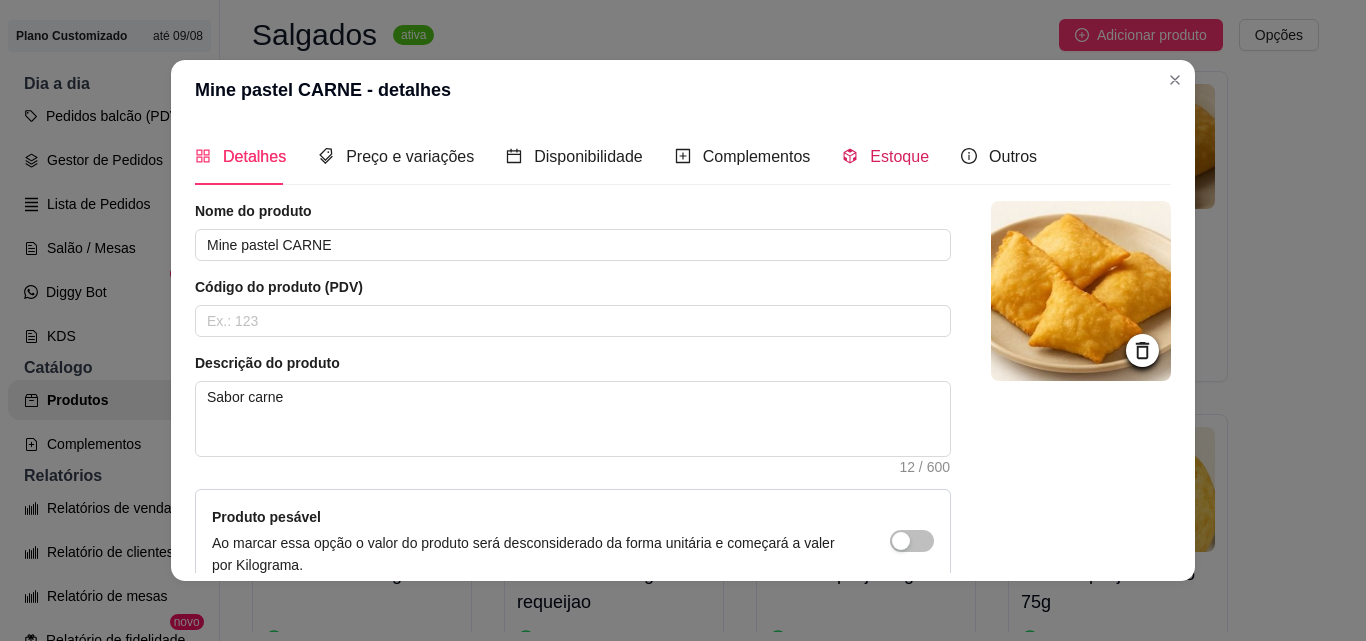 click on "Estoque" at bounding box center [899, 156] 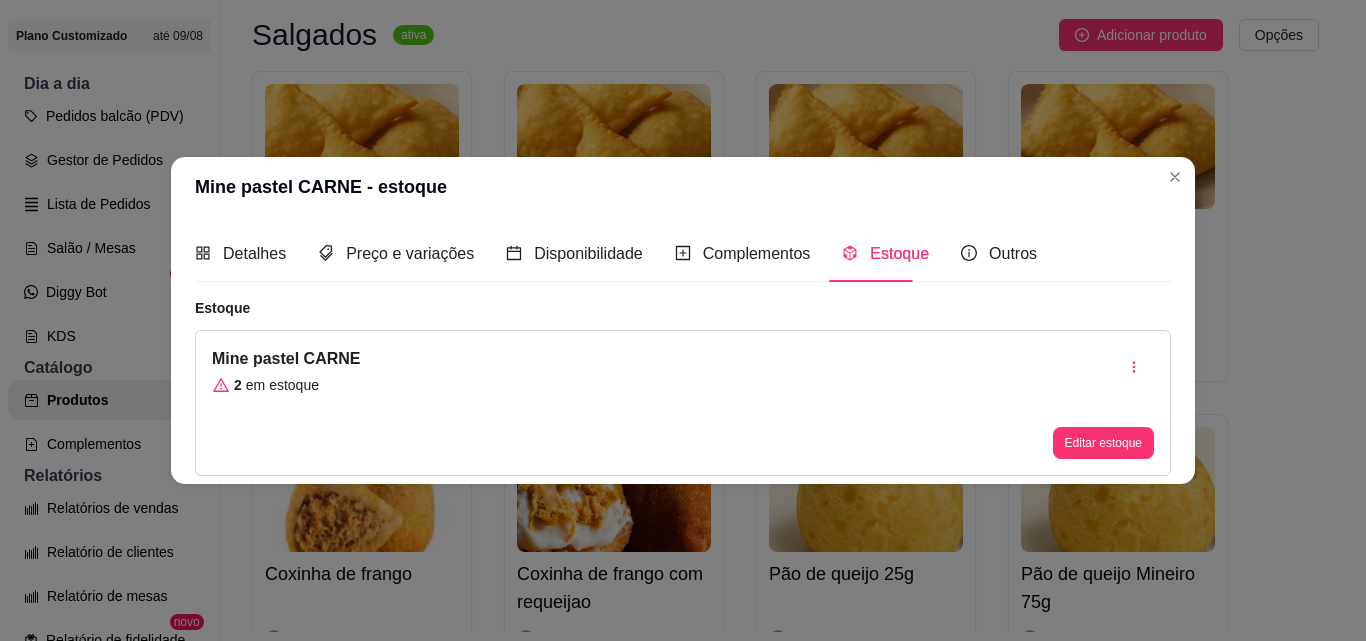 type 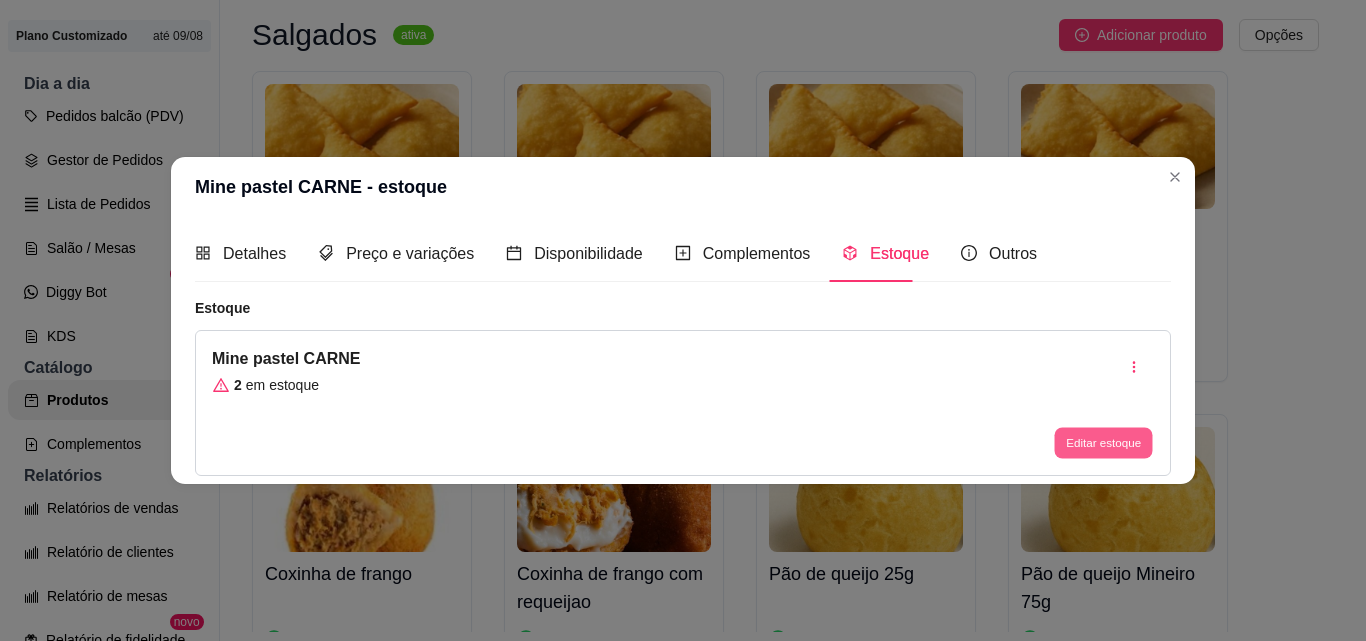 click on "Editar estoque" at bounding box center [1103, 443] 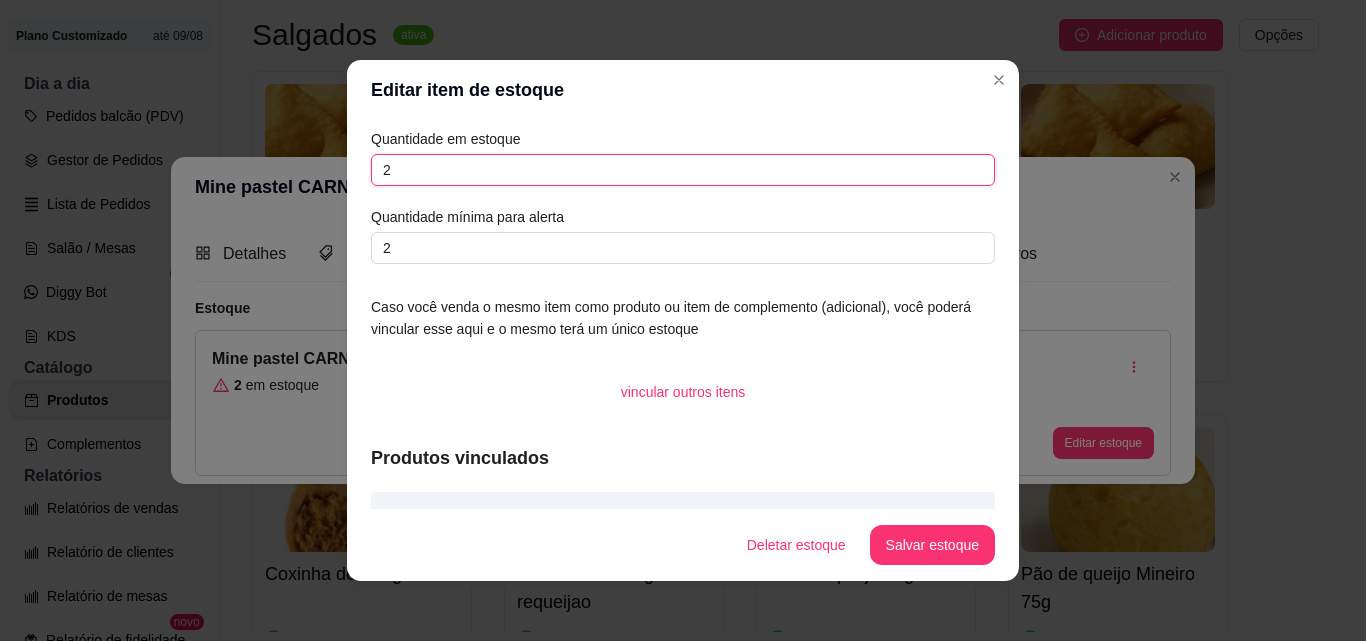 click on "2" at bounding box center (683, 170) 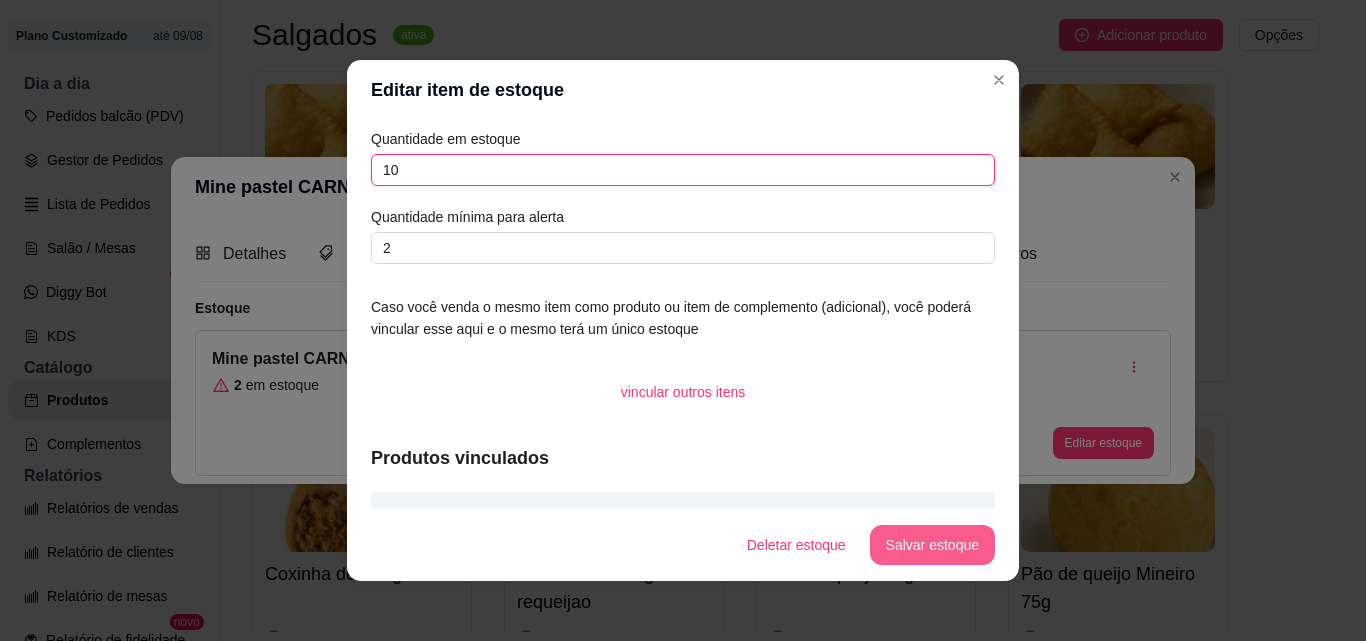 type on "10" 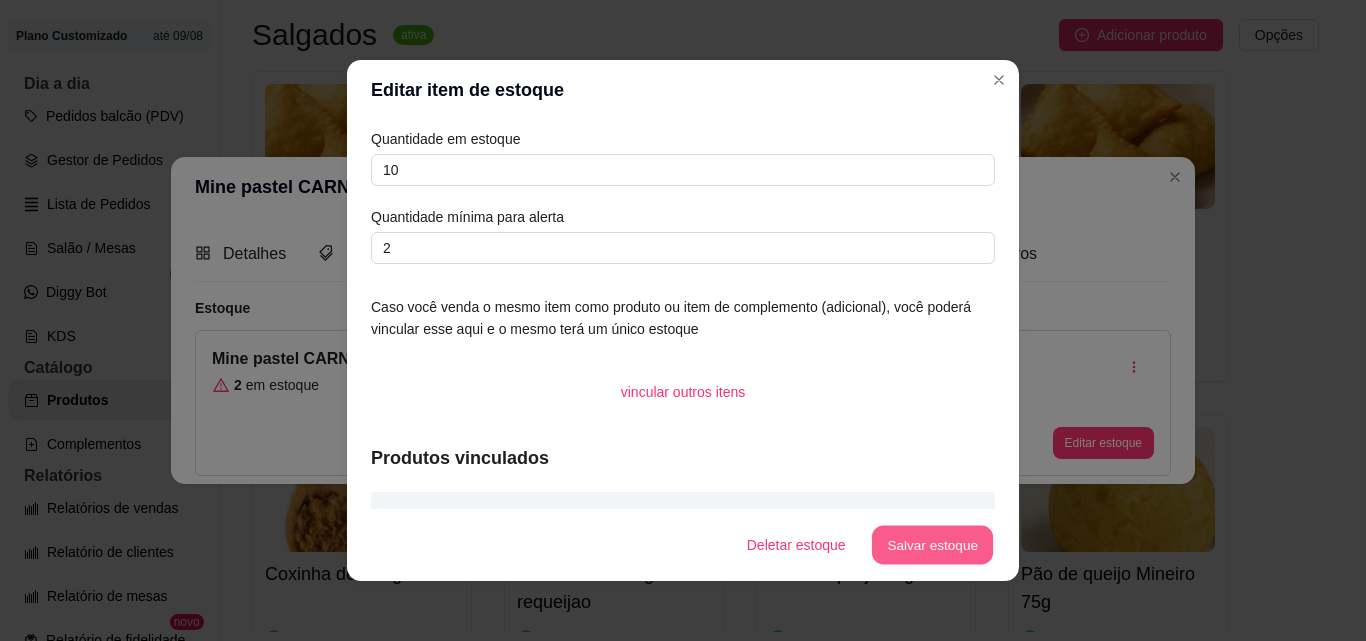 click on "Salvar estoque" at bounding box center [932, 545] 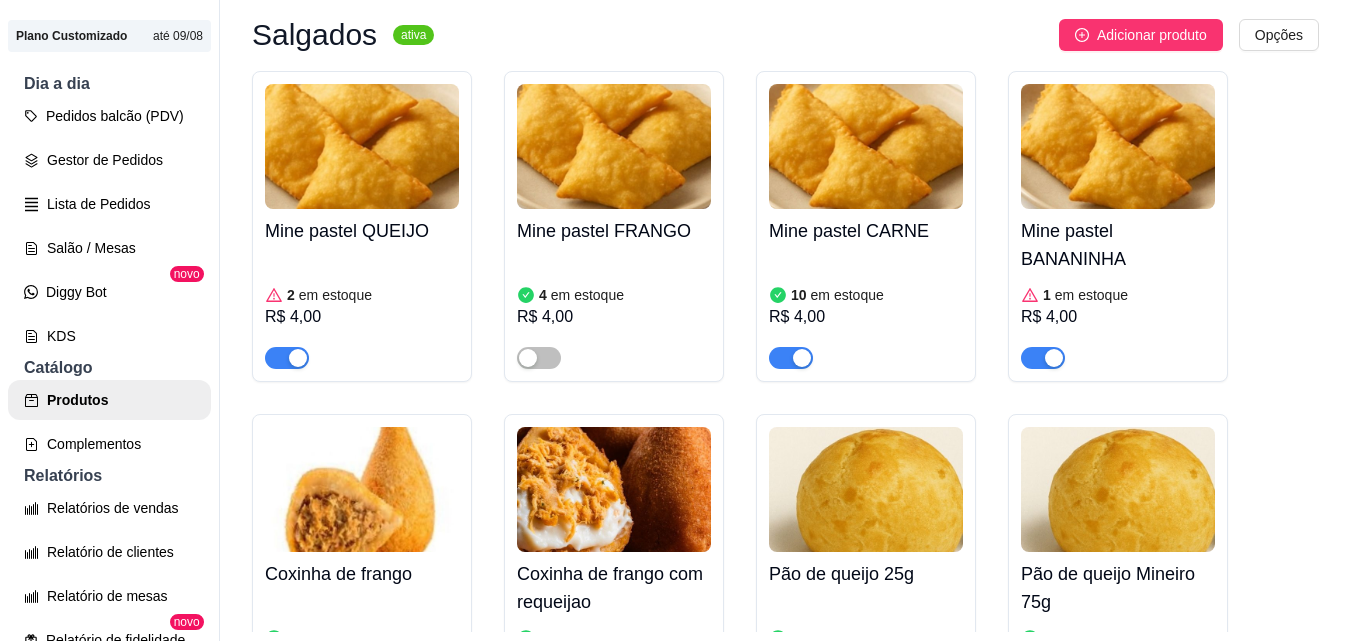 click on "R$ 4,00" at bounding box center [1118, 317] 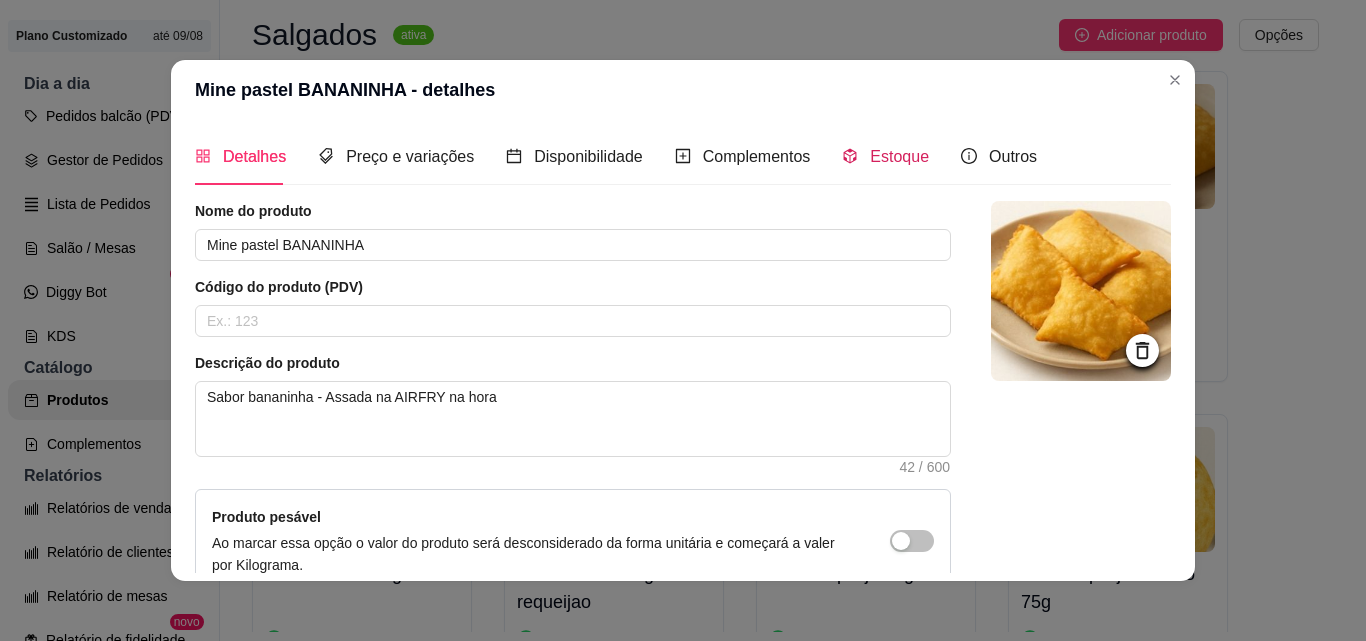 click on "Estoque" at bounding box center (899, 156) 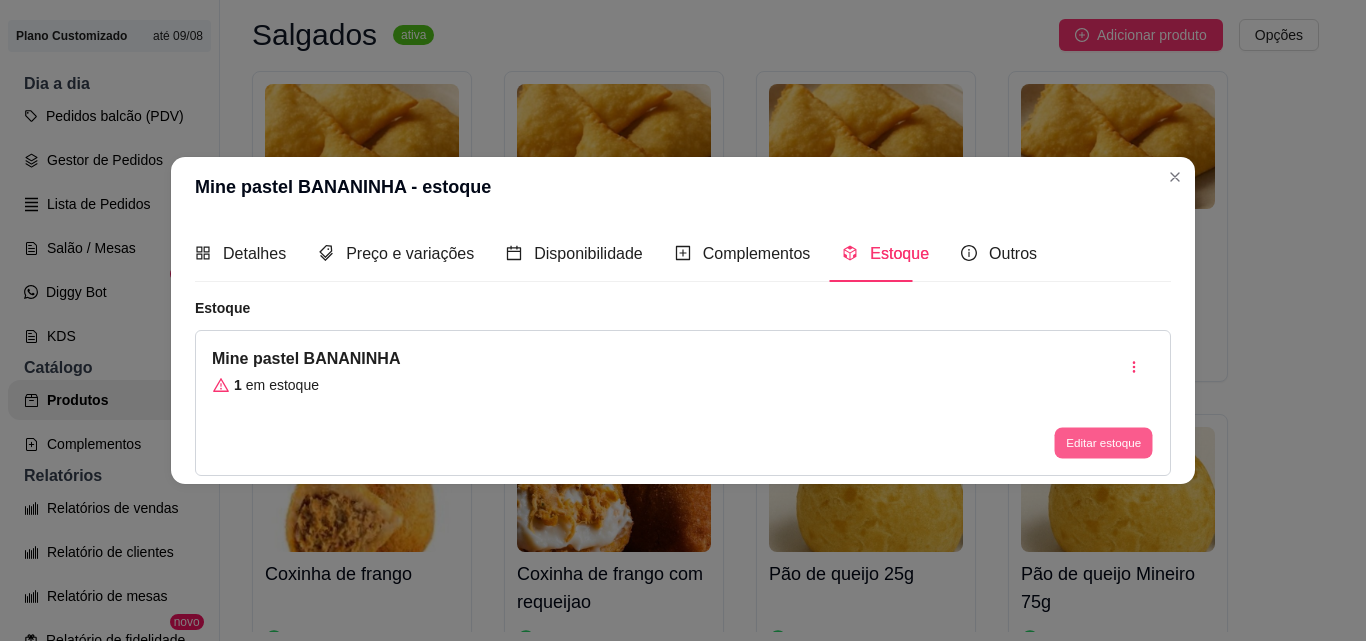 click on "Editar estoque" at bounding box center [1103, 443] 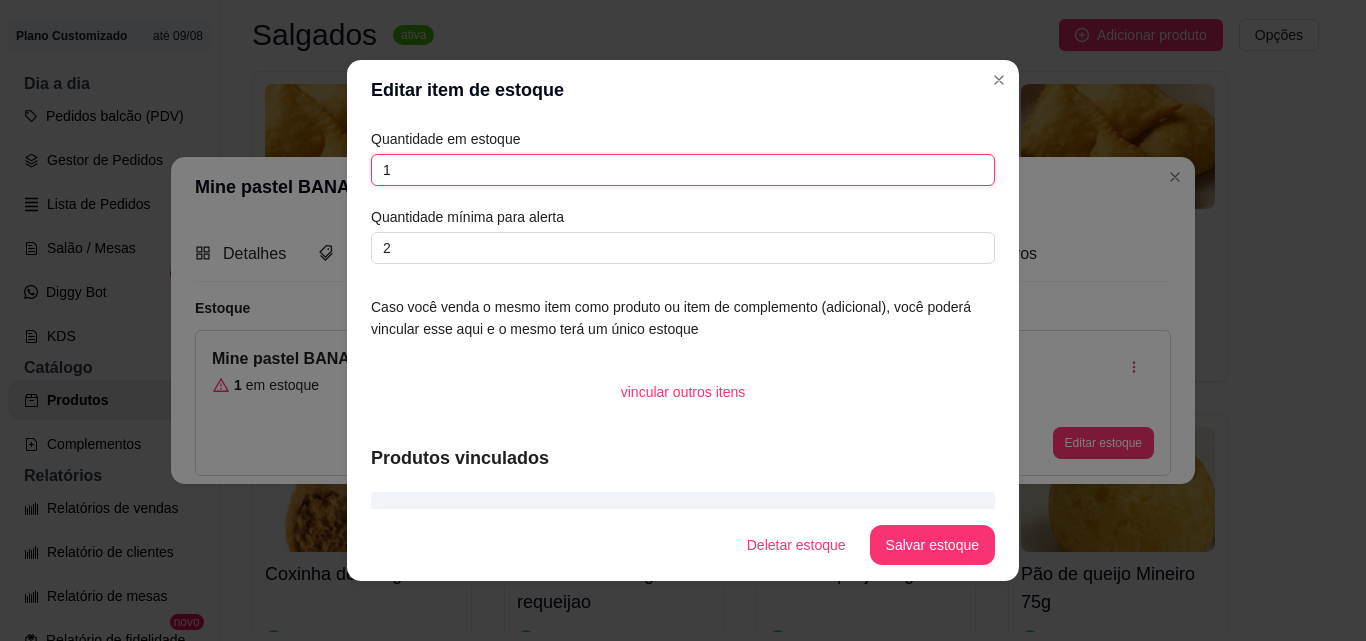 click on "1" at bounding box center (683, 170) 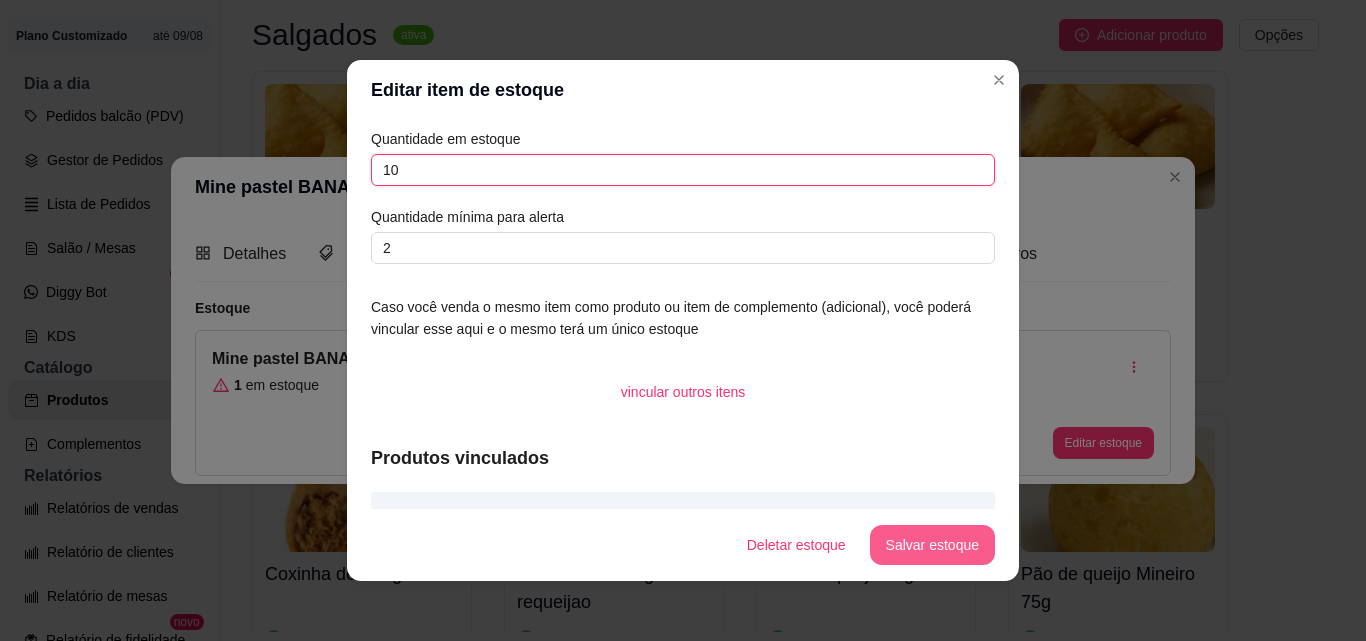type on "10" 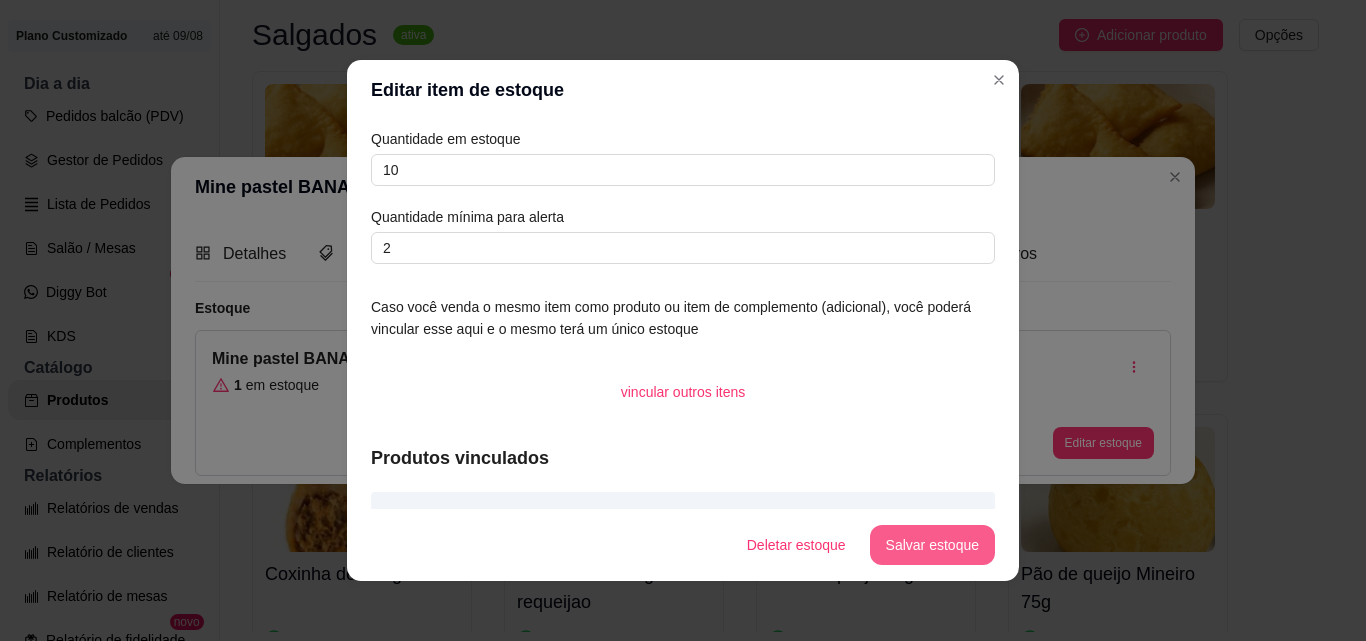 click on "Salvar estoque" at bounding box center [932, 545] 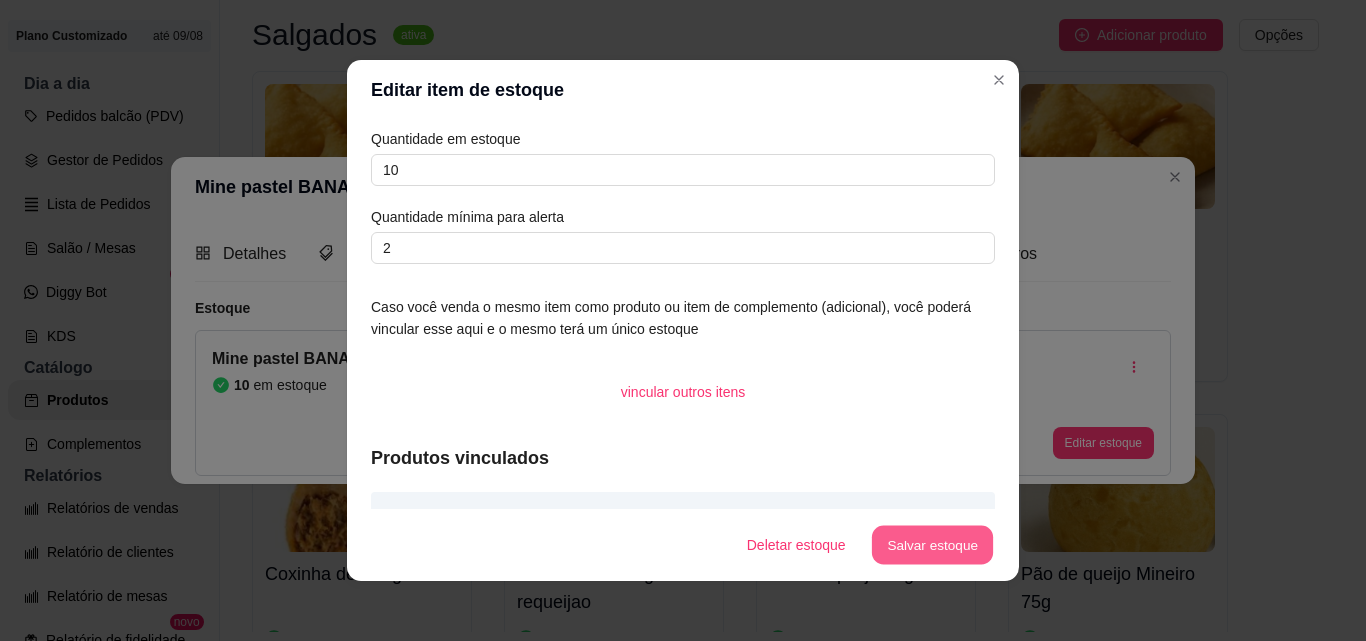 click on "Salvar estoque" at bounding box center [932, 545] 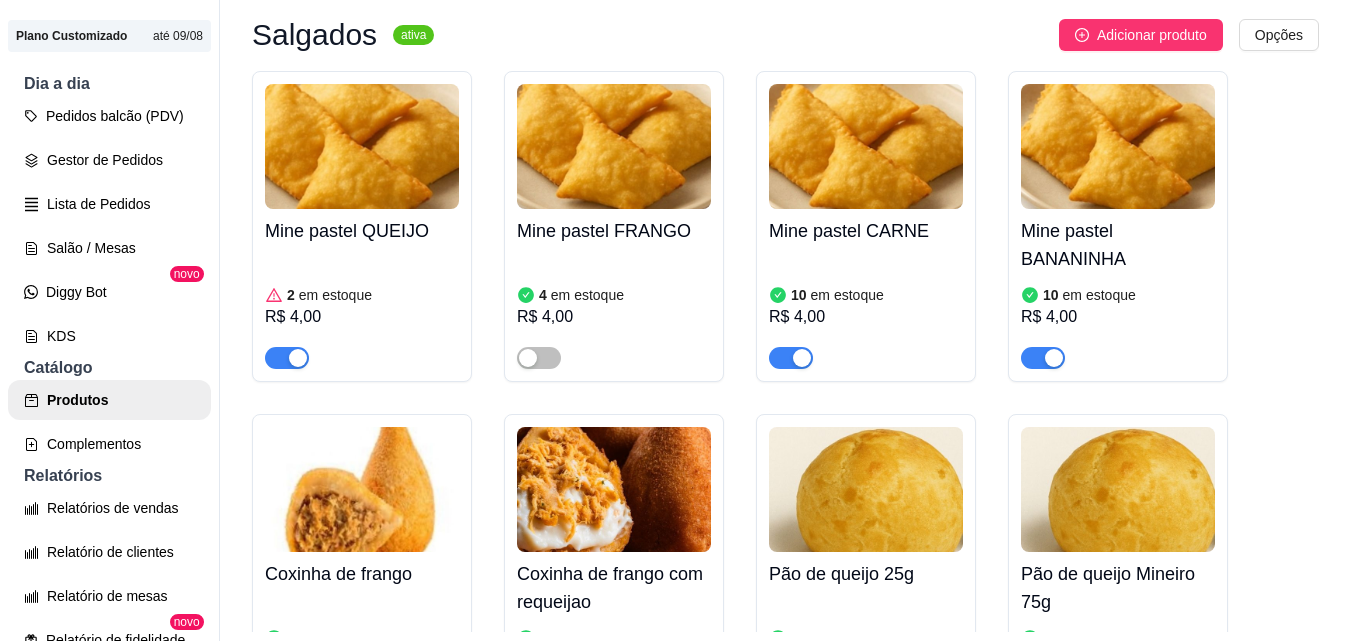 click on "em estoque" at bounding box center (335, 295) 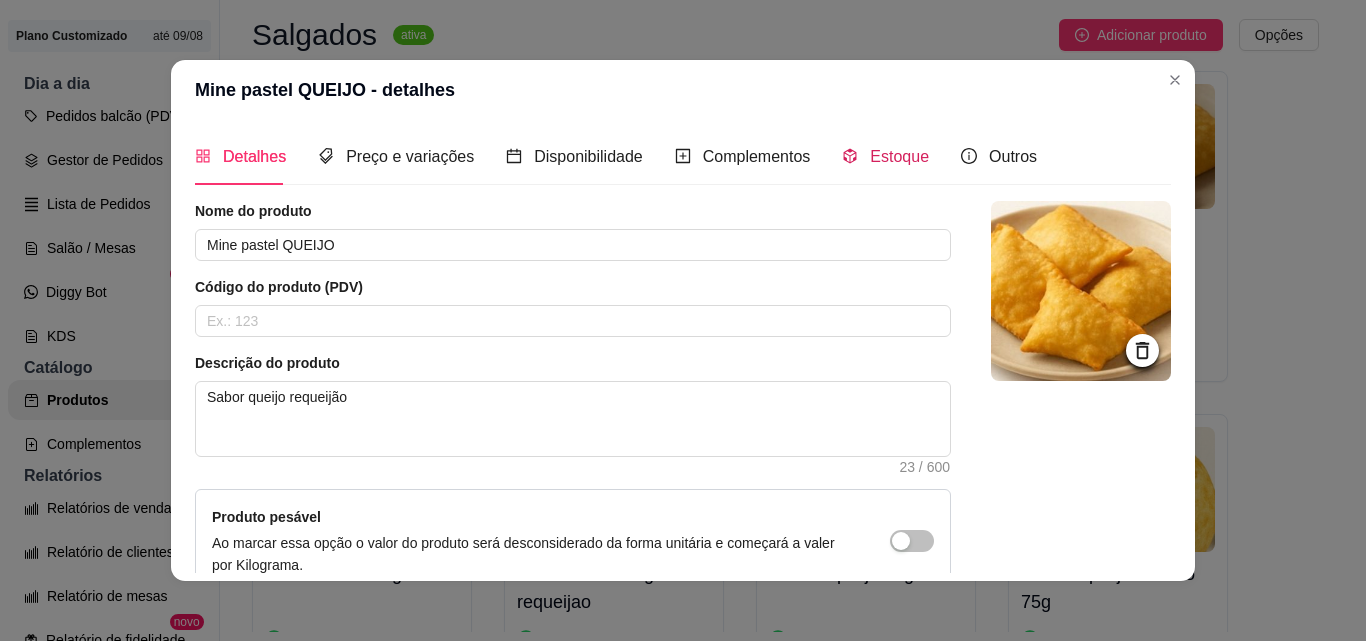 click on "Estoque" at bounding box center (899, 156) 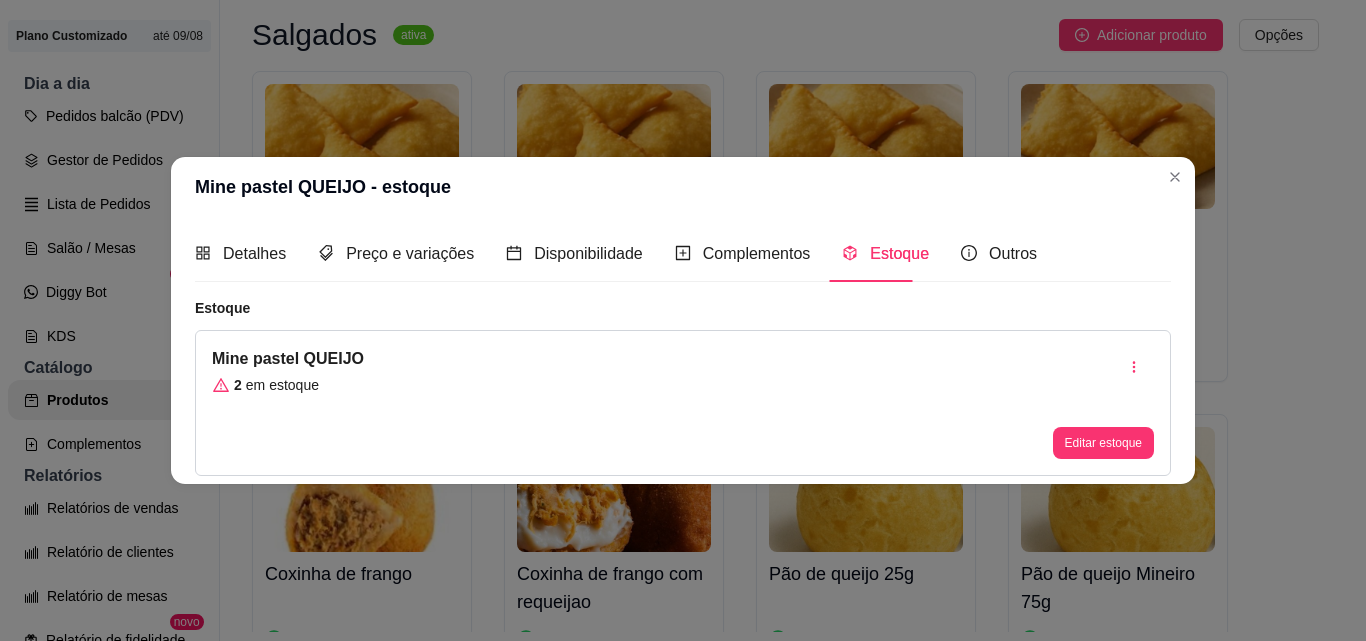 type 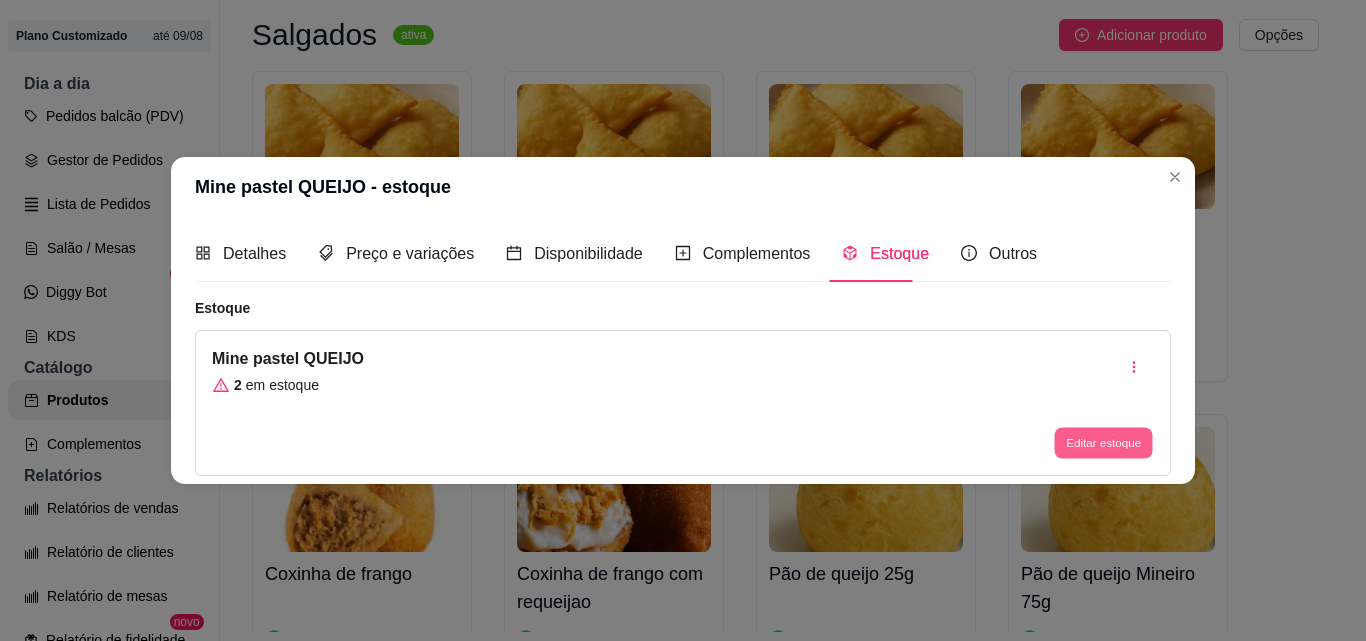 click on "Editar estoque" at bounding box center [1103, 443] 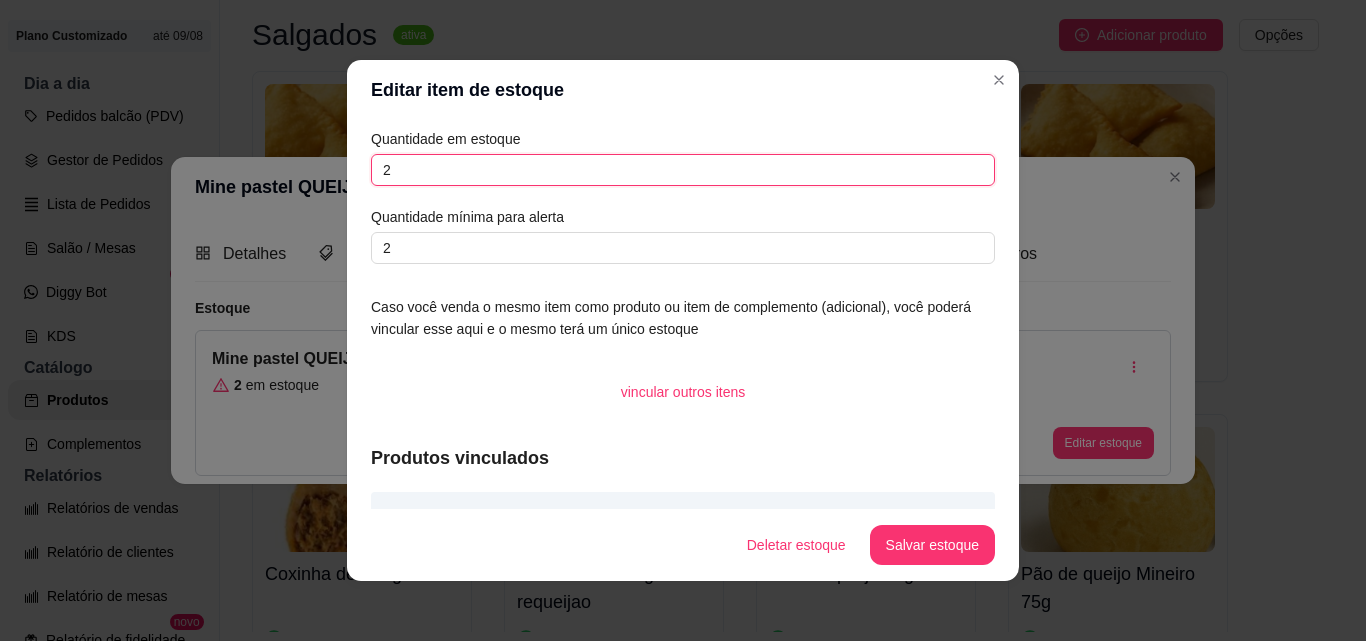 click on "2" at bounding box center (683, 170) 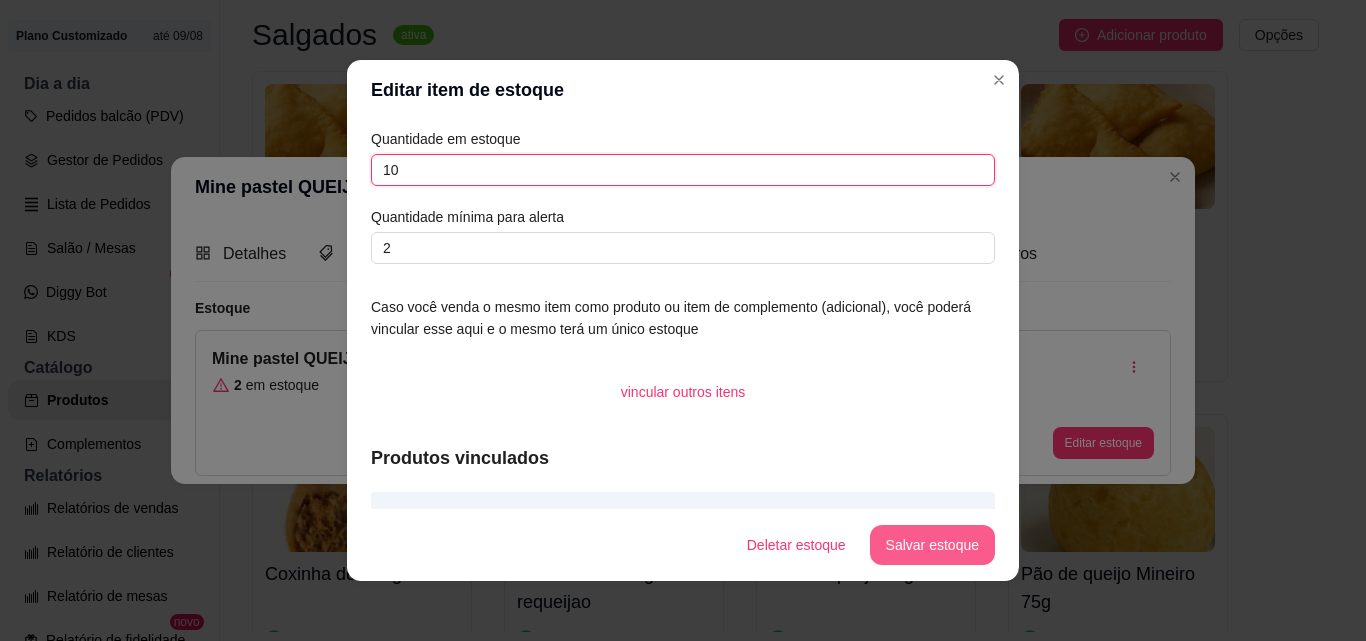 type on "10" 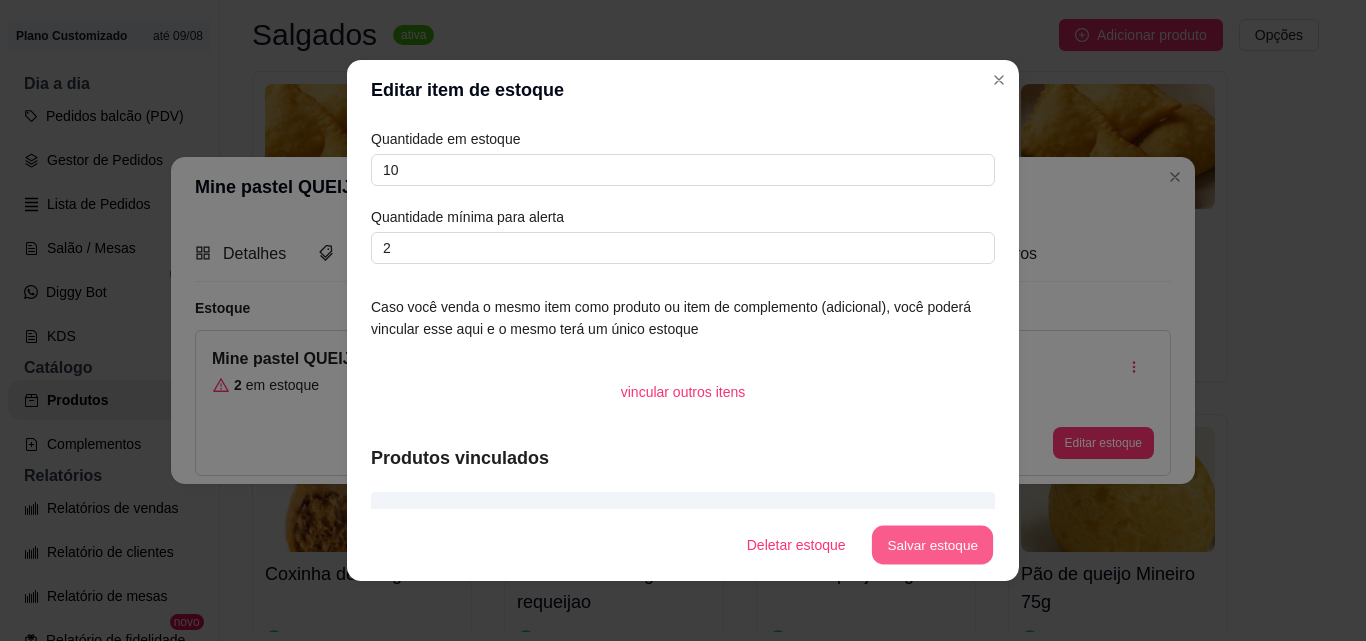 click on "Salvar estoque" at bounding box center [932, 545] 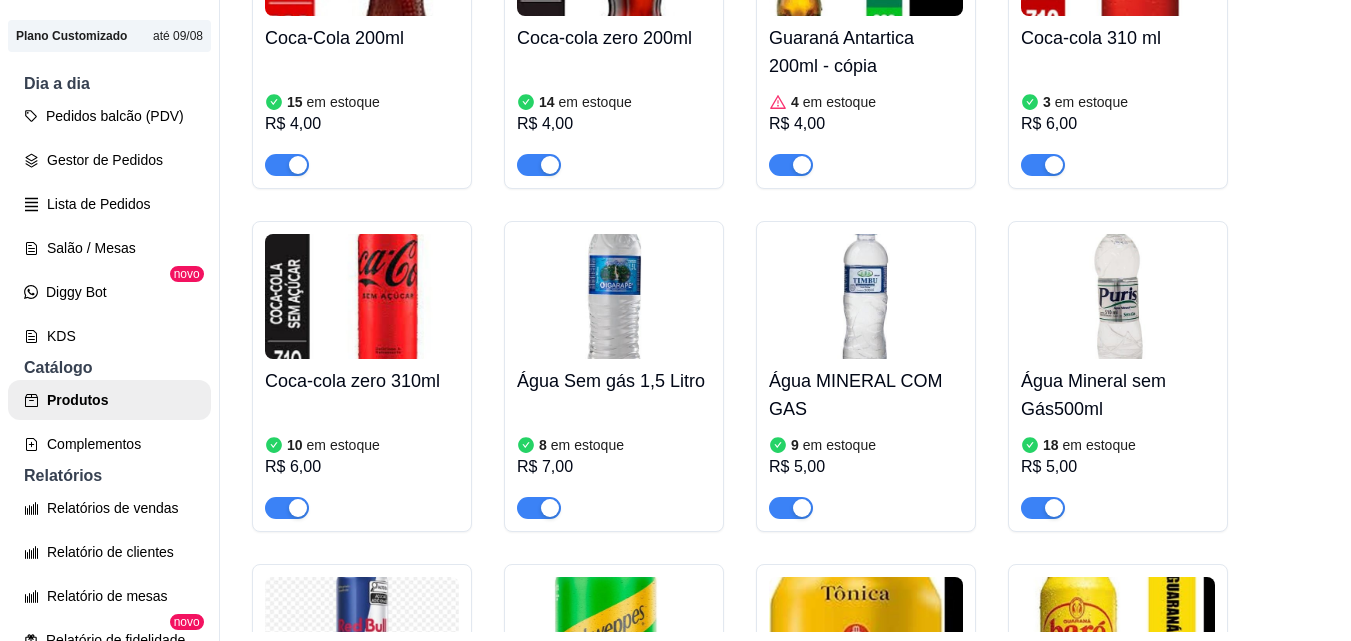 scroll, scrollTop: 2385, scrollLeft: 0, axis: vertical 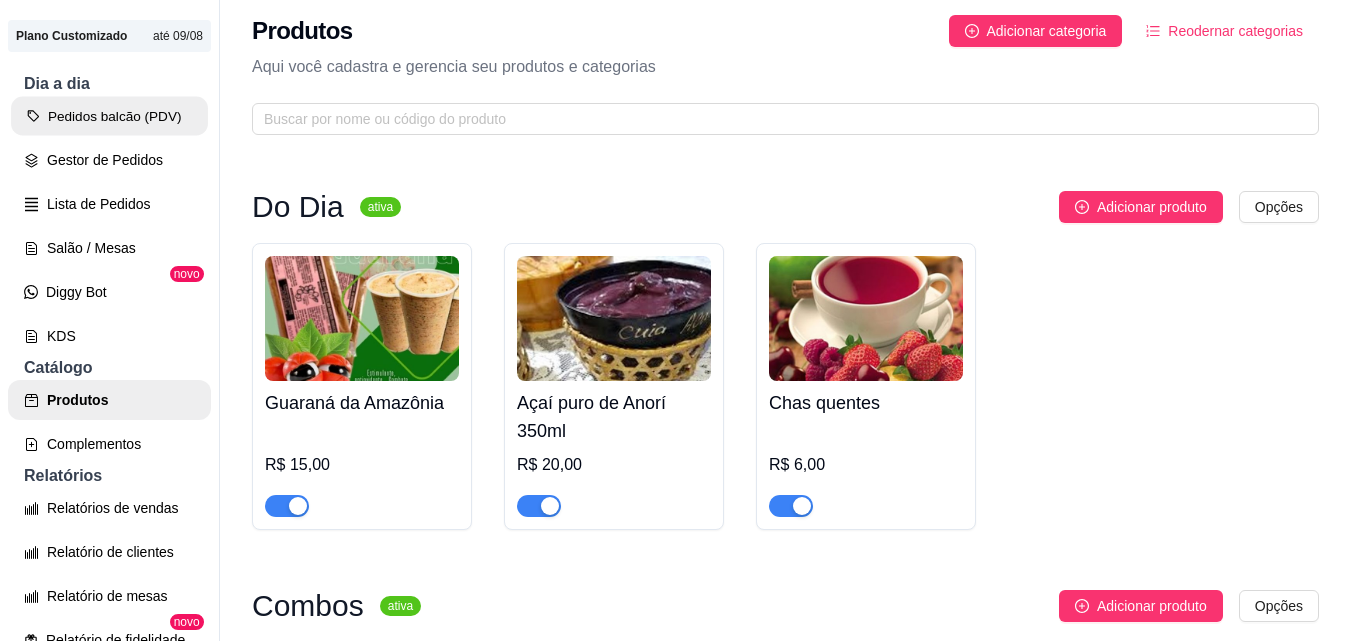 click on "Pedidos balcão (PDV)" at bounding box center (109, 116) 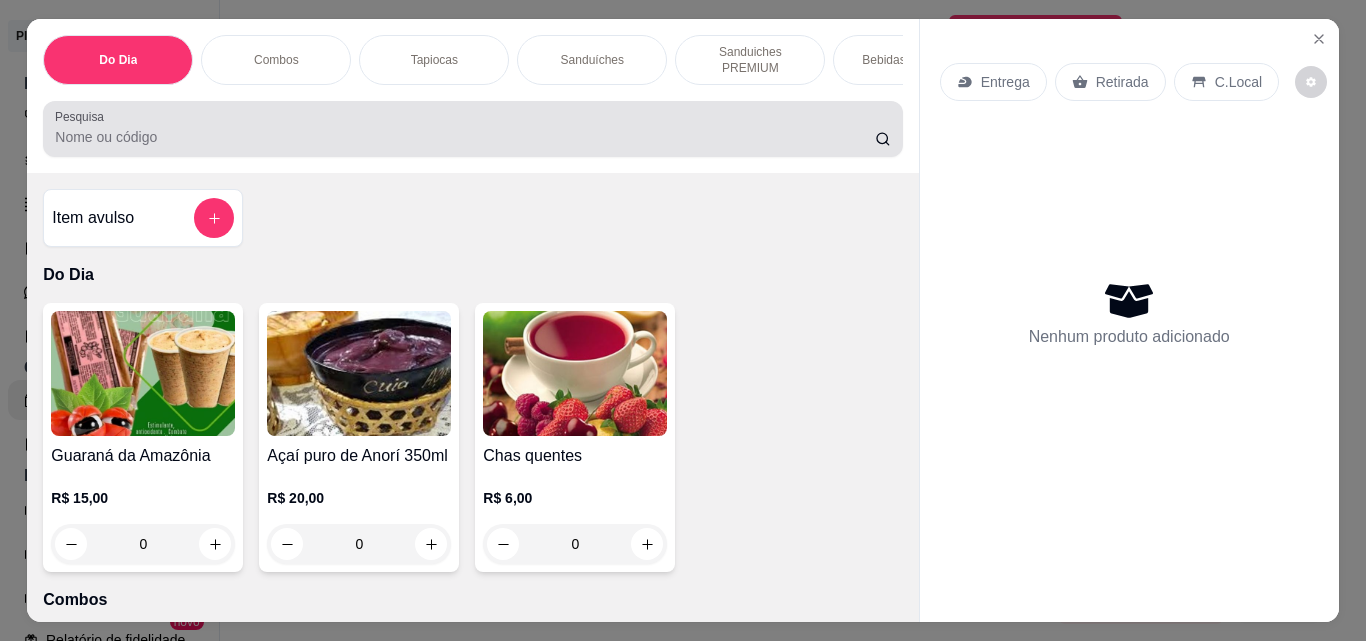 click at bounding box center (472, 129) 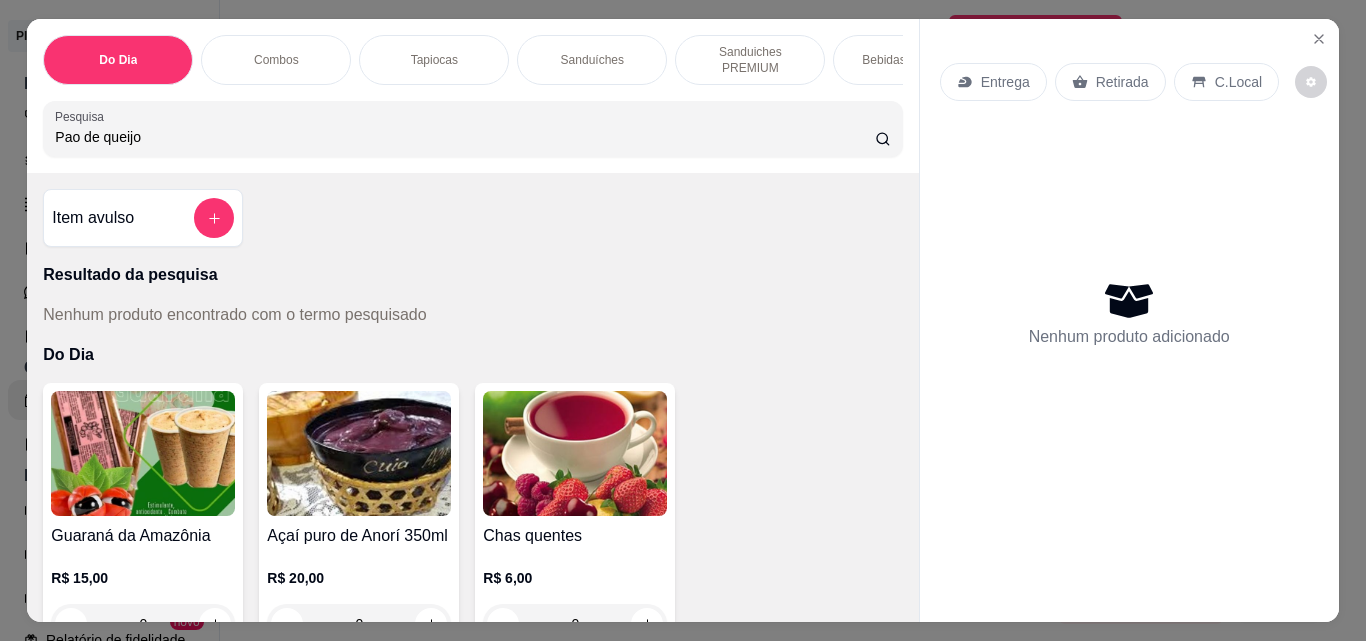 type on "Pao de queijo" 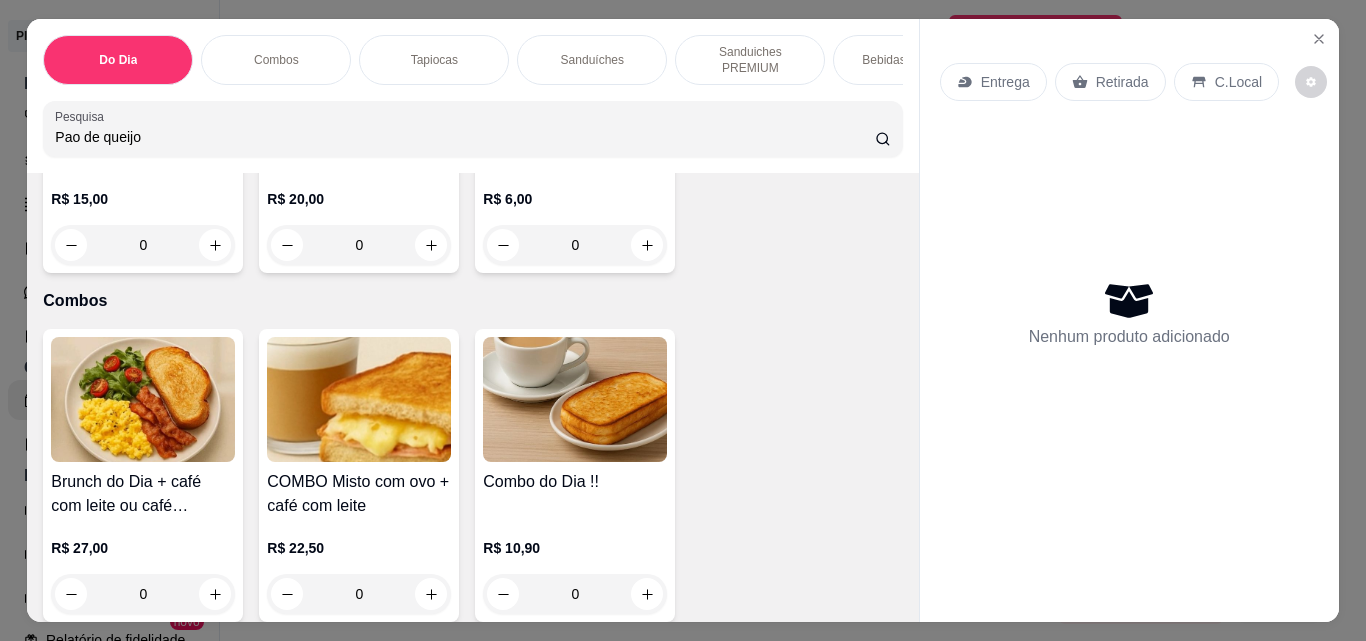 scroll, scrollTop: 1894, scrollLeft: 0, axis: vertical 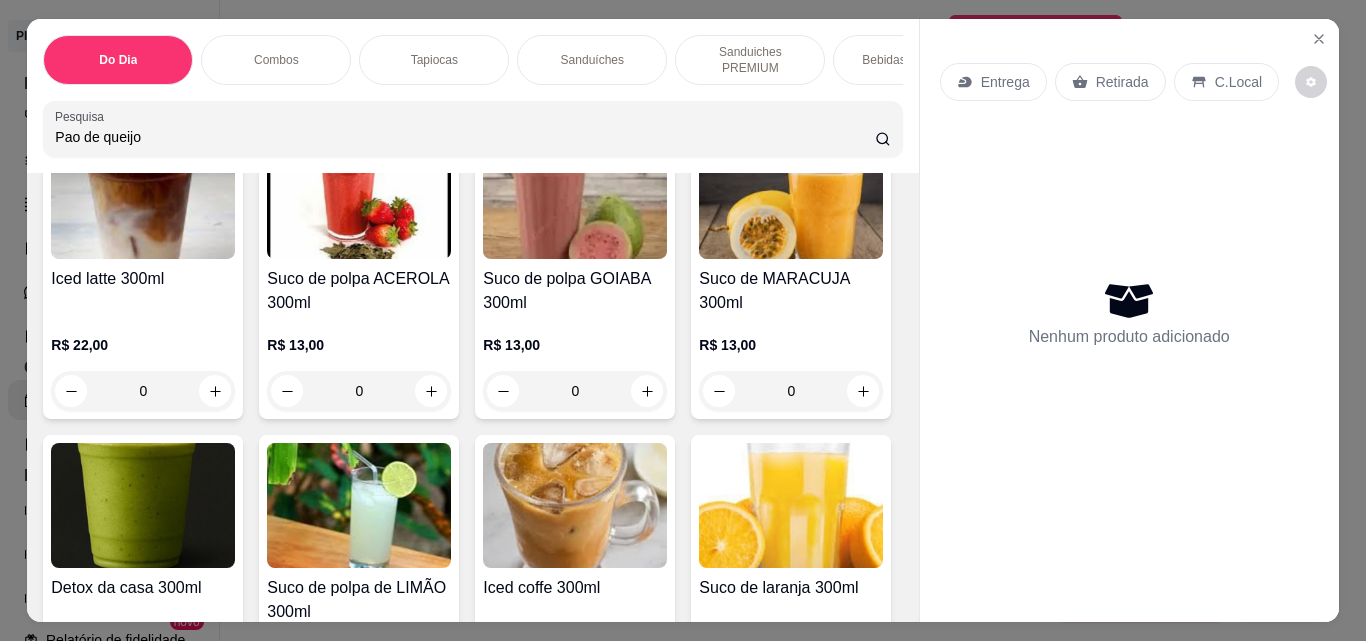 click 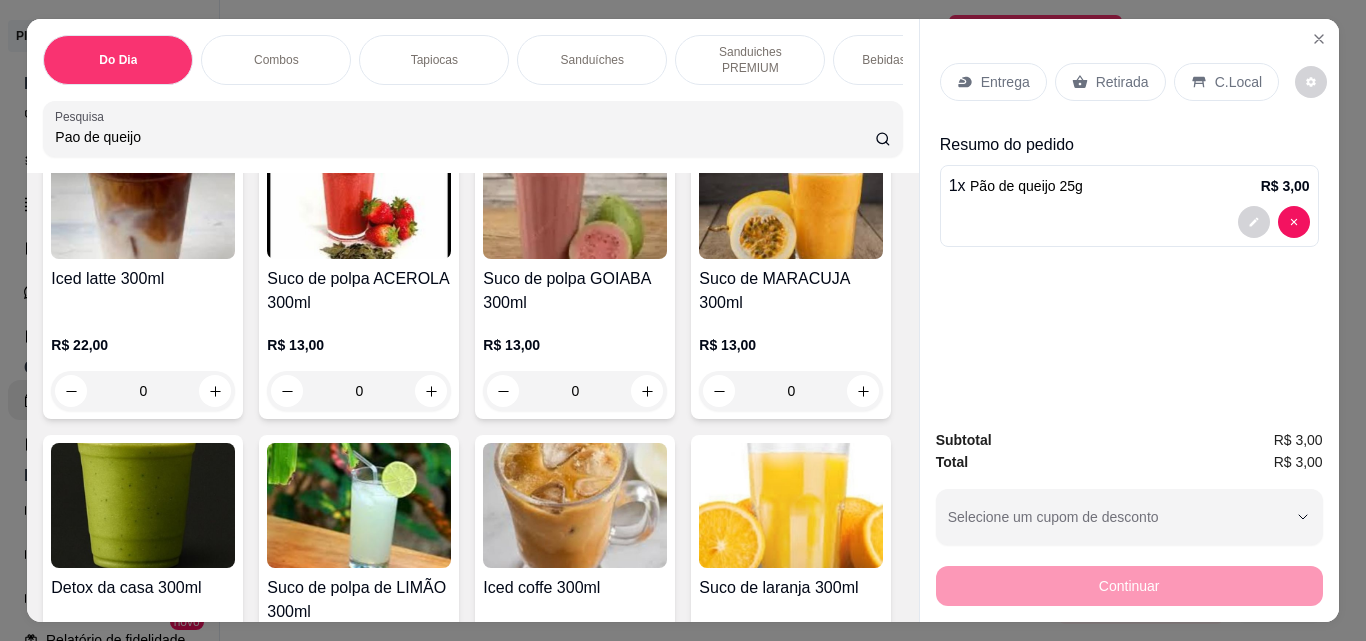 click 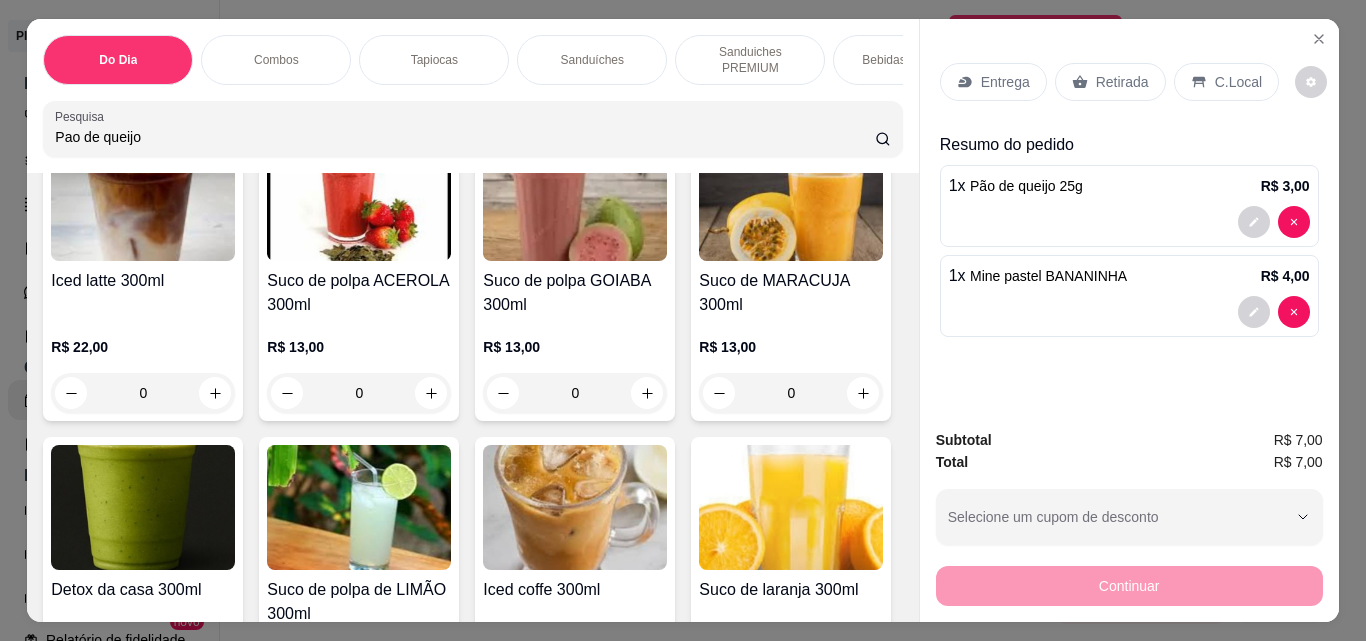 click 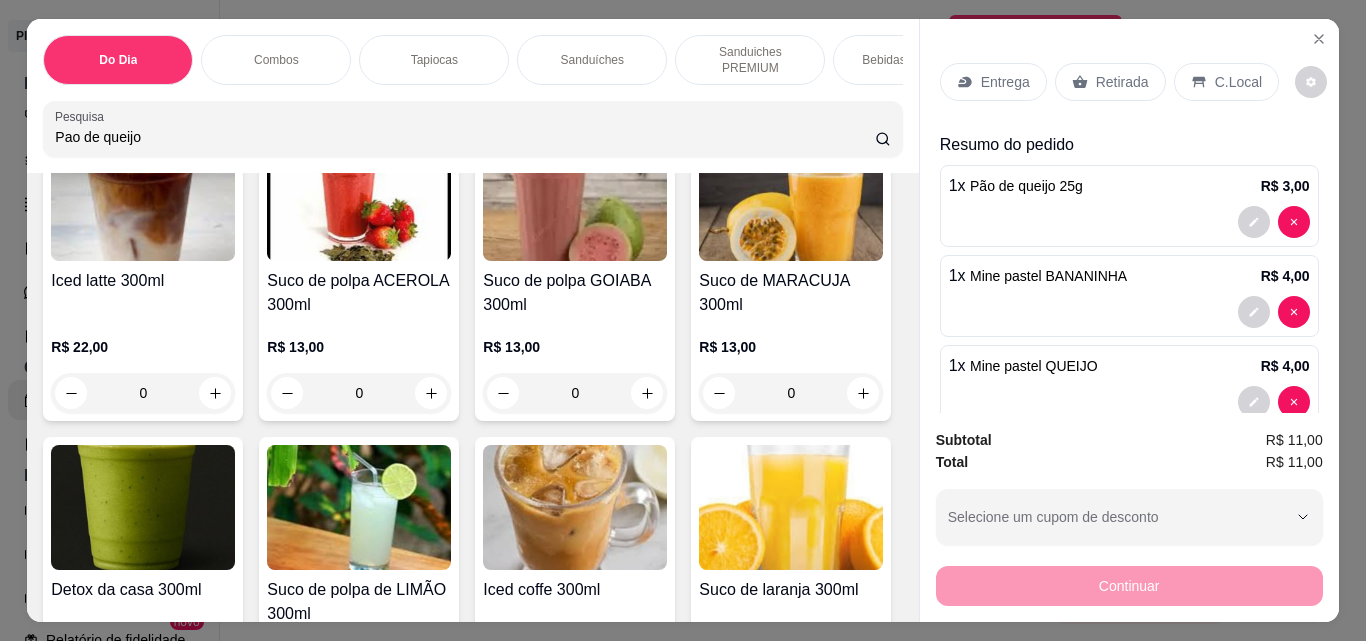 scroll, scrollTop: 8010, scrollLeft: 0, axis: vertical 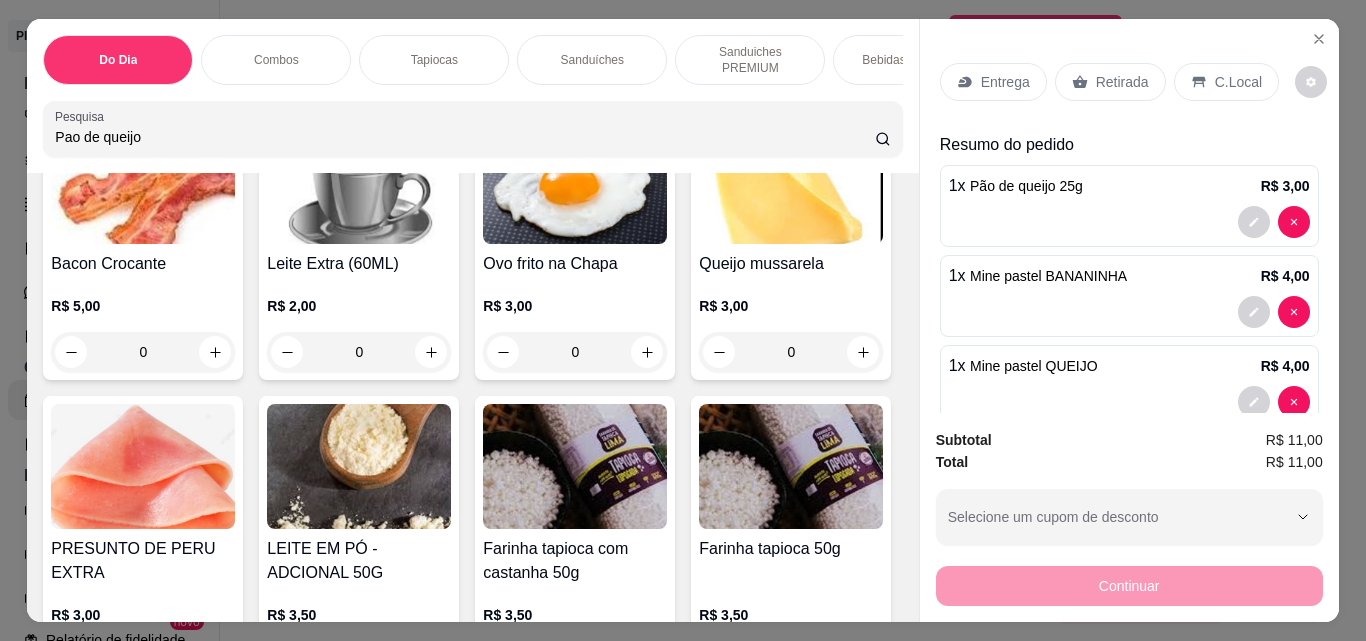 click 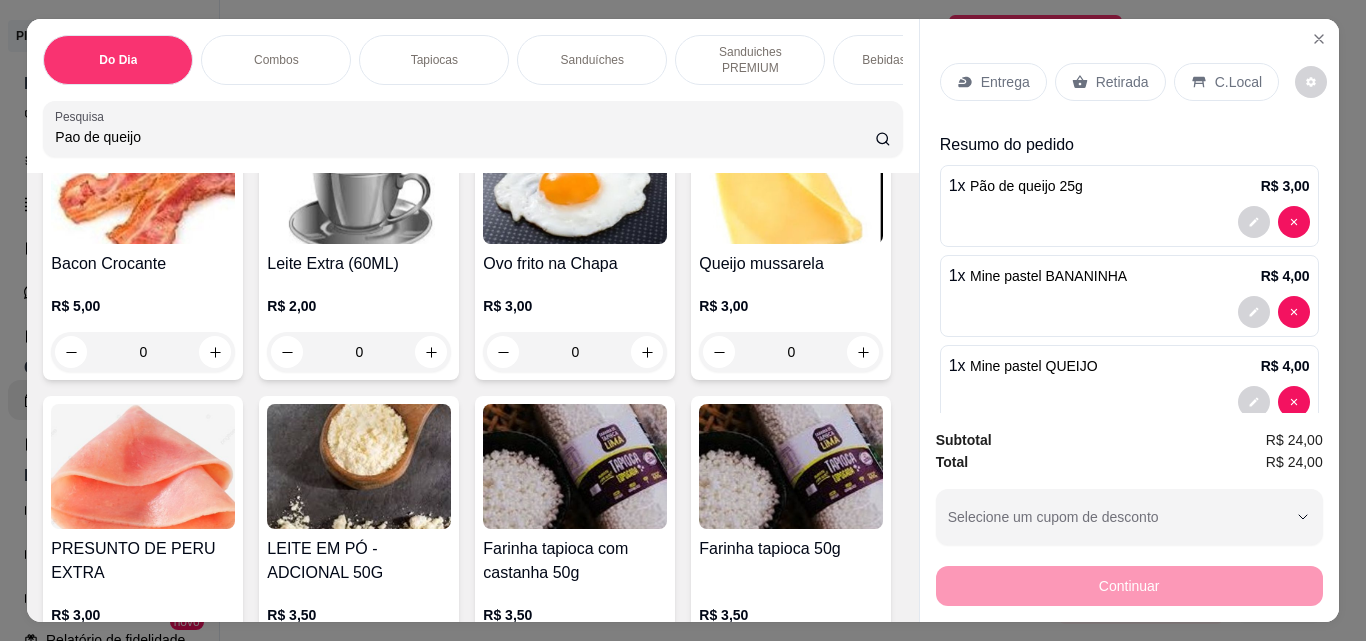 scroll, scrollTop: 132, scrollLeft: 0, axis: vertical 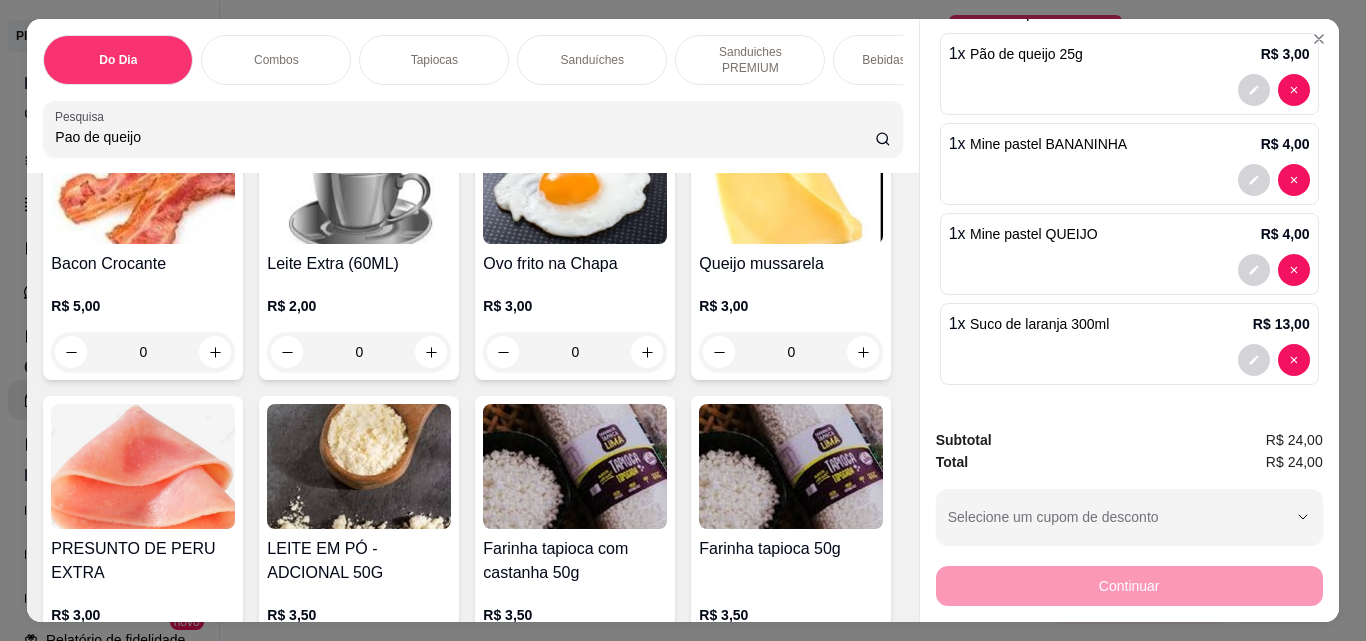 click on "Entrega Retirada C.Local Resumo do pedido 1 x   Pão de queijo 25g R$ 3,00 1 x   Mine pastel BANANINHA R$ 4,00 1 x   Mine pastel QUEIJO R$ 4,00 1 x   Suco de laranja 300ml  R$ 13,00" at bounding box center [1129, 216] 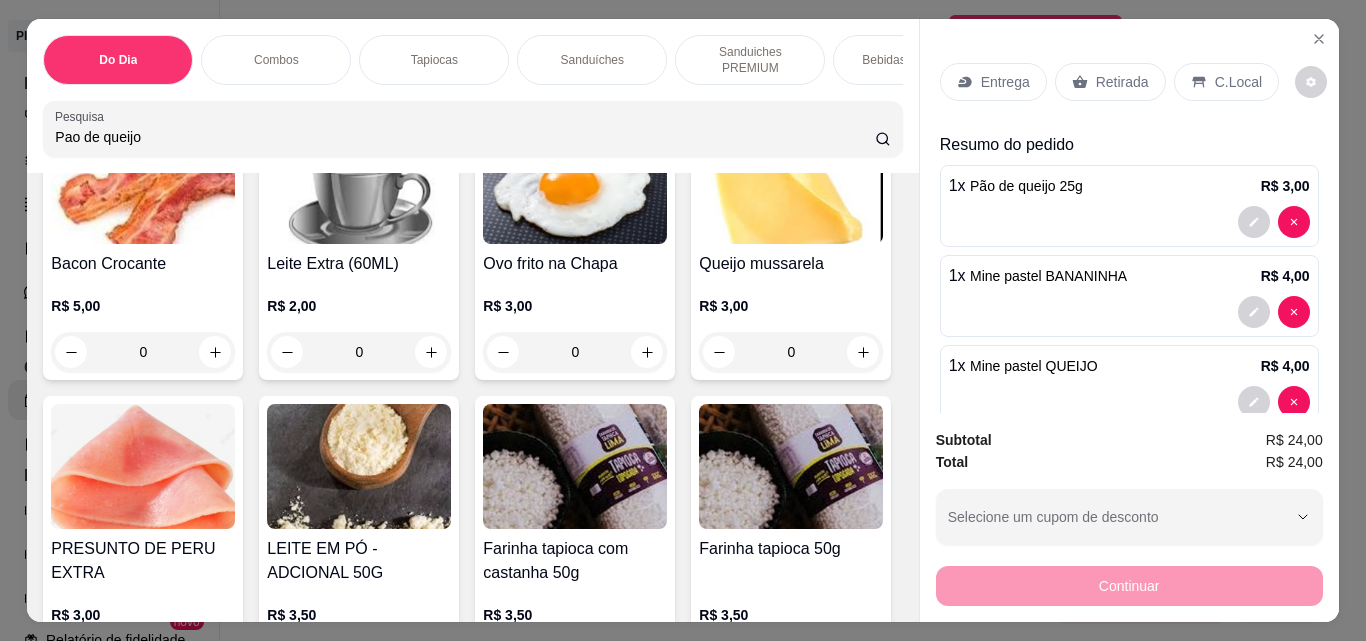 click on "Retirada" at bounding box center [1122, 82] 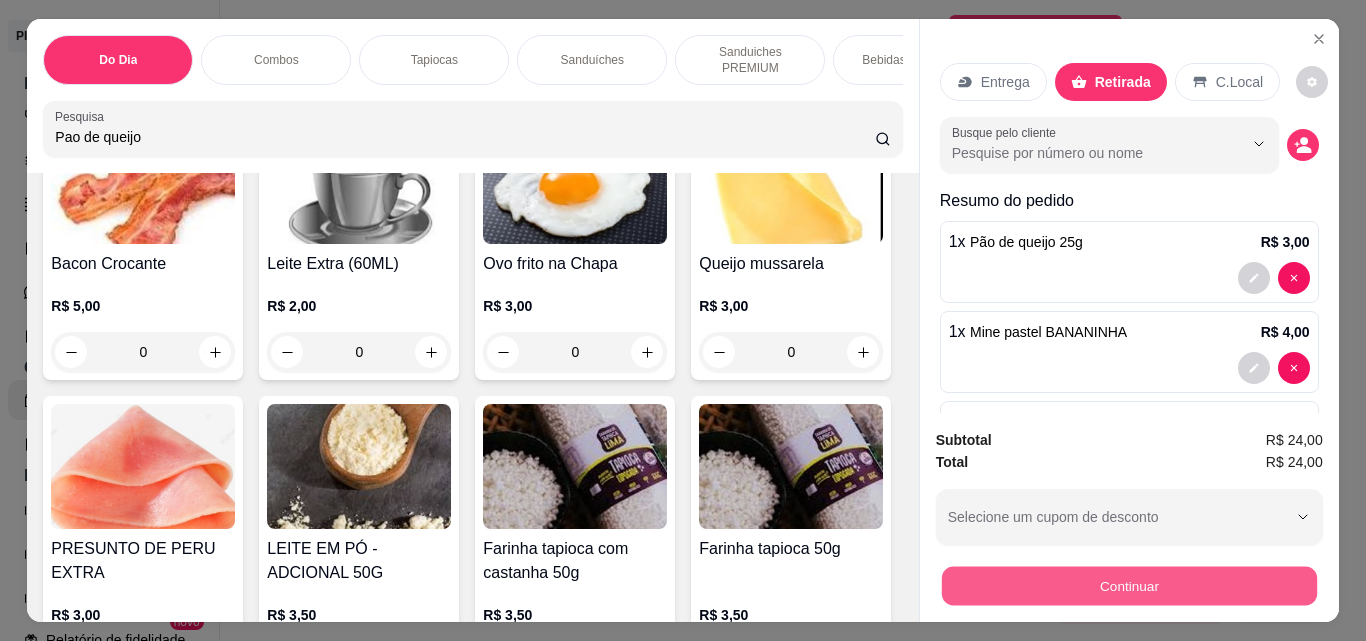 click on "Continuar" at bounding box center [1128, 585] 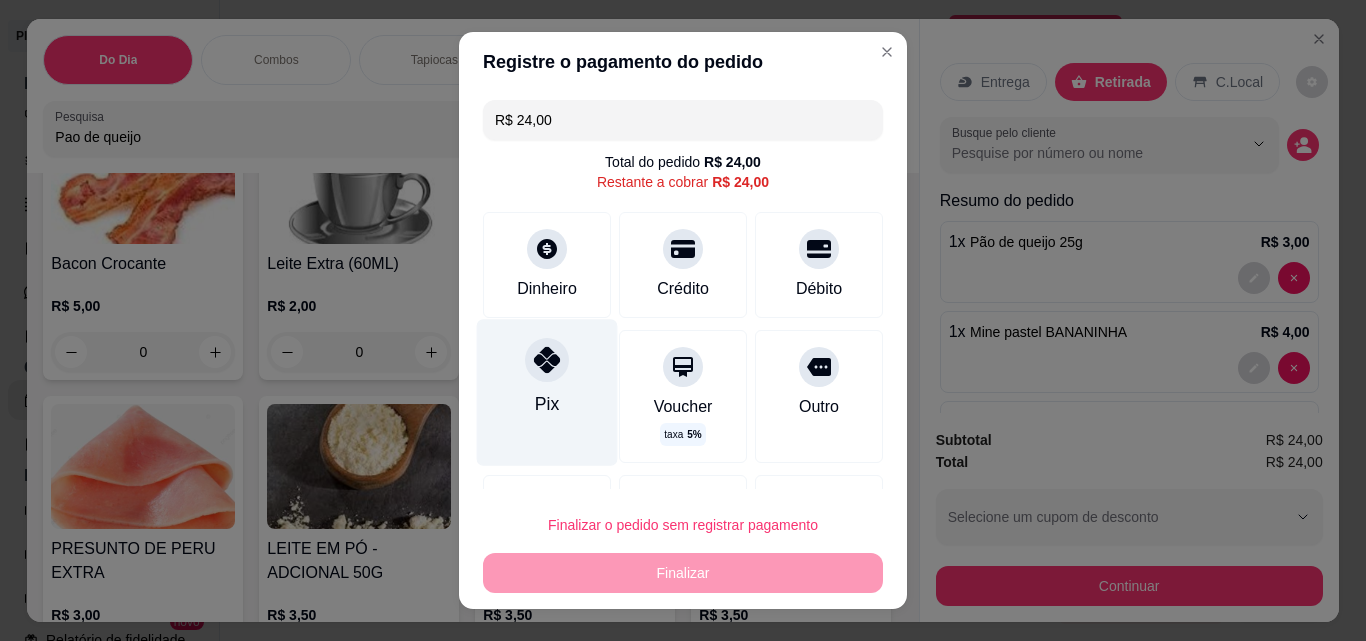 click 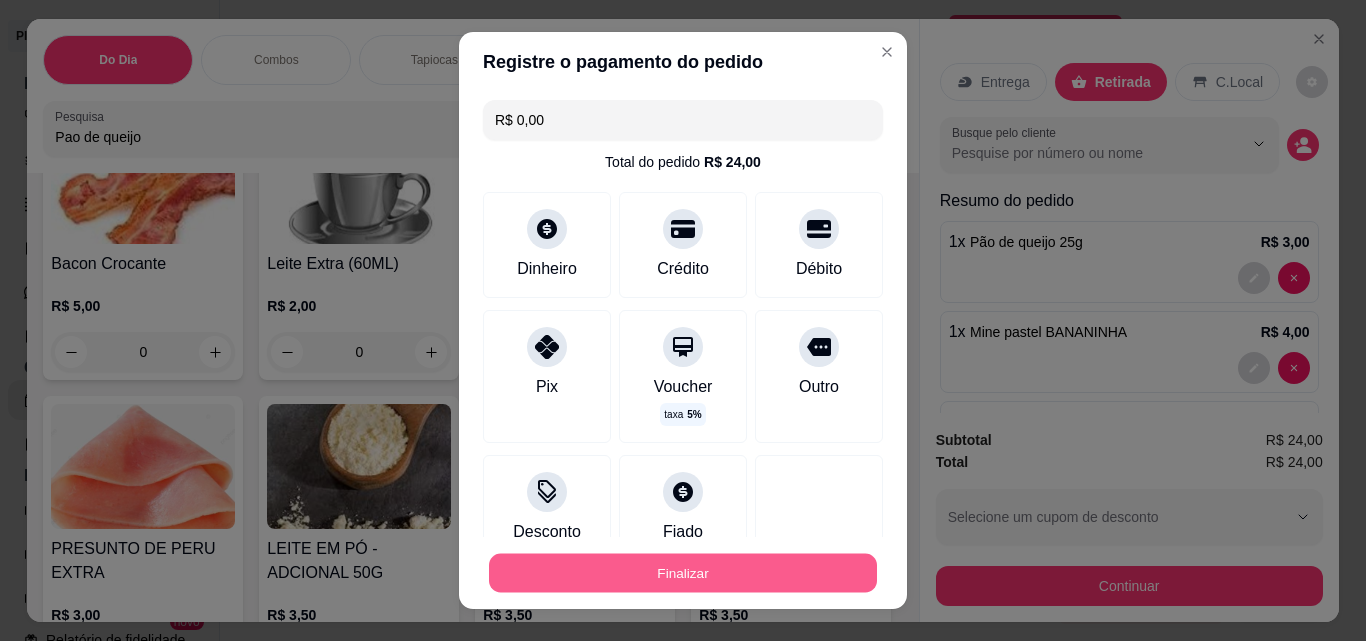 click on "Finalizar" at bounding box center [683, 573] 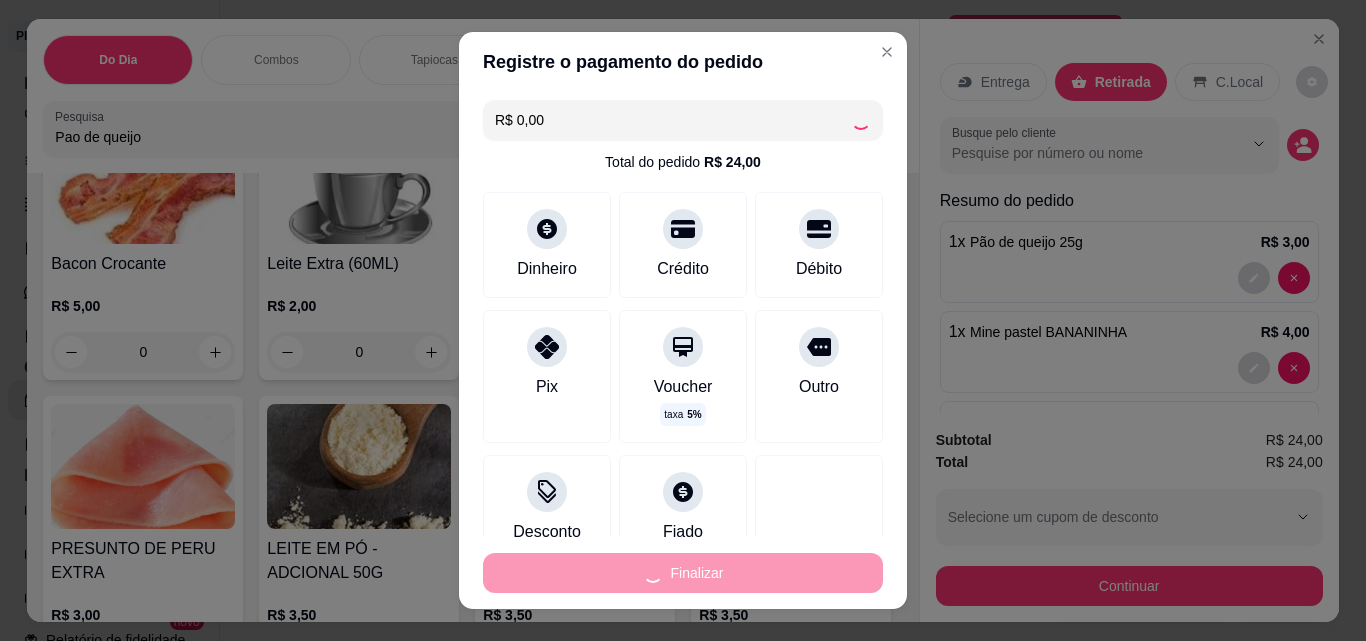 type on "0" 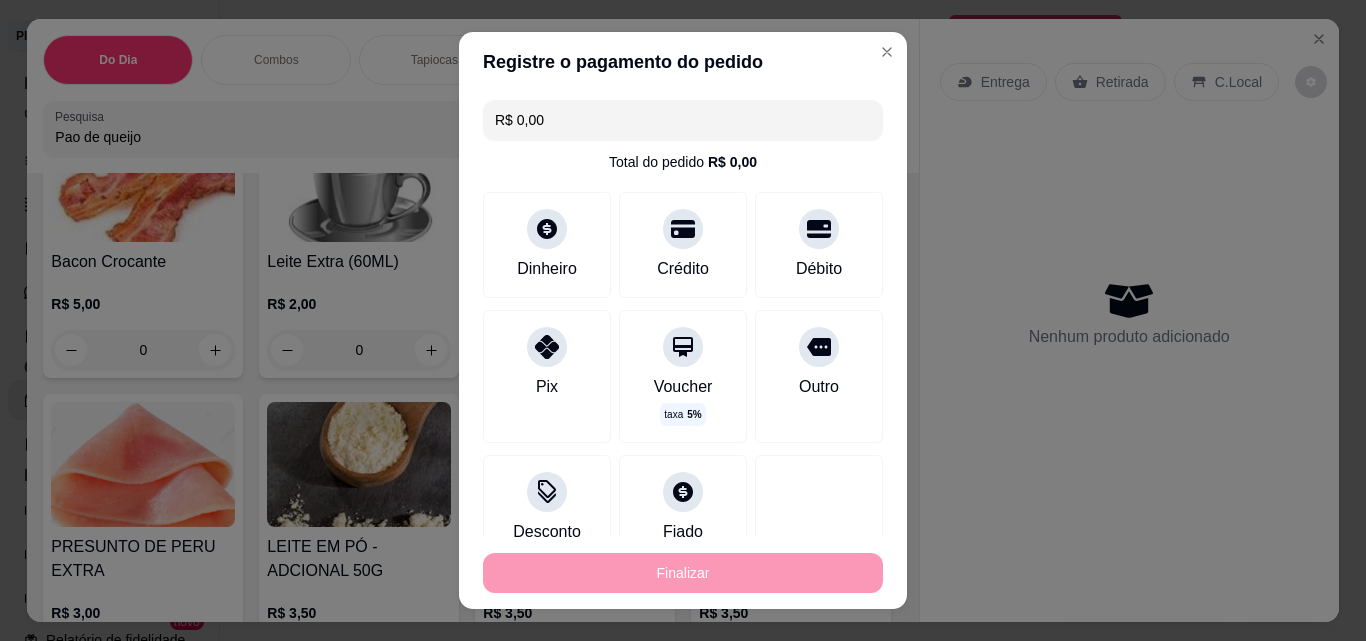 type on "-R$ 24,00" 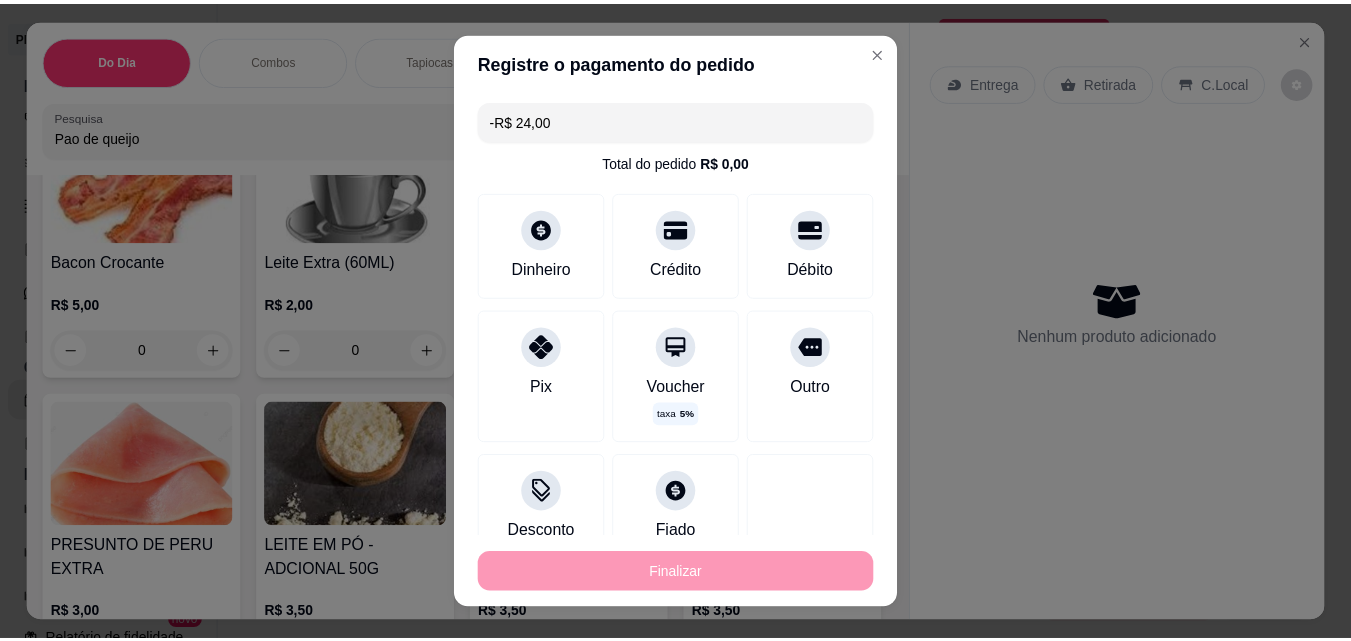 scroll, scrollTop: 9649, scrollLeft: 0, axis: vertical 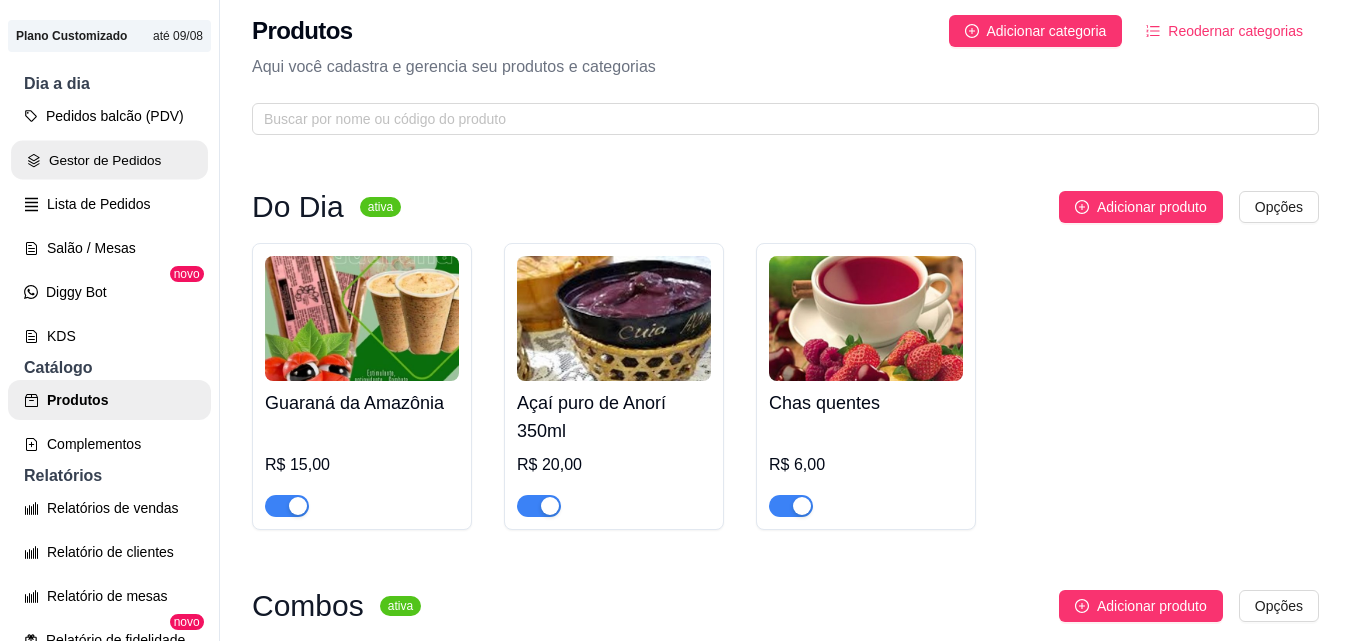click on "Gestor de Pedidos" at bounding box center [109, 160] 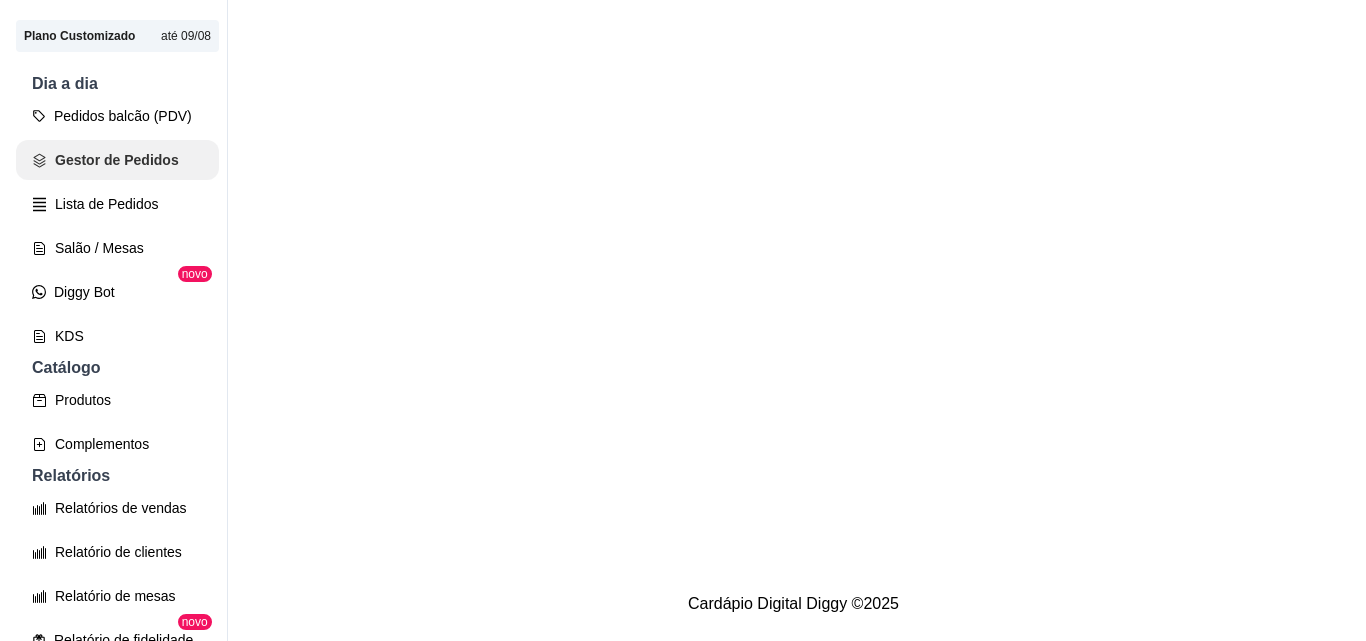 scroll, scrollTop: 0, scrollLeft: 0, axis: both 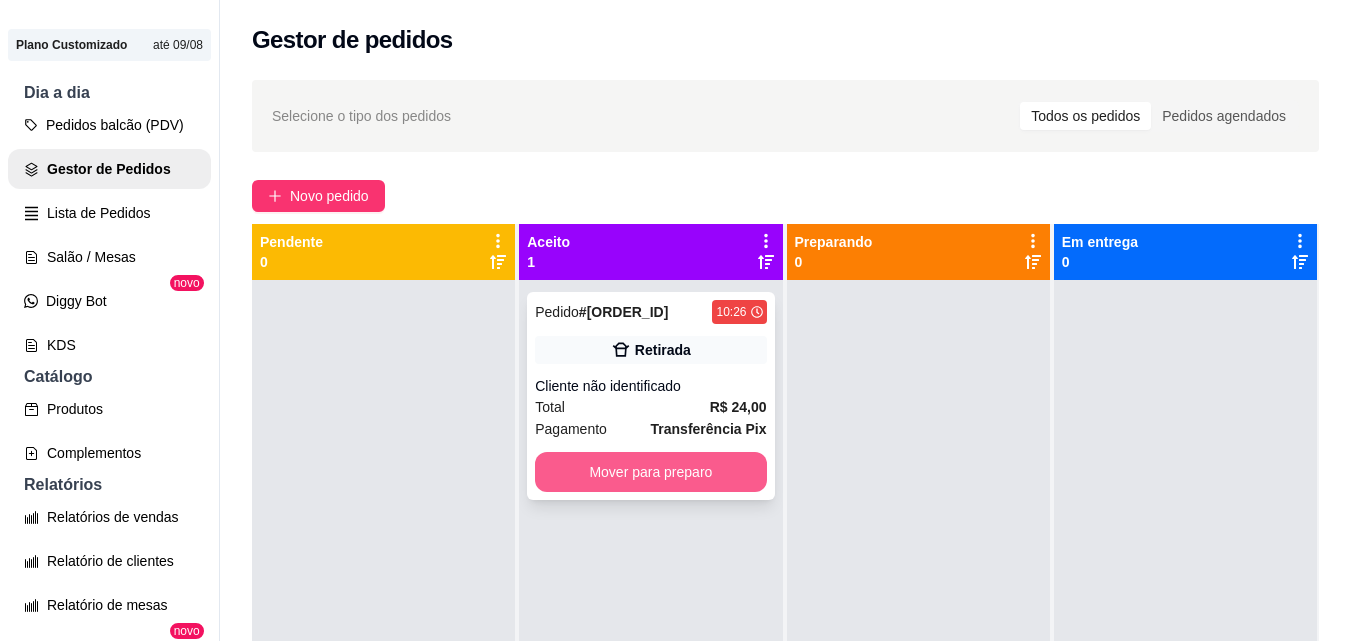 click on "Mover para preparo" at bounding box center (650, 472) 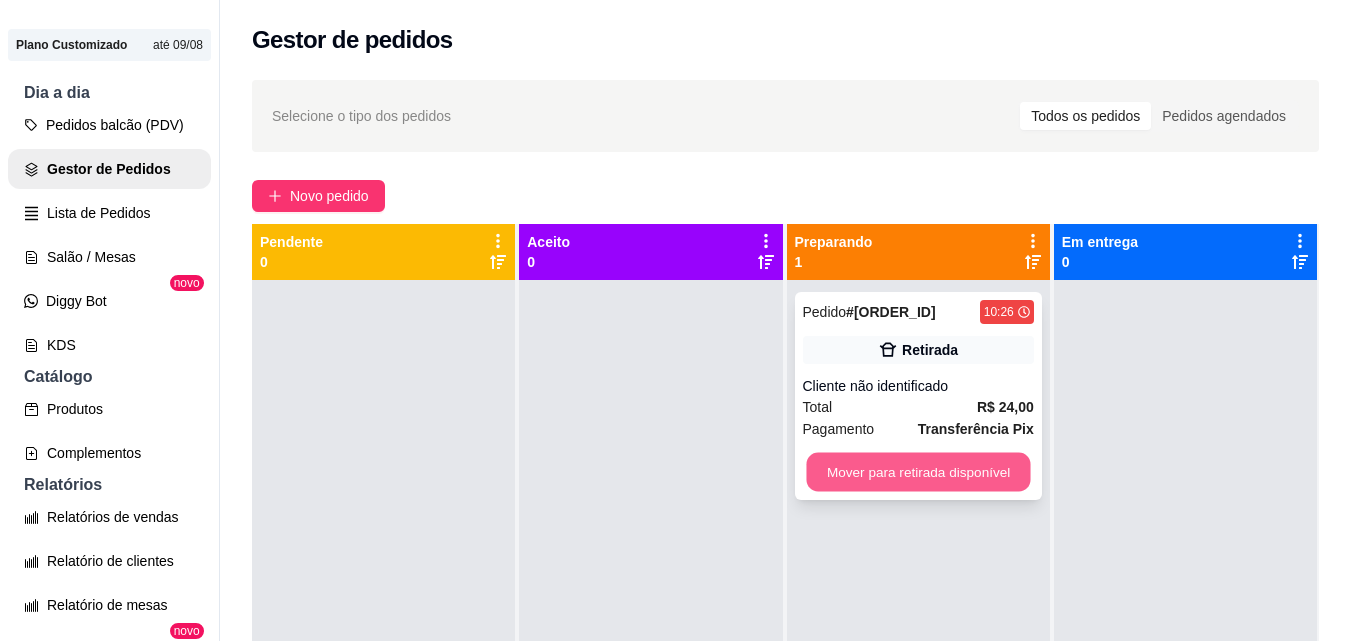 click on "Mover para retirada disponível" at bounding box center [918, 472] 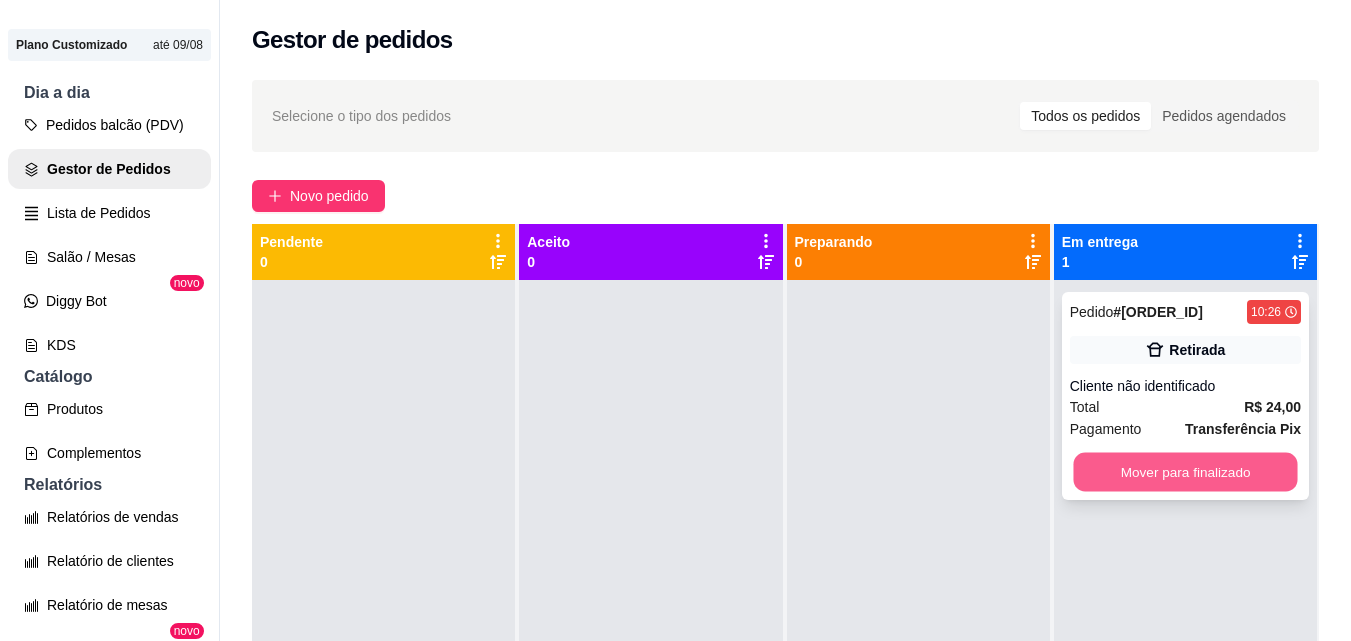 click on "Mover para finalizado" at bounding box center (1185, 472) 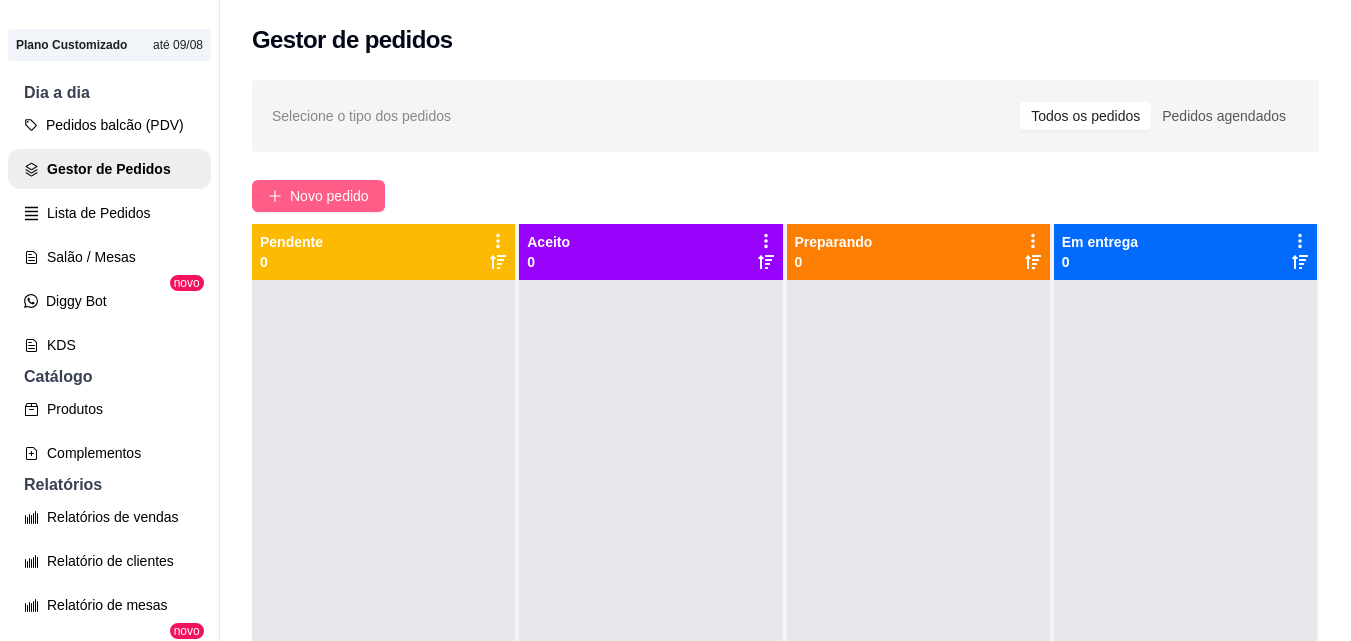 click on "Novo pedido" at bounding box center (329, 196) 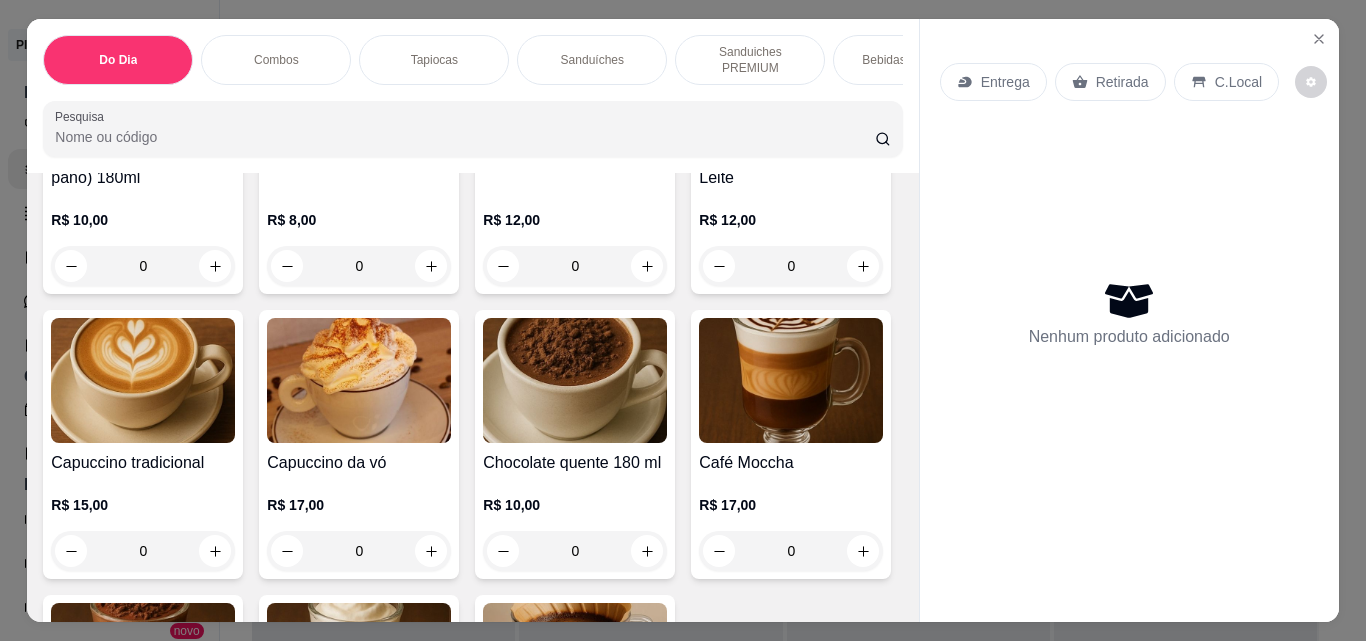 scroll, scrollTop: 0, scrollLeft: 0, axis: both 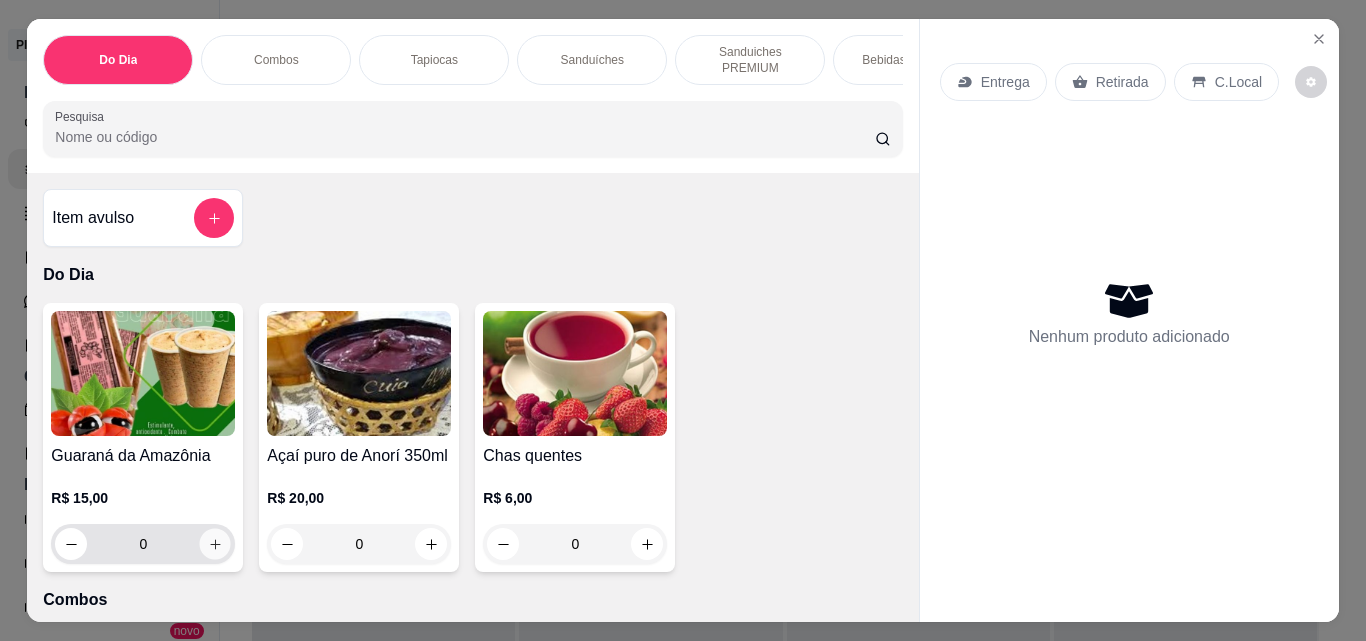 click 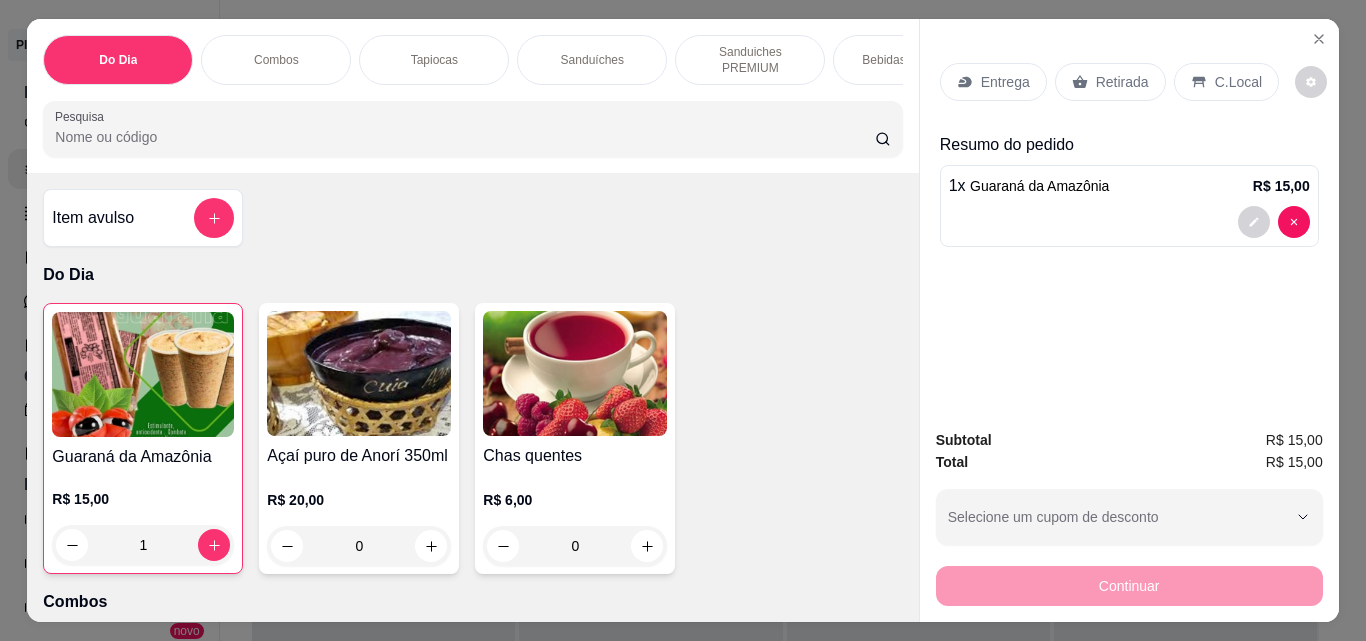 click on "Entrega Retirada C.Local" at bounding box center (1129, 82) 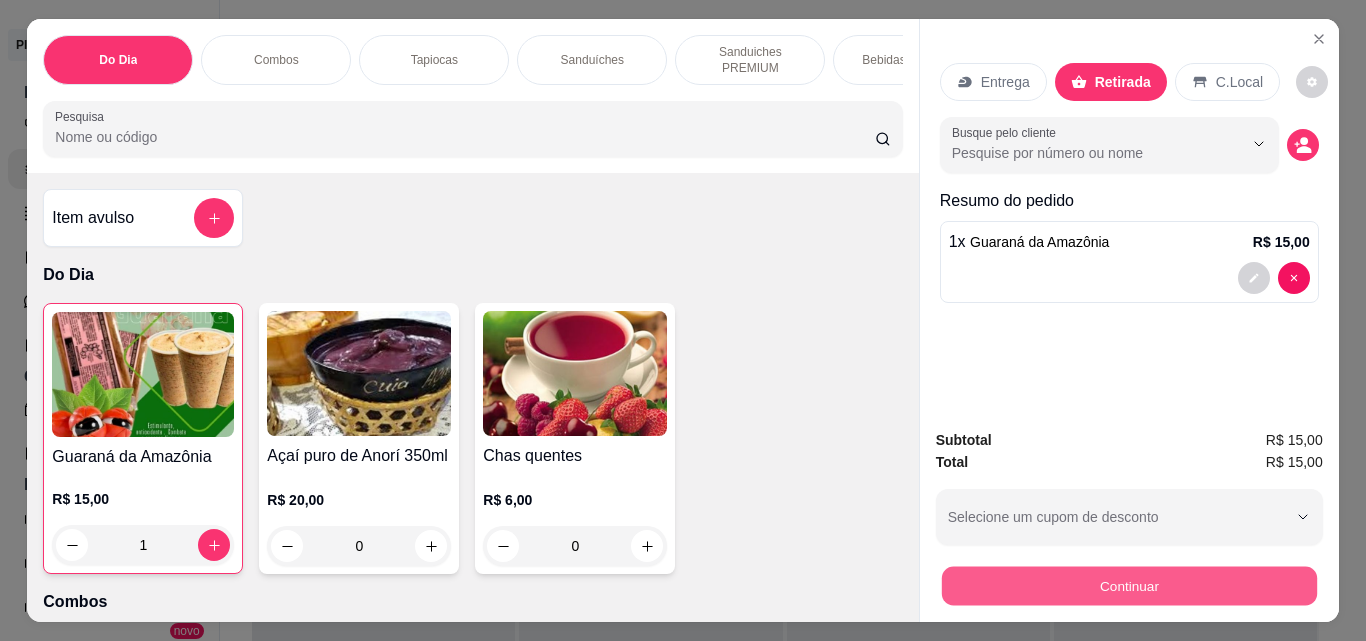 click on "Continuar" at bounding box center [1128, 585] 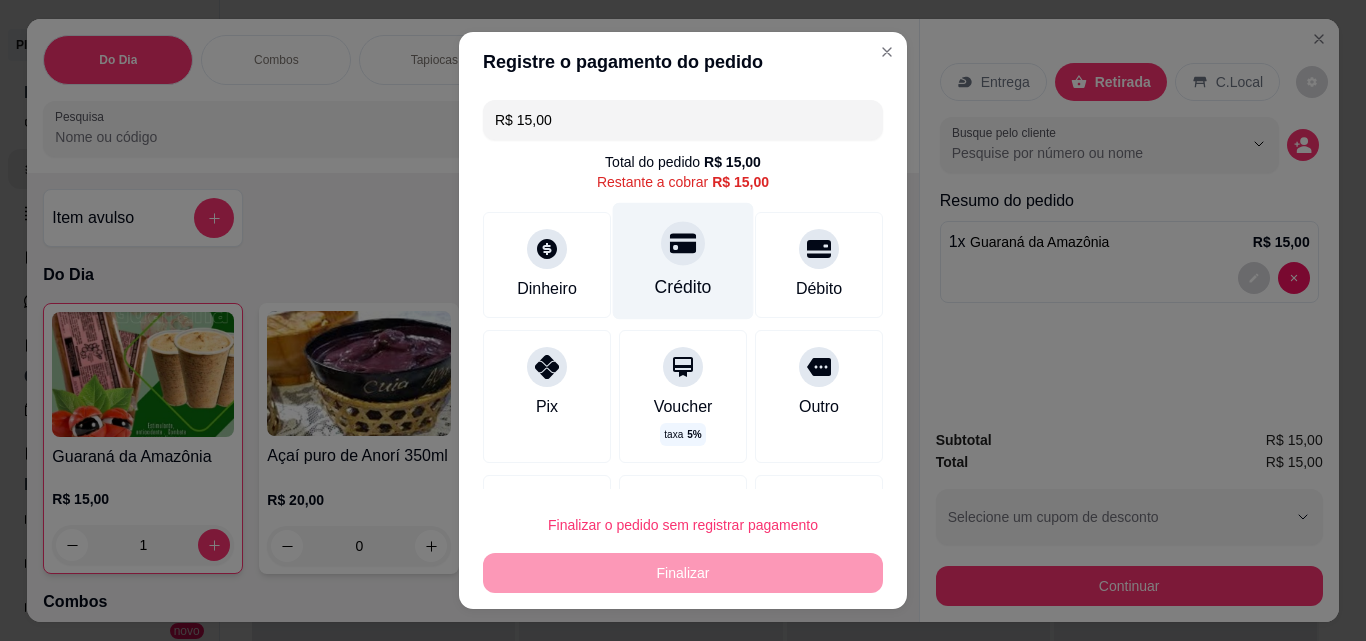 click on "Crédito" at bounding box center (683, 287) 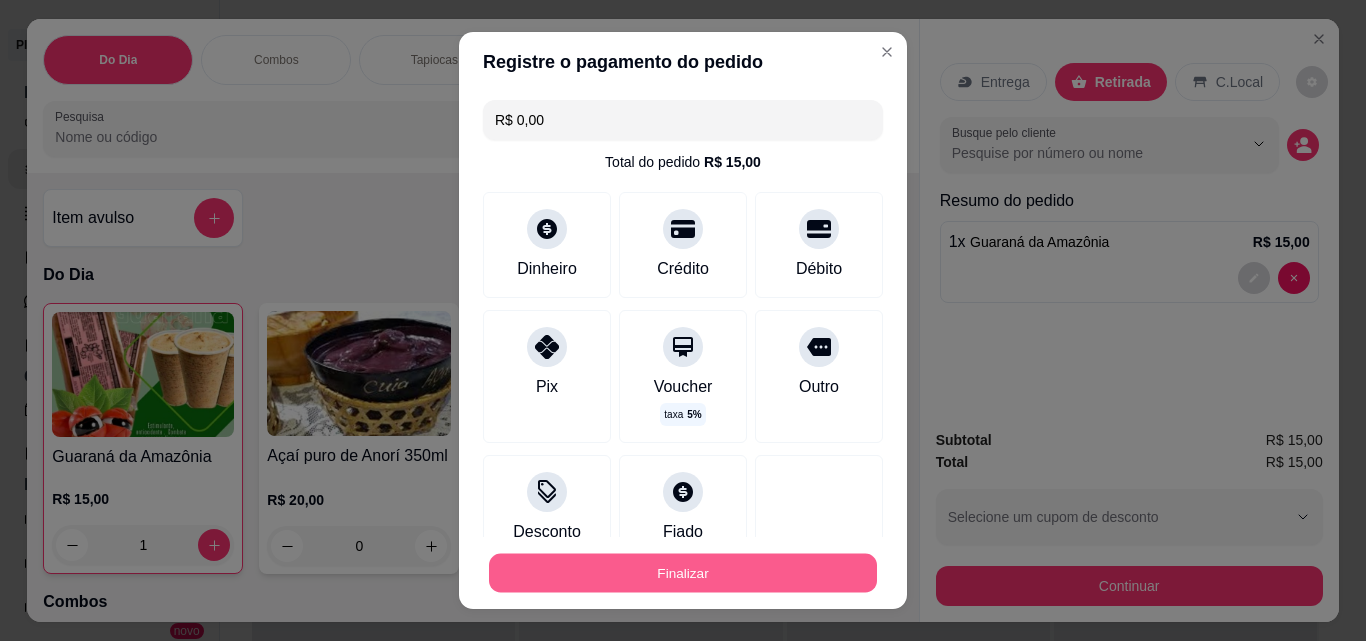 click on "Finalizar" at bounding box center [683, 573] 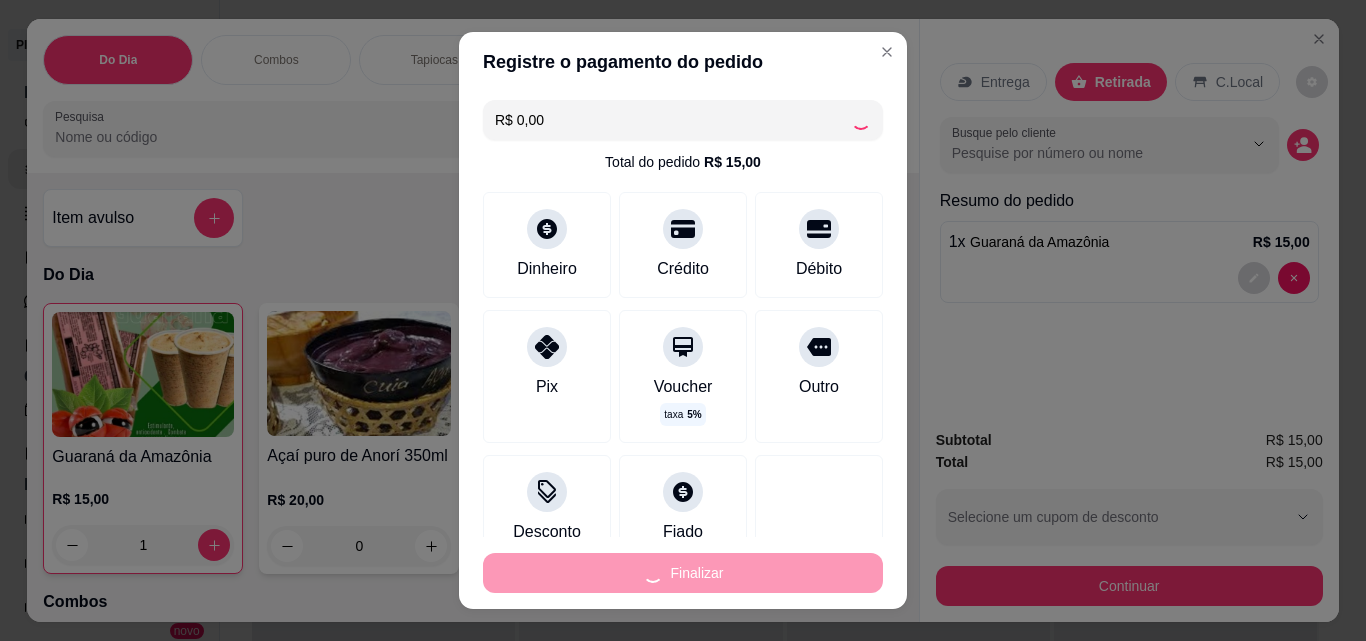 type on "0" 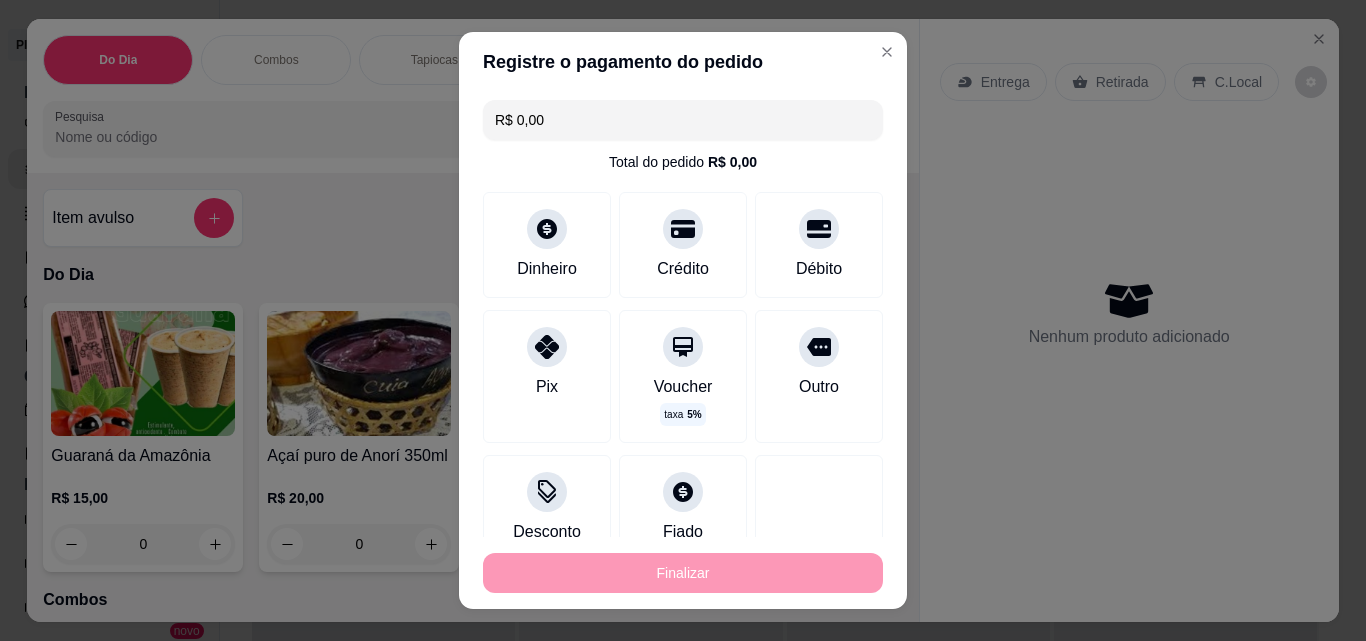 type on "-R$ 15,00" 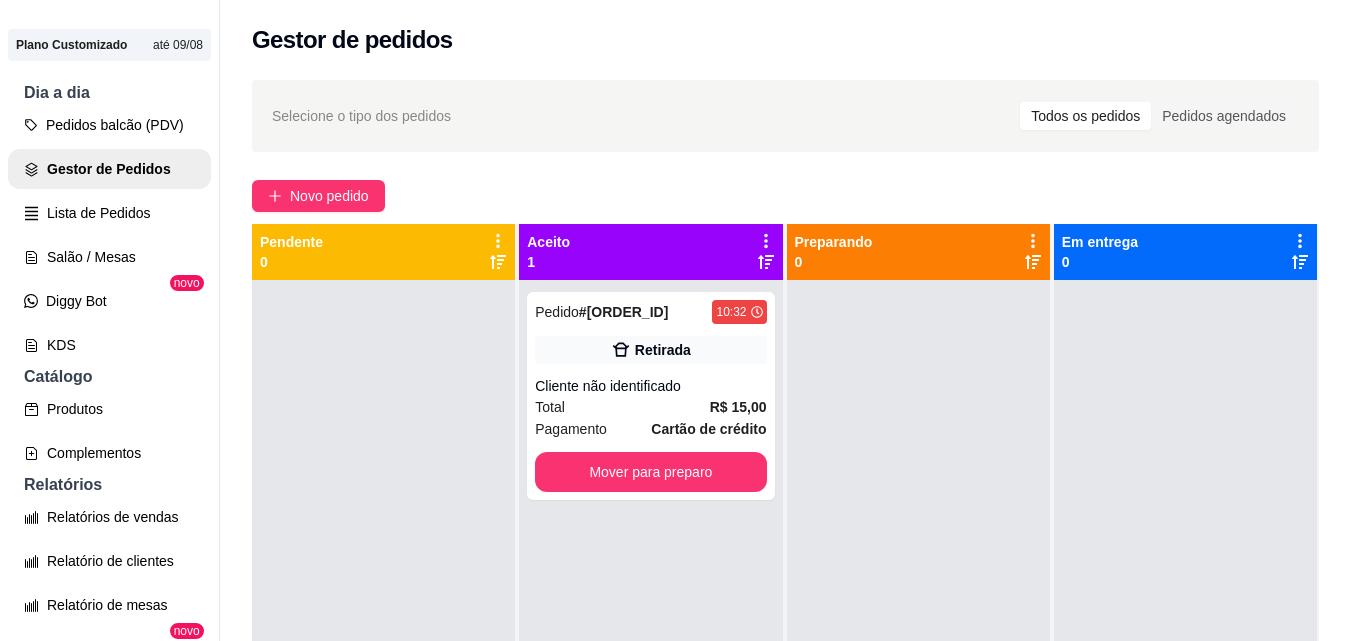 click on "Pedido  #[ORDER_ID] [TIME] Retirada Cliente não identificado Total R$ 15,00 Pagamento Cartão de crédito Mover para preparo" at bounding box center [650, 600] 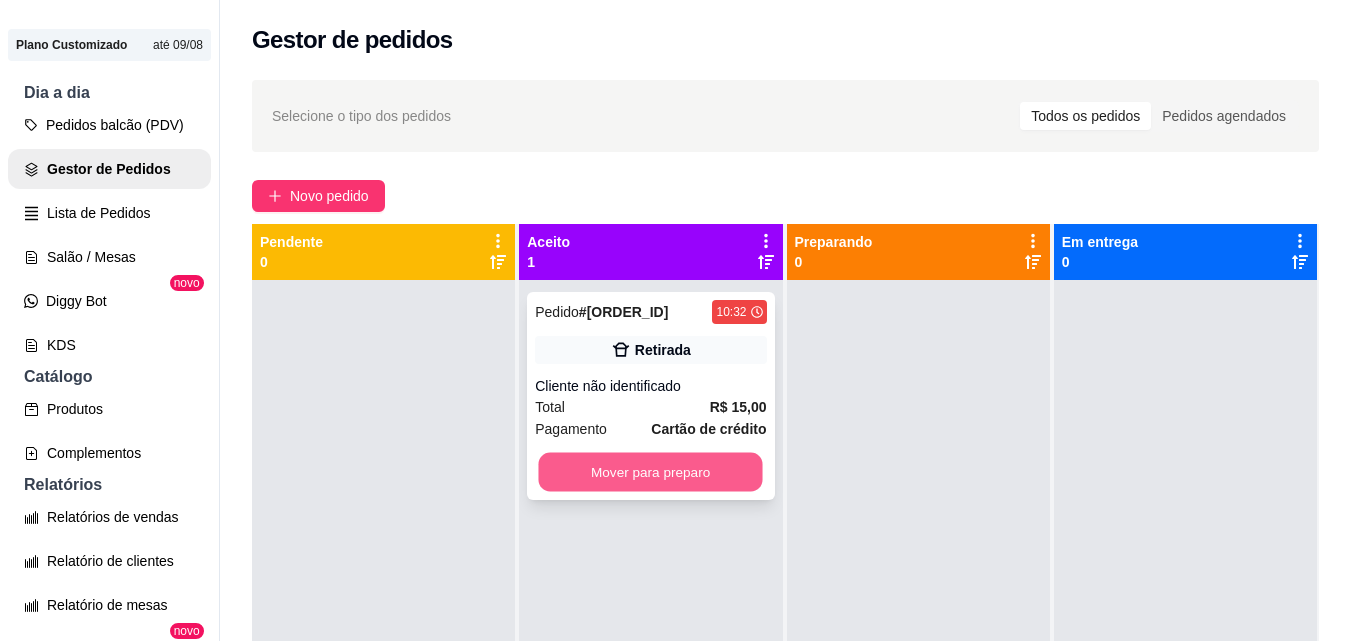 click on "Mover para preparo" at bounding box center [651, 472] 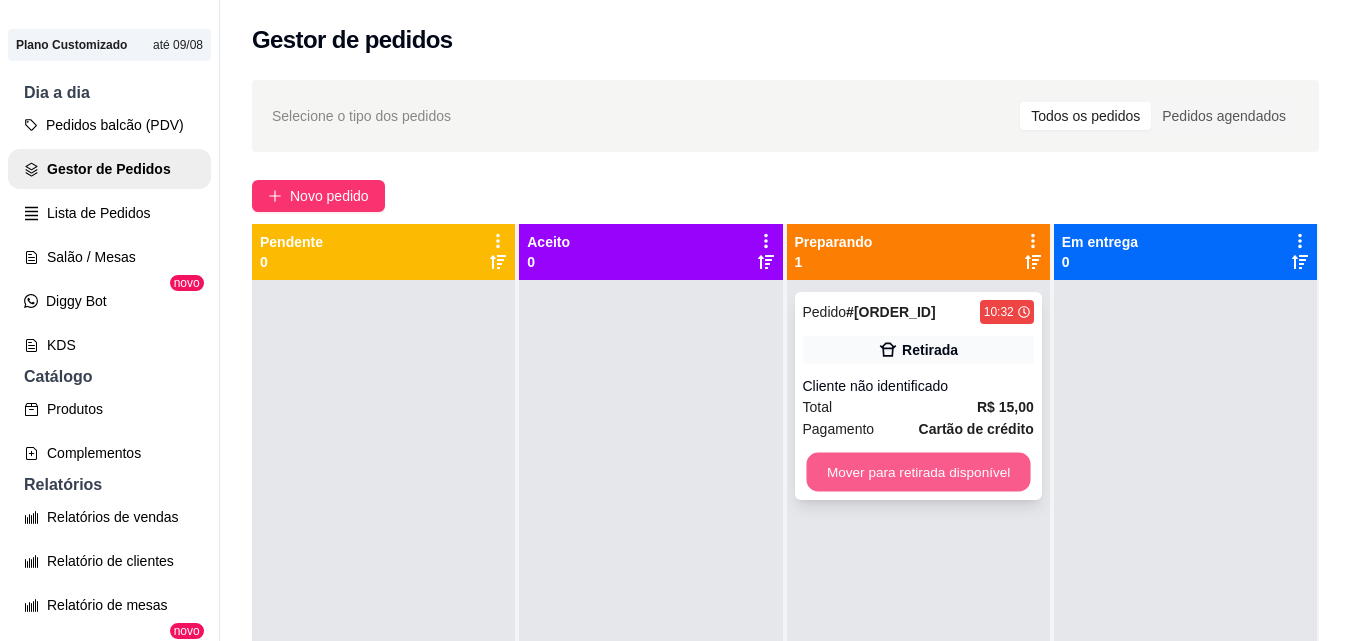click on "Mover para retirada disponível" at bounding box center (918, 472) 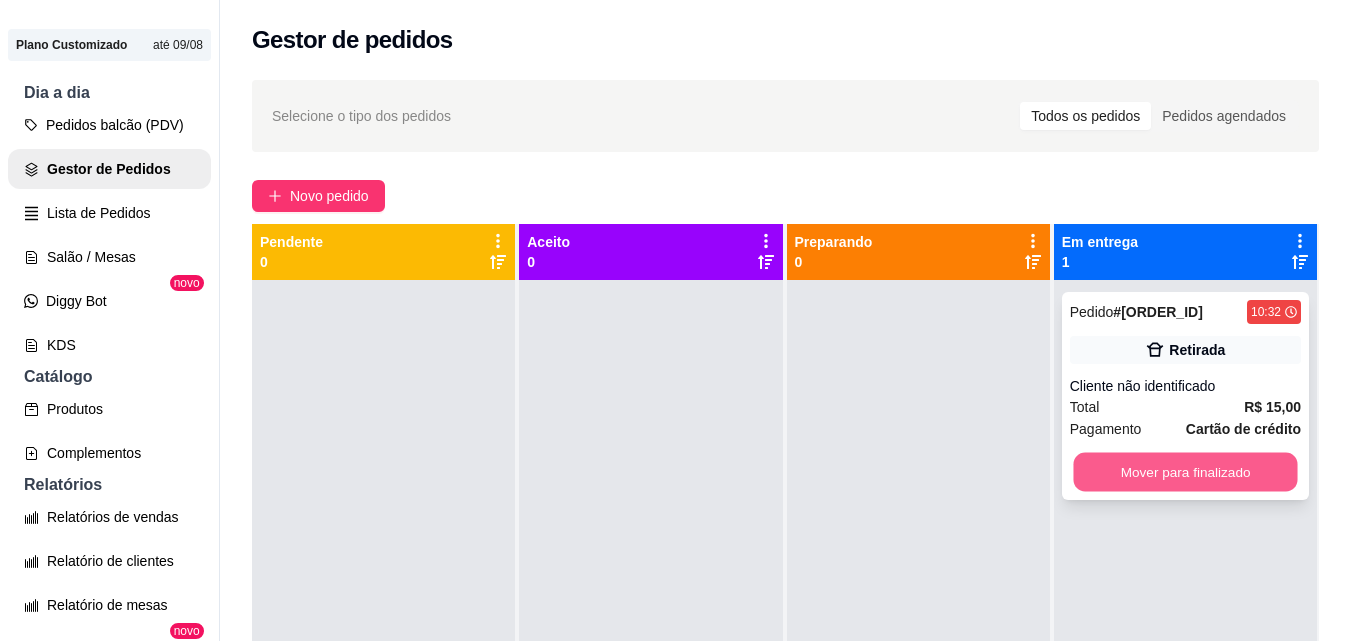 click on "Mover para finalizado" at bounding box center [1185, 472] 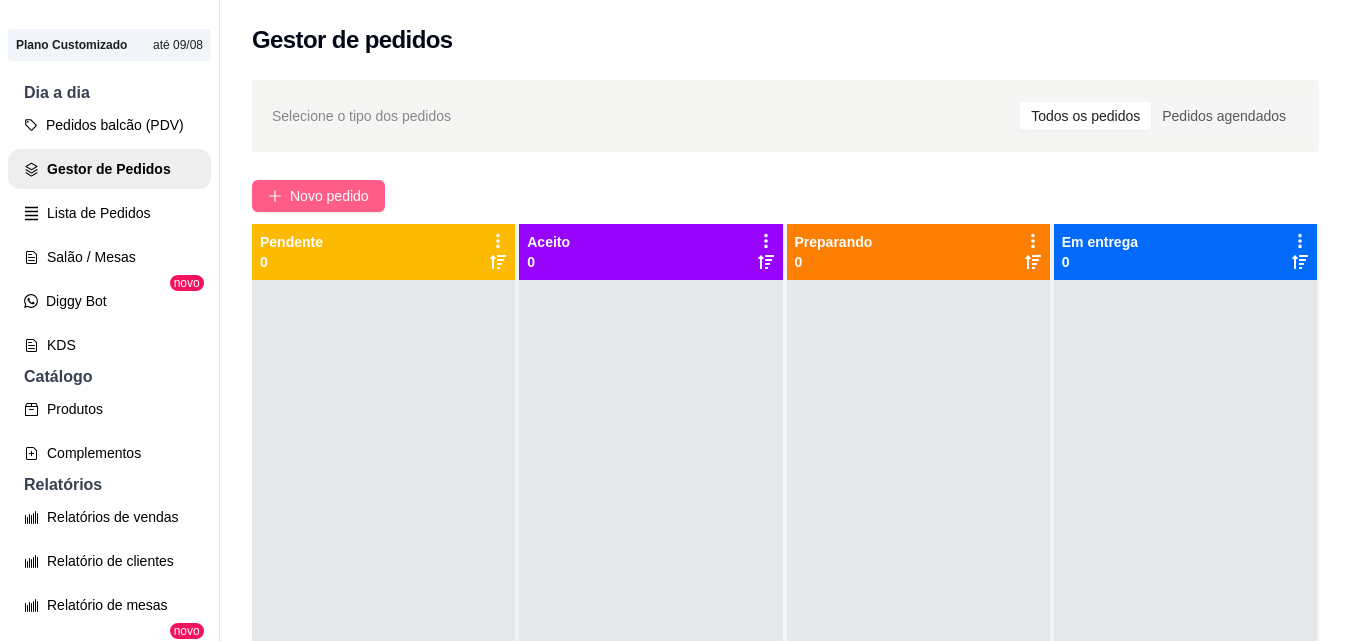 click on "Novo pedido" at bounding box center [329, 196] 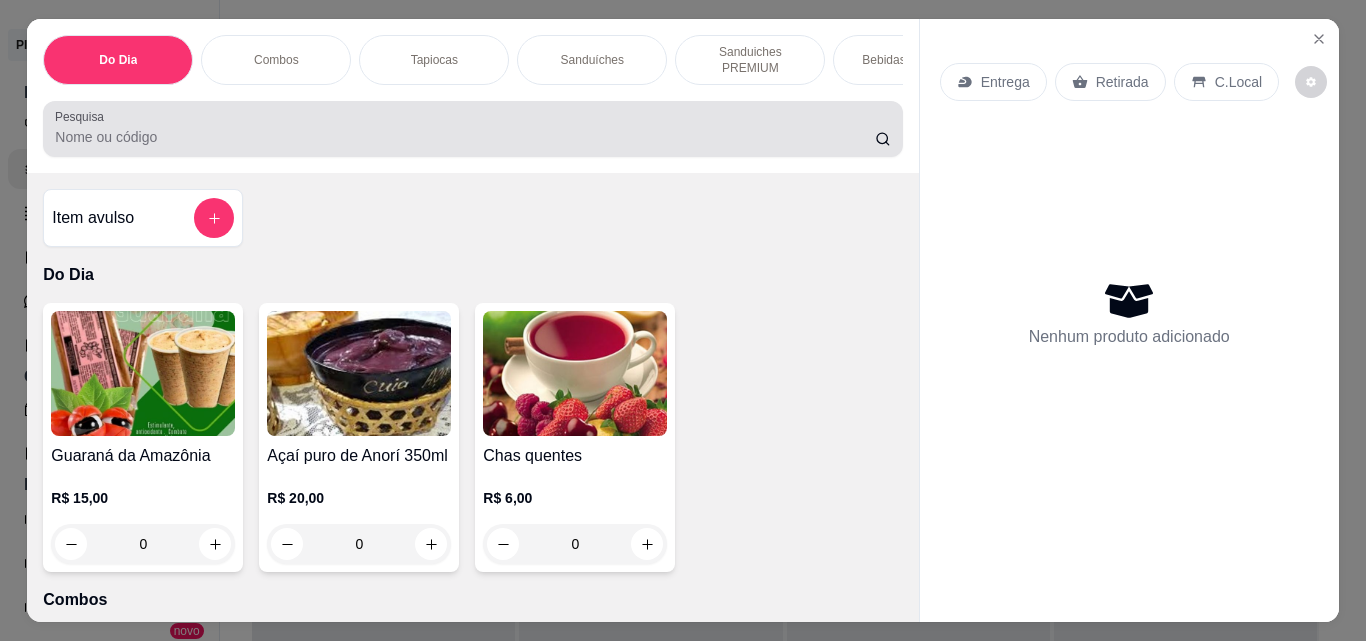 click on "Pesquisa" at bounding box center [465, 137] 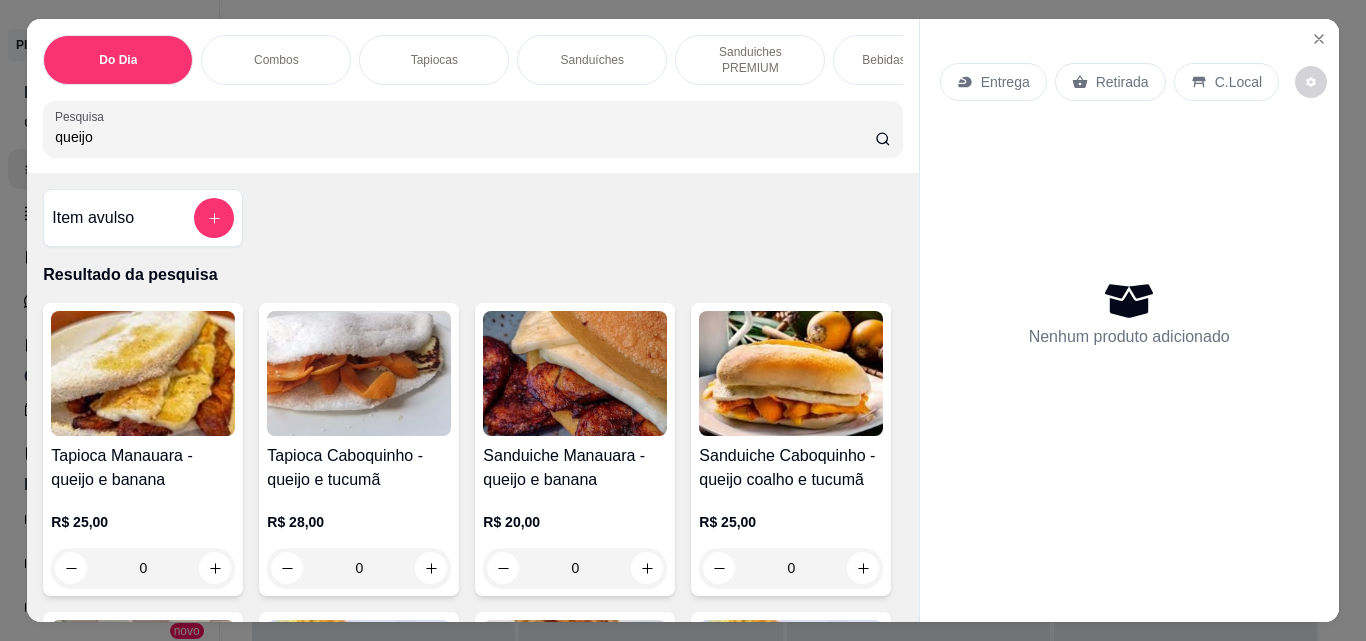 type on "queijo" 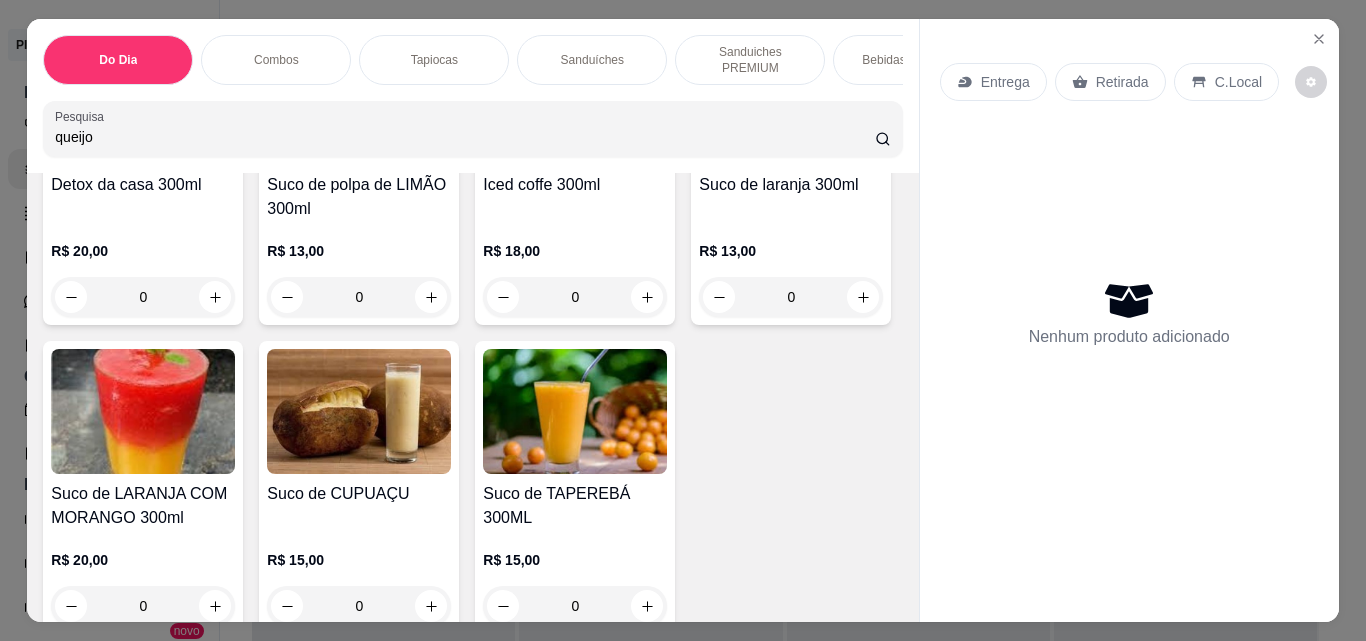 scroll, scrollTop: 9336, scrollLeft: 0, axis: vertical 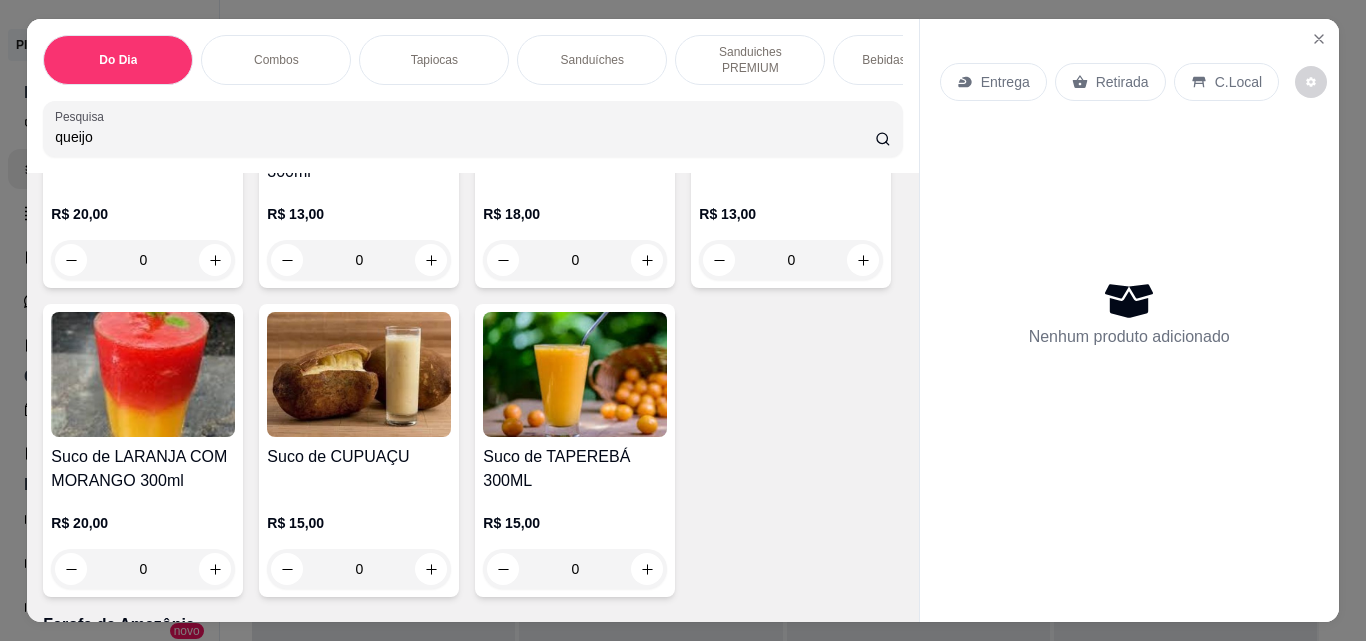 click 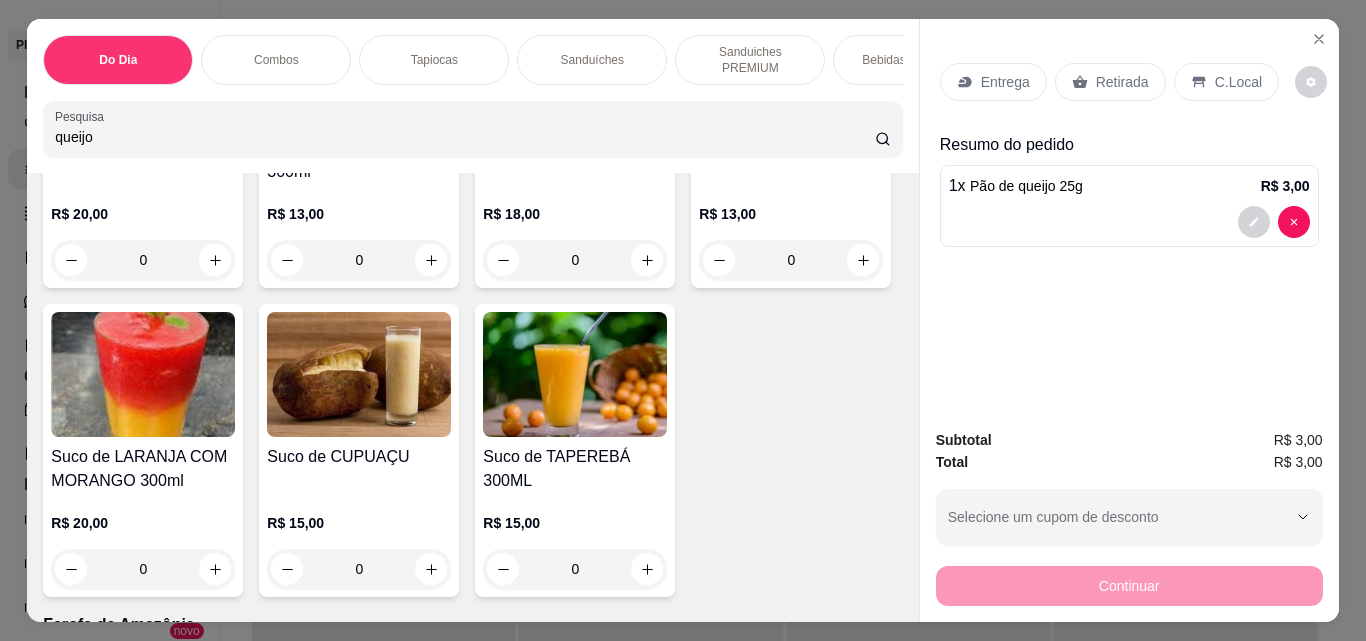 scroll, scrollTop: 9338, scrollLeft: 0, axis: vertical 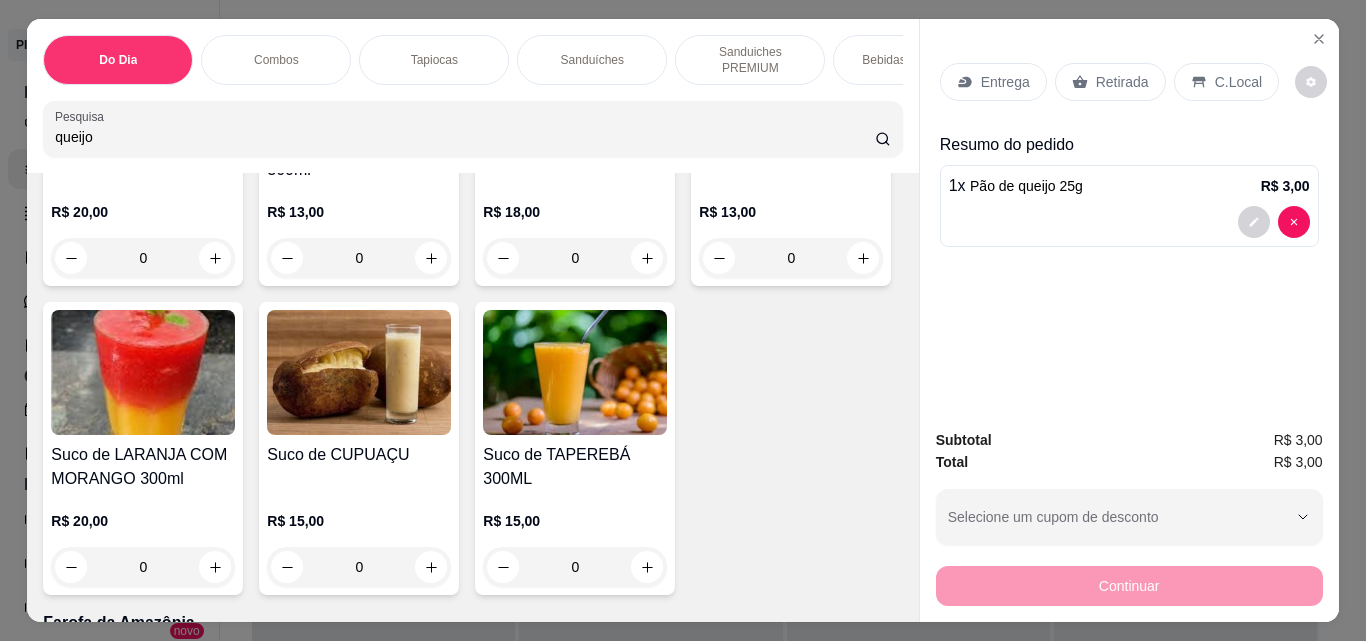 click 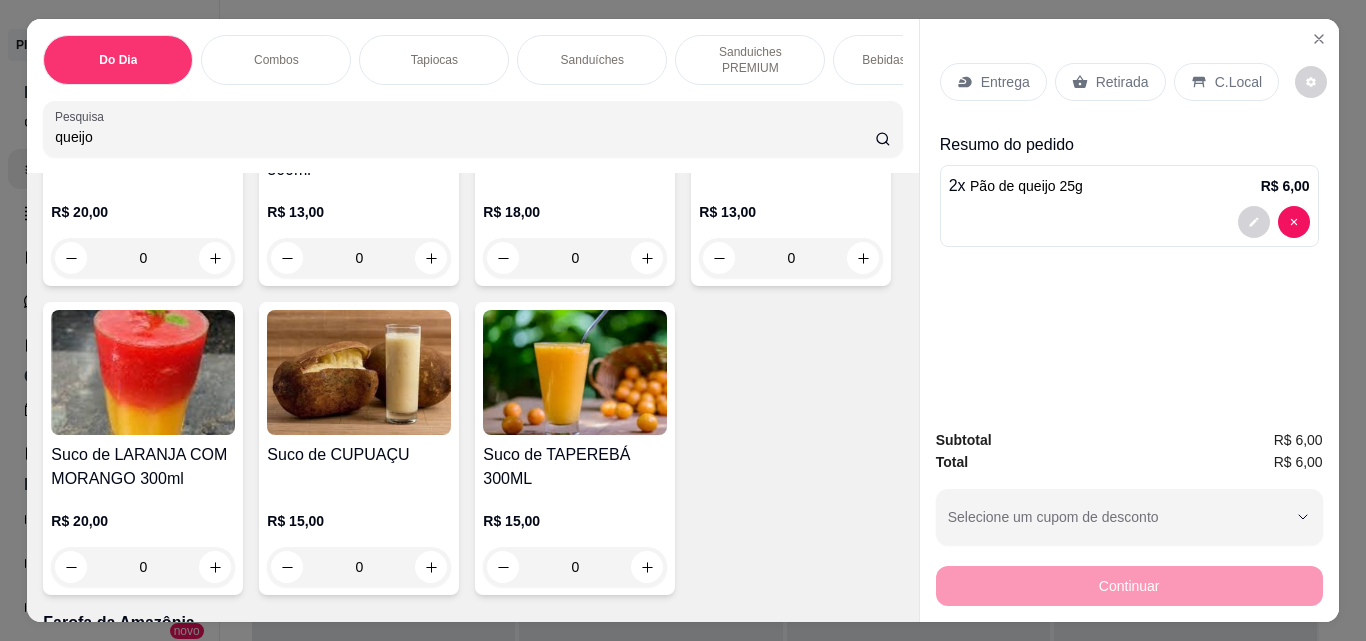 click 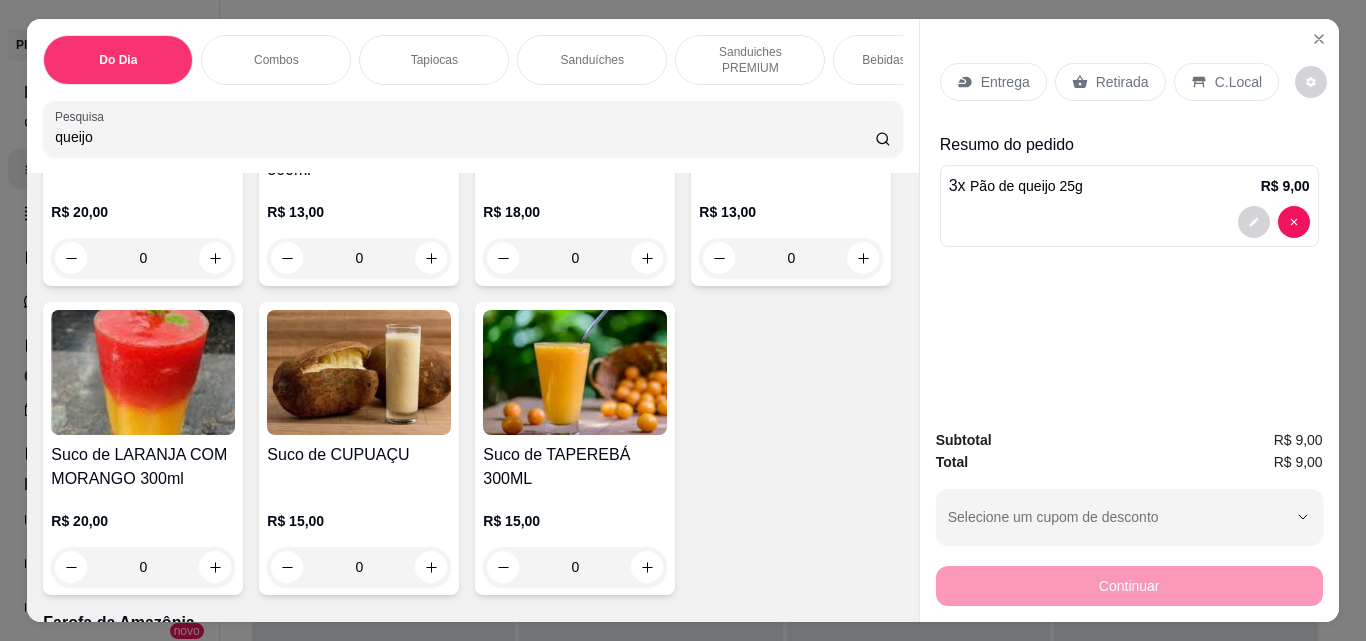 click on "Retirada" at bounding box center (1122, 82) 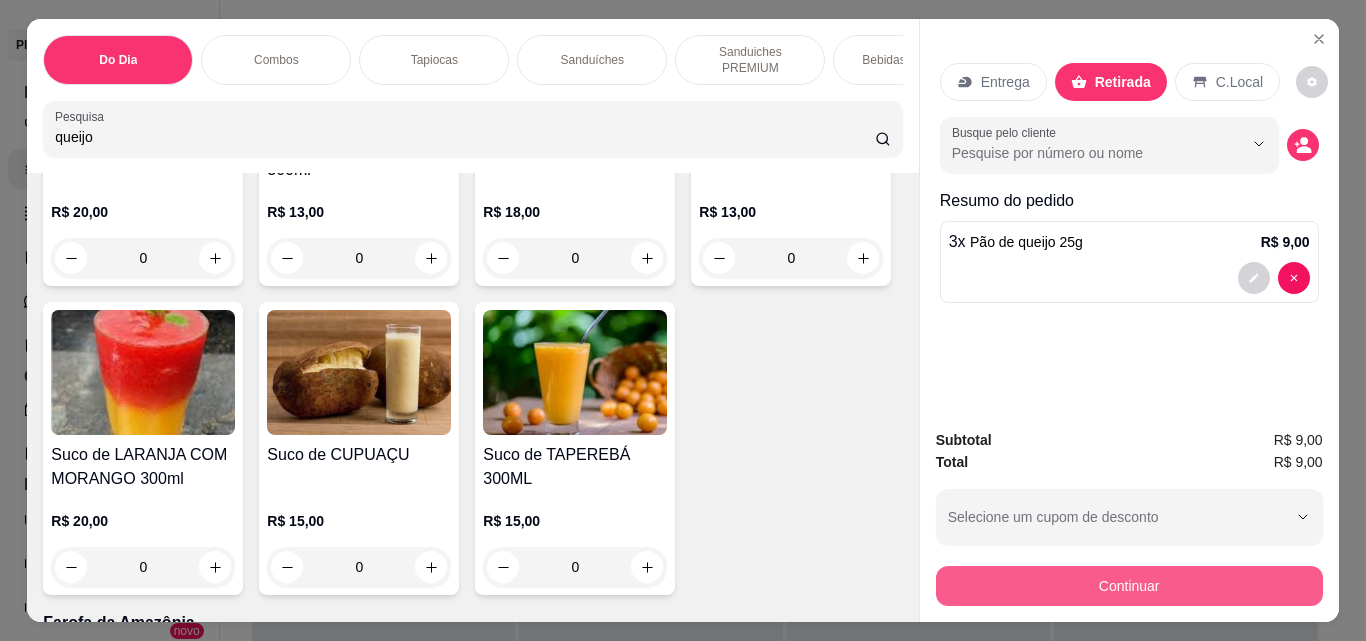 click on "Continuar" at bounding box center [1129, 586] 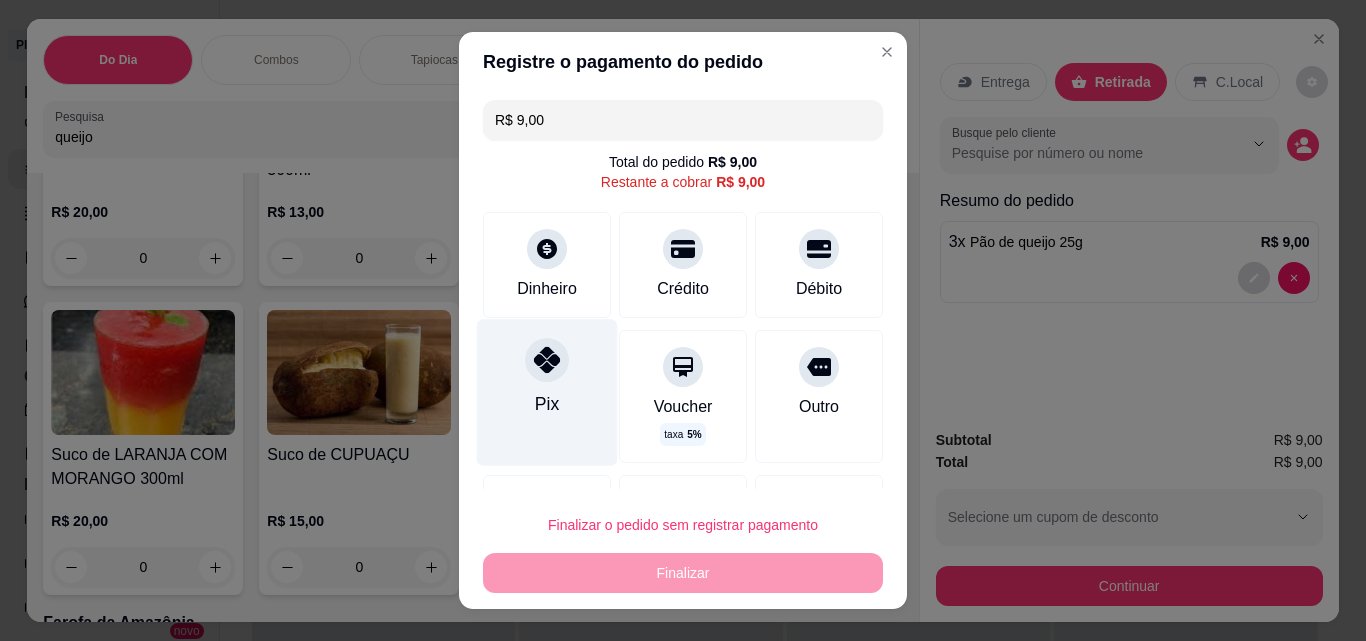 click 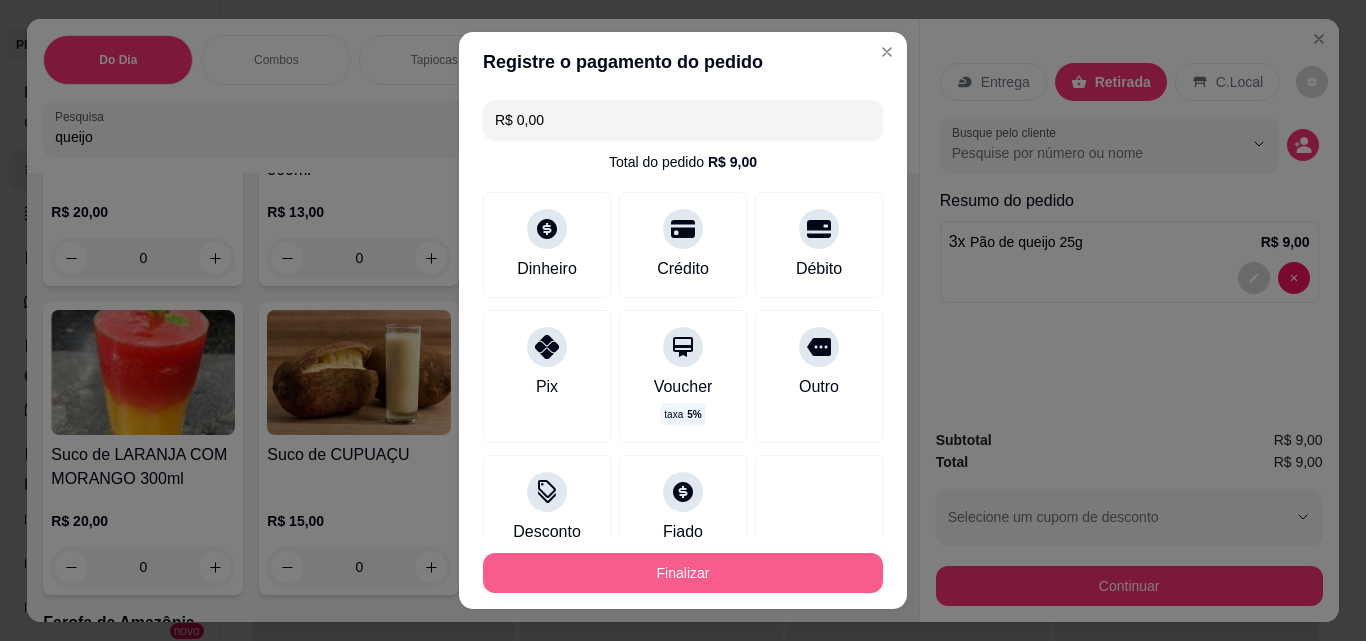 click on "Finalizar" at bounding box center [683, 573] 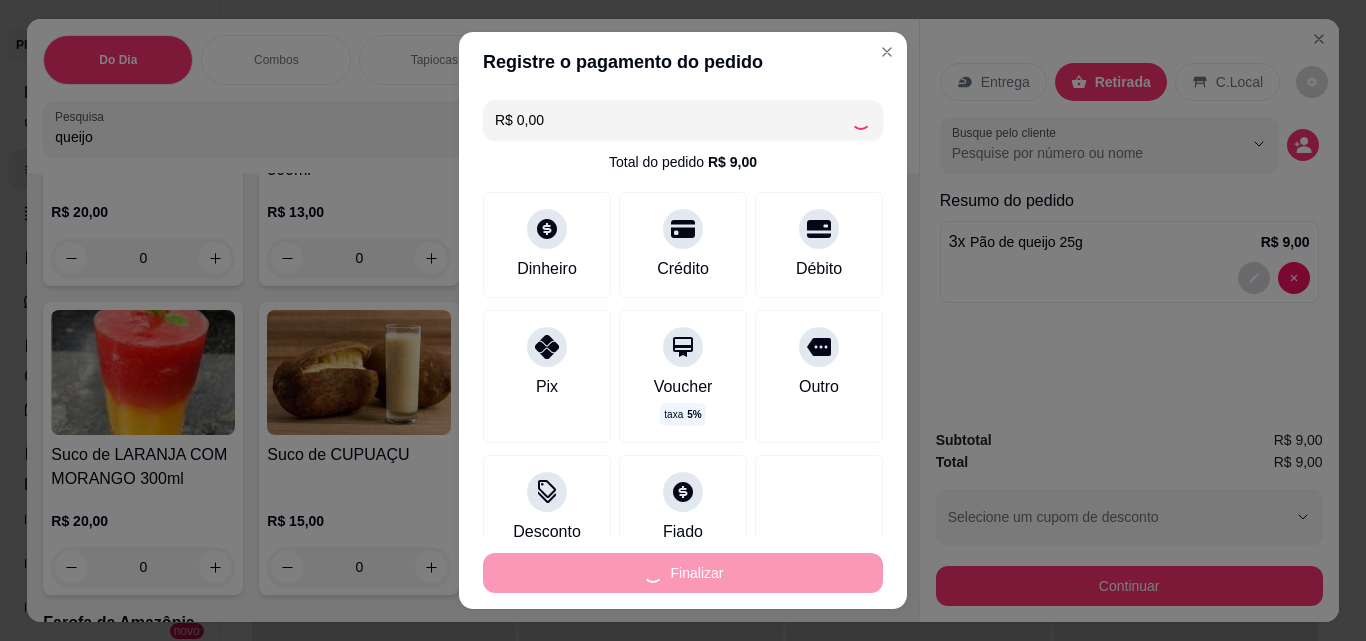 type on "0" 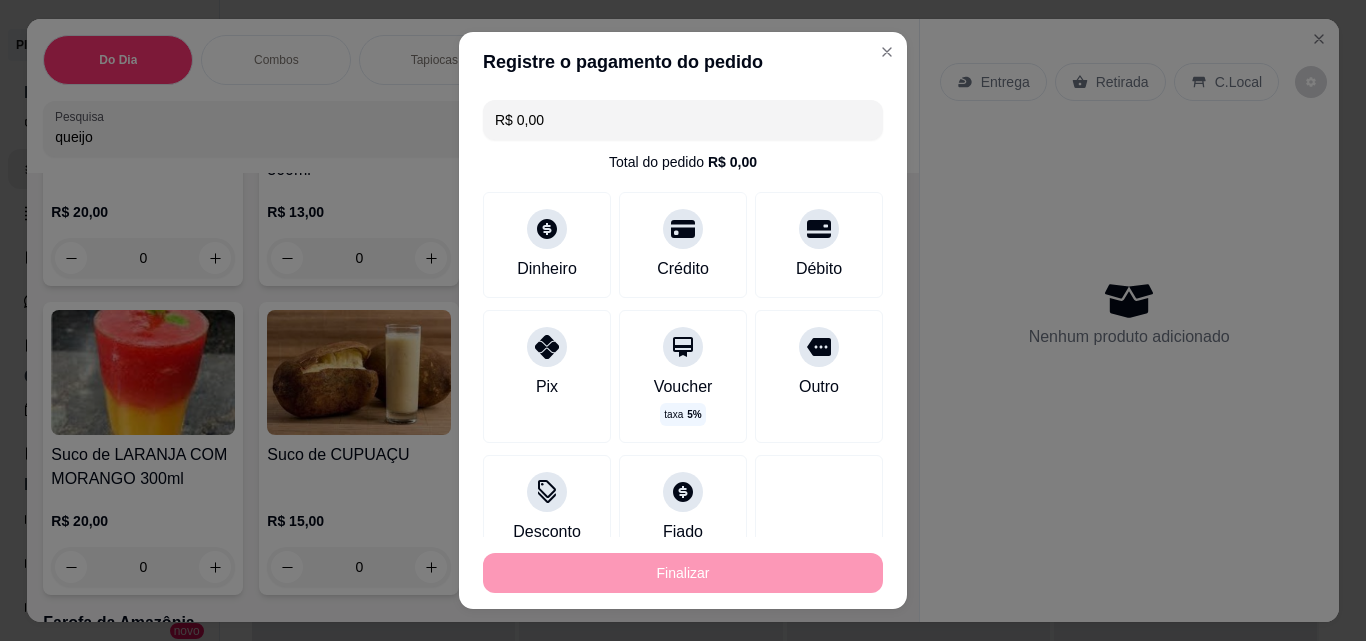 type on "-R$ 9,00" 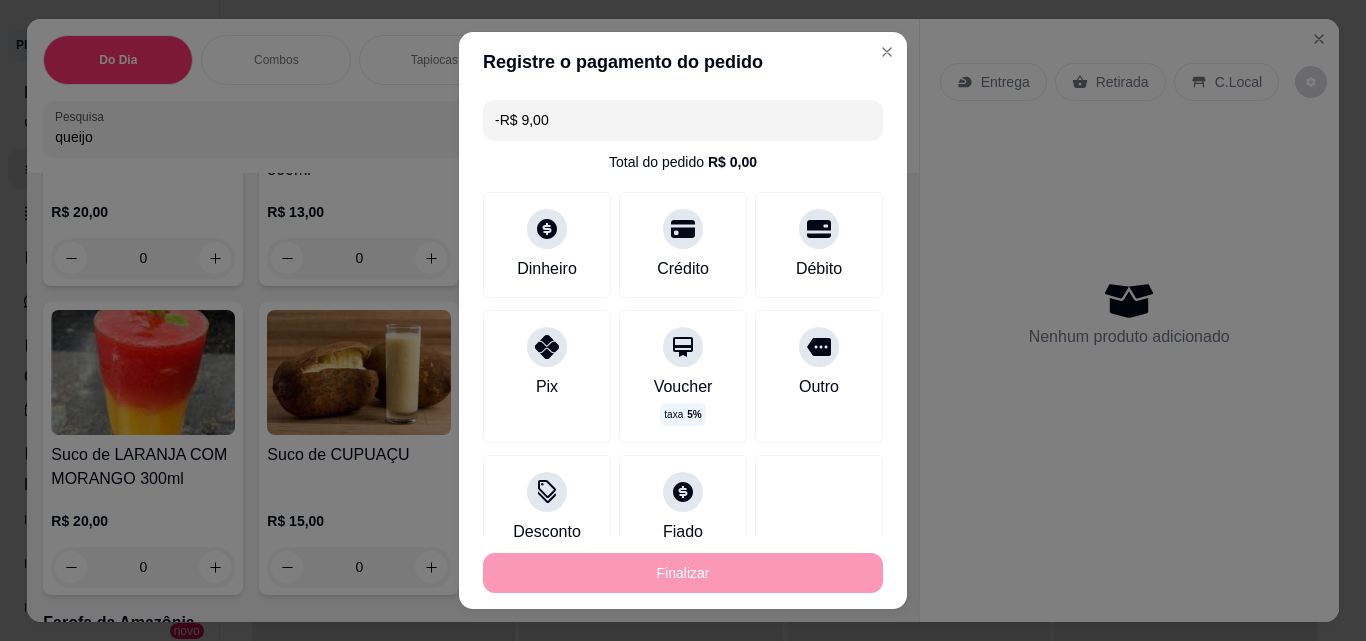 scroll, scrollTop: 9336, scrollLeft: 0, axis: vertical 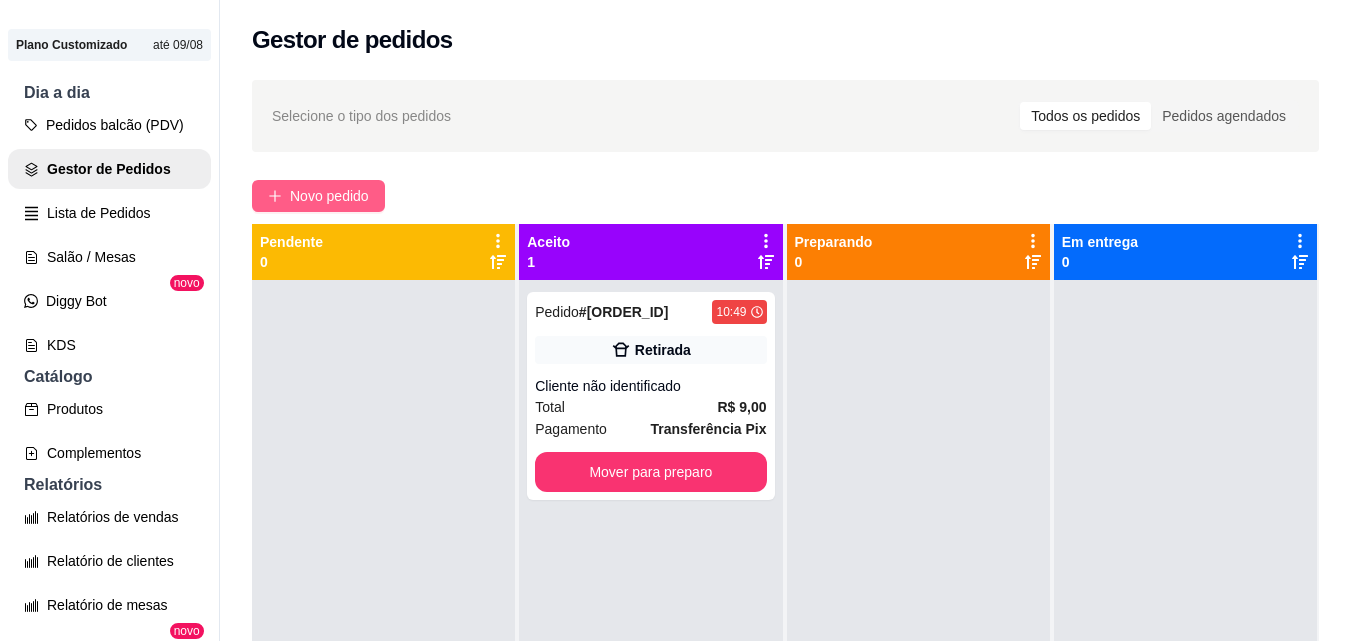 click on "Novo pedido" at bounding box center (329, 196) 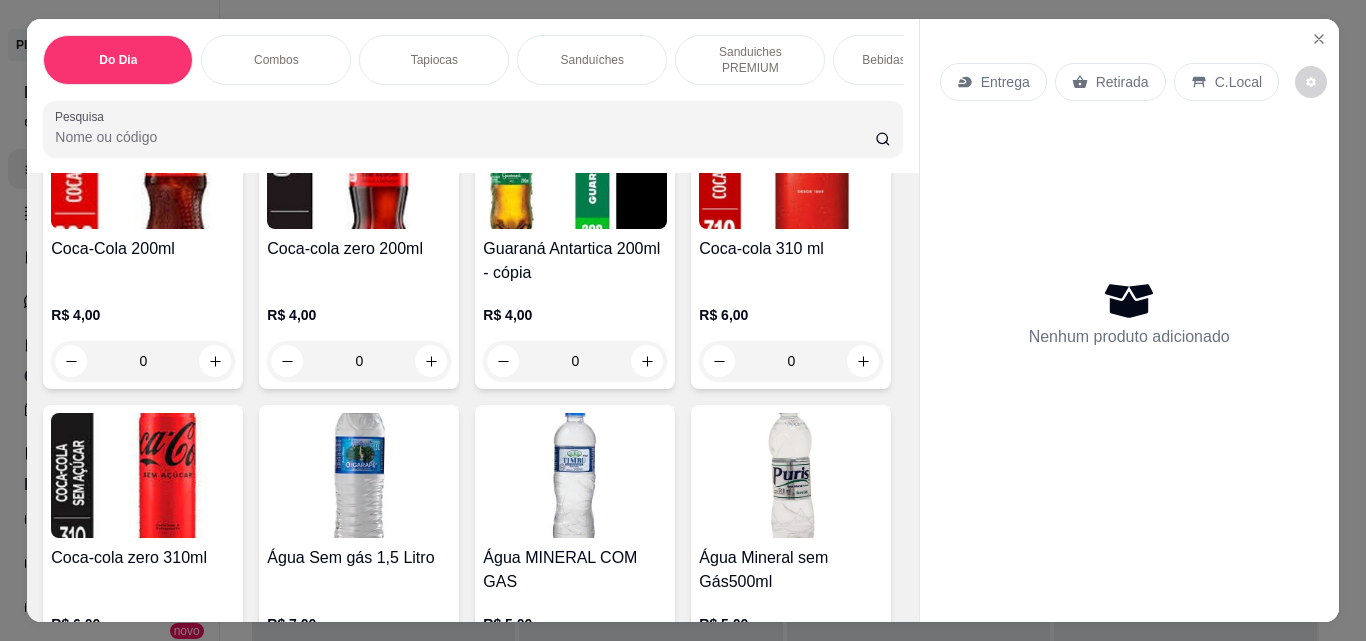 scroll, scrollTop: 3652, scrollLeft: 0, axis: vertical 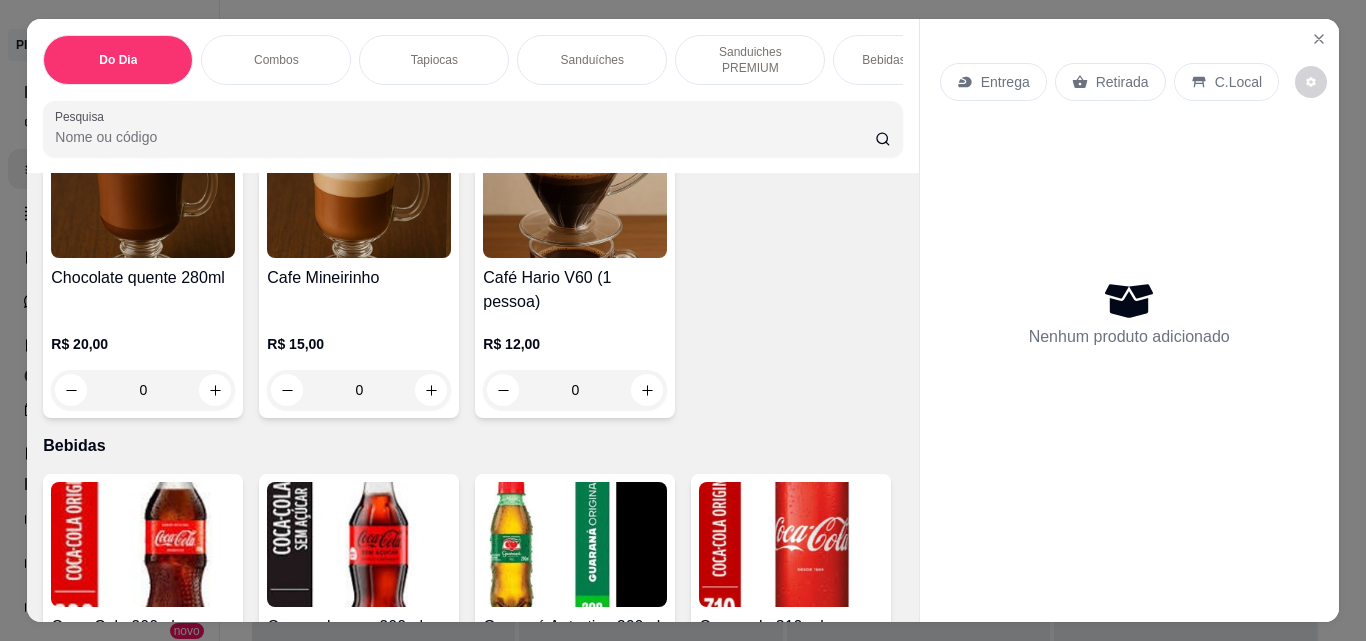 click at bounding box center [647, -204] 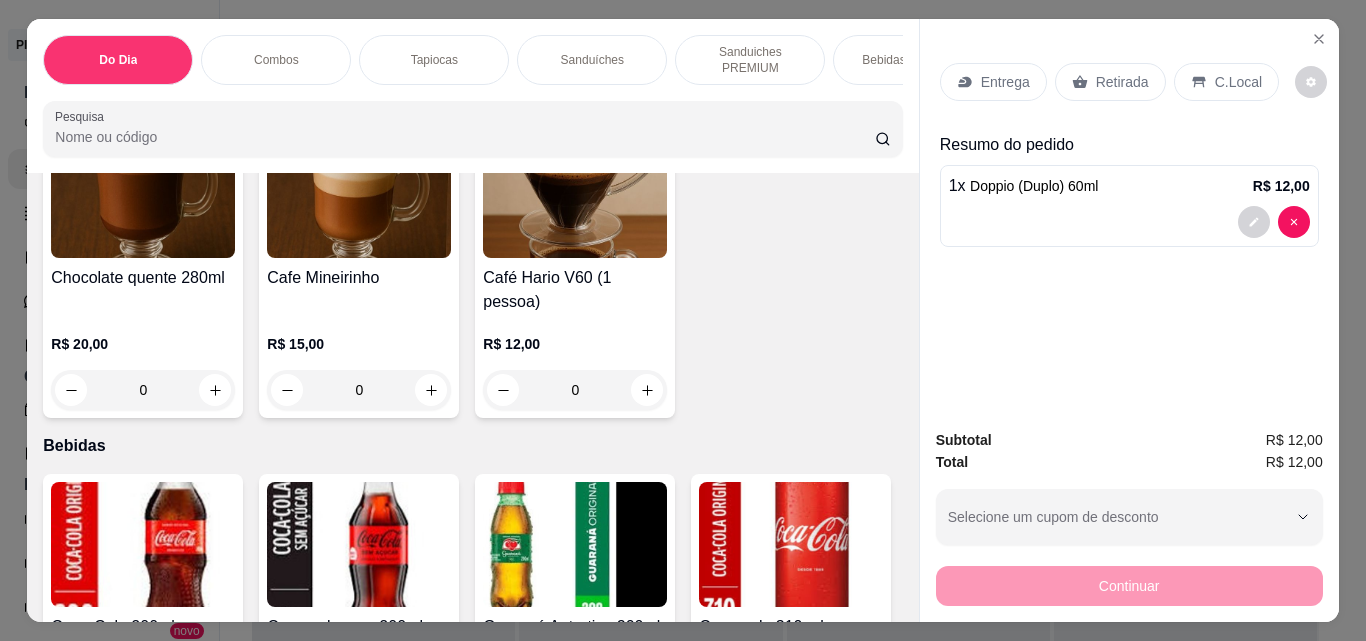 click on "Retirada" at bounding box center [1122, 82] 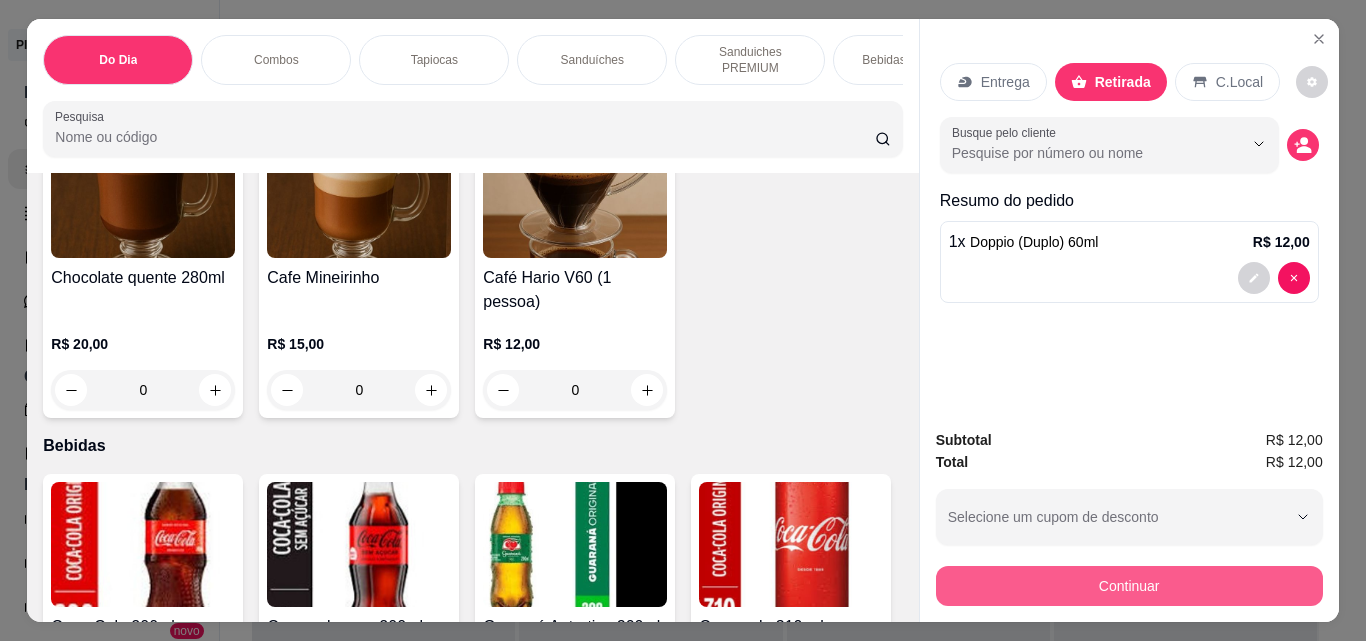 click on "Continuar" at bounding box center (1129, 586) 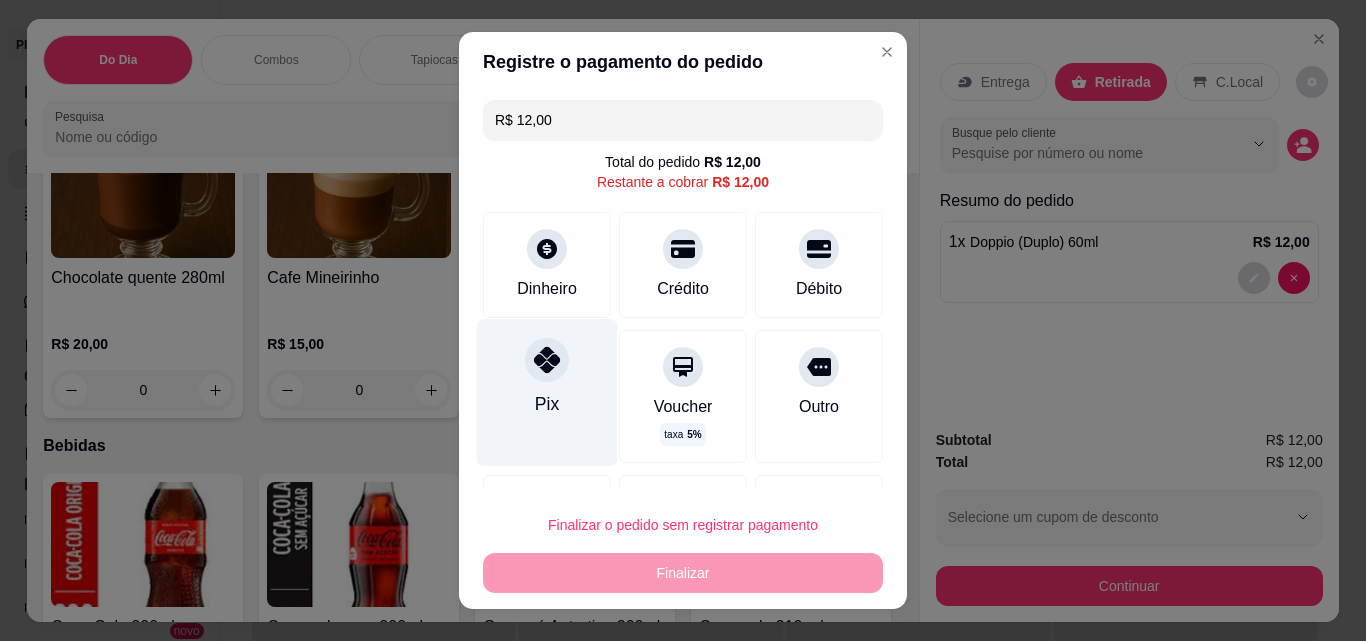 click 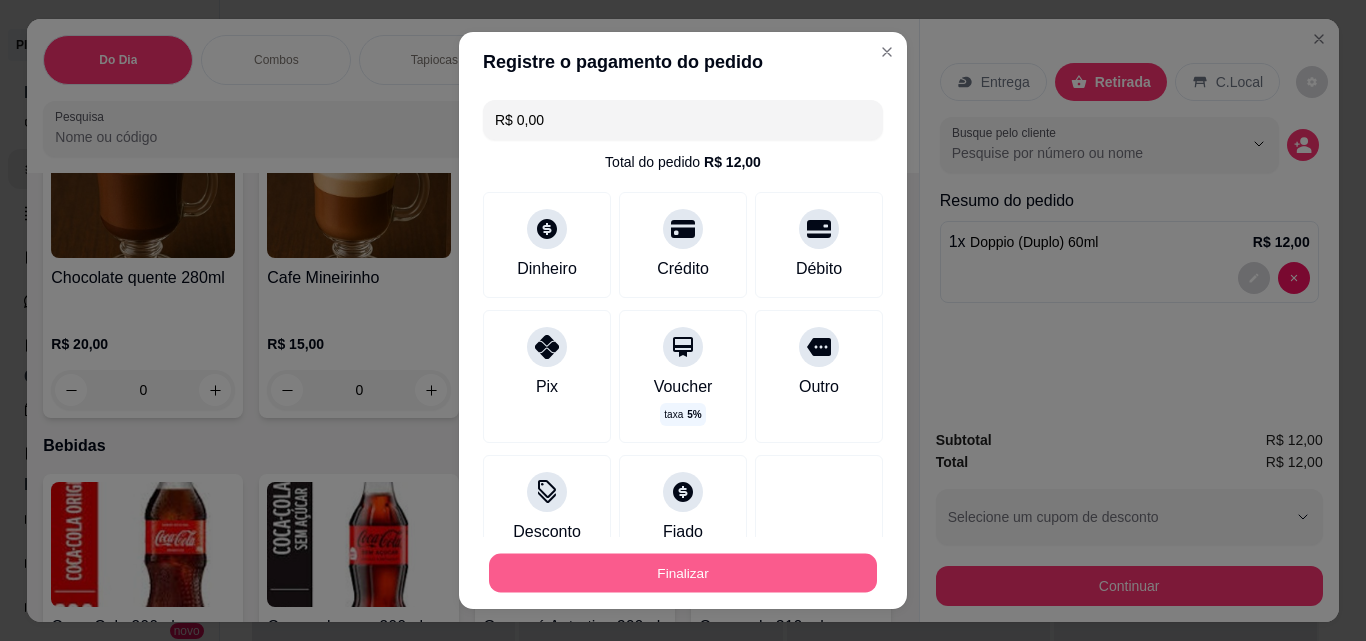 click on "Finalizar" at bounding box center [683, 573] 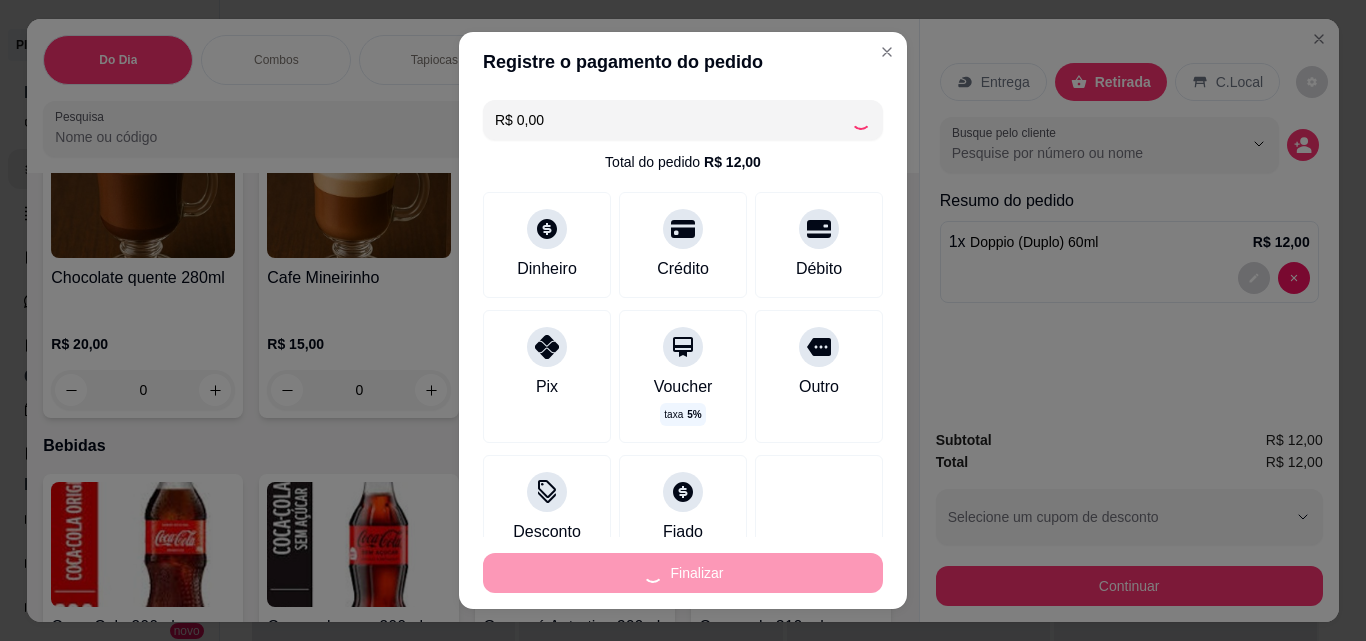type on "0" 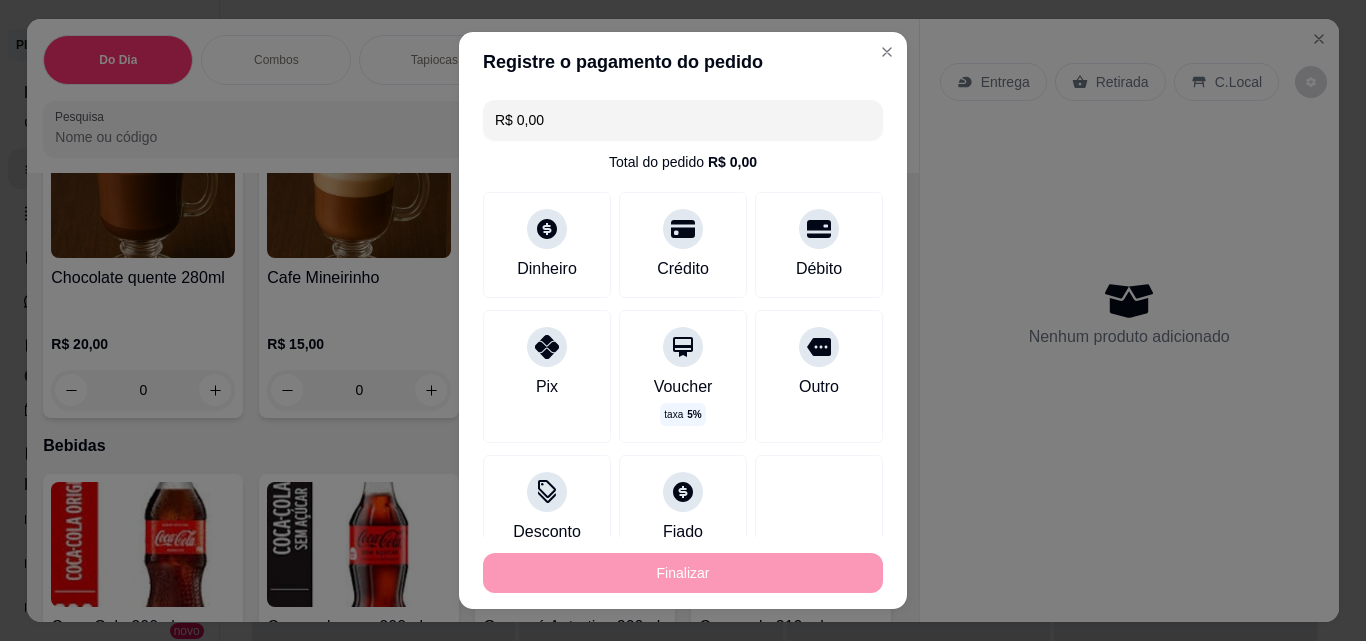 type on "-R$ 12,00" 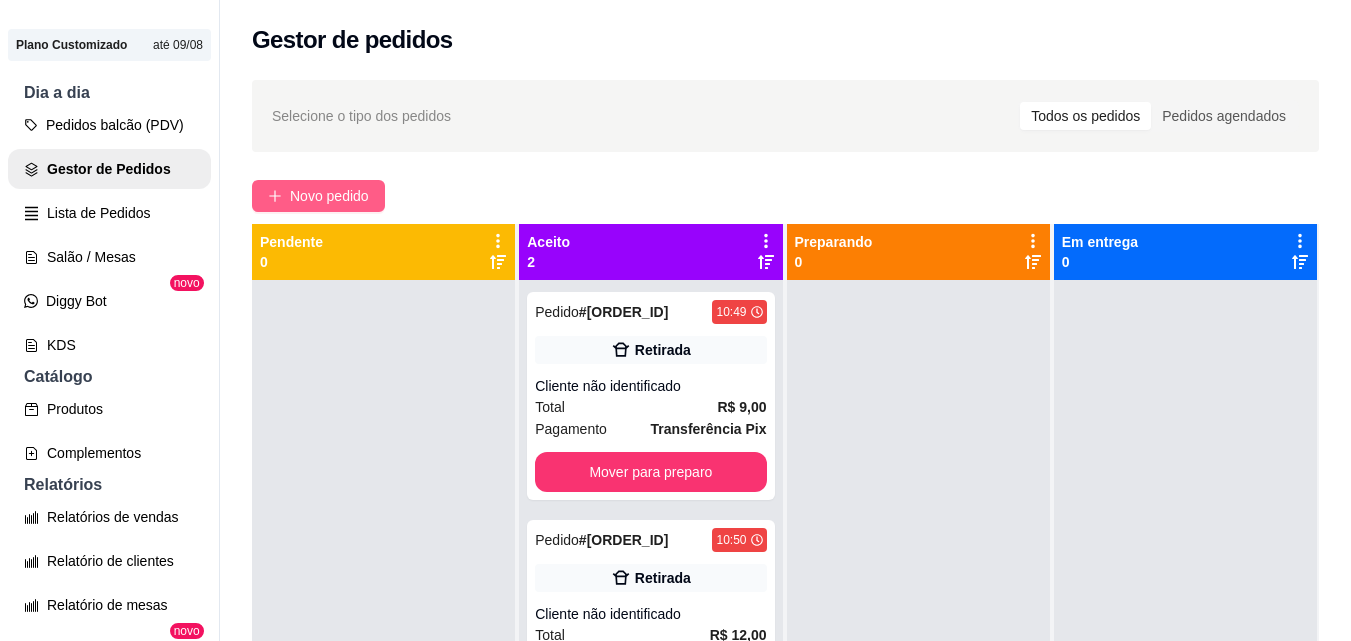 click on "Novo pedido" at bounding box center (329, 196) 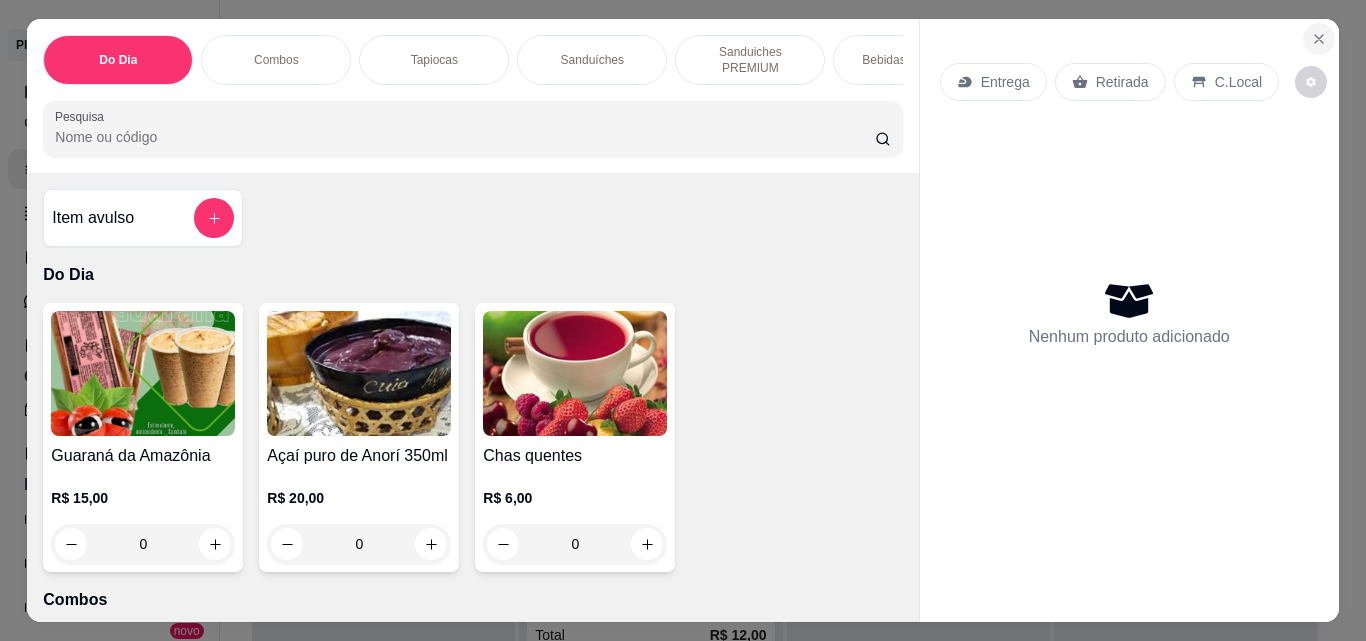 click 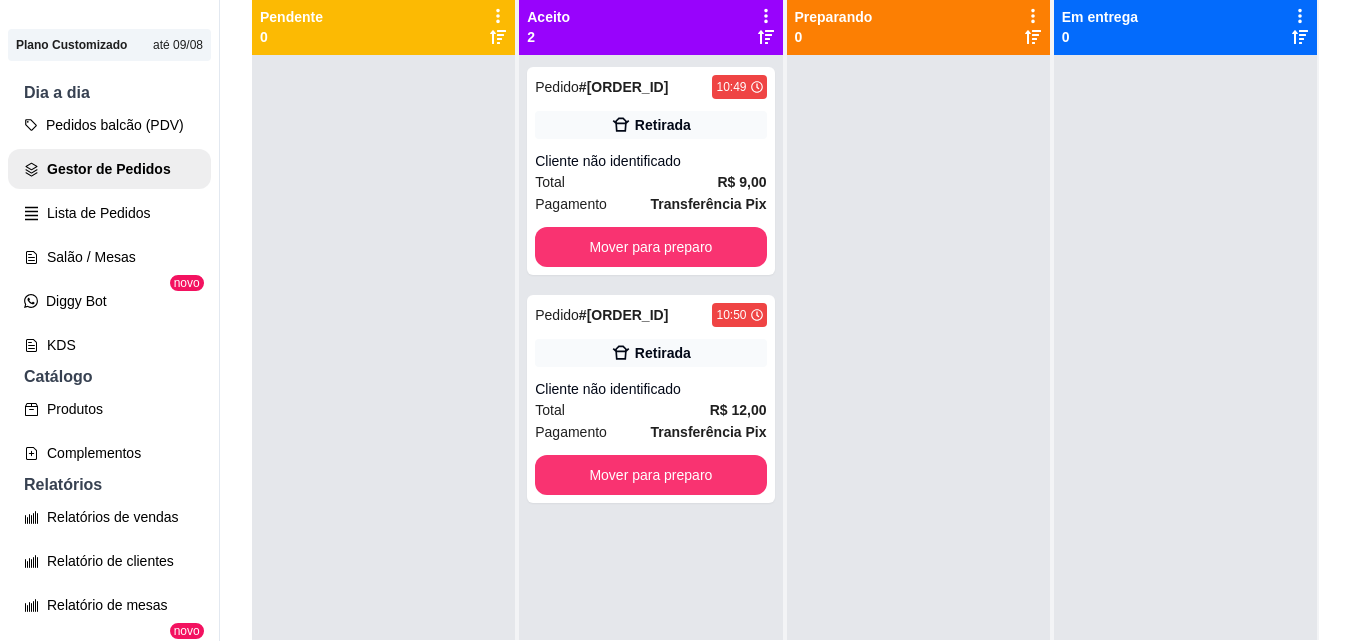 scroll, scrollTop: 319, scrollLeft: 0, axis: vertical 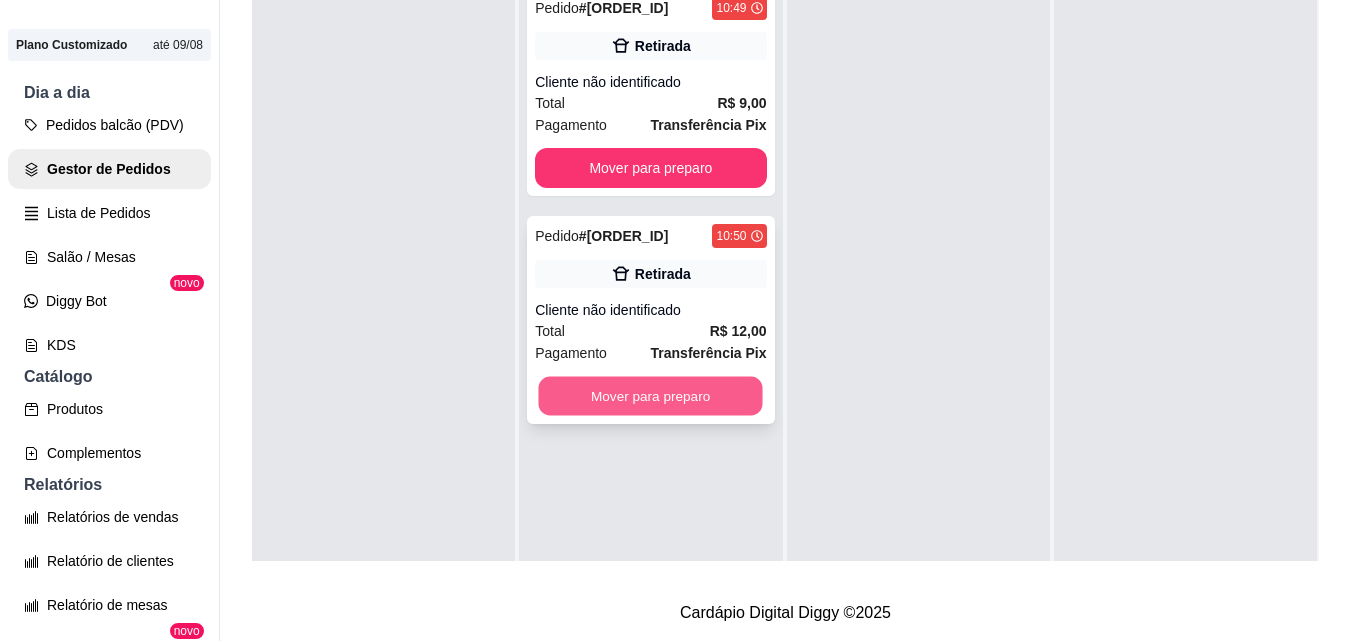 click on "Mover para preparo" at bounding box center (651, 396) 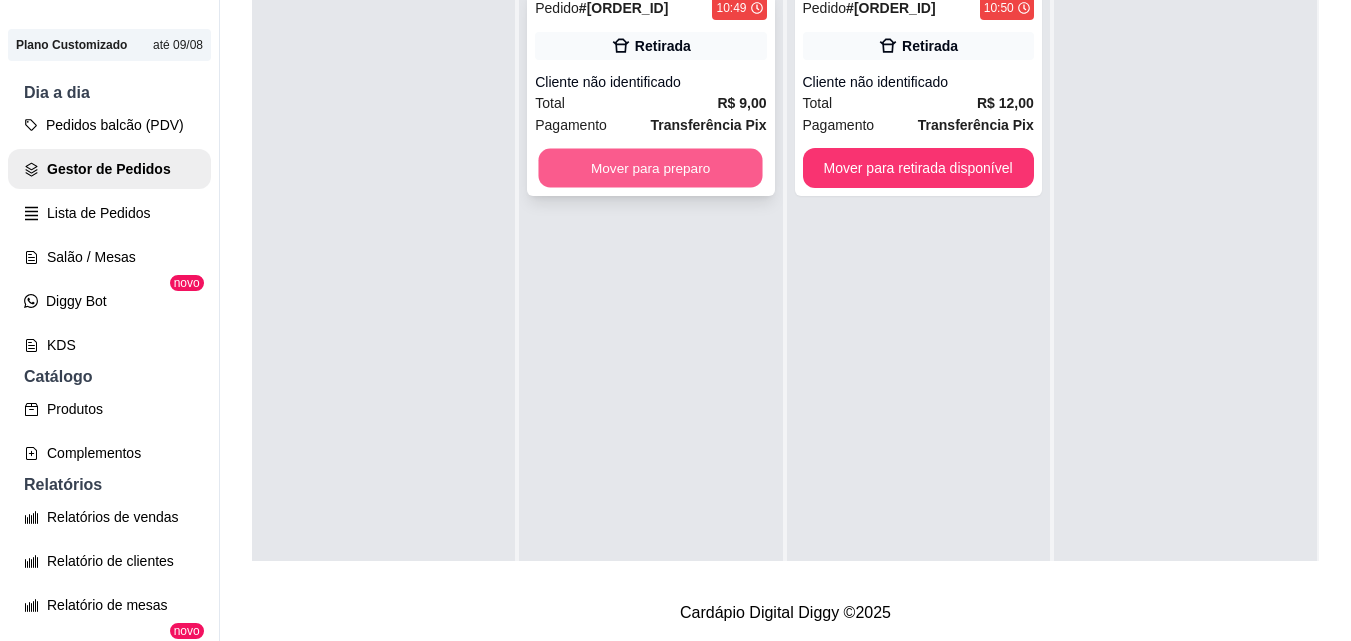 click on "Mover para preparo" at bounding box center (651, 168) 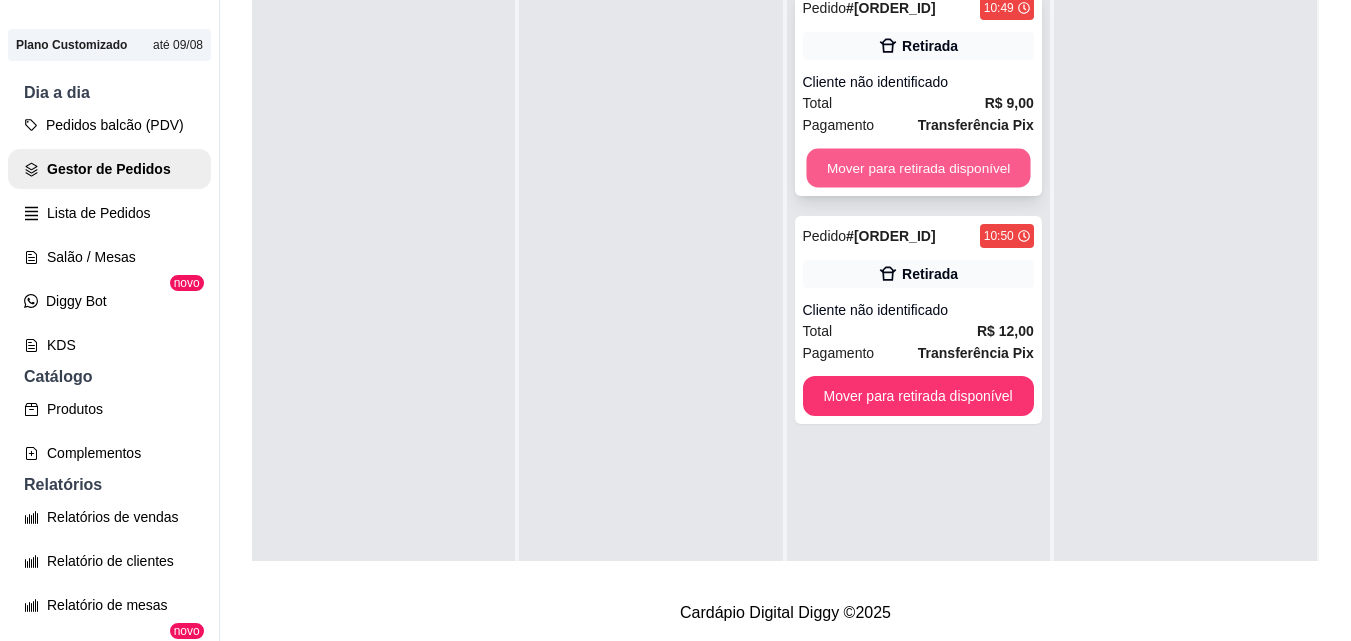 click on "Mover para retirada disponível" at bounding box center (918, 168) 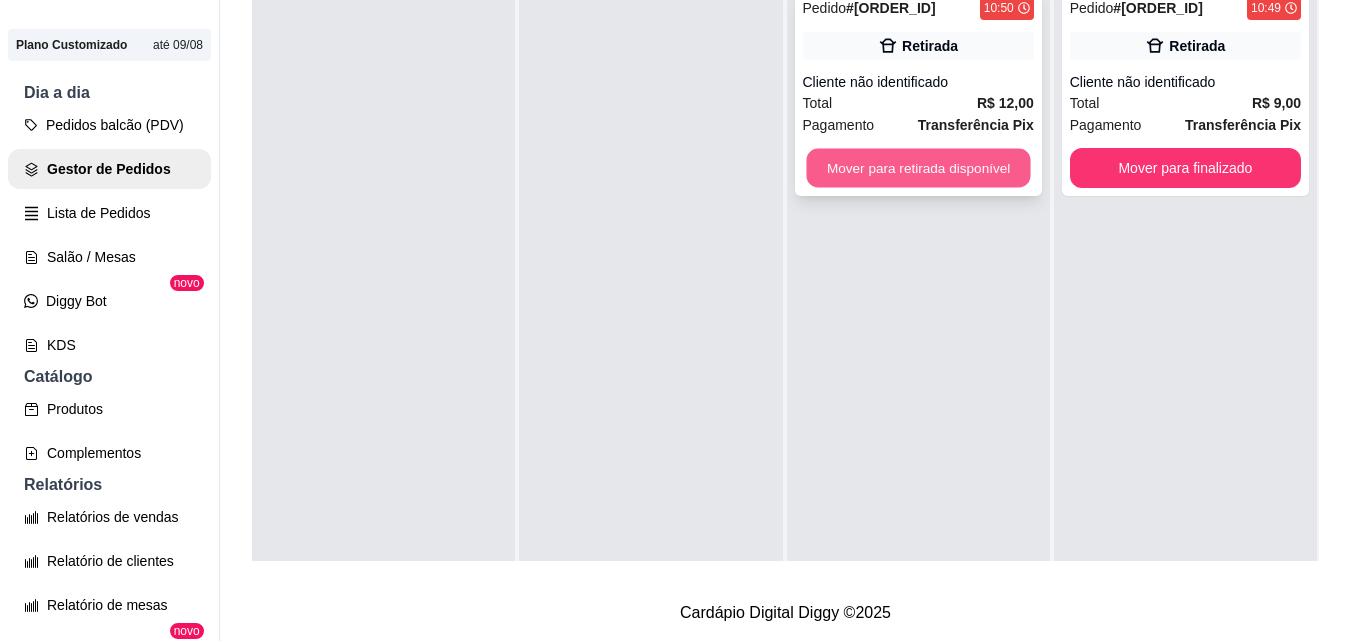 click on "Mover para retirada disponível" at bounding box center (918, 168) 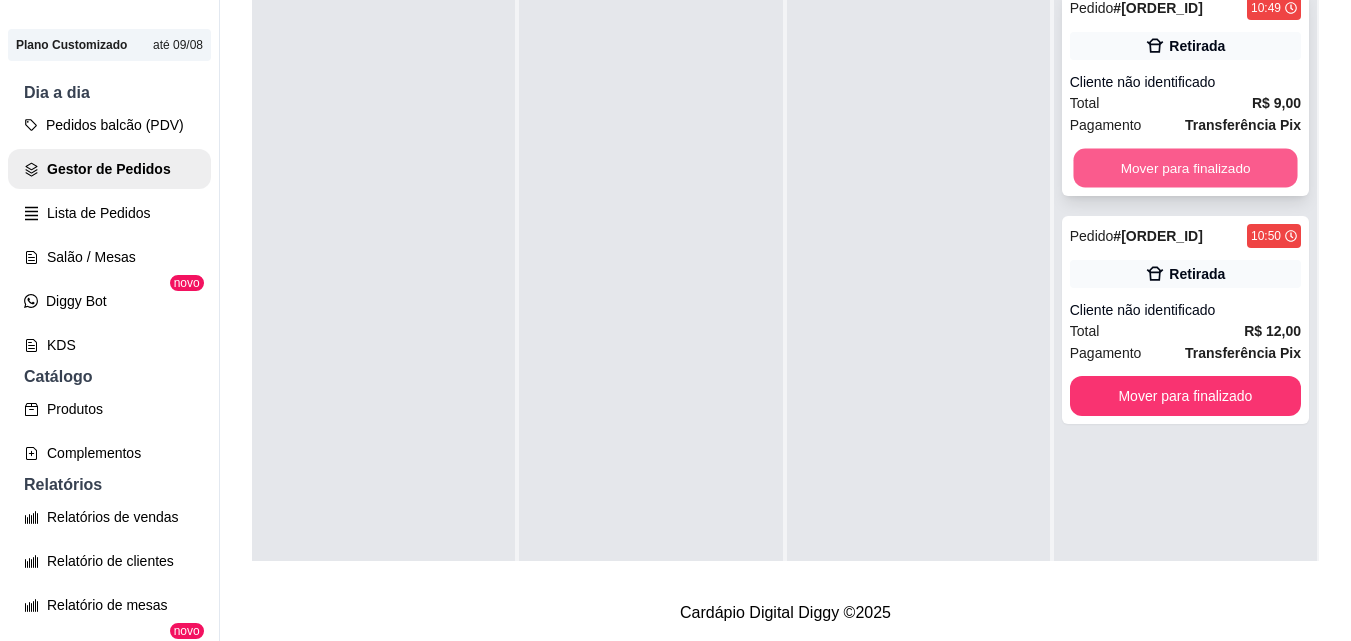 click on "Mover para finalizado" at bounding box center [1185, 168] 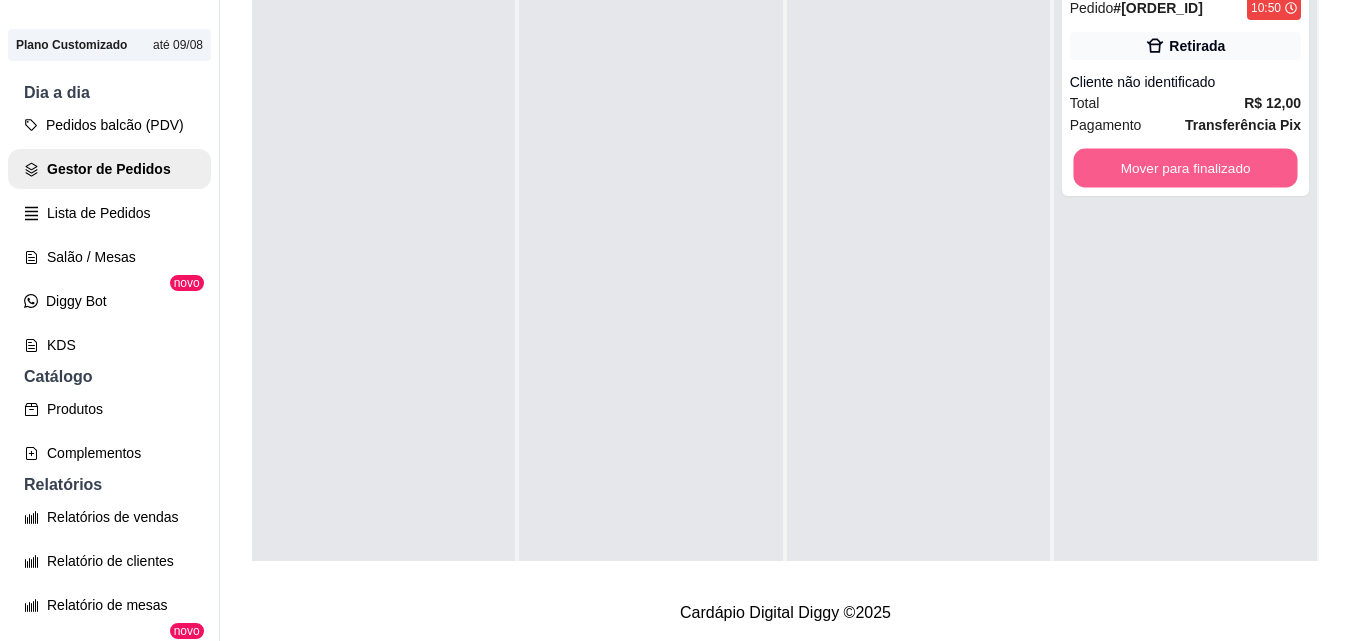 click on "Mover para finalizado" at bounding box center [1185, 168] 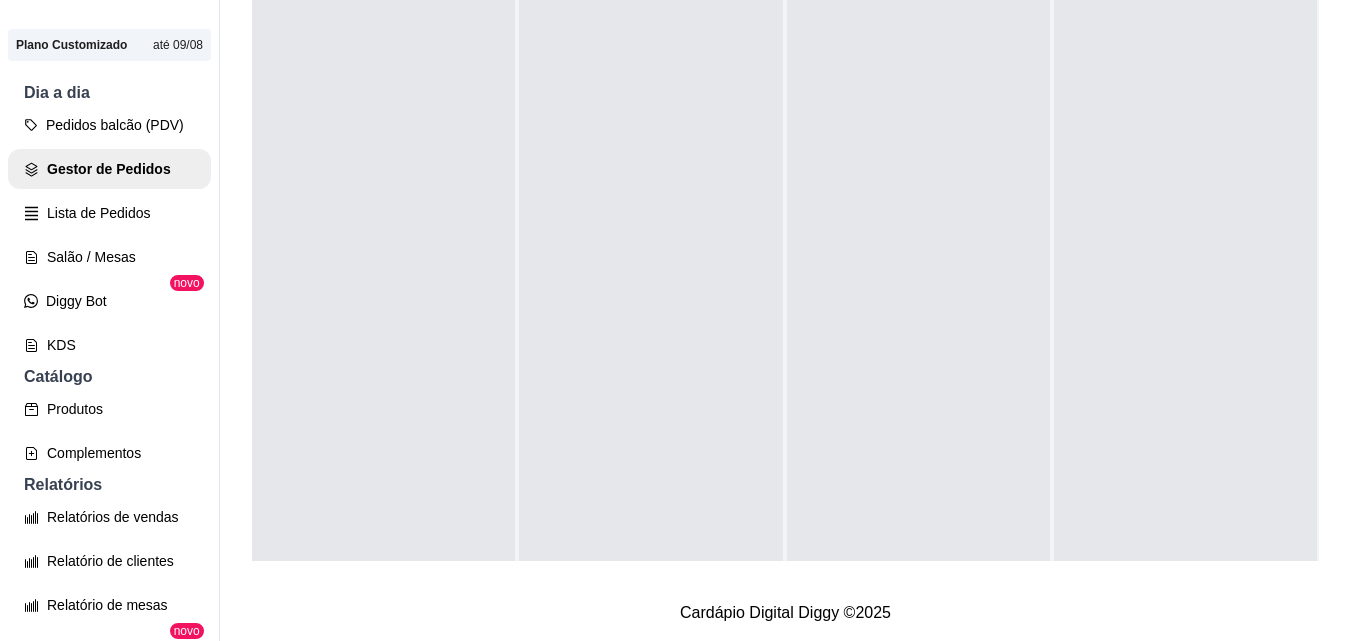 click on "Selecione o tipo dos pedidos Todos os pedidos Pedidos agendados Novo pedido Pendente 0 Aceito 0 Preparando 0 Em entrega 0" at bounding box center (785, 174) 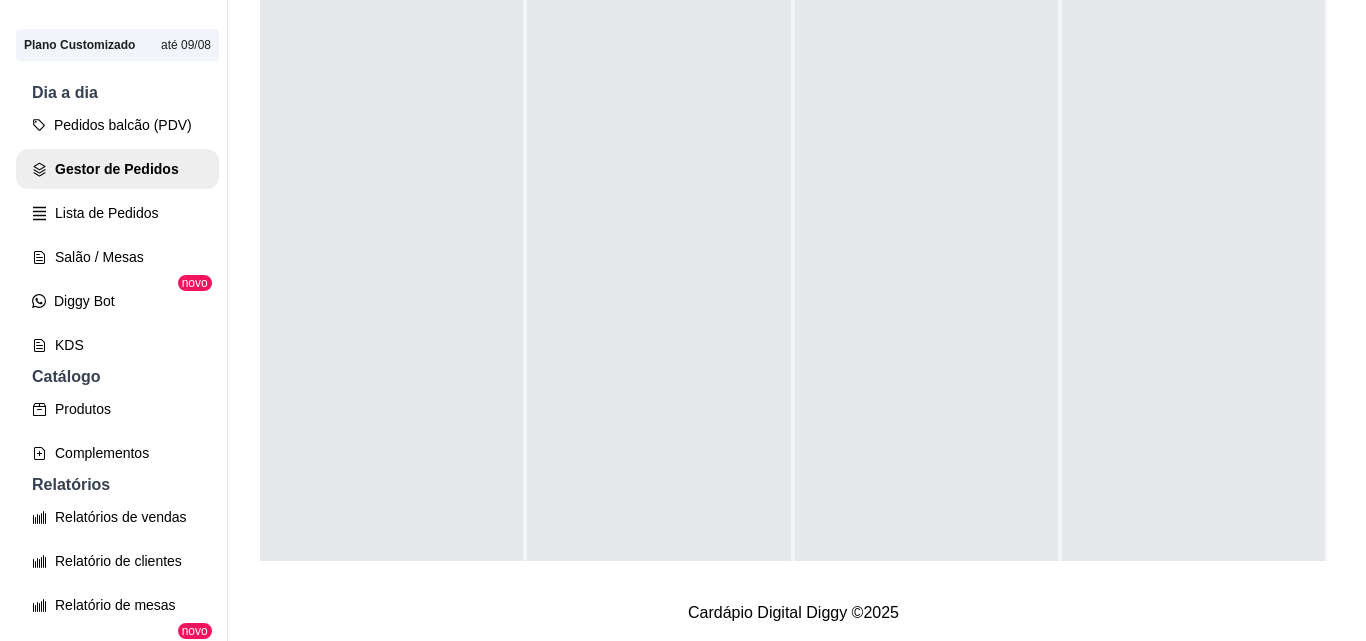 scroll, scrollTop: 0, scrollLeft: 0, axis: both 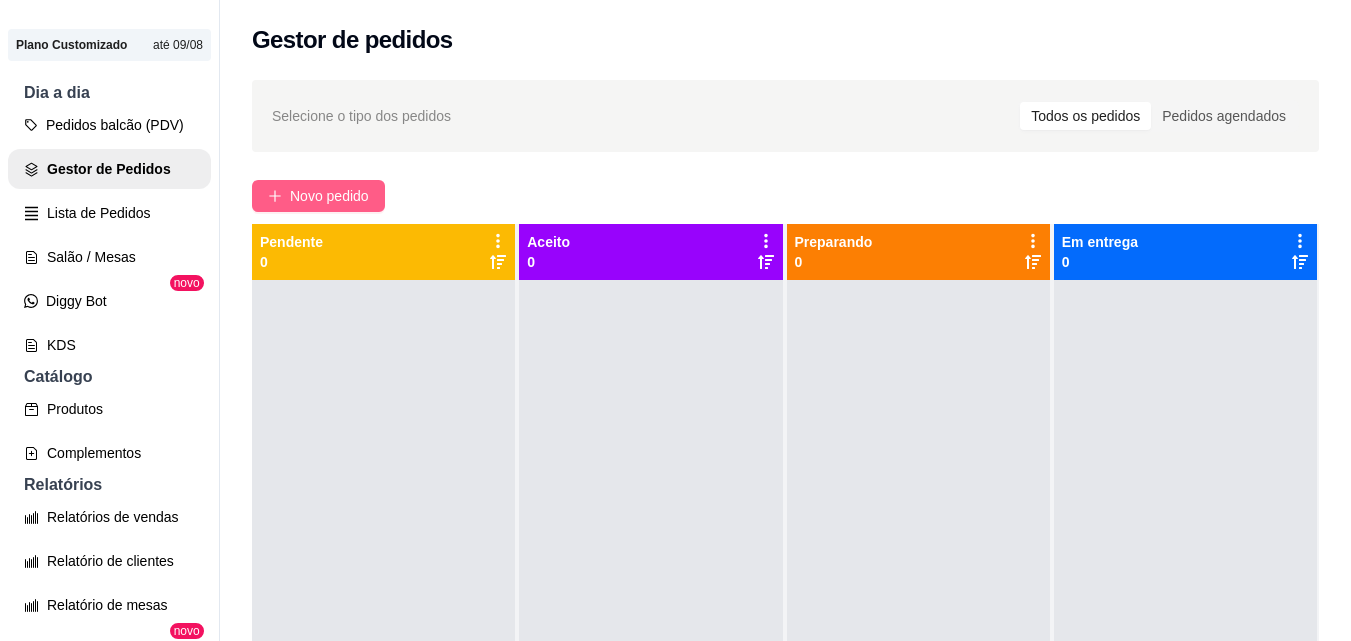 click on "Novo pedido" at bounding box center (329, 196) 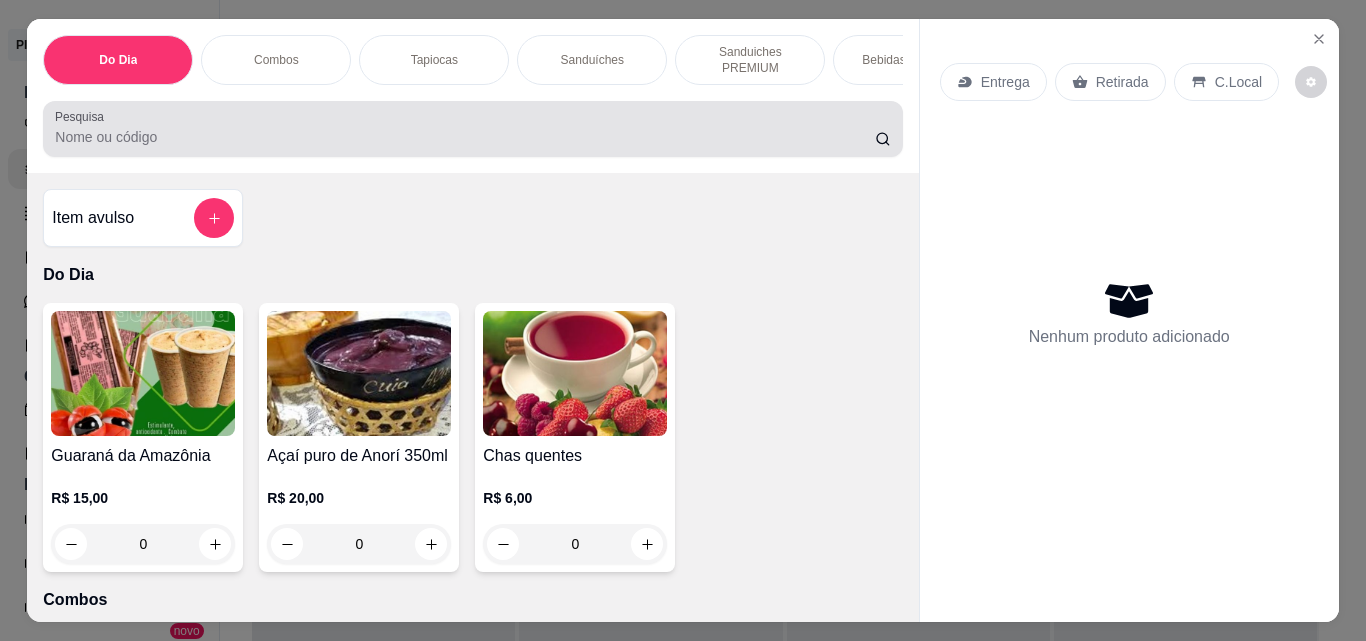 click on "Pesquisa" at bounding box center [472, 129] 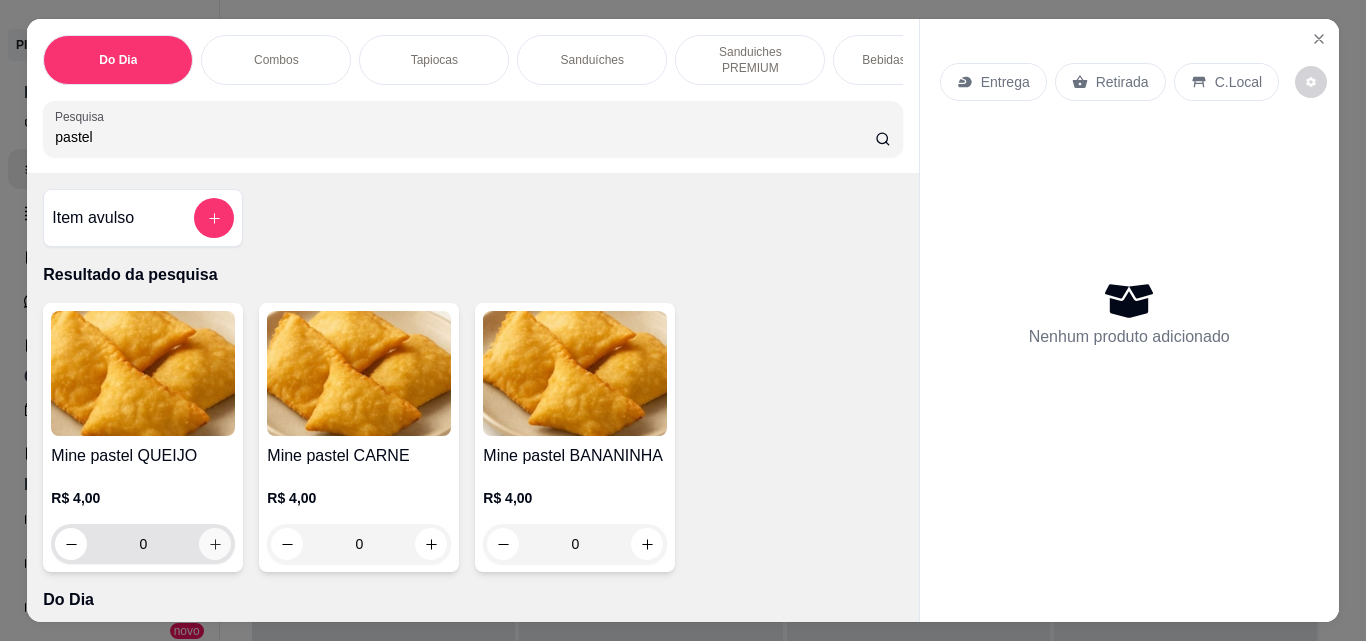 type on "pastel" 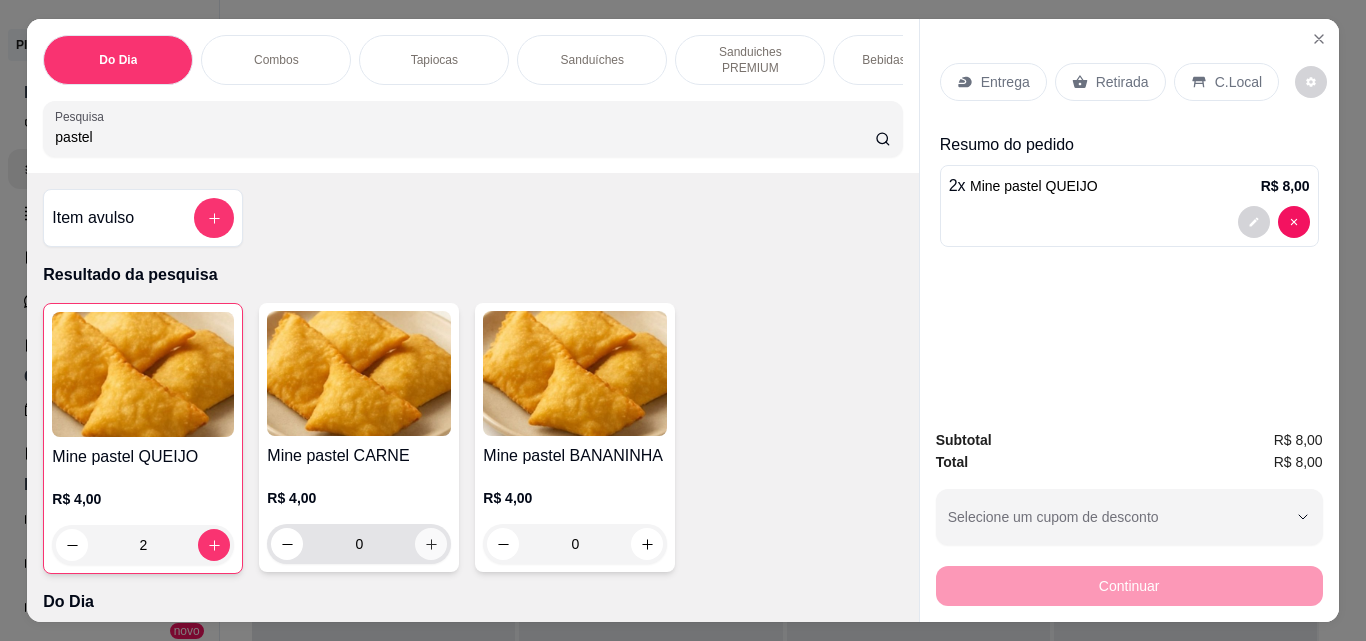 click at bounding box center (431, 544) 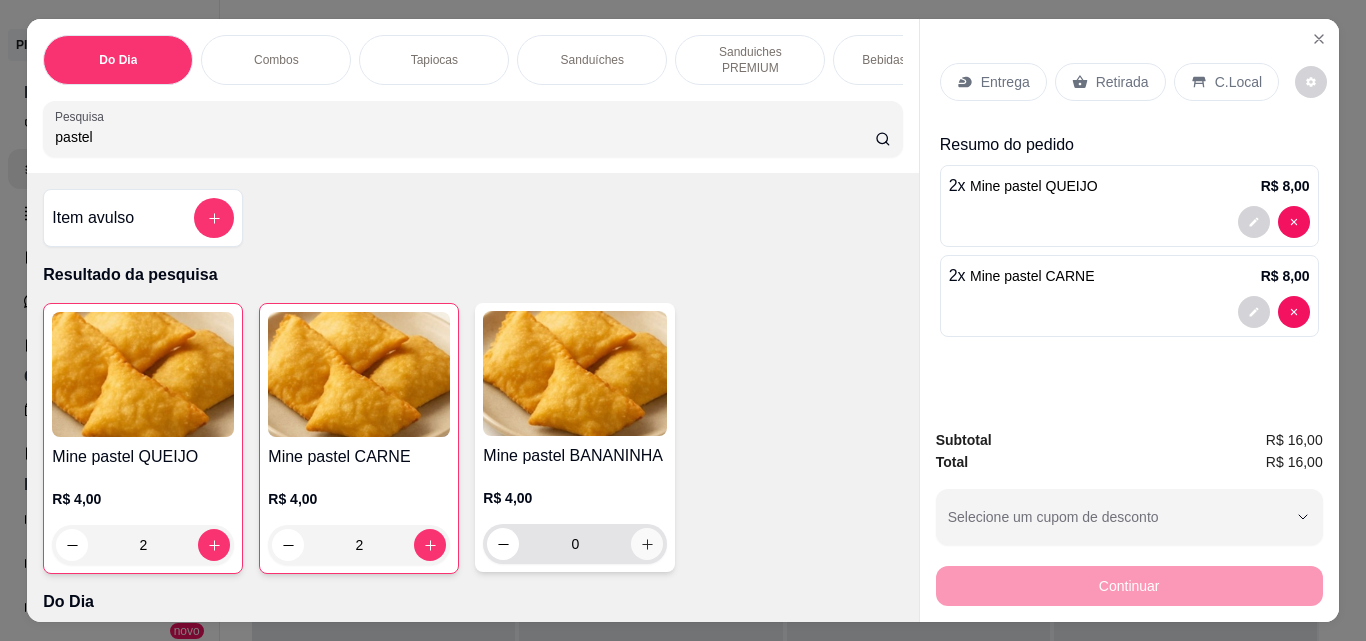 click 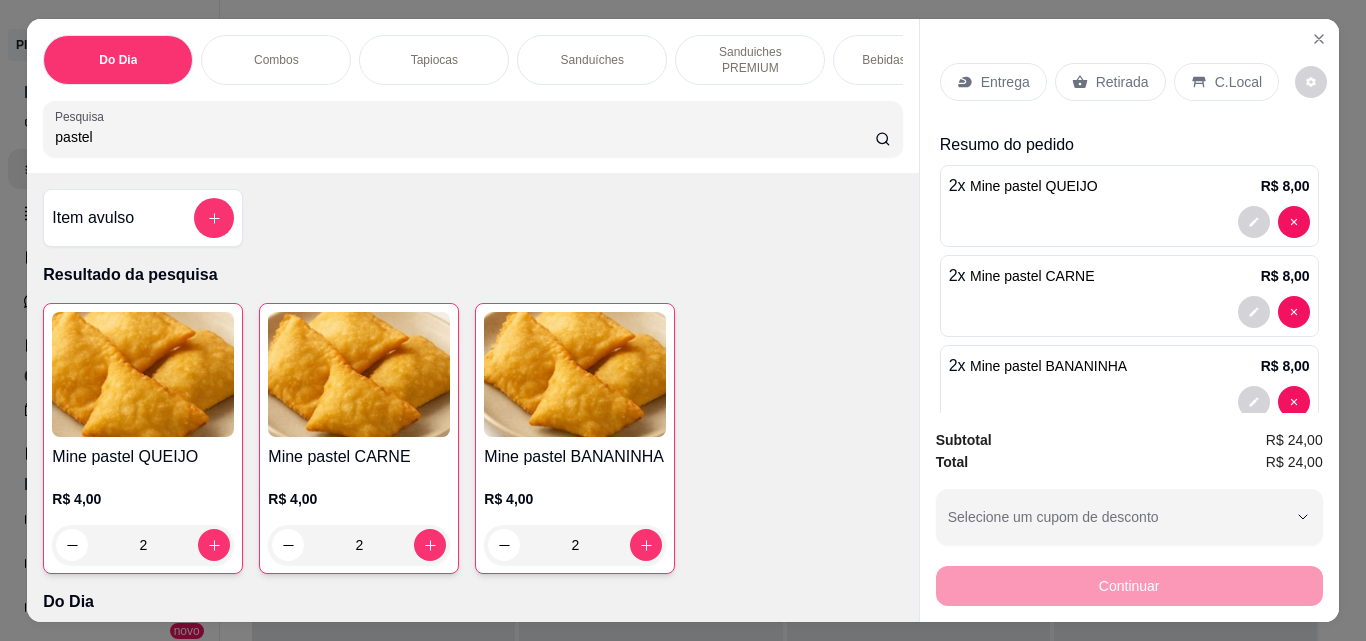 click on "Bebidas Quentes" at bounding box center [908, 60] 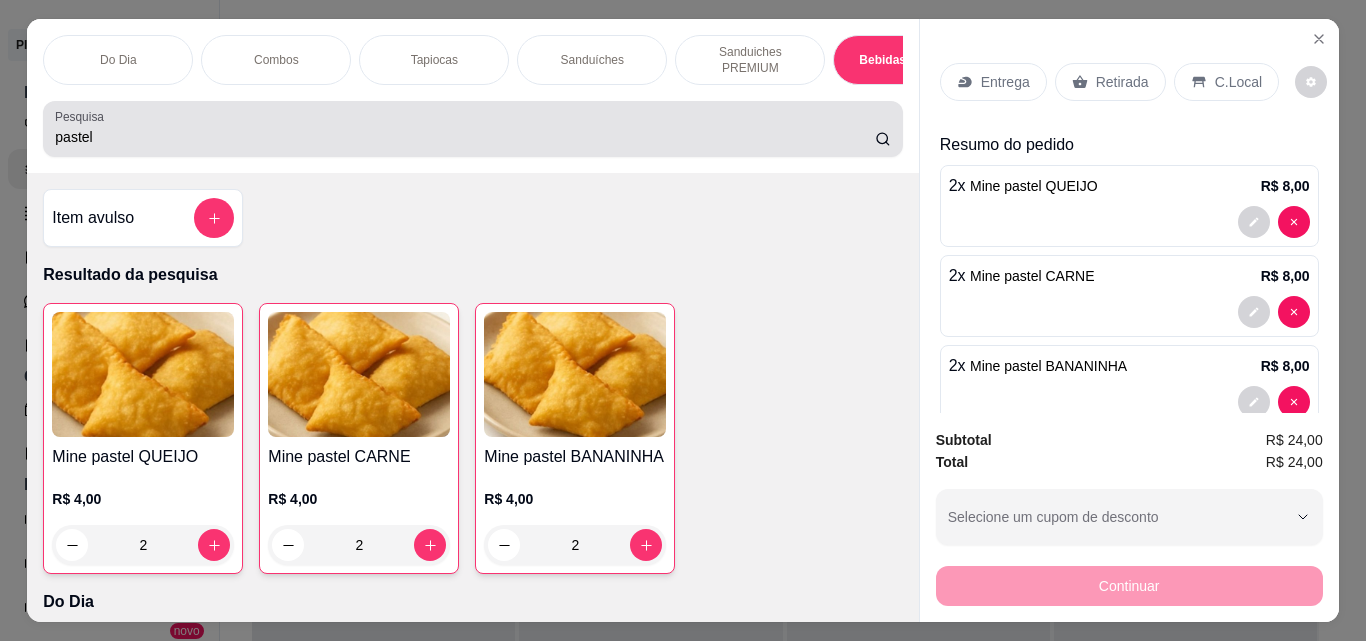scroll, scrollTop: 3635, scrollLeft: 0, axis: vertical 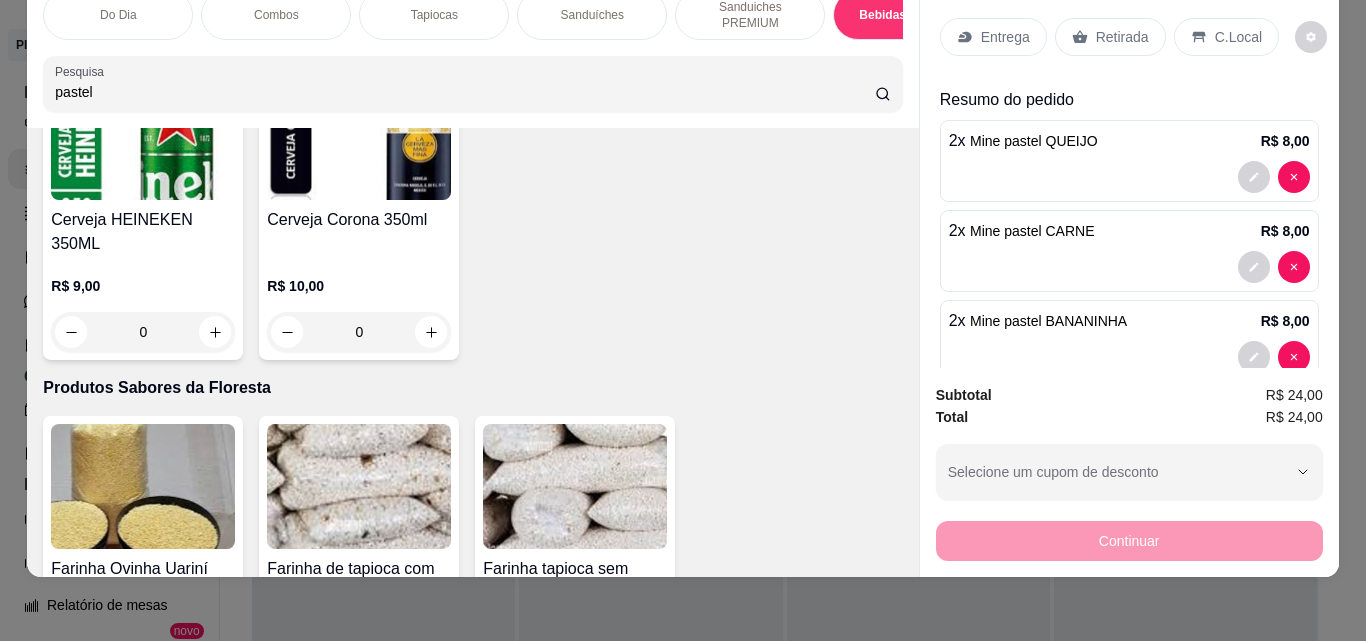 click at bounding box center [215, -595] 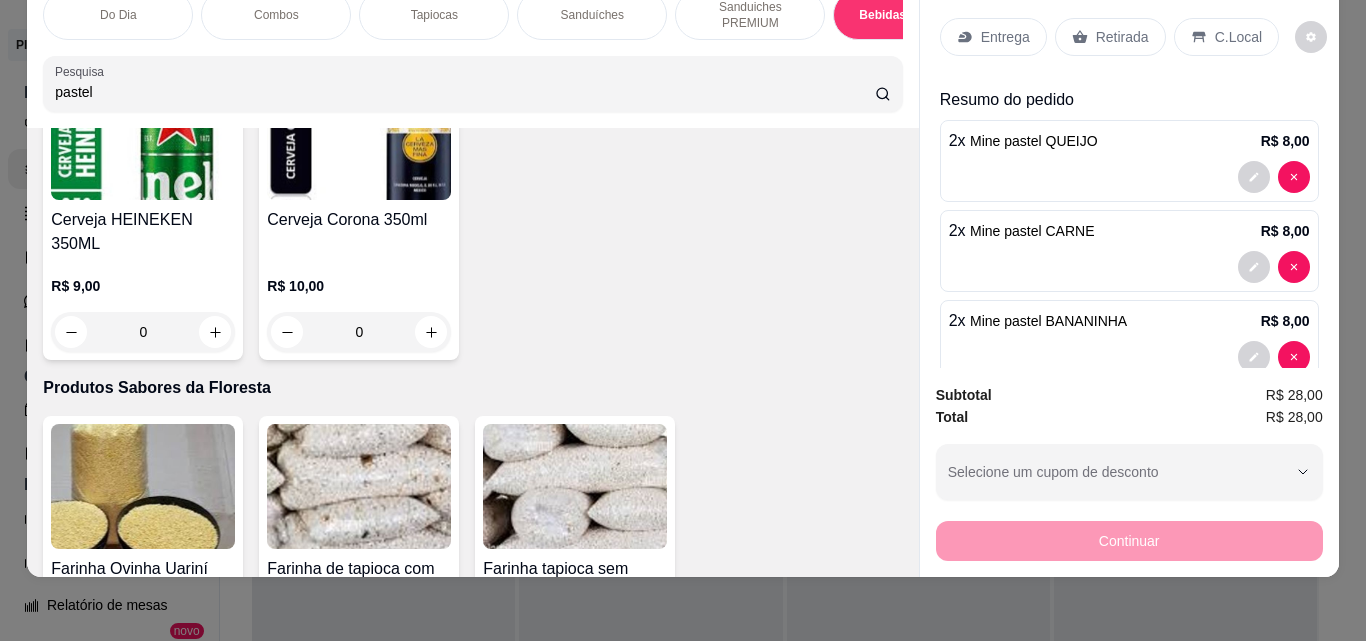 scroll, scrollTop: 4989, scrollLeft: 0, axis: vertical 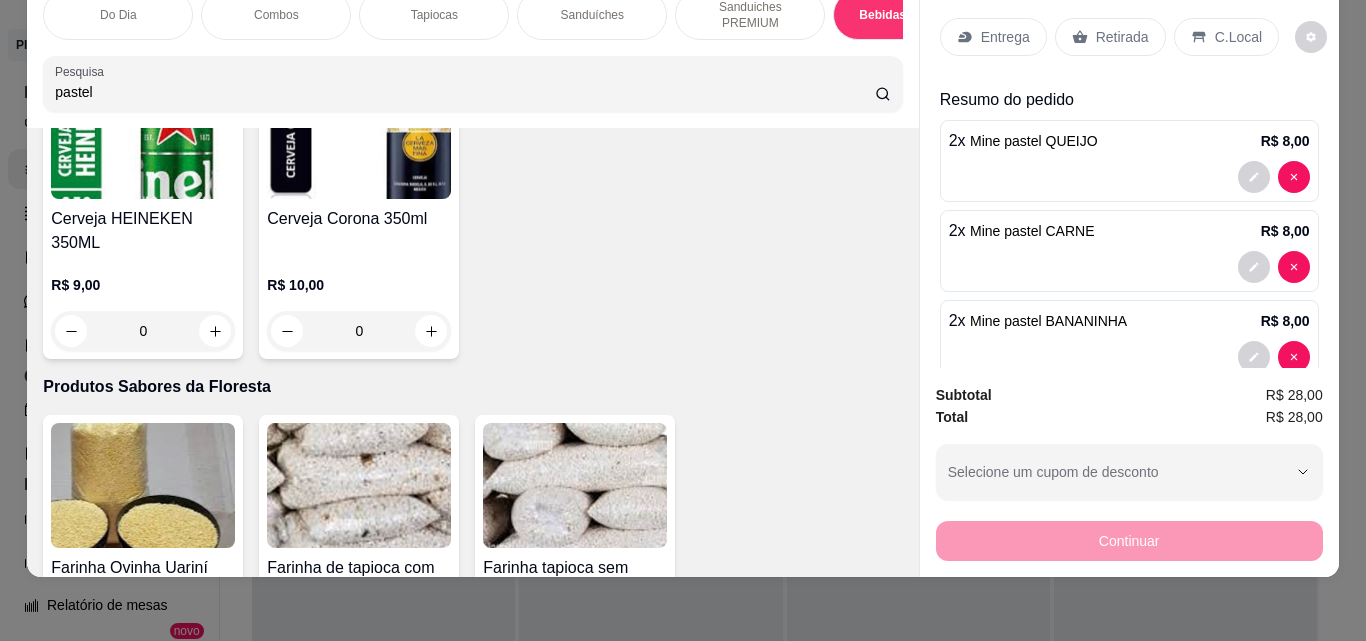 click on "C.Local" at bounding box center [1238, 37] 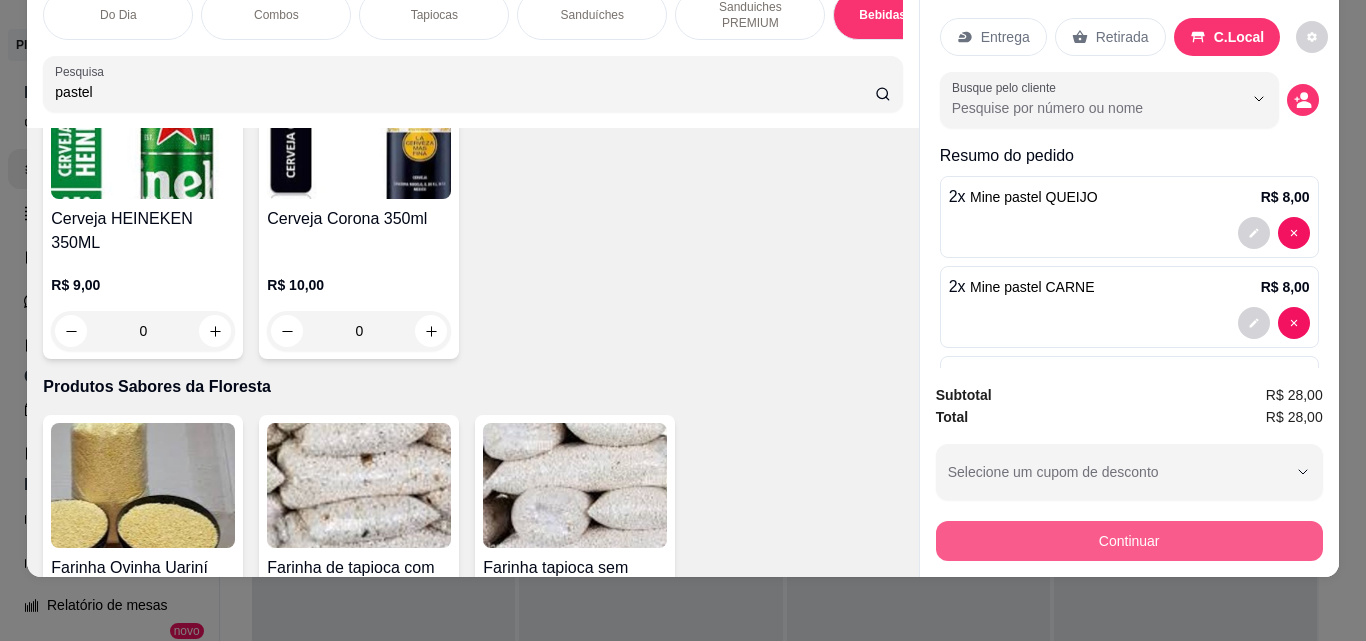 click on "Continuar" at bounding box center (1129, 541) 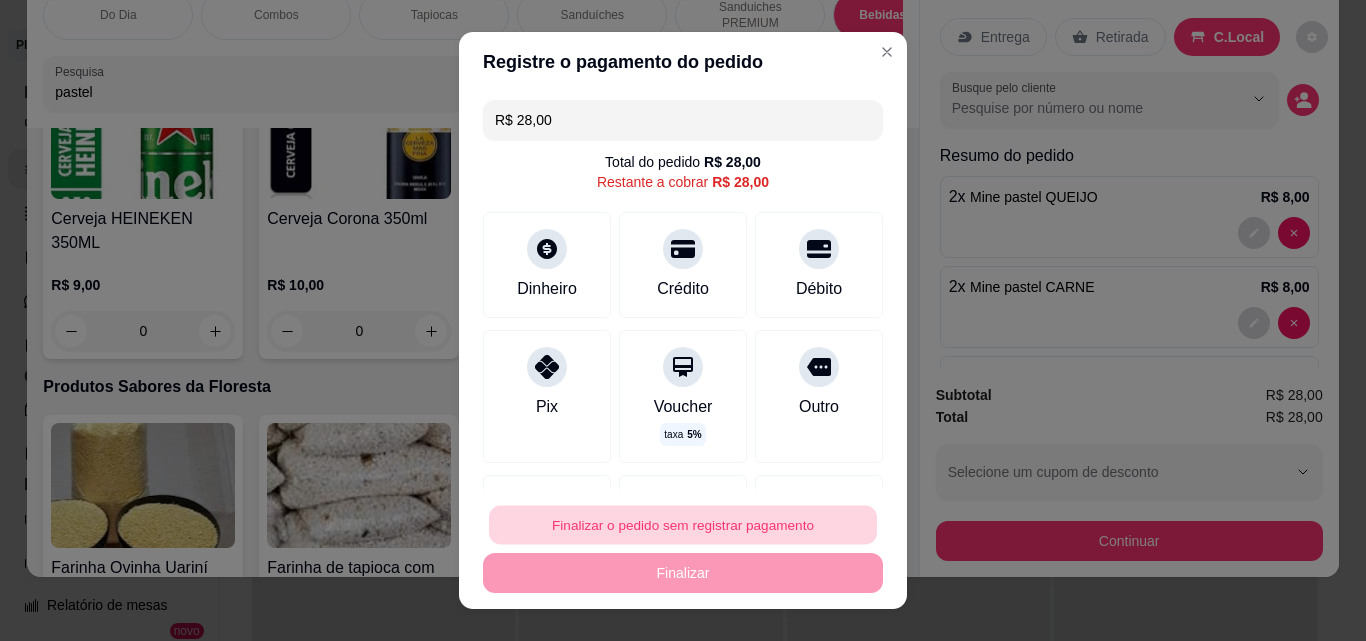 click on "Finalizar o pedido sem registrar pagamento" at bounding box center (683, 525) 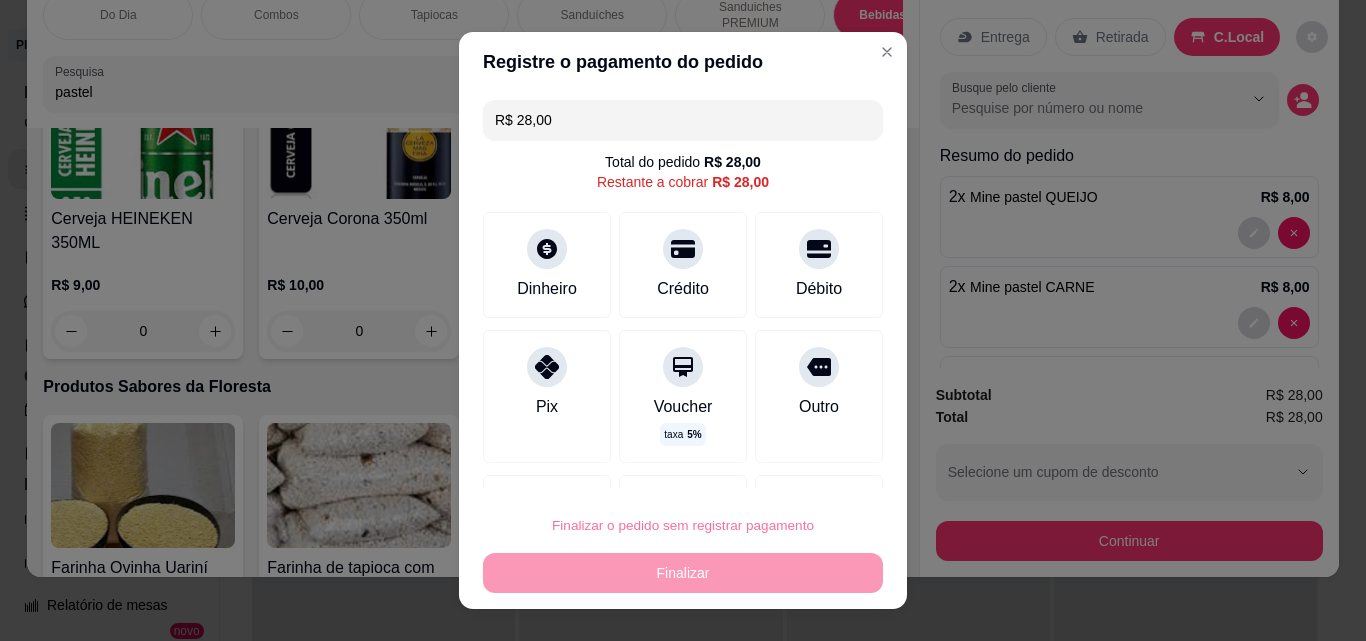 click on "Confirmar" at bounding box center [796, 468] 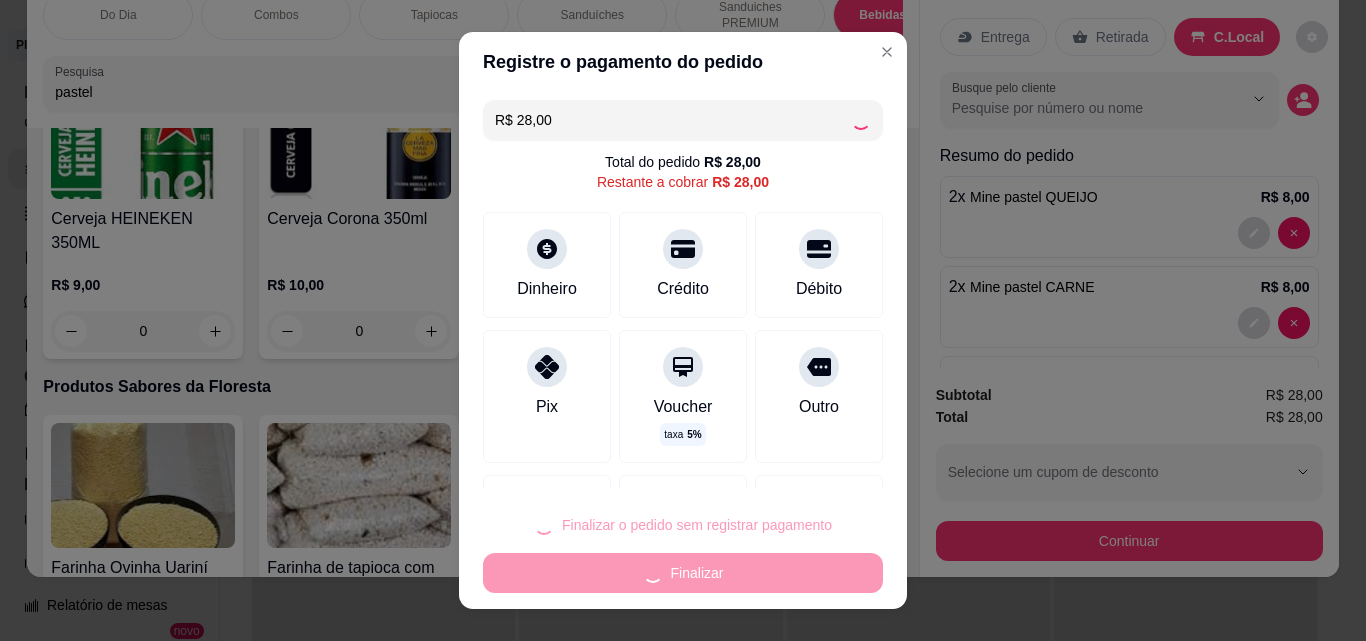 type on "0" 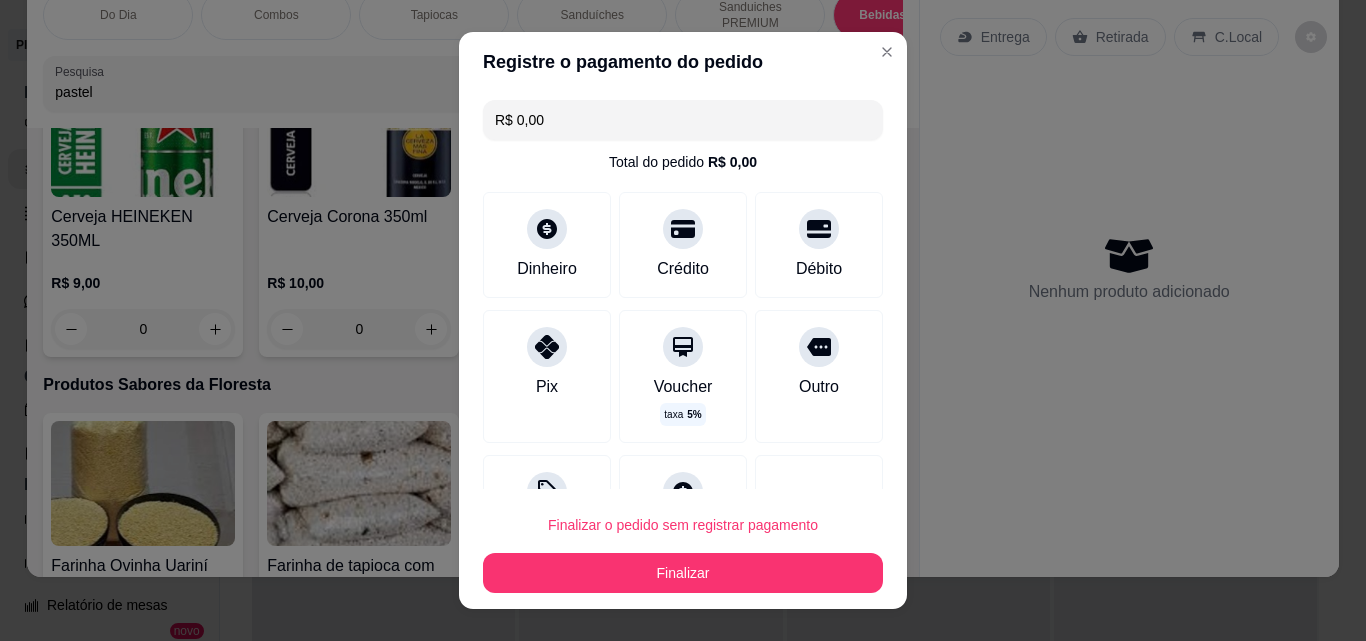 type on "R$ 0,00" 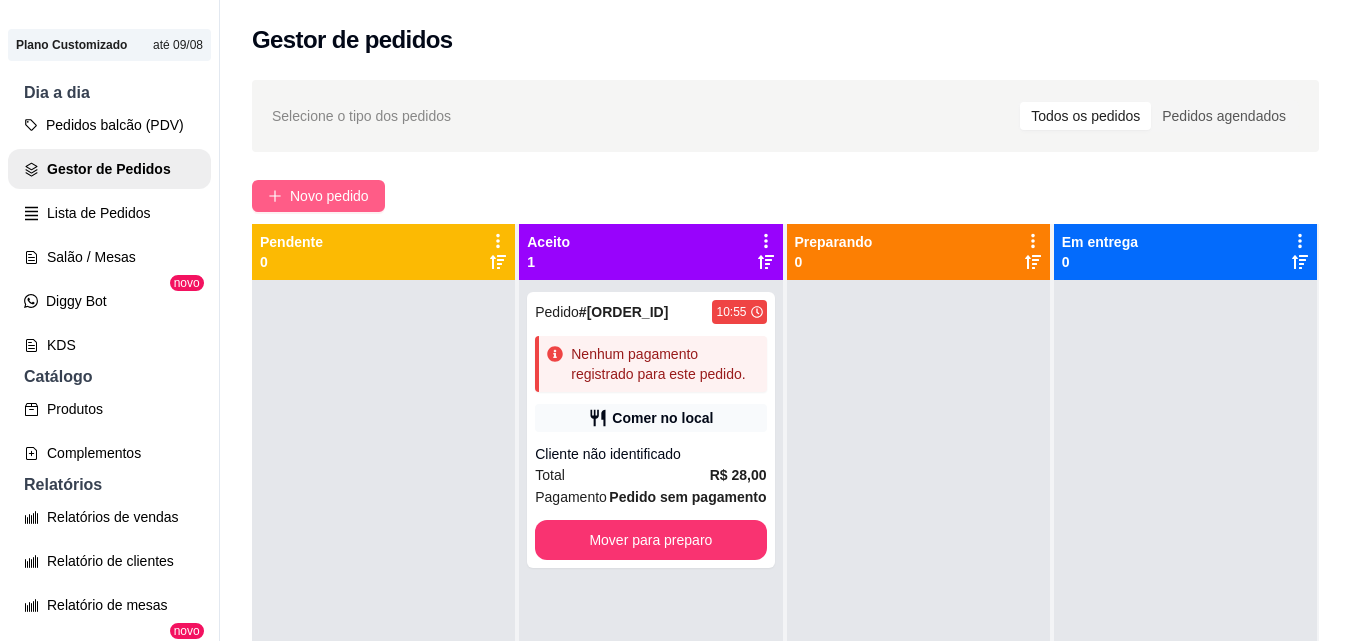 click on "Novo pedido" at bounding box center [329, 196] 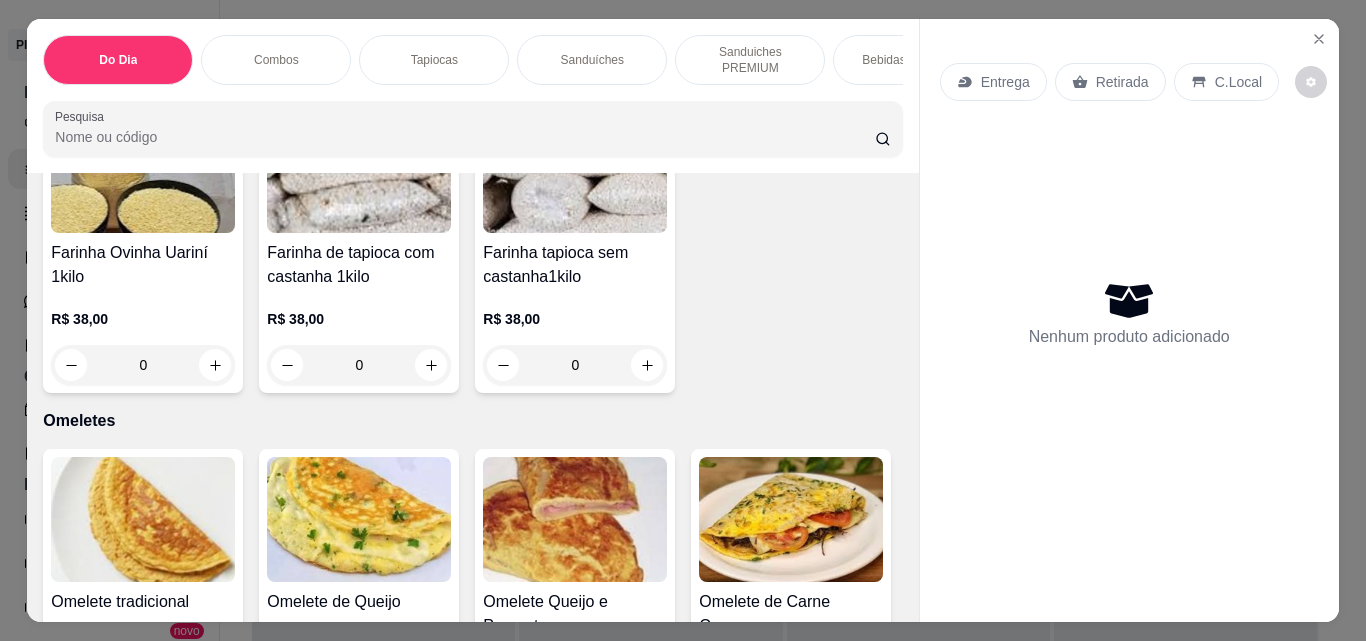 scroll, scrollTop: 4924, scrollLeft: 0, axis: vertical 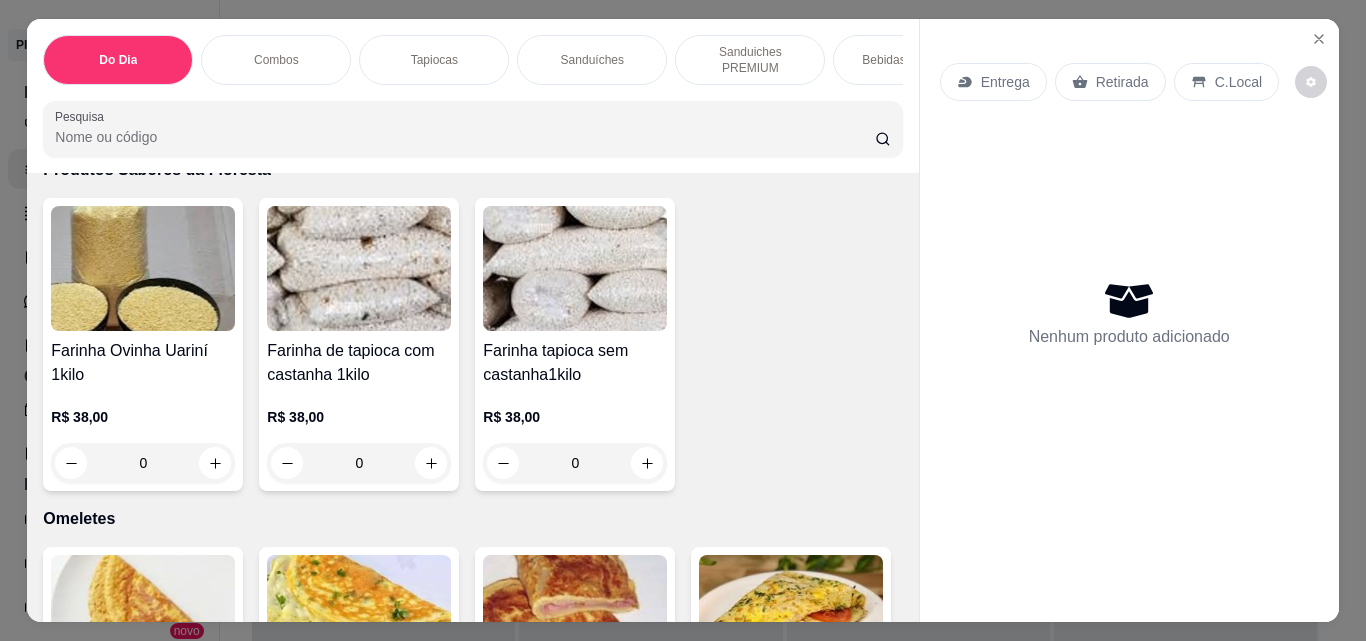 click 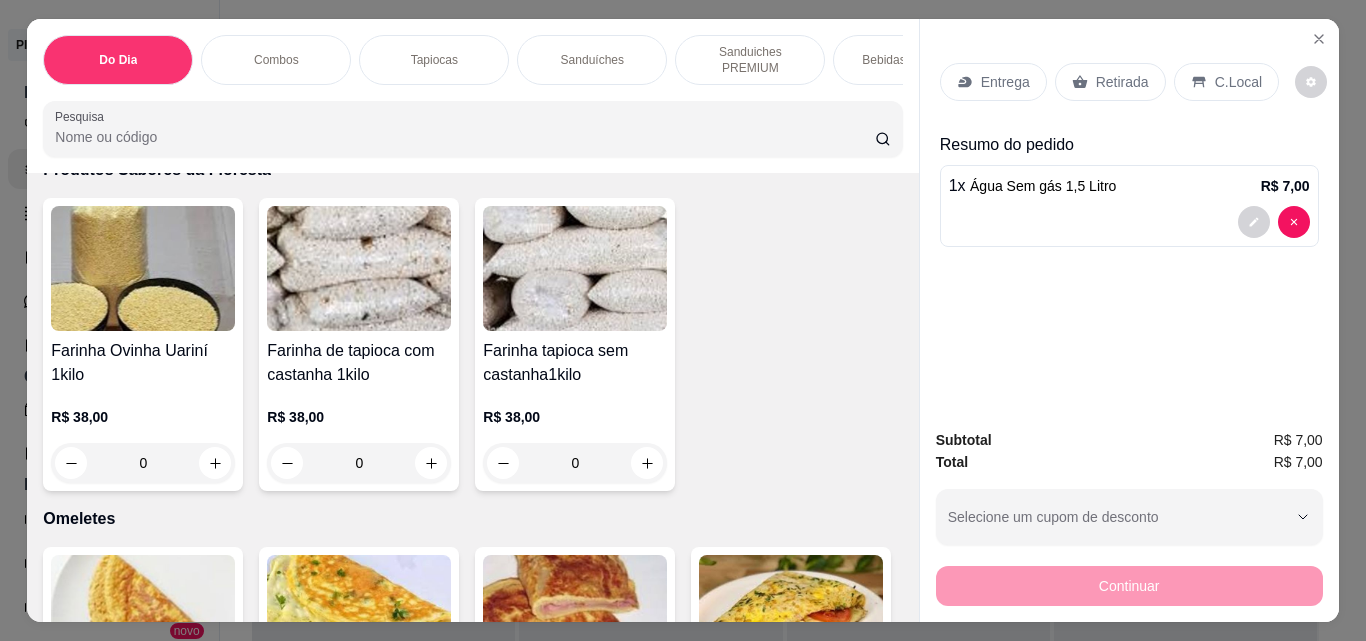 click 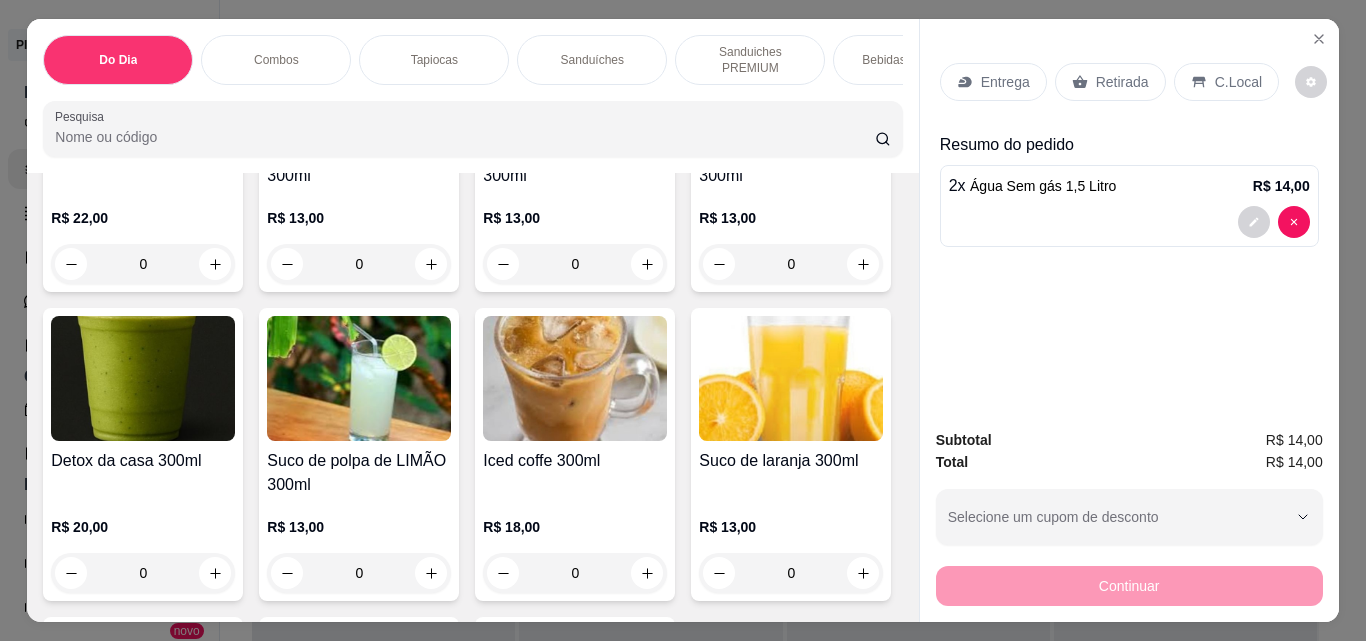 scroll, scrollTop: 8089, scrollLeft: 0, axis: vertical 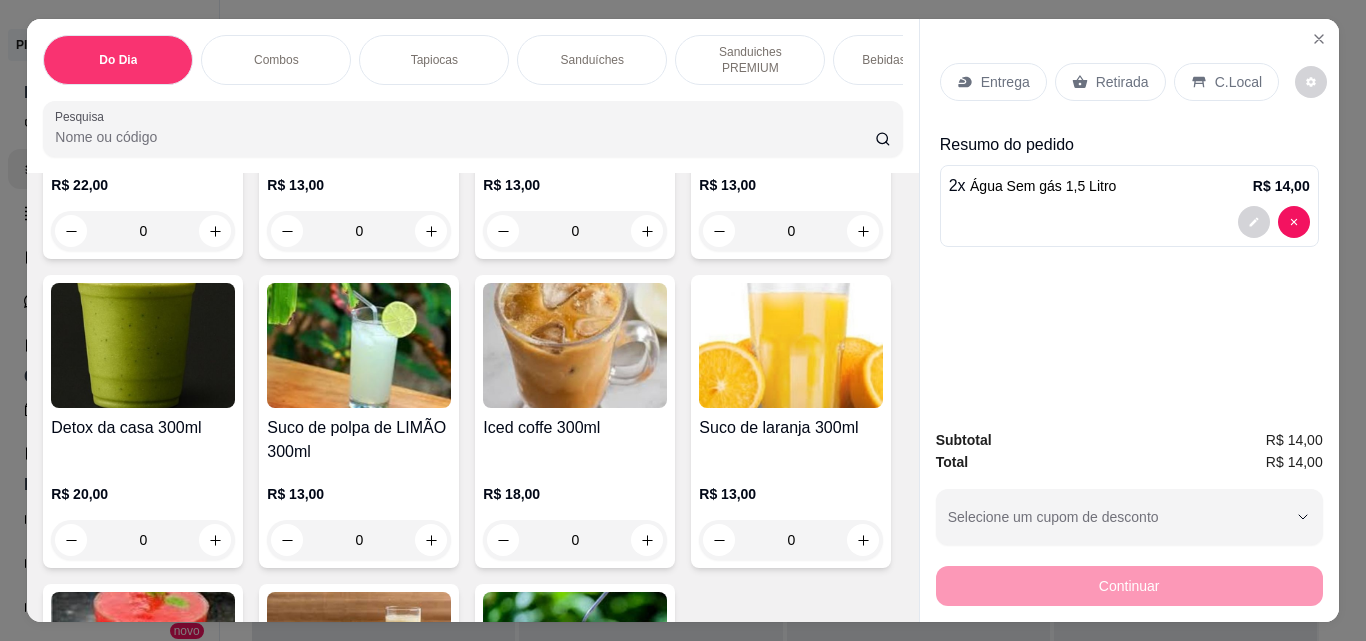 click 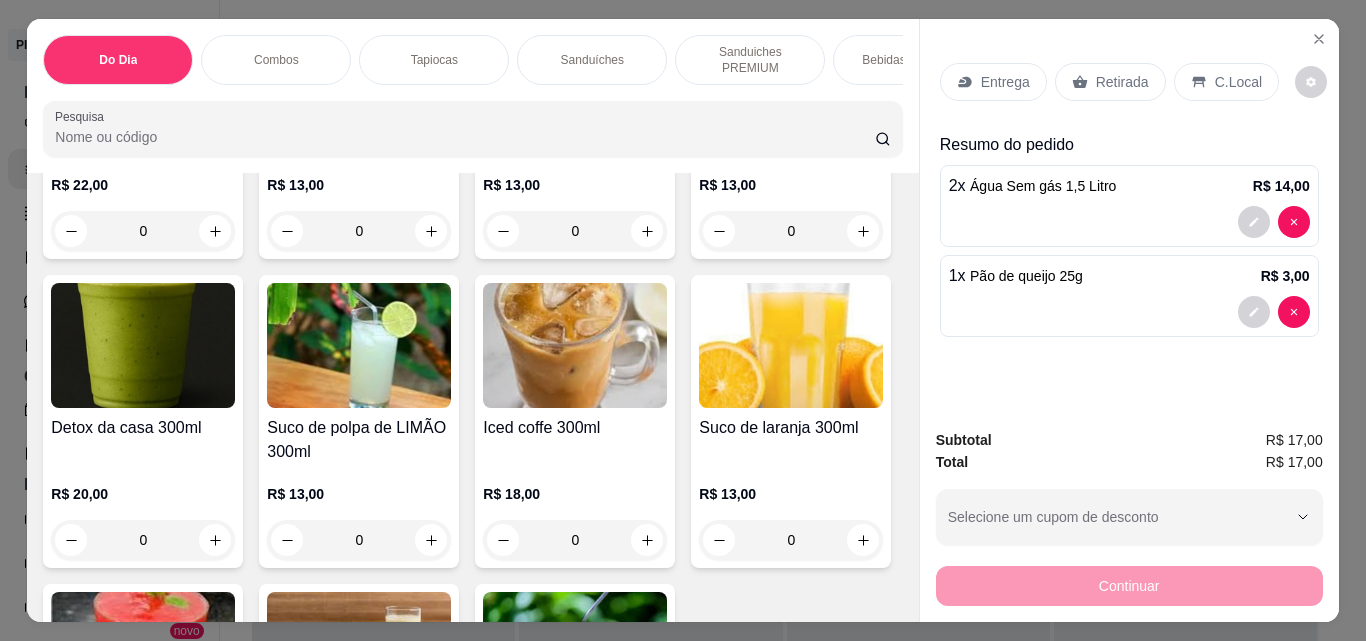 click 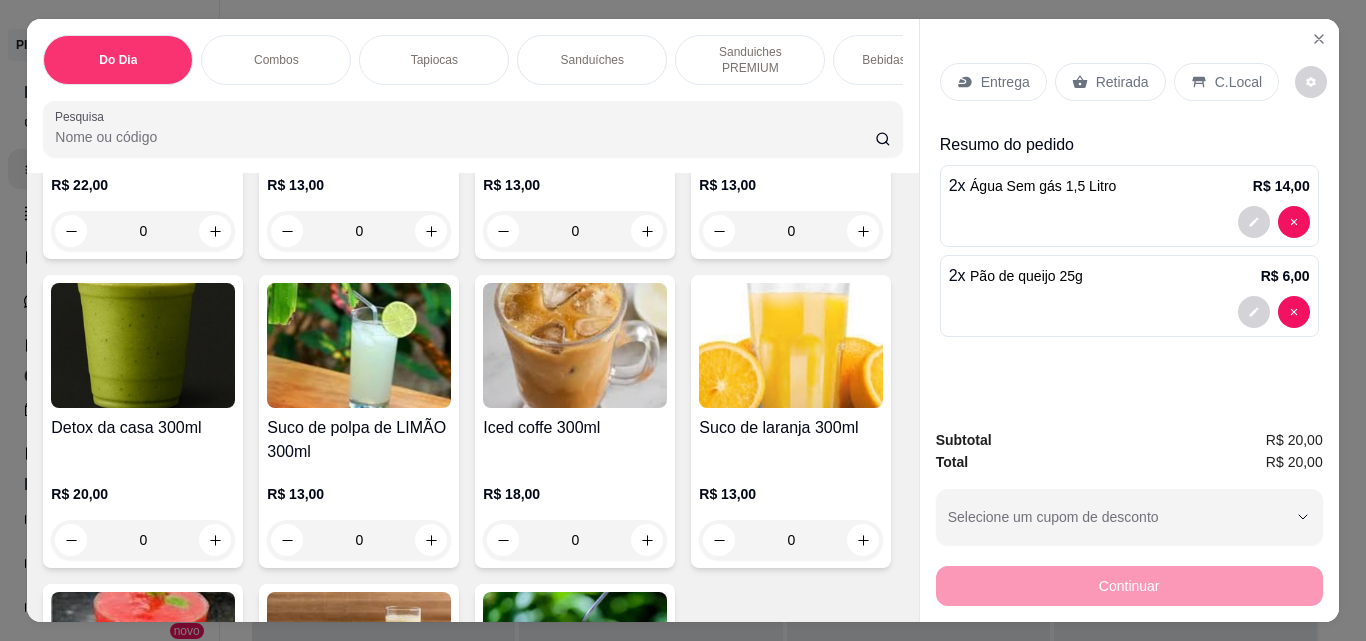 click 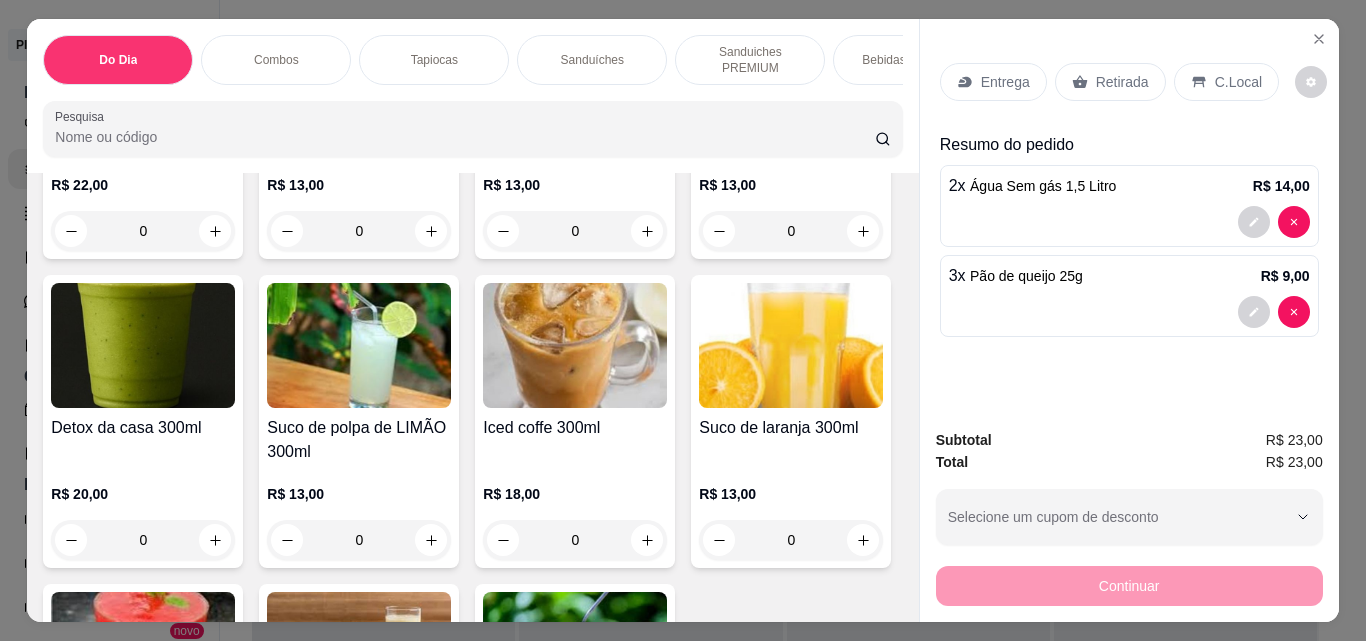 click 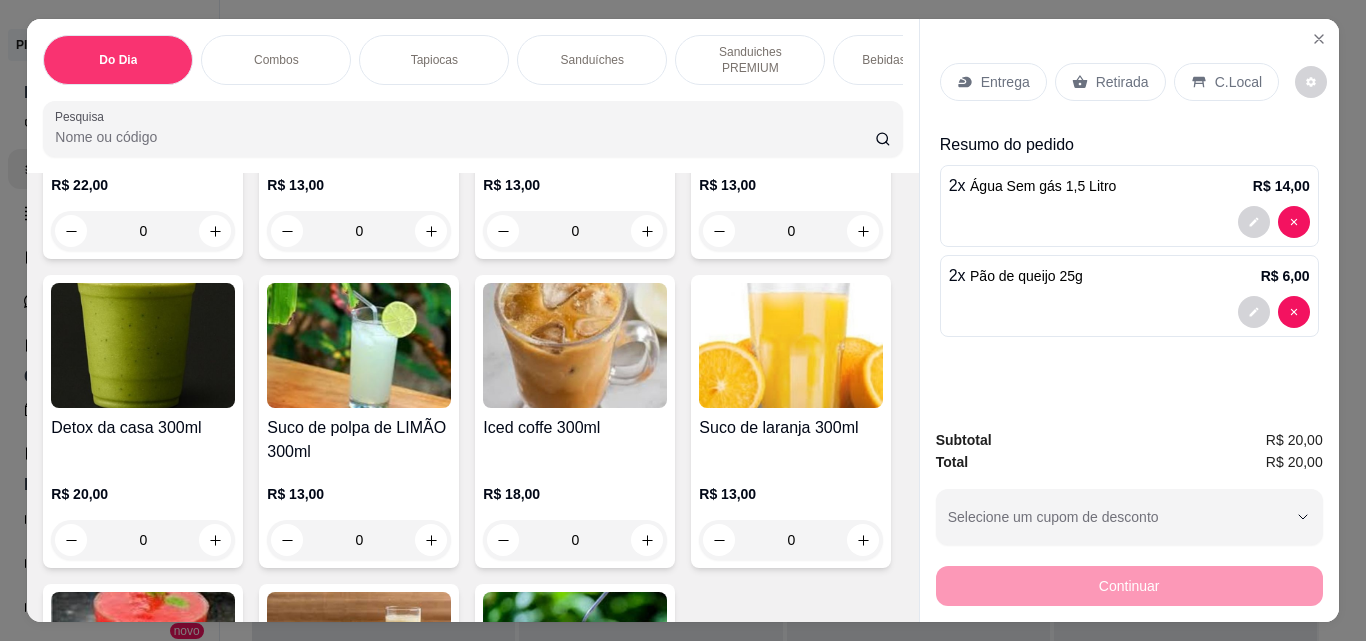 click on "Retirada" at bounding box center (1122, 82) 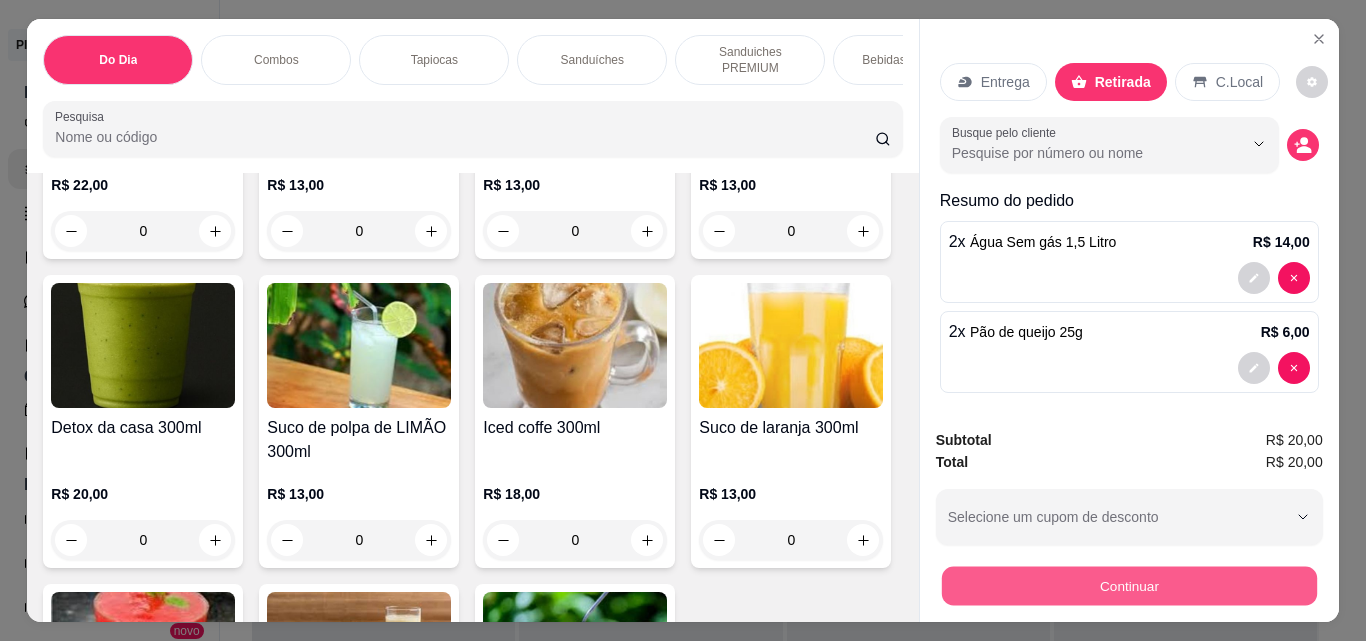 click on "Continuar" at bounding box center [1128, 585] 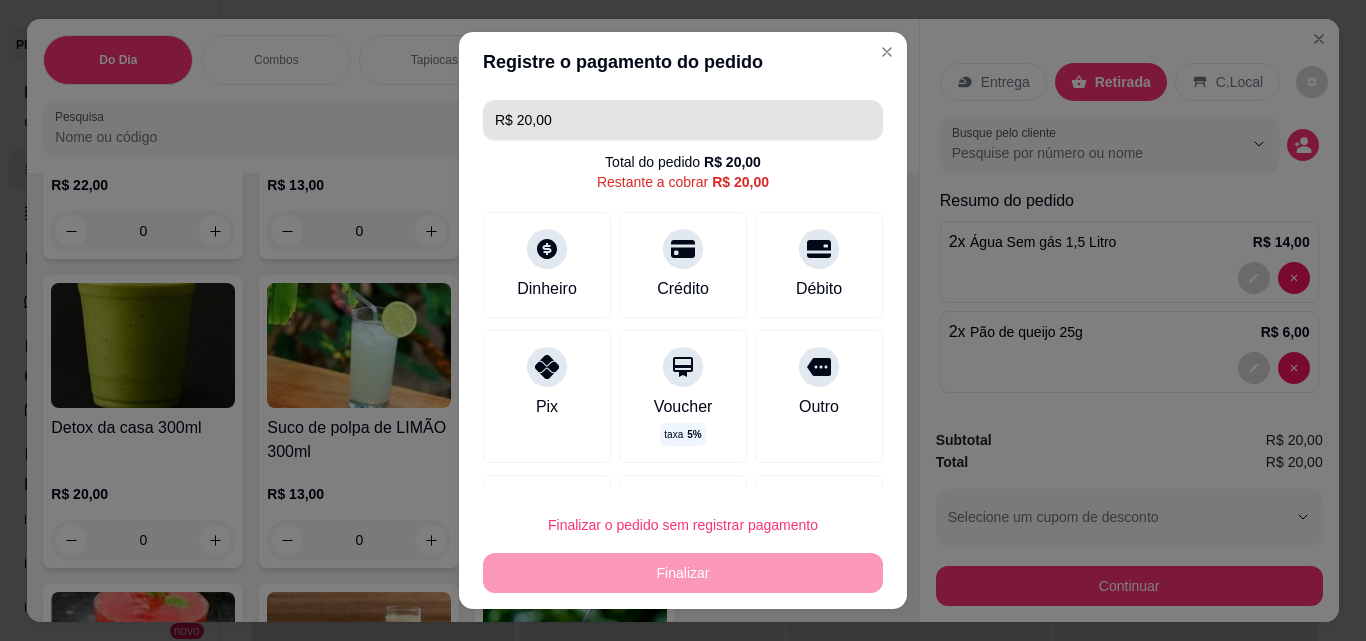 click on "R$ 20,00" at bounding box center [683, 120] 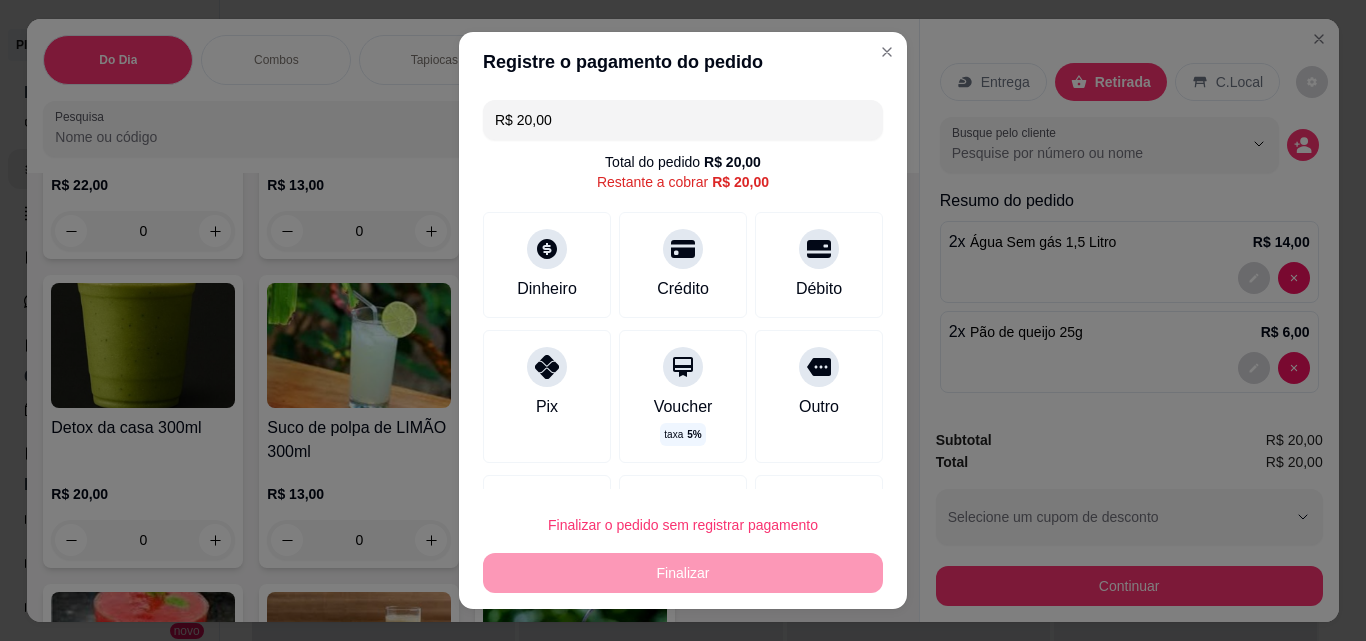click on "R$ 20,00" at bounding box center [683, 120] 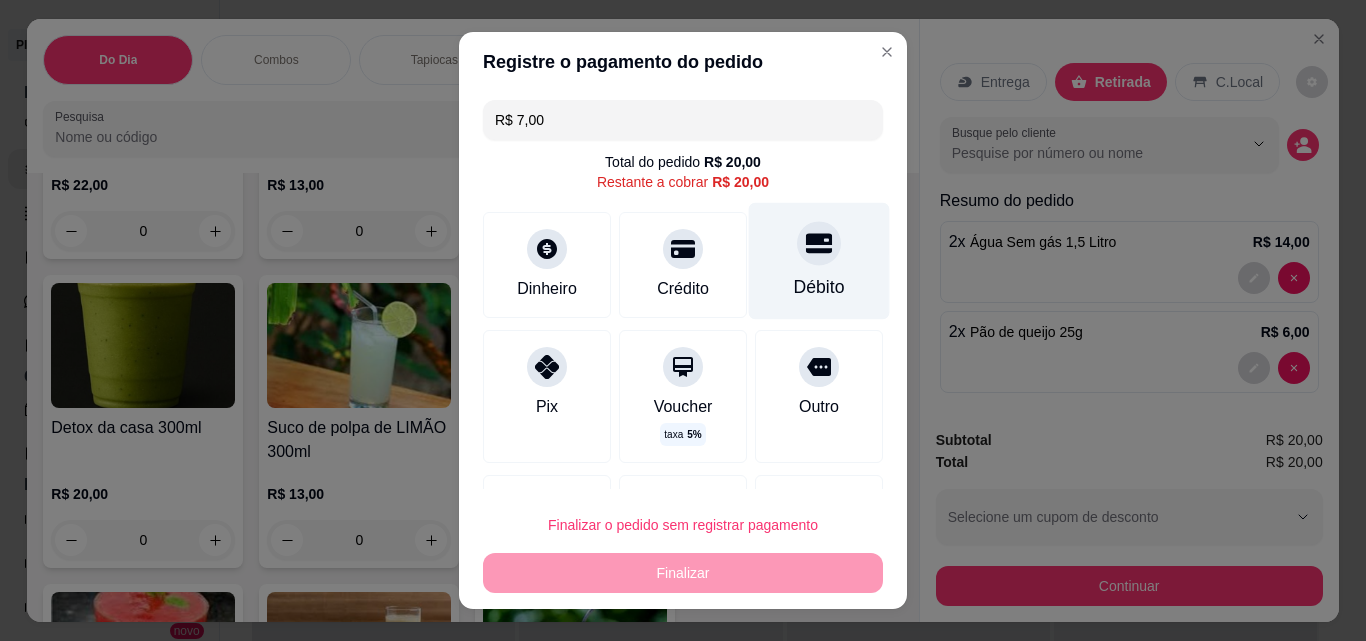 click on "Débito" at bounding box center (819, 261) 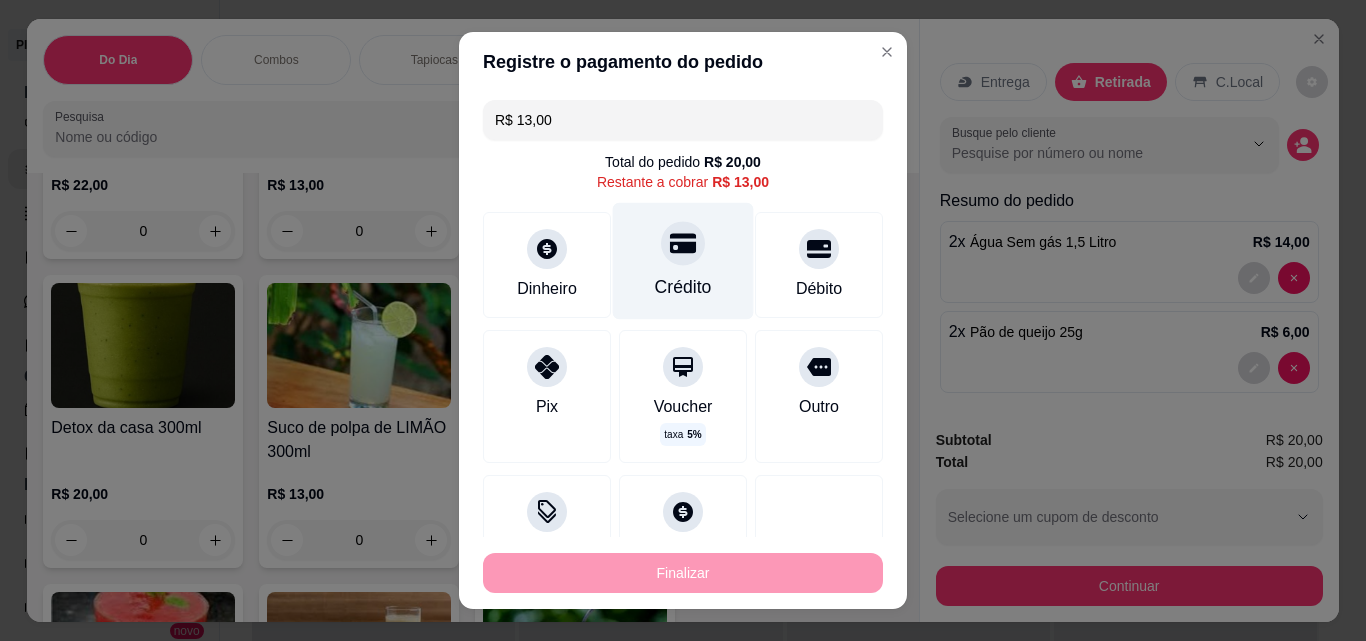 click on "Crédito" at bounding box center (683, 261) 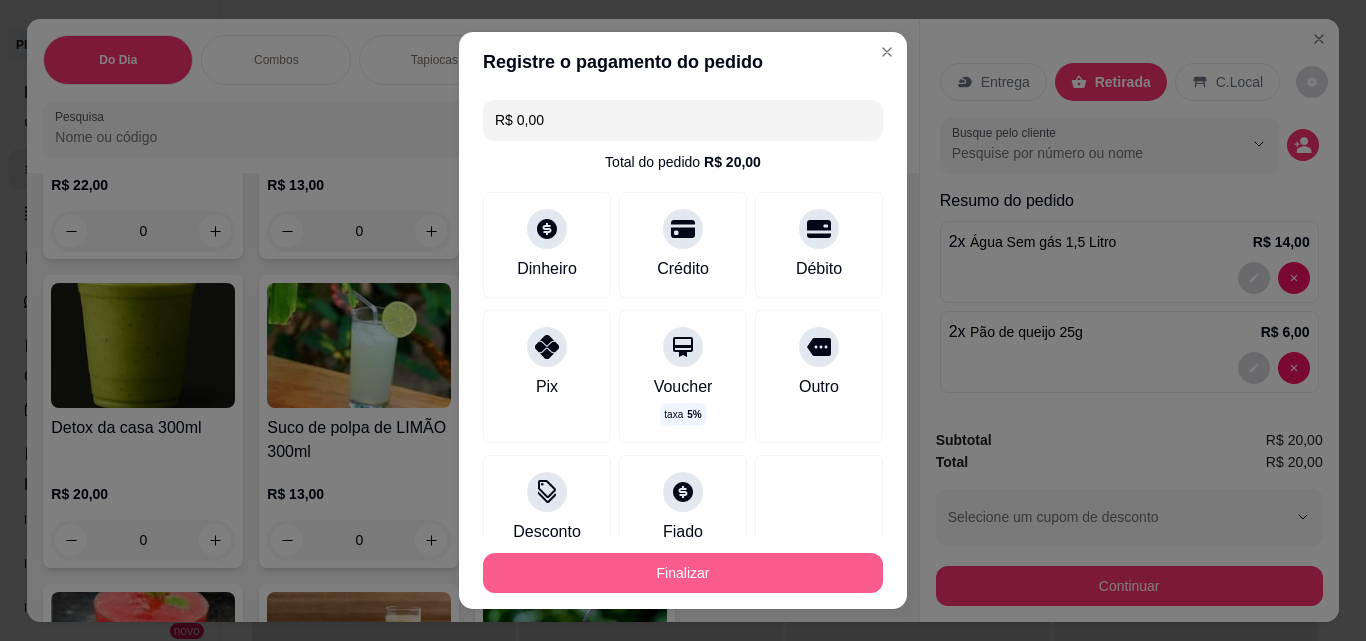 click on "Finalizar" at bounding box center (683, 573) 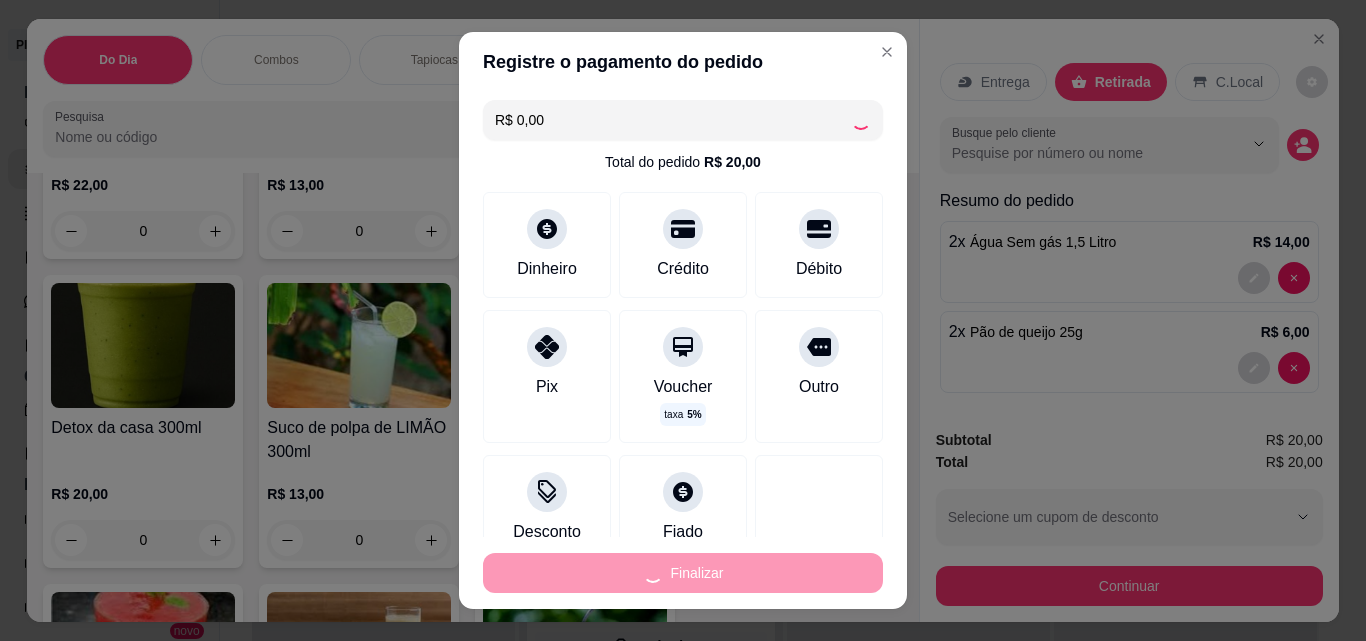 type on "0" 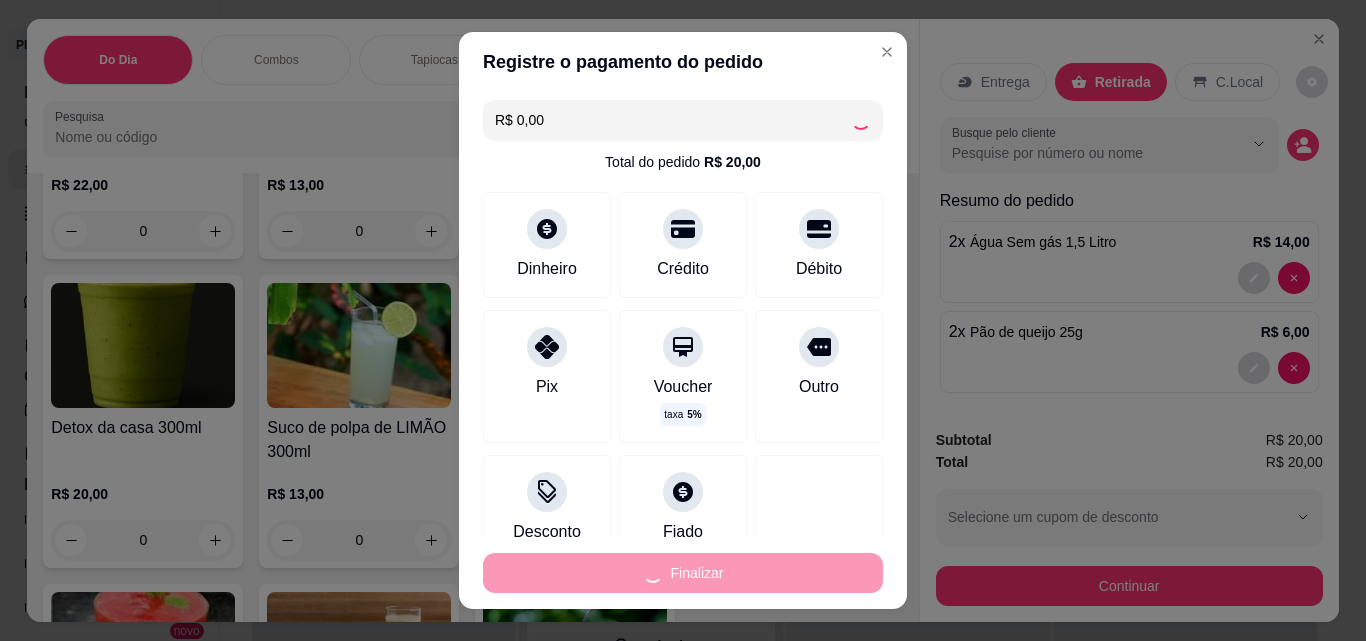 type on "0" 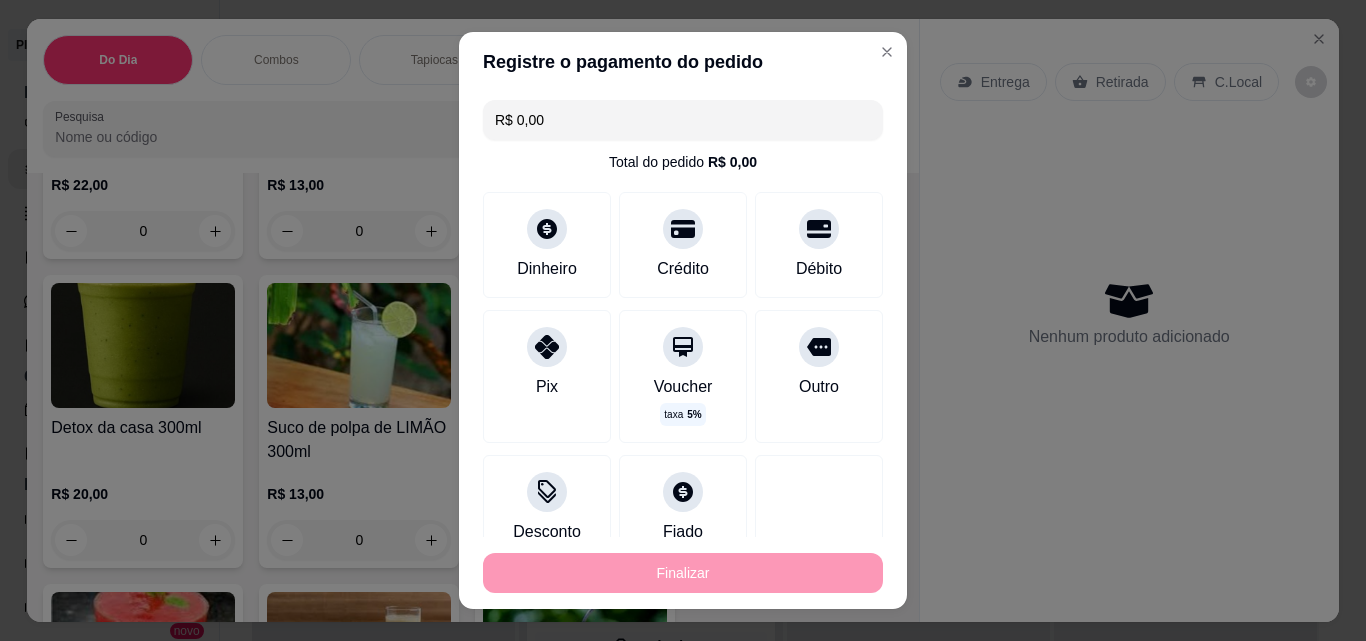 type on "-R$ 20,00" 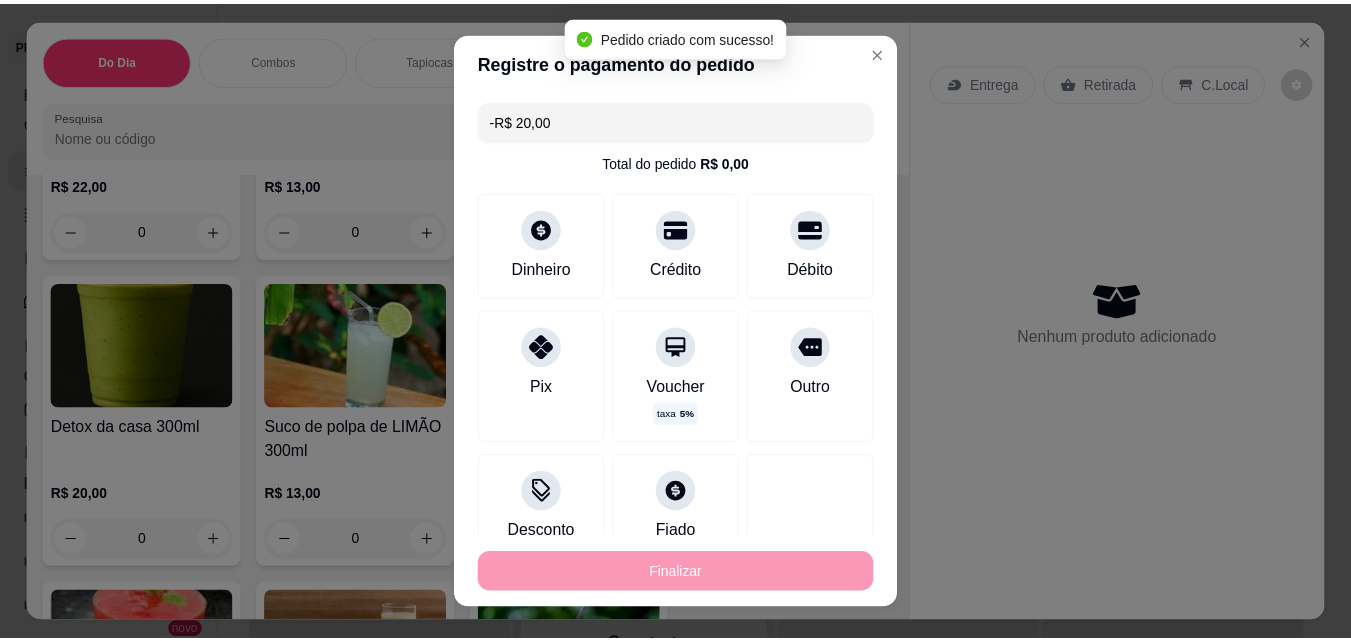 scroll, scrollTop: 8087, scrollLeft: 0, axis: vertical 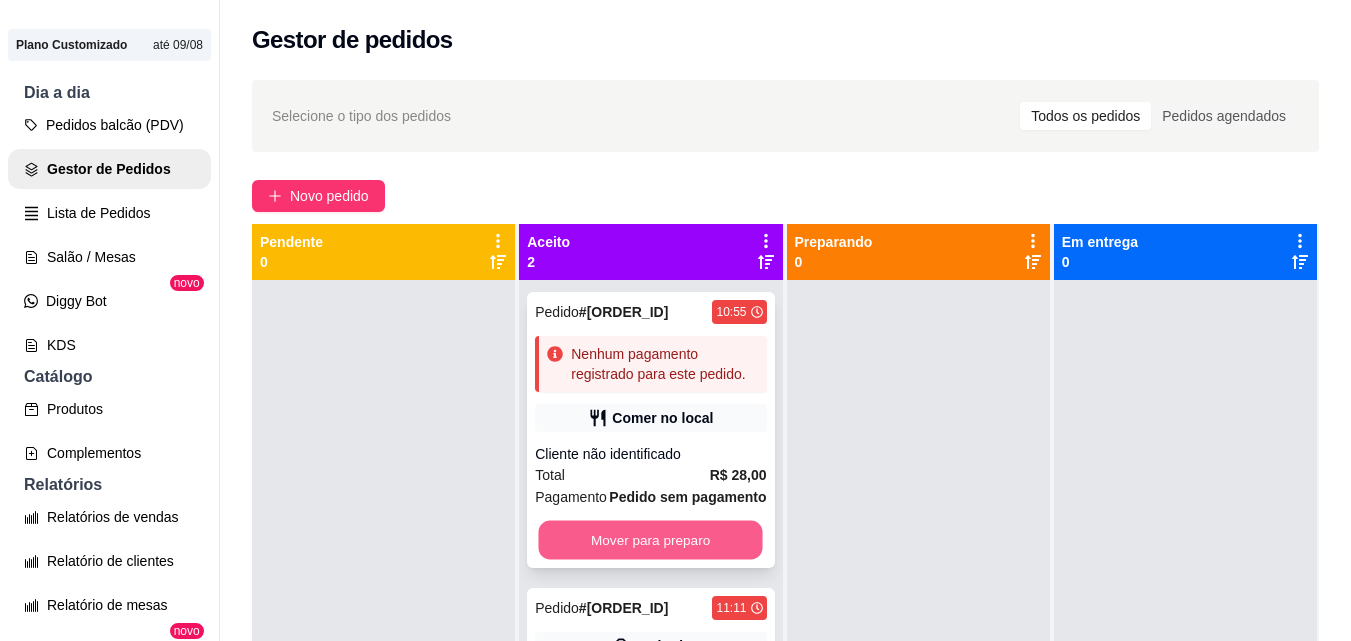 click on "Mover para preparo" at bounding box center [651, 540] 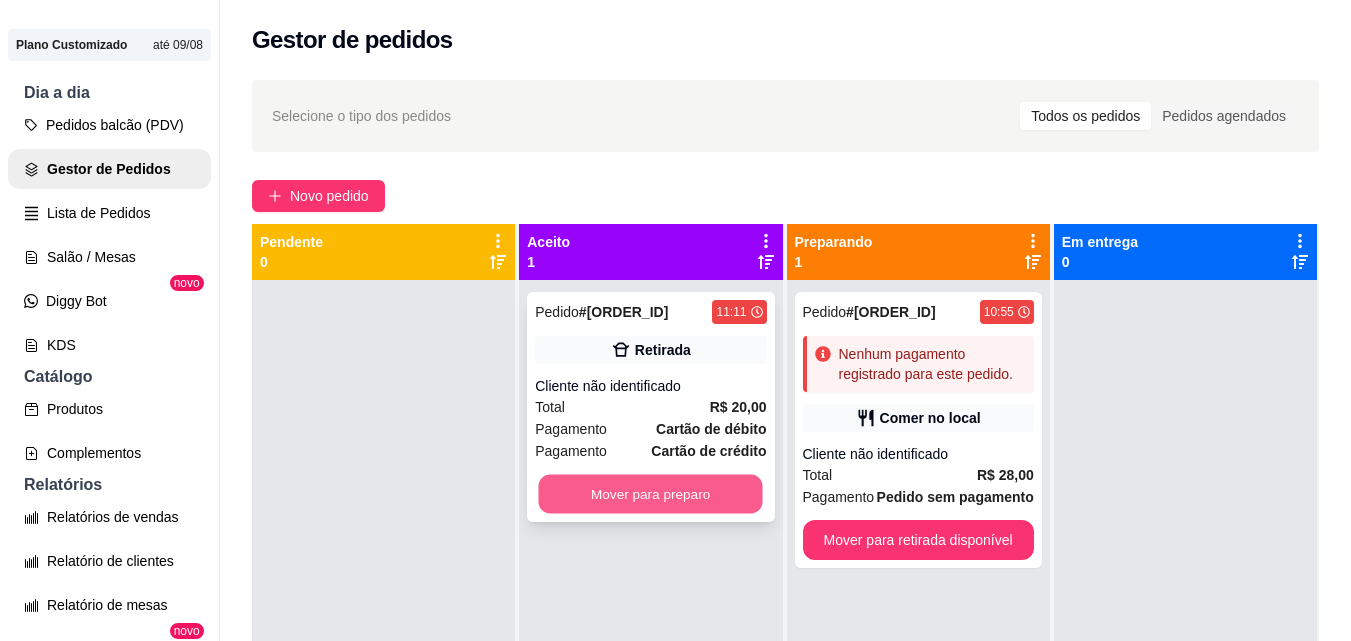 click on "Mover para preparo" at bounding box center (651, 494) 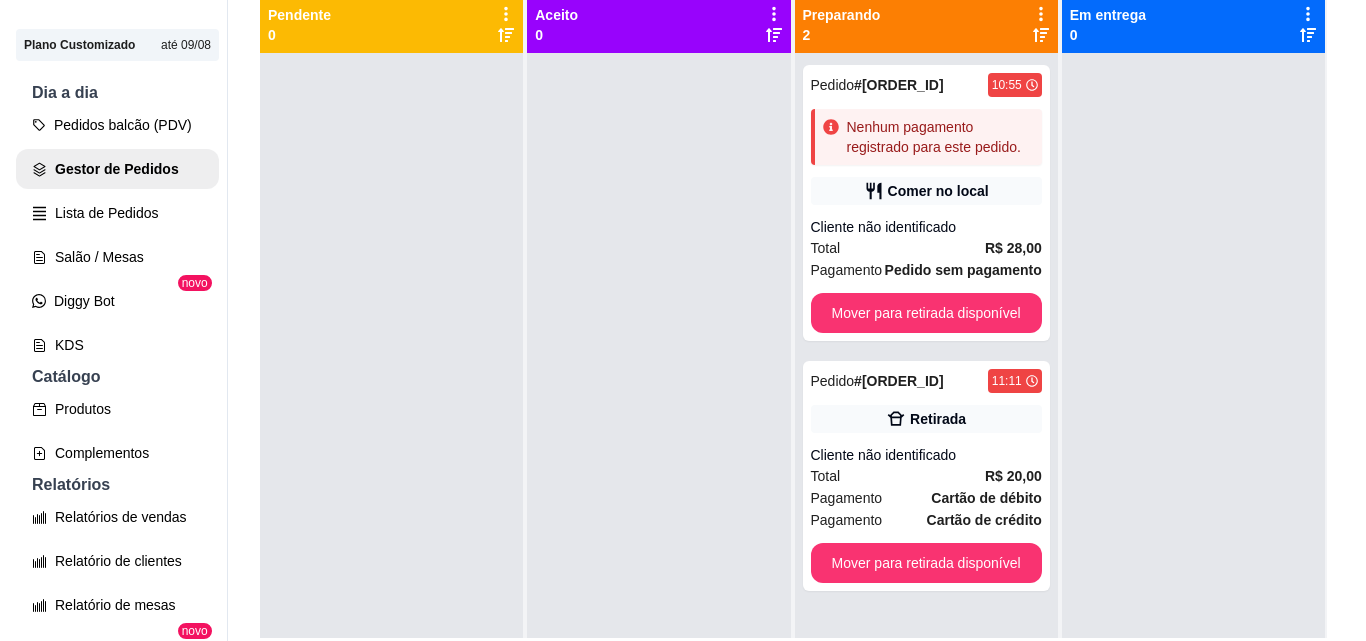 scroll, scrollTop: 229, scrollLeft: 0, axis: vertical 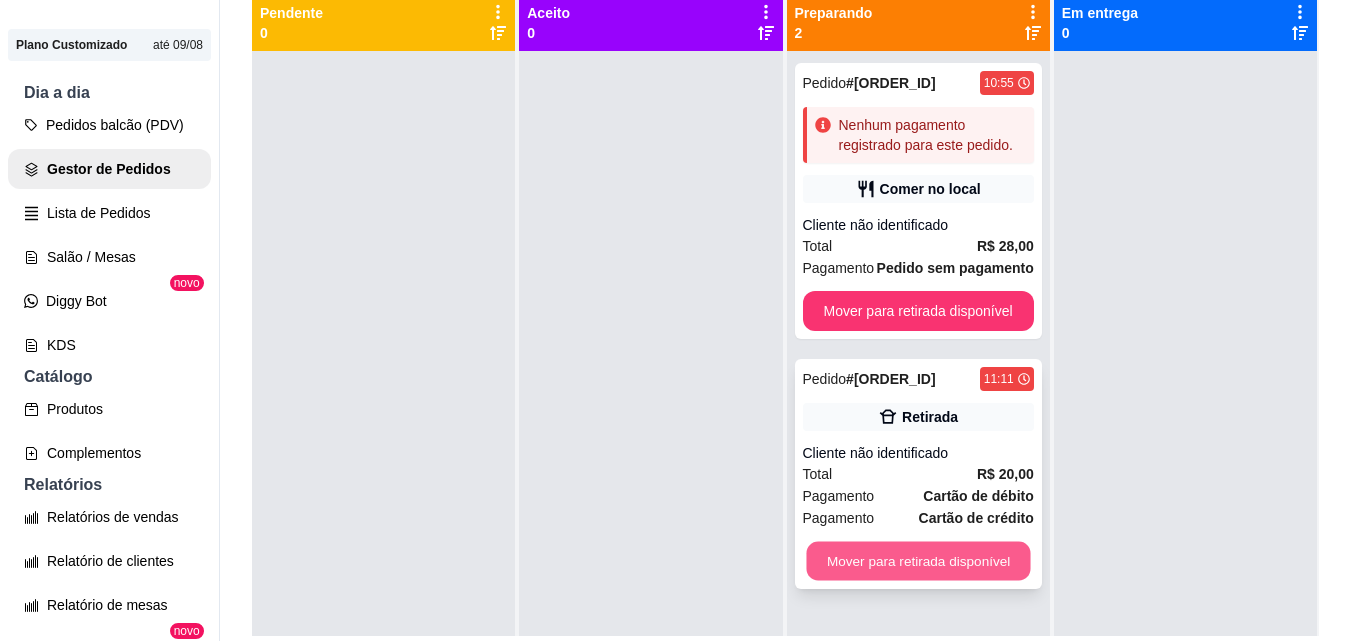 click on "Mover para retirada disponível" at bounding box center (918, 561) 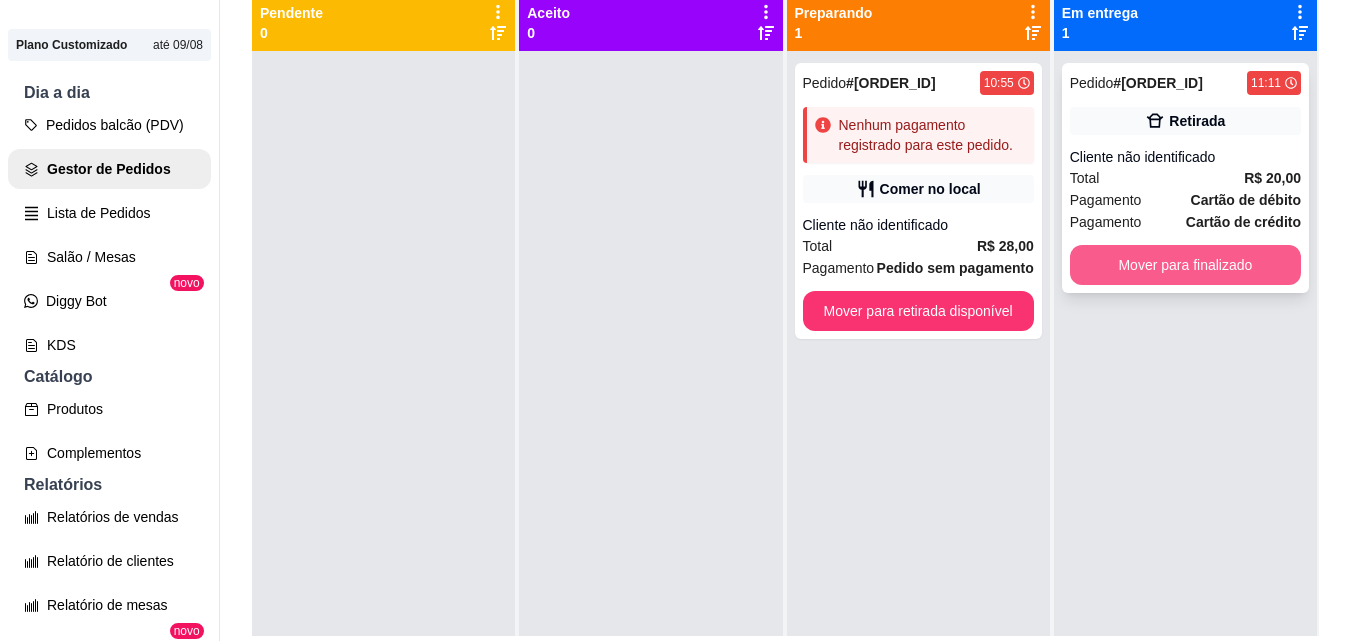 click on "Mover para finalizado" at bounding box center (1185, 265) 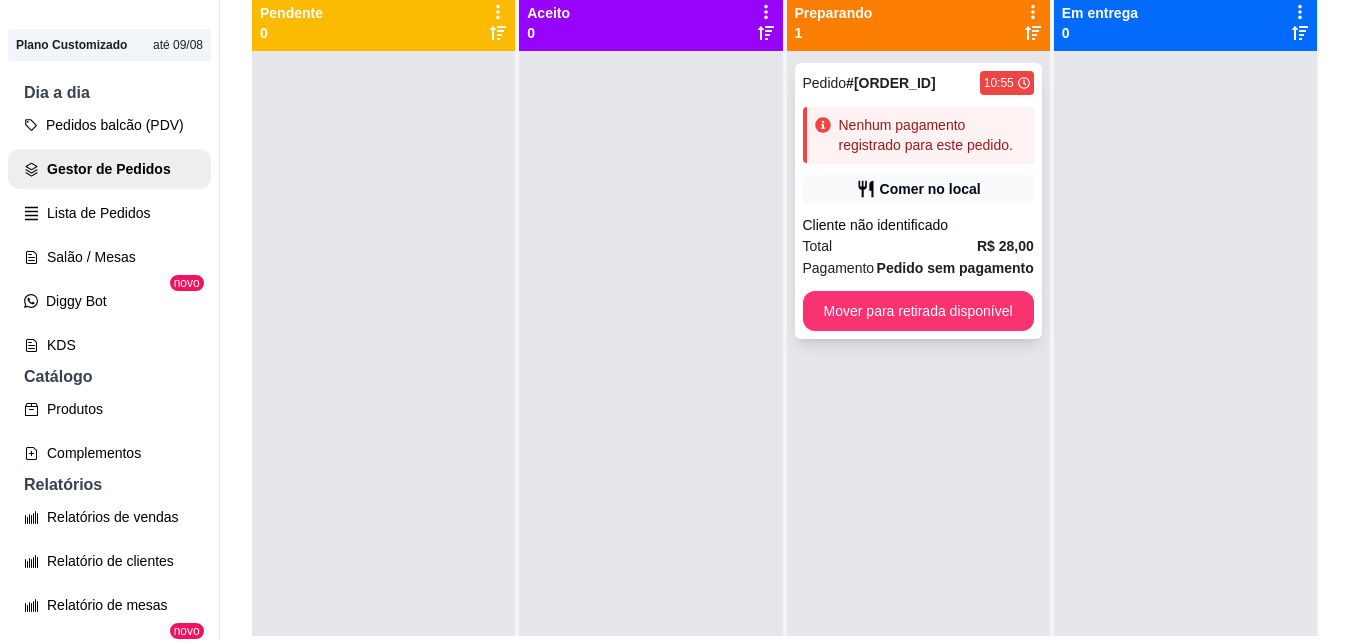 click on "Nenhum pagamento registrado para este pedido." at bounding box center [918, 135] 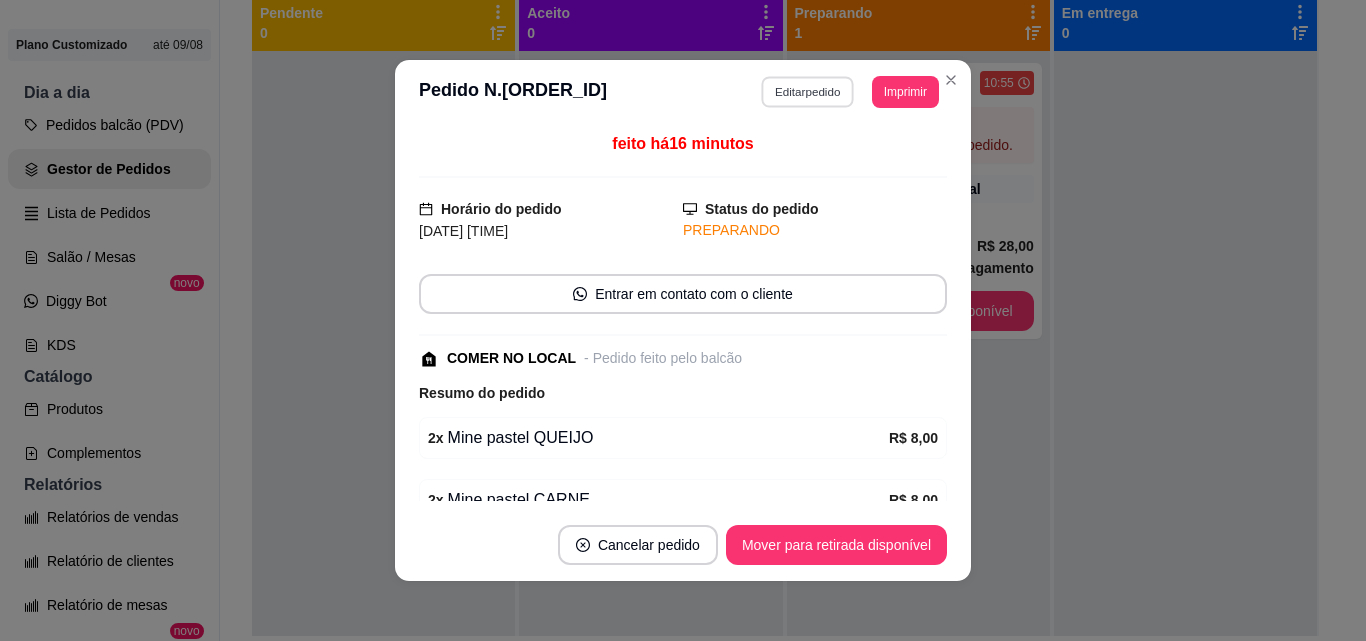 click on "Editar  pedido" at bounding box center [808, 91] 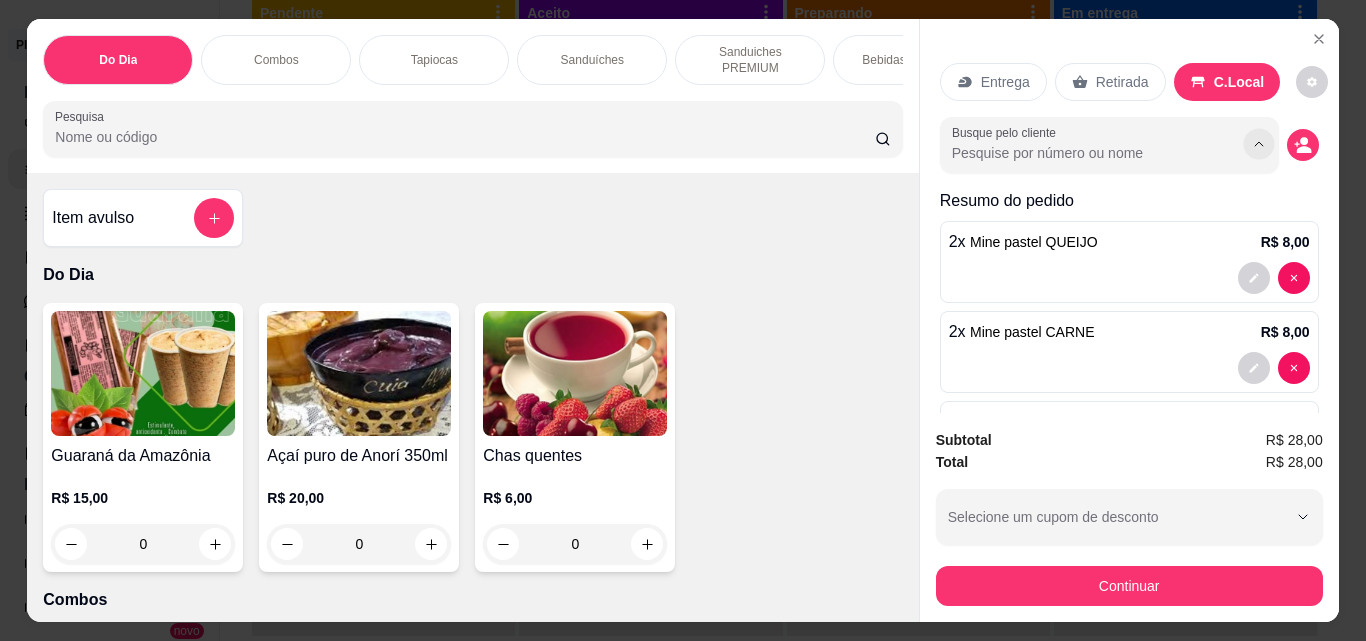 click 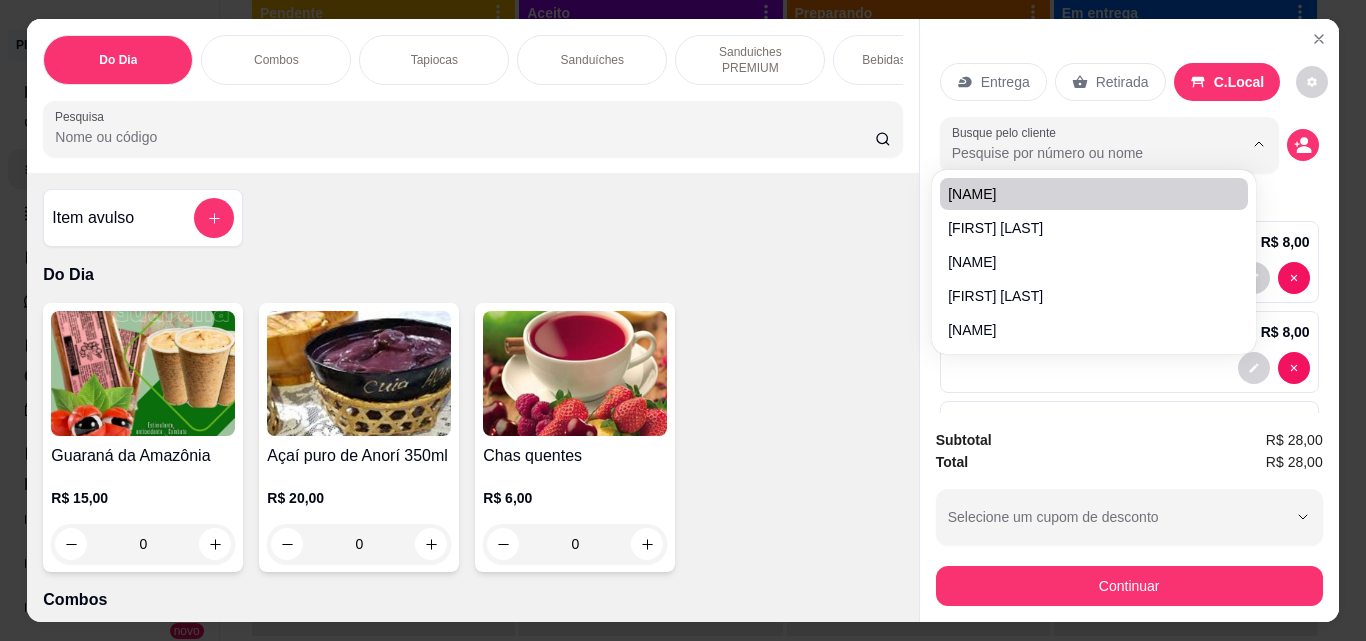 click on "Busque pelo cliente" at bounding box center [1081, 153] 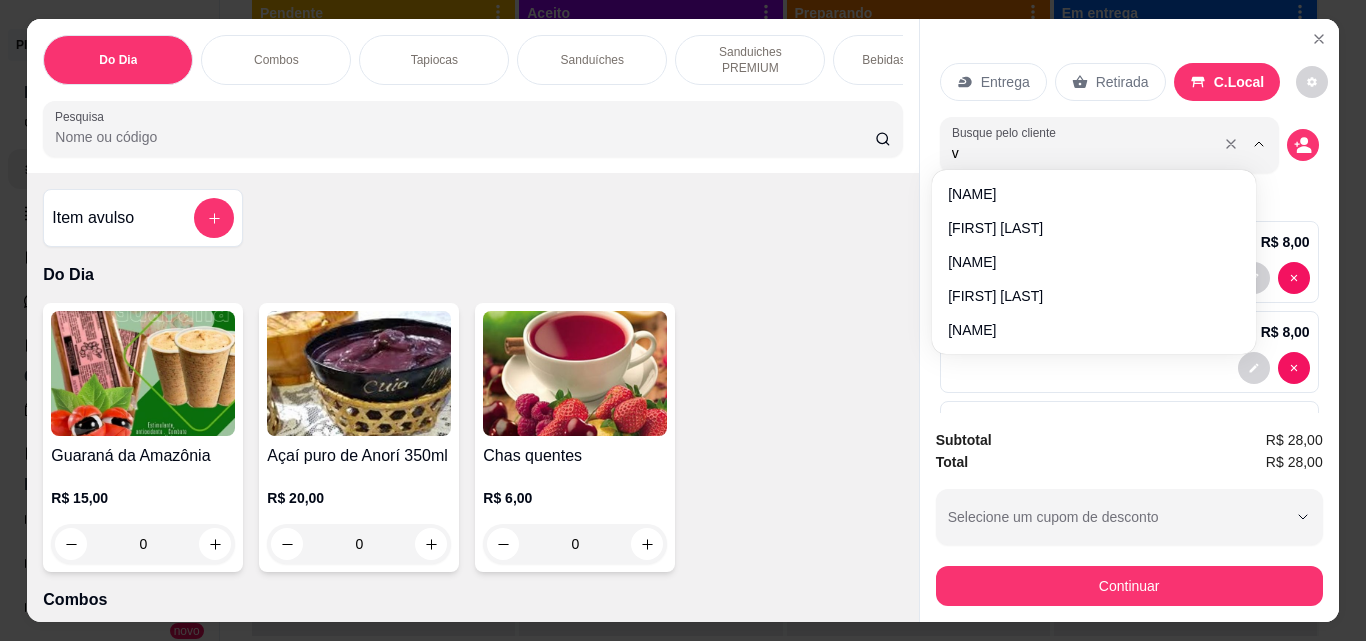type on "vi" 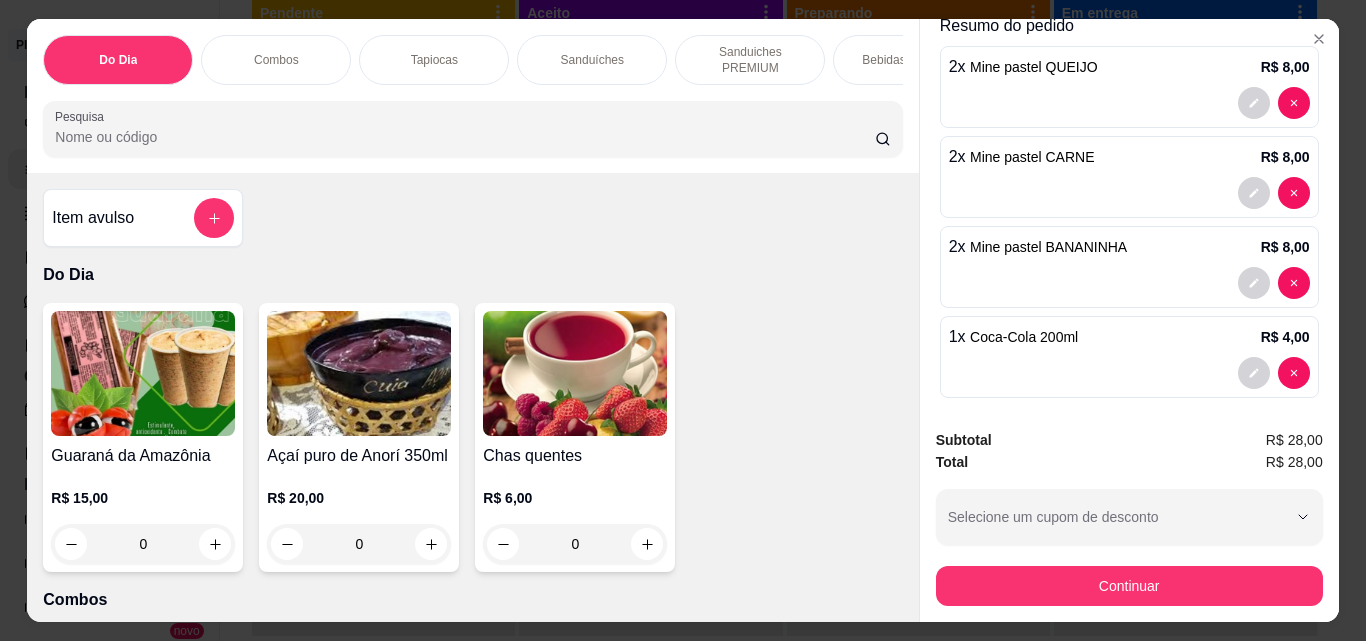 scroll, scrollTop: 0, scrollLeft: 0, axis: both 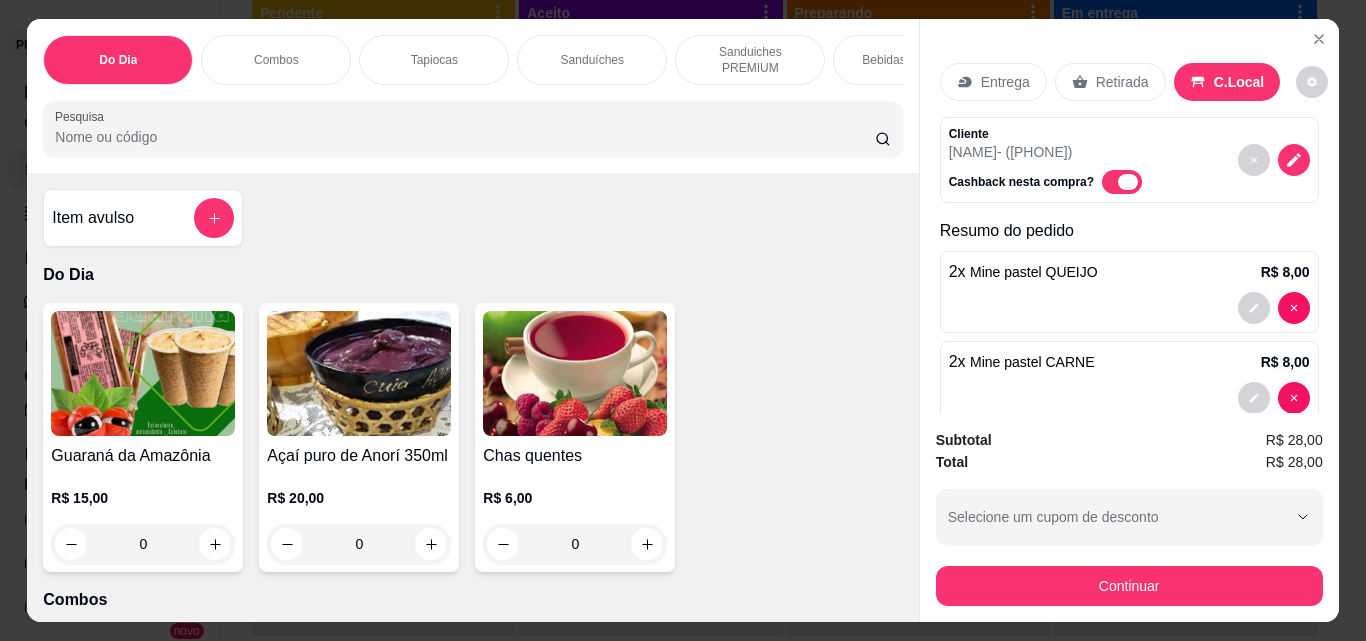 click at bounding box center (1122, 182) 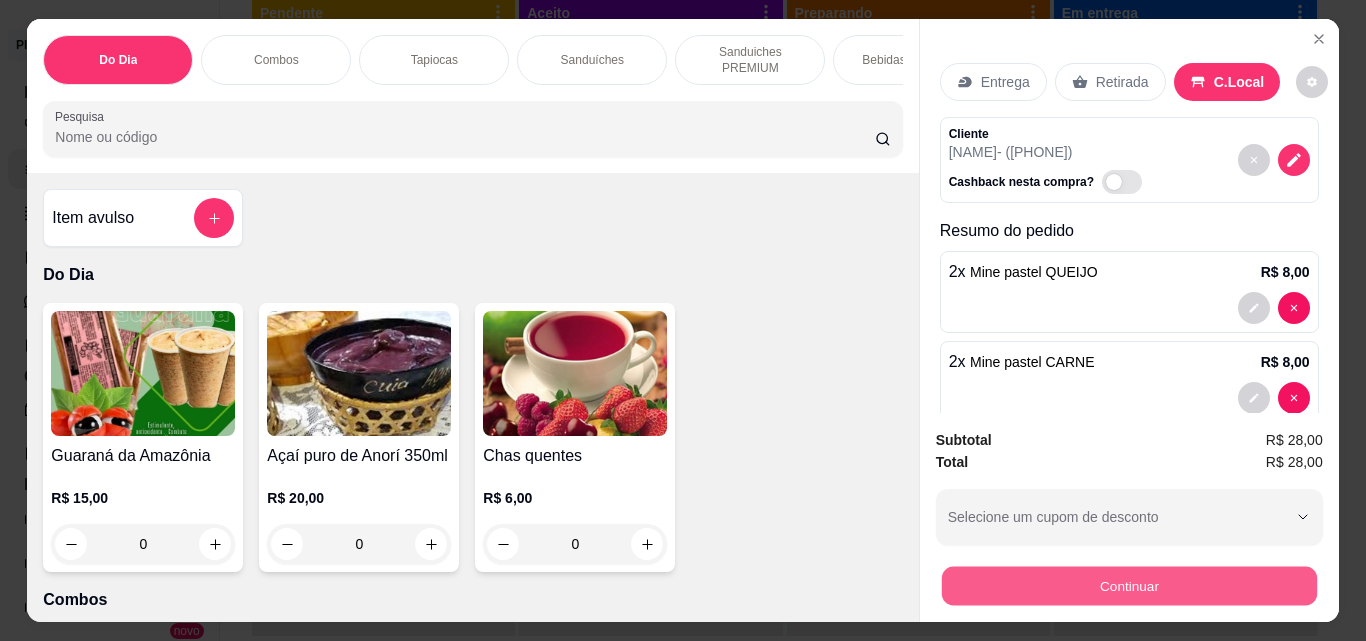 click on "Continuar" at bounding box center [1128, 585] 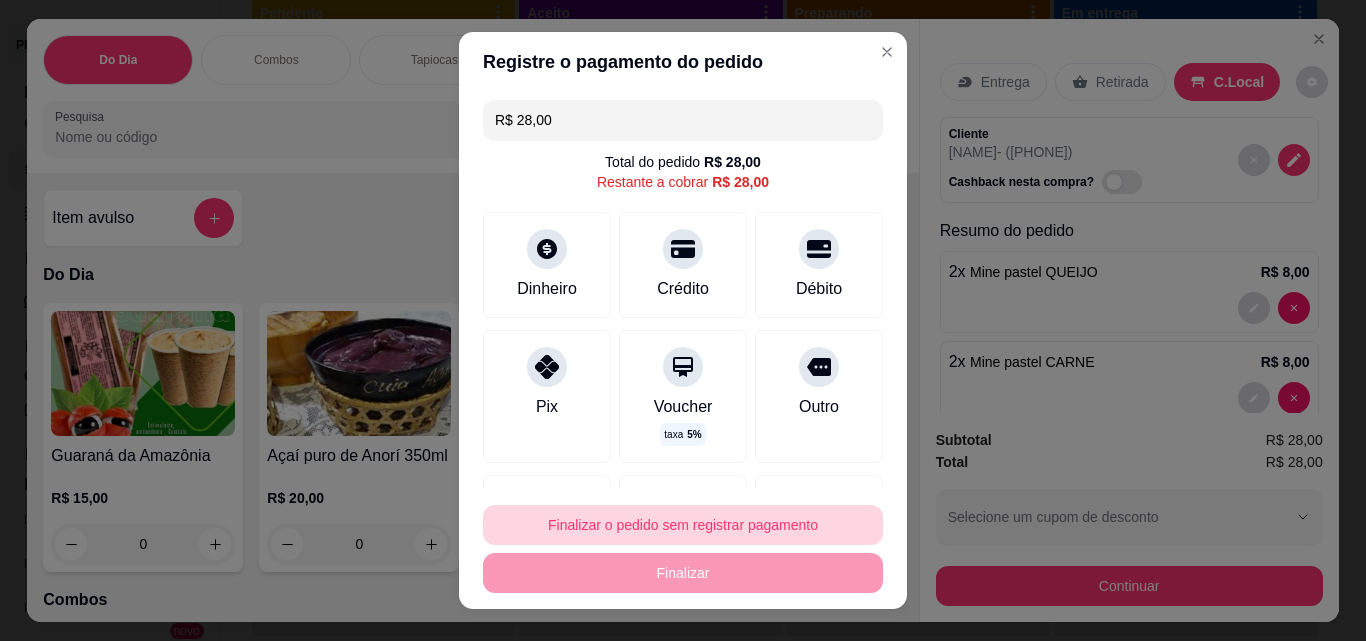 click on "Finalizar o pedido sem registrar pagamento" at bounding box center [683, 525] 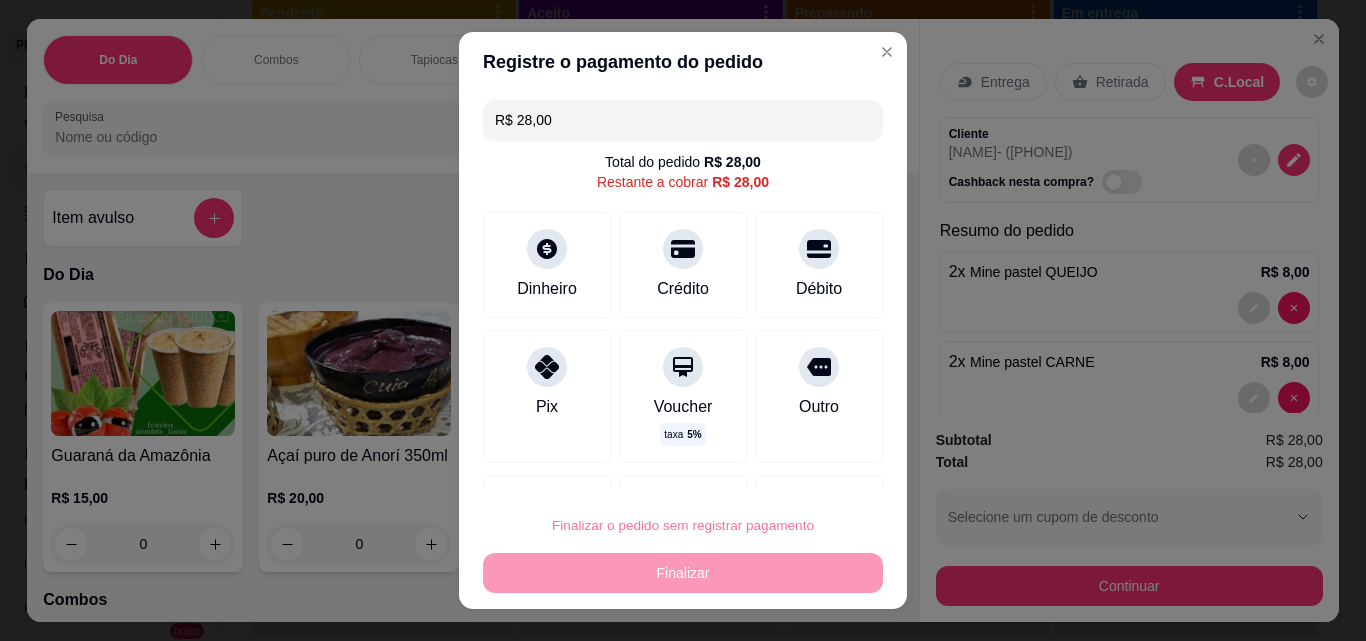 click on "Confirmar" at bounding box center (797, 468) 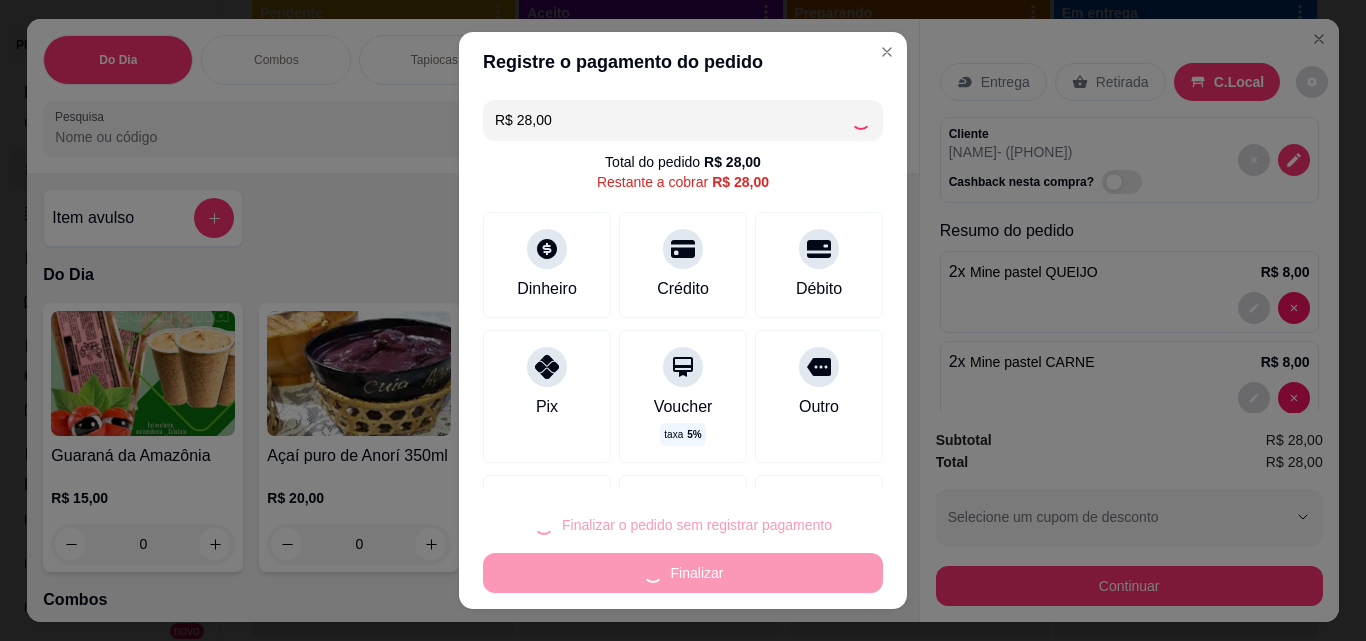 type on "0" 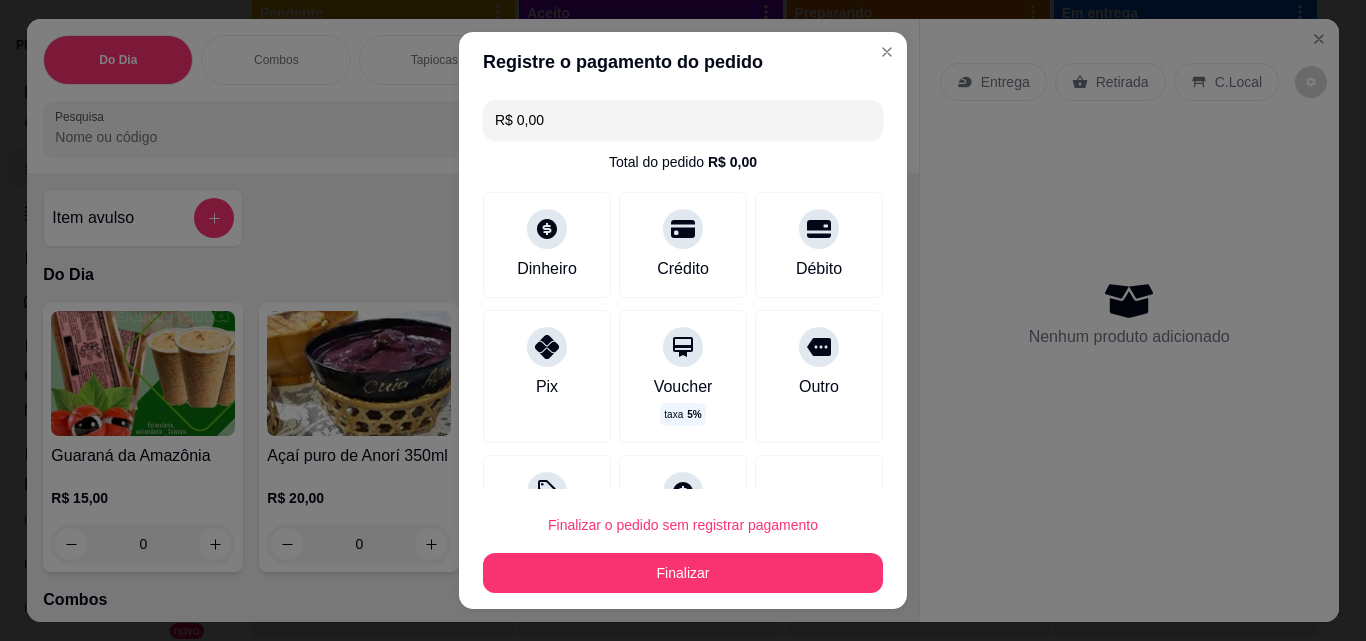 type on "R$ 0,00" 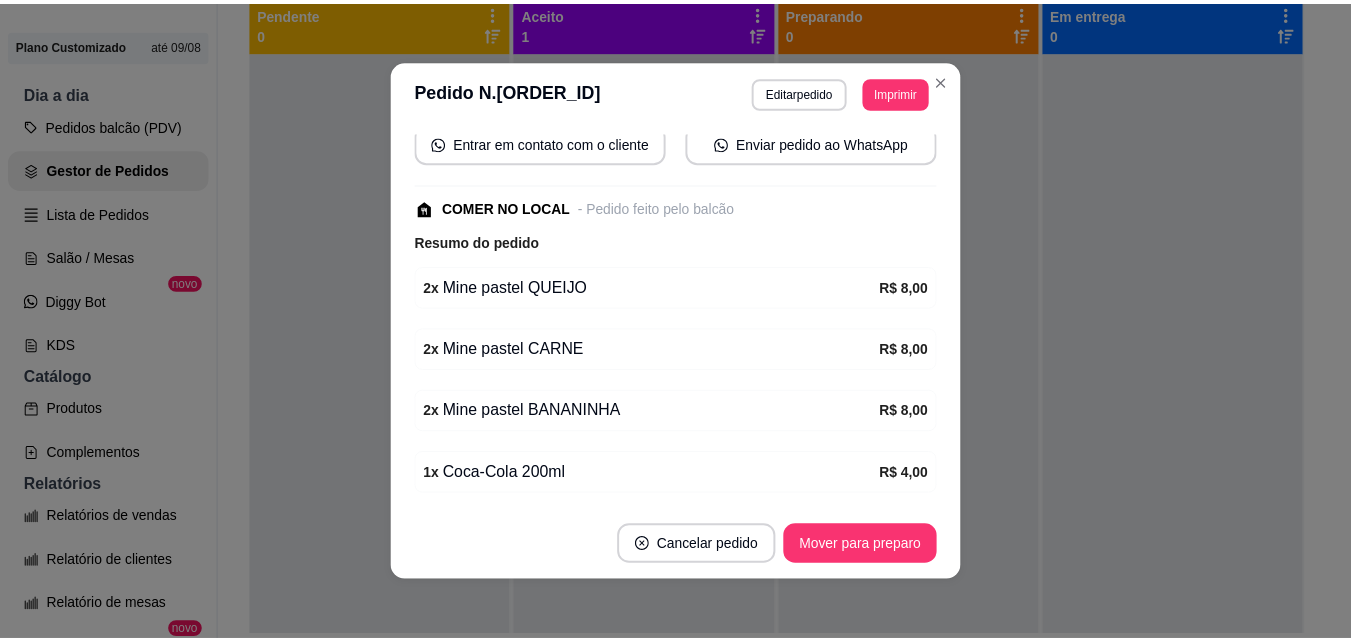 scroll, scrollTop: 189, scrollLeft: 0, axis: vertical 